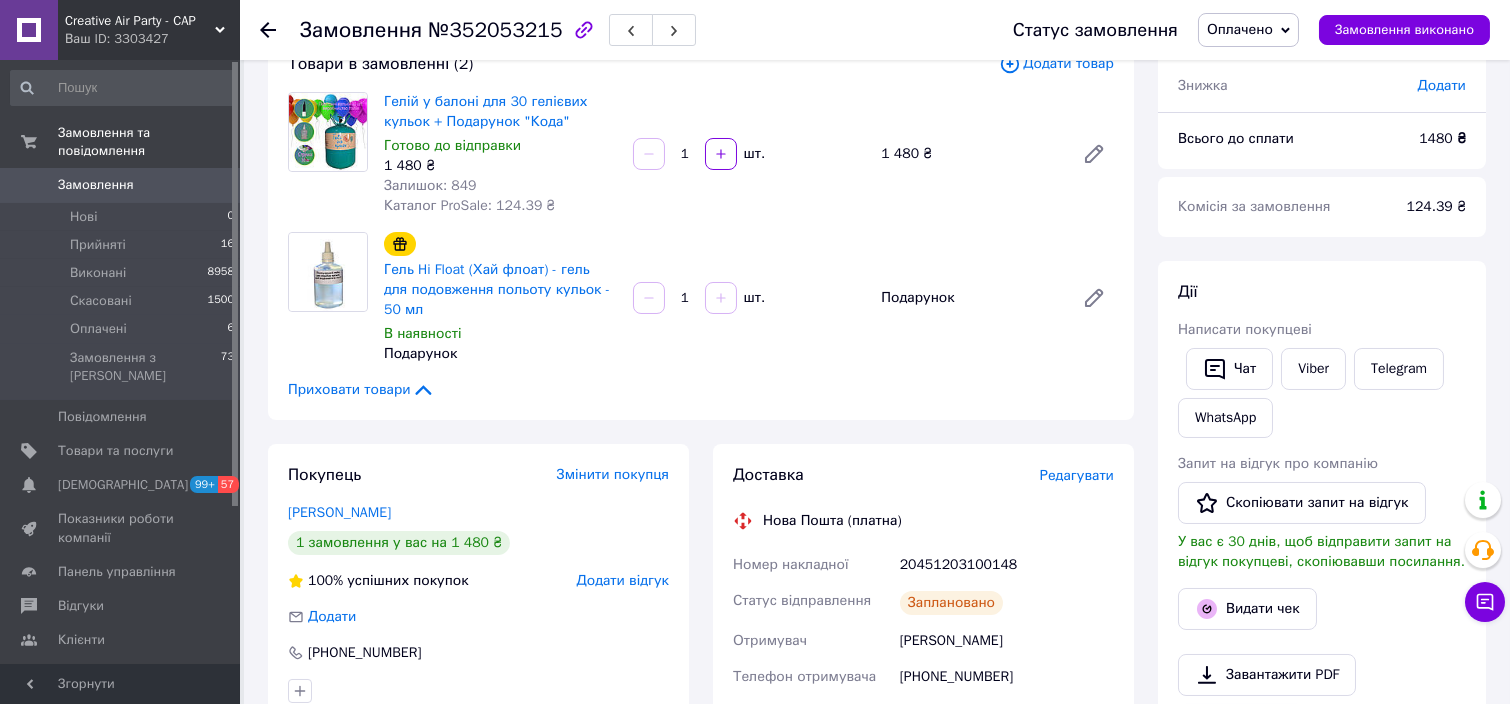 scroll, scrollTop: 0, scrollLeft: 0, axis: both 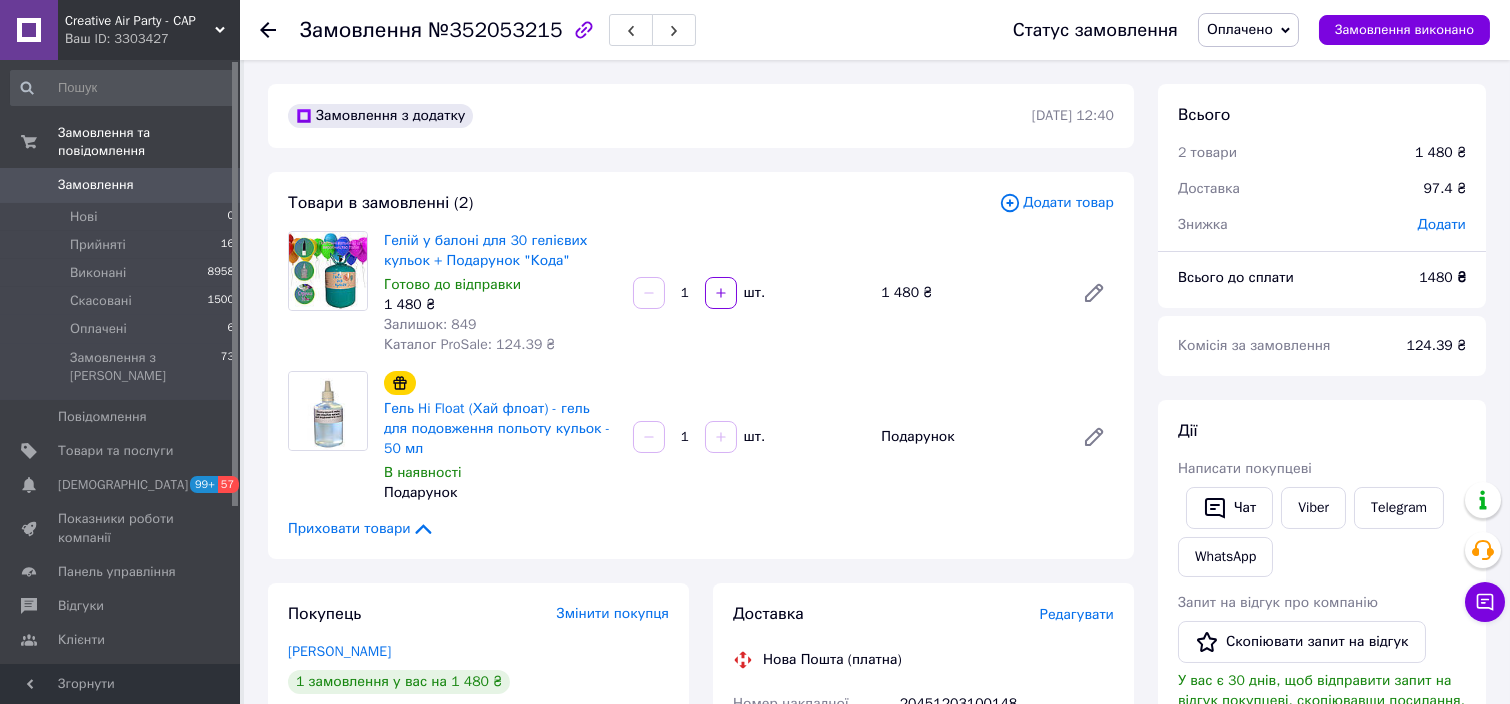click 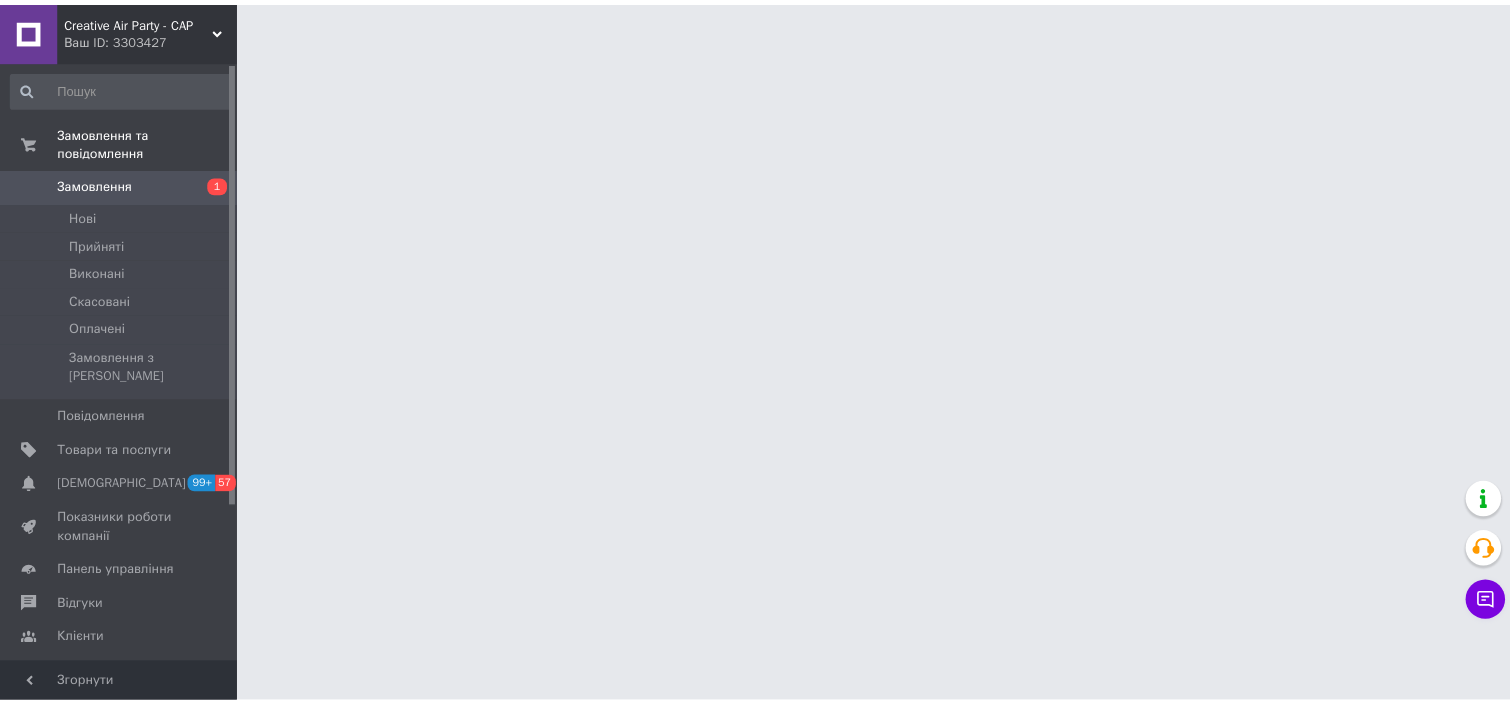 scroll, scrollTop: 0, scrollLeft: 0, axis: both 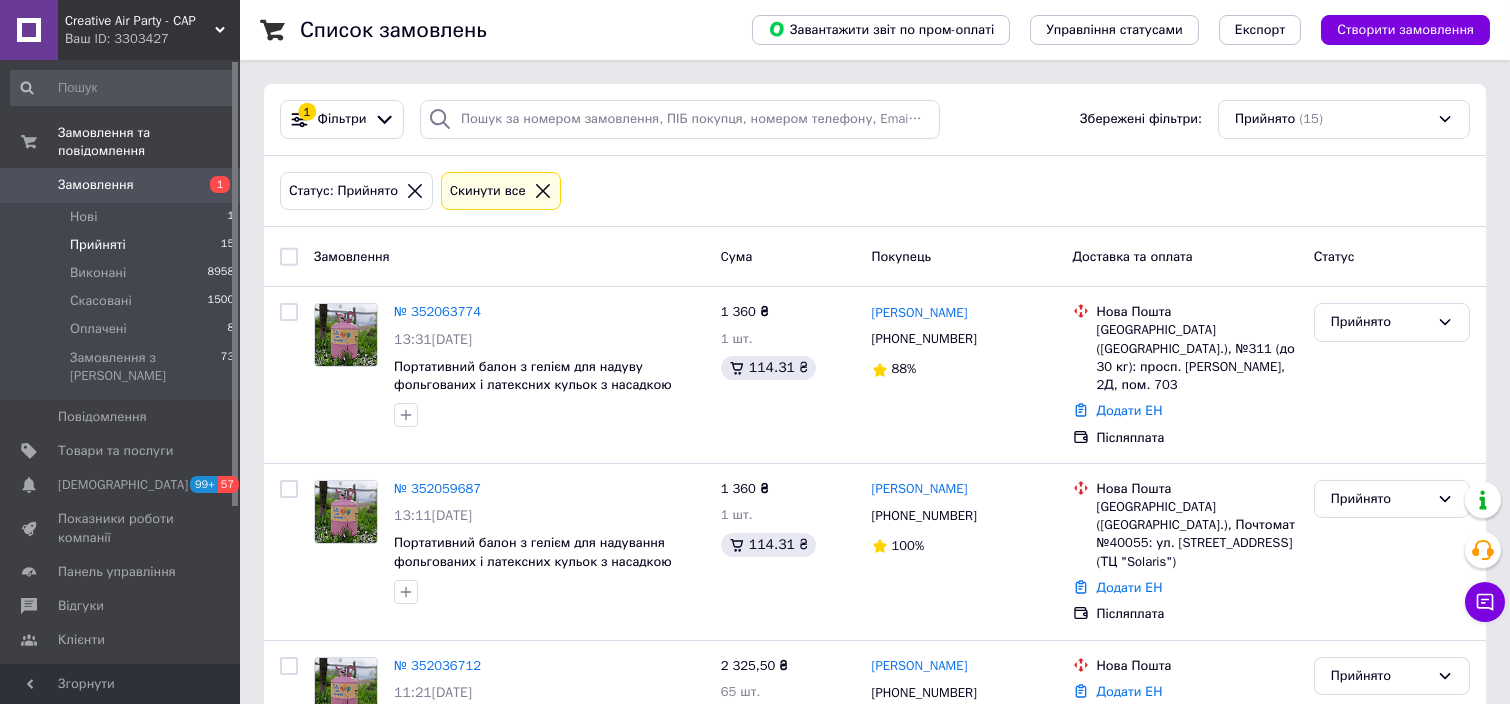click 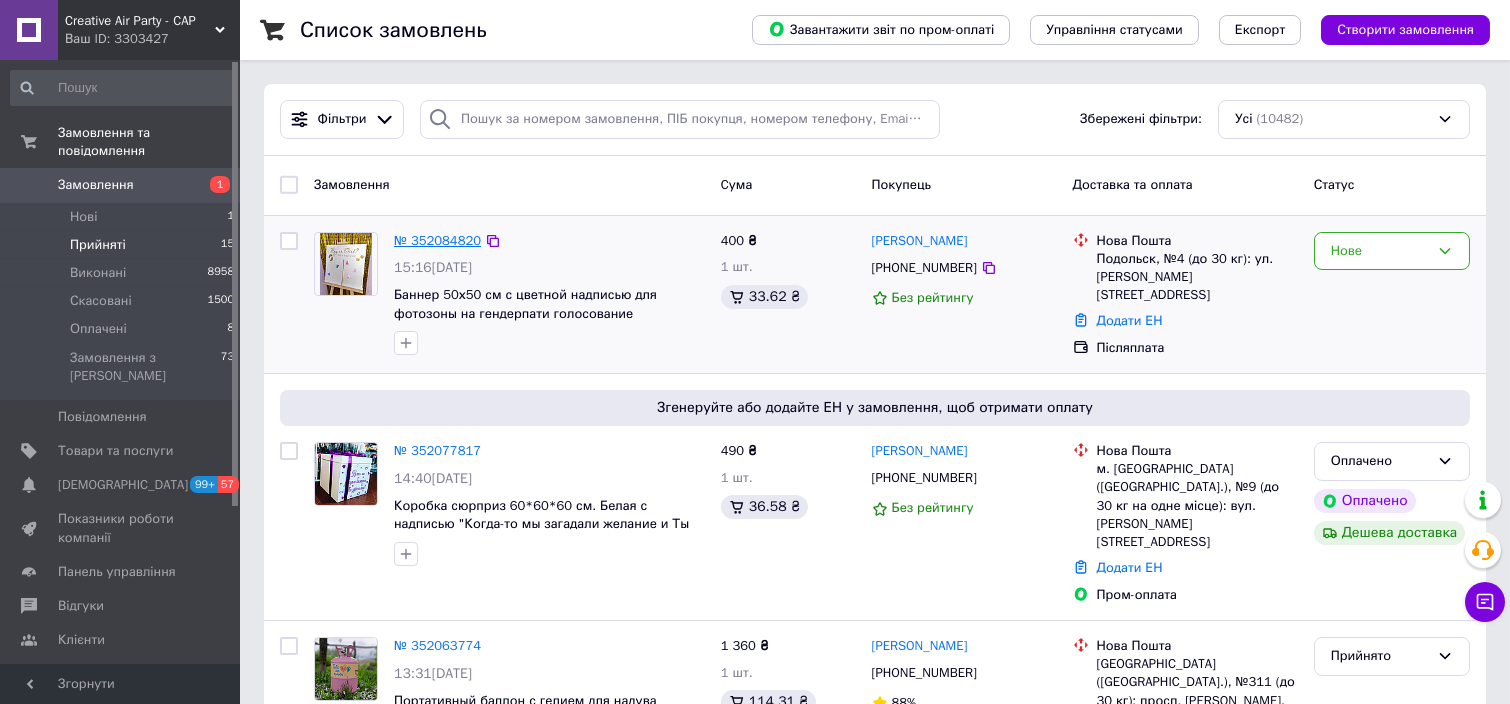 click on "№ 352084820" at bounding box center [437, 240] 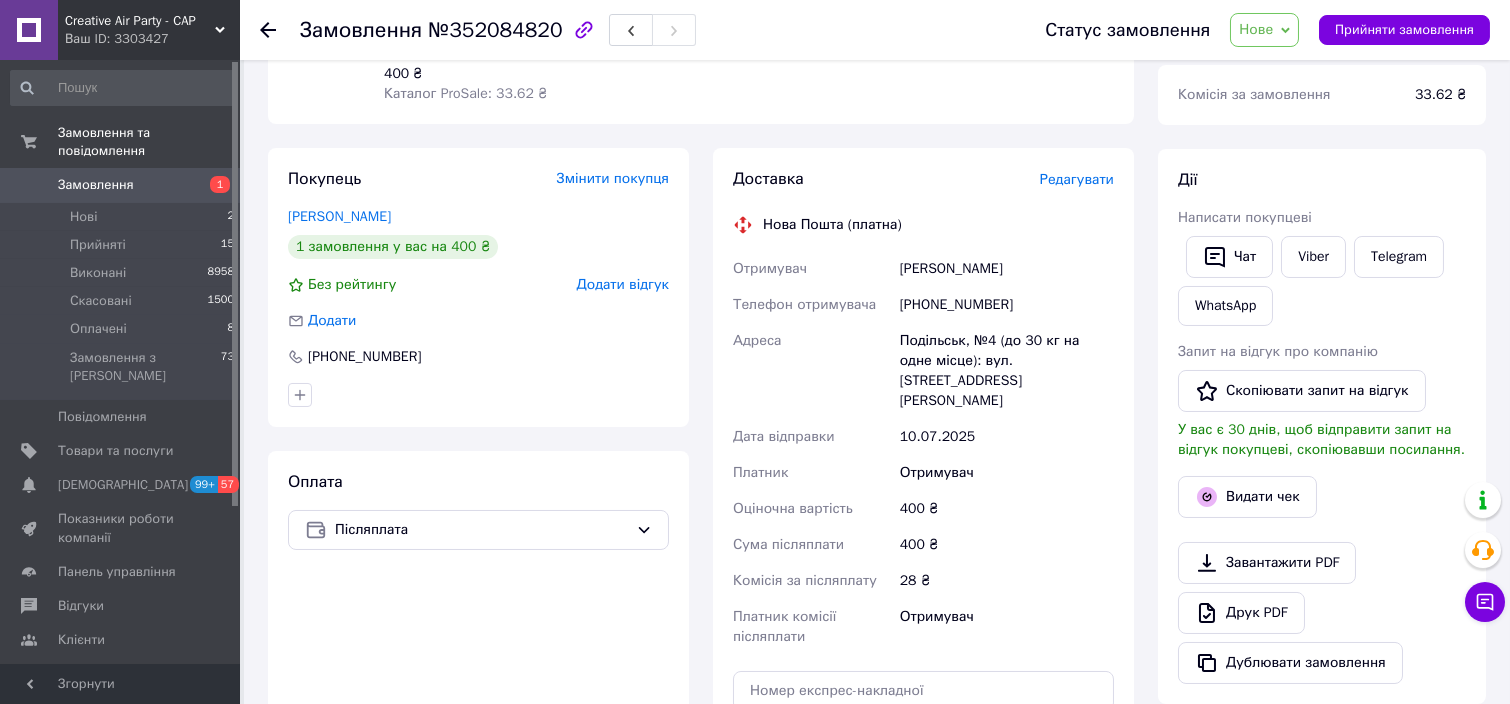 scroll, scrollTop: 266, scrollLeft: 0, axis: vertical 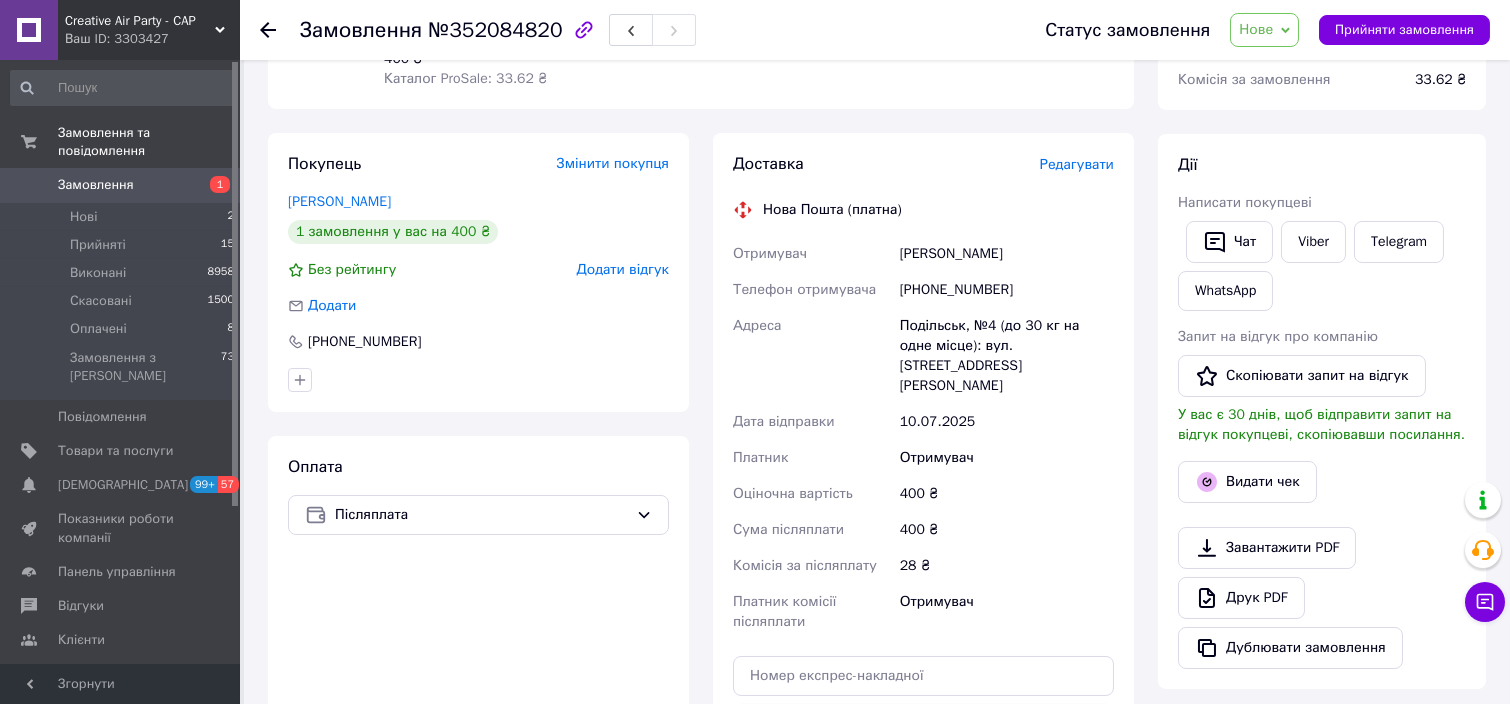 click 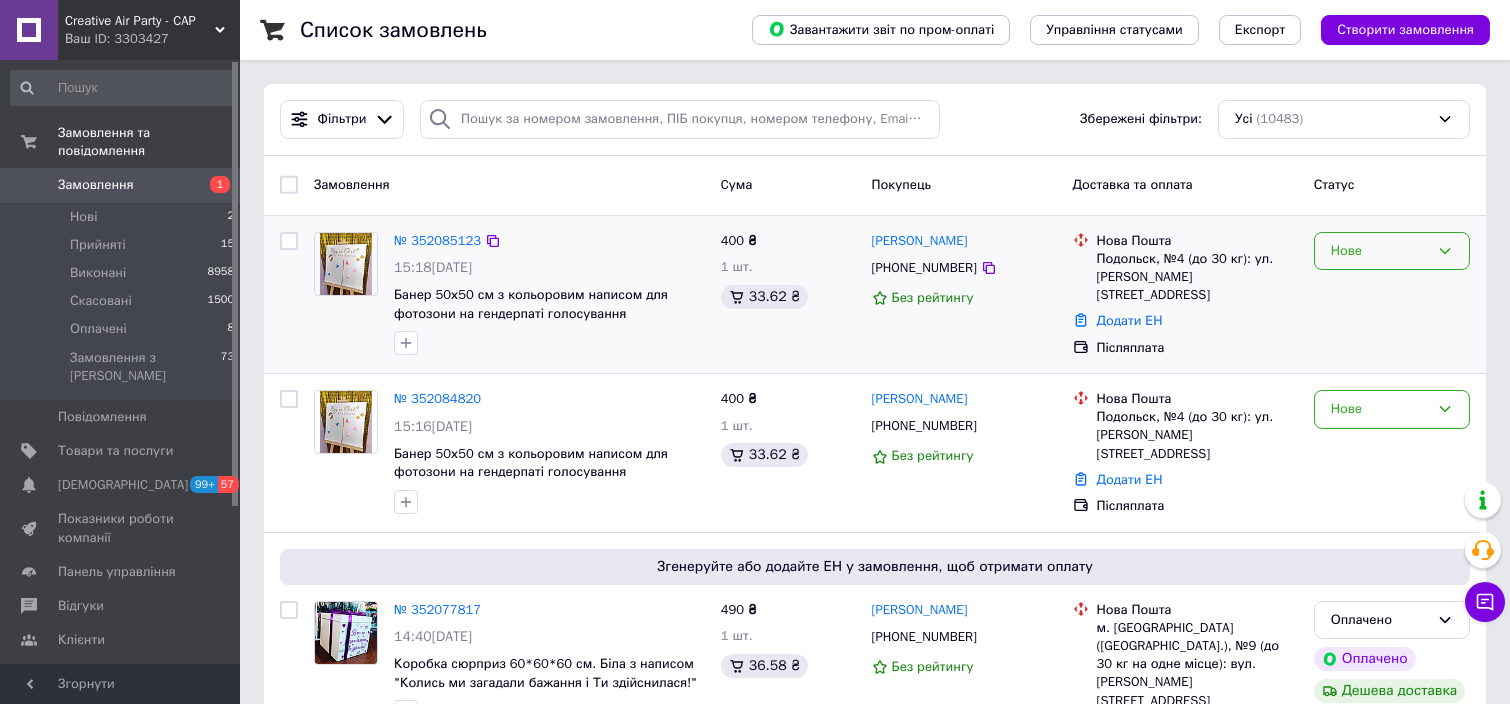 click 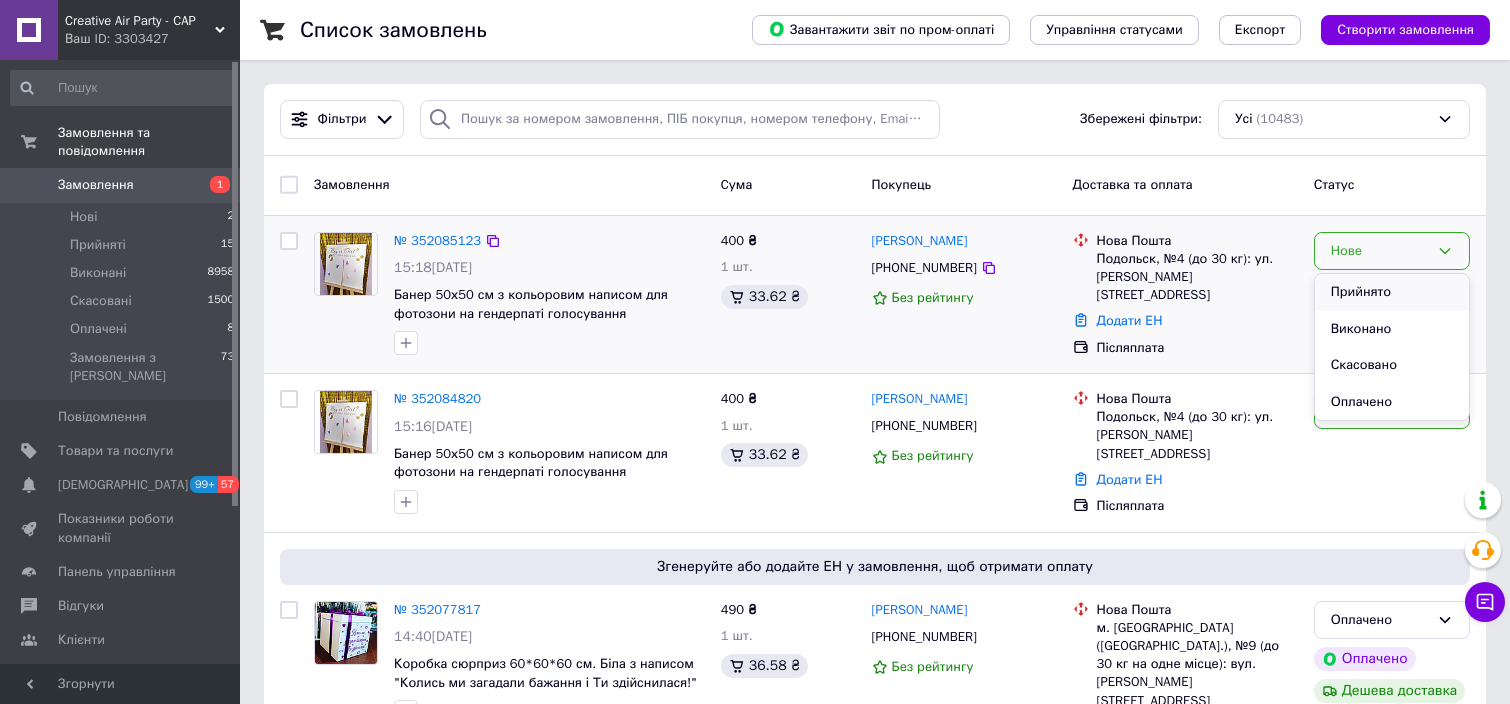 click on "Прийнято" at bounding box center [1392, 292] 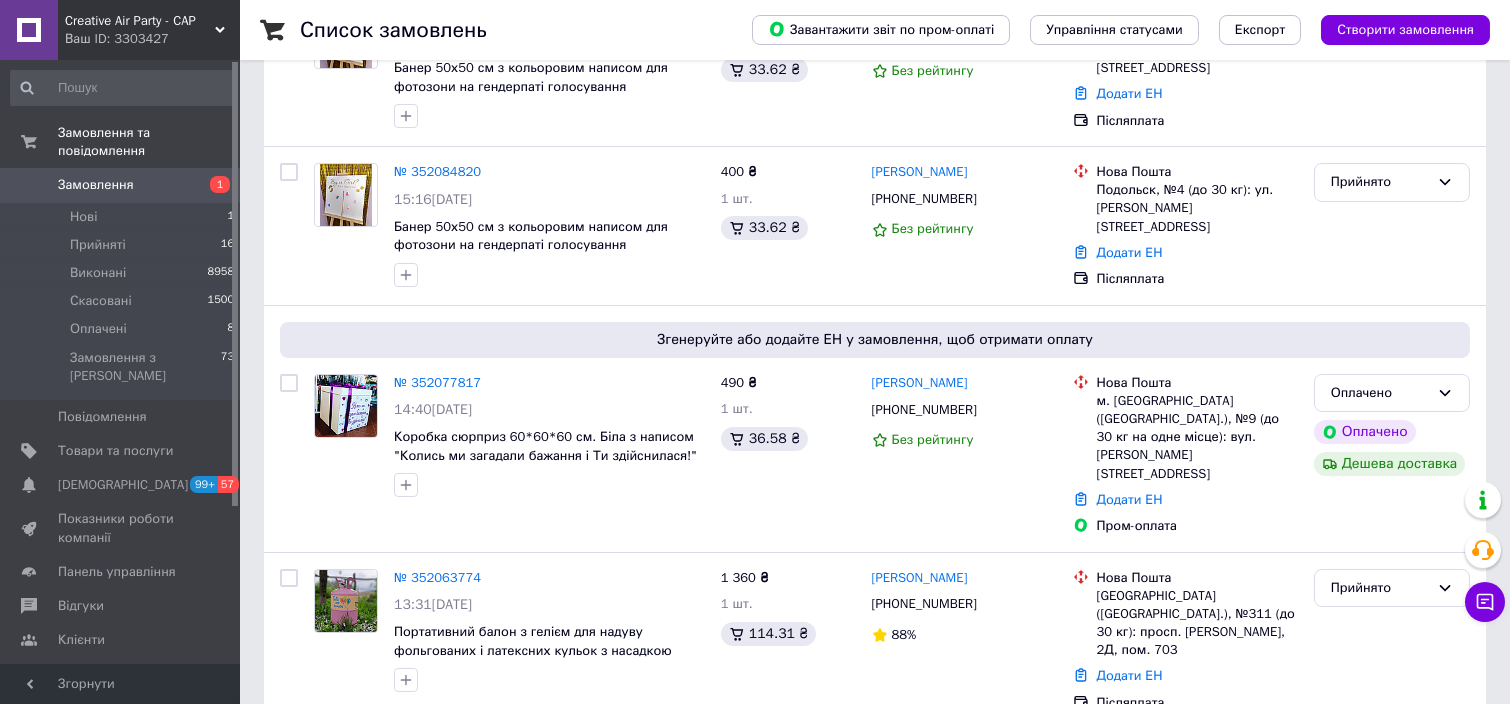 scroll, scrollTop: 266, scrollLeft: 0, axis: vertical 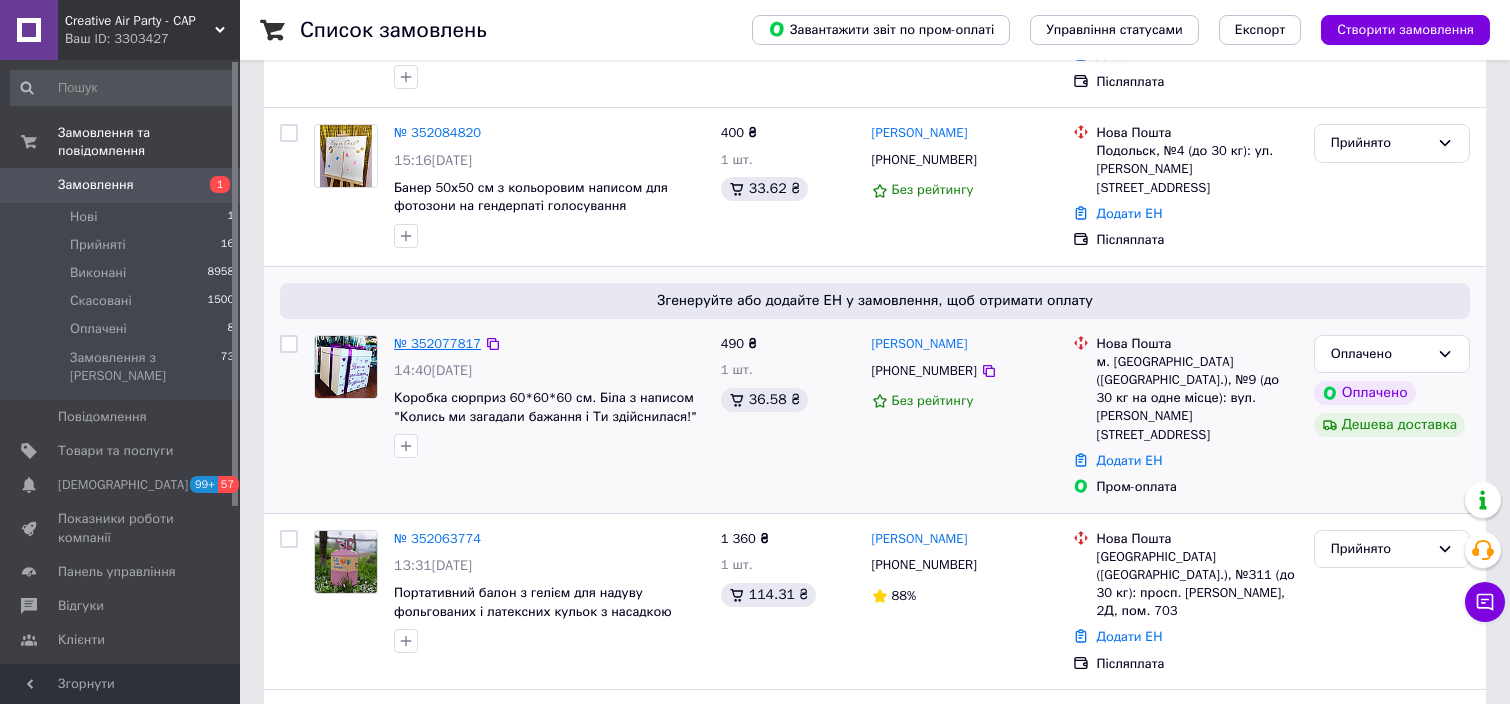 click on "№ 352077817" at bounding box center [437, 343] 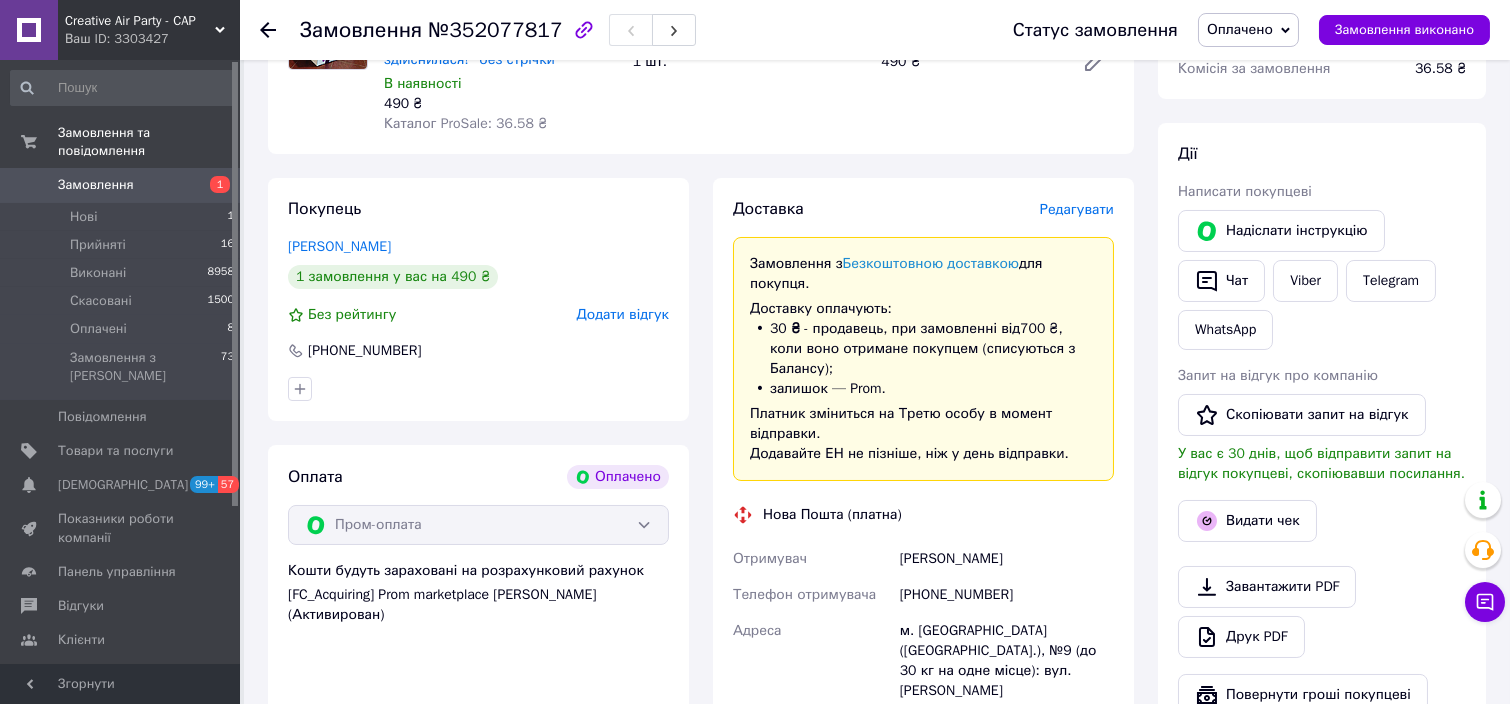 scroll, scrollTop: 133, scrollLeft: 0, axis: vertical 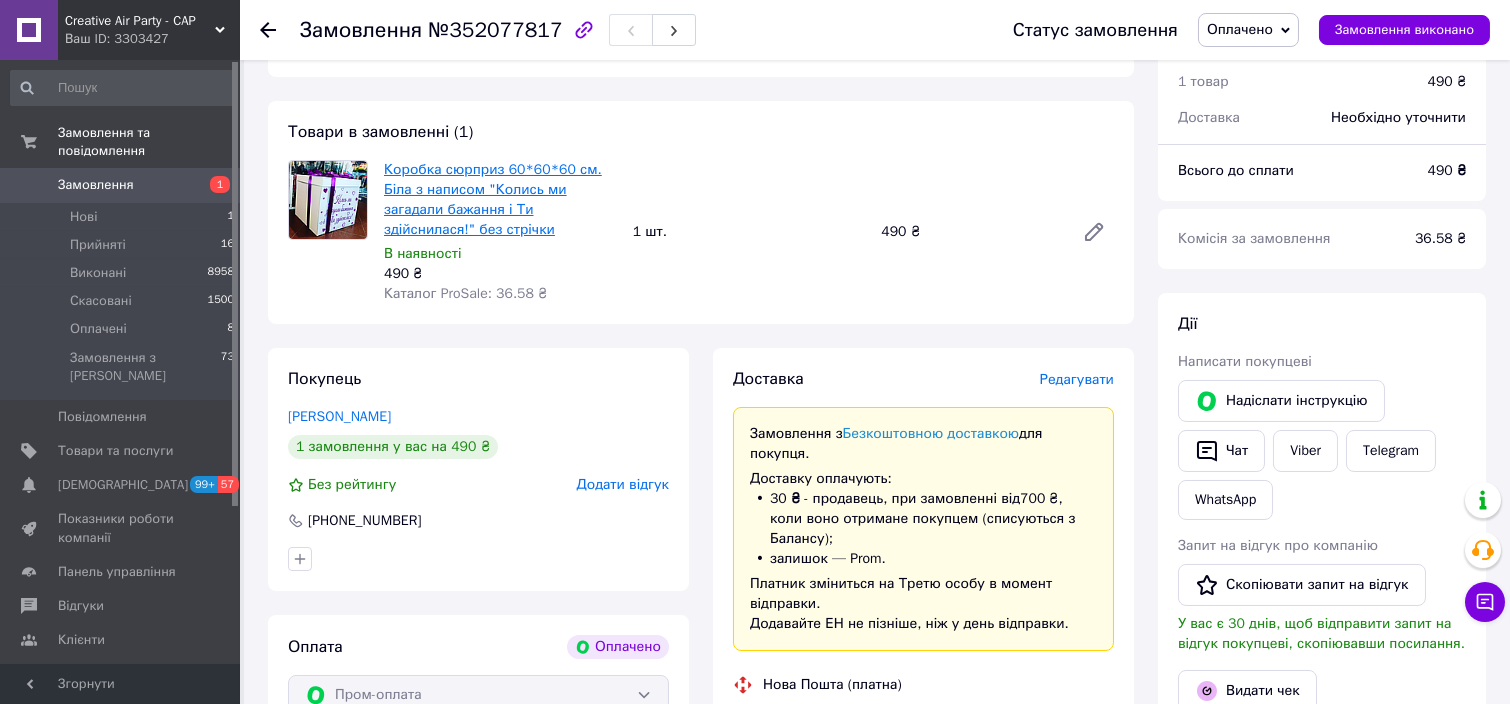 click on "Коробка сюрприз 60*60*60 см. Біла з написом "Колись ми загадали бажання і Ти здійснилася!" без стрічки" at bounding box center (493, 199) 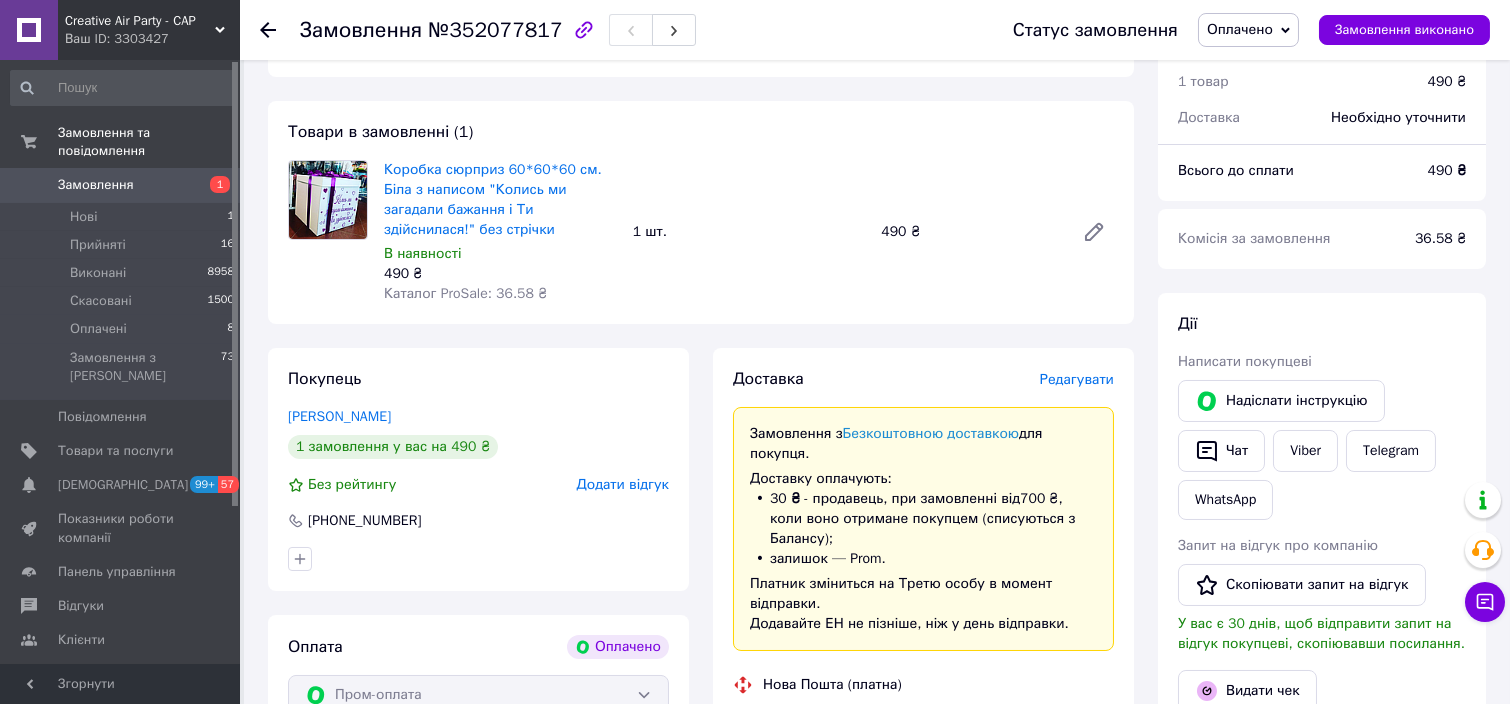 click 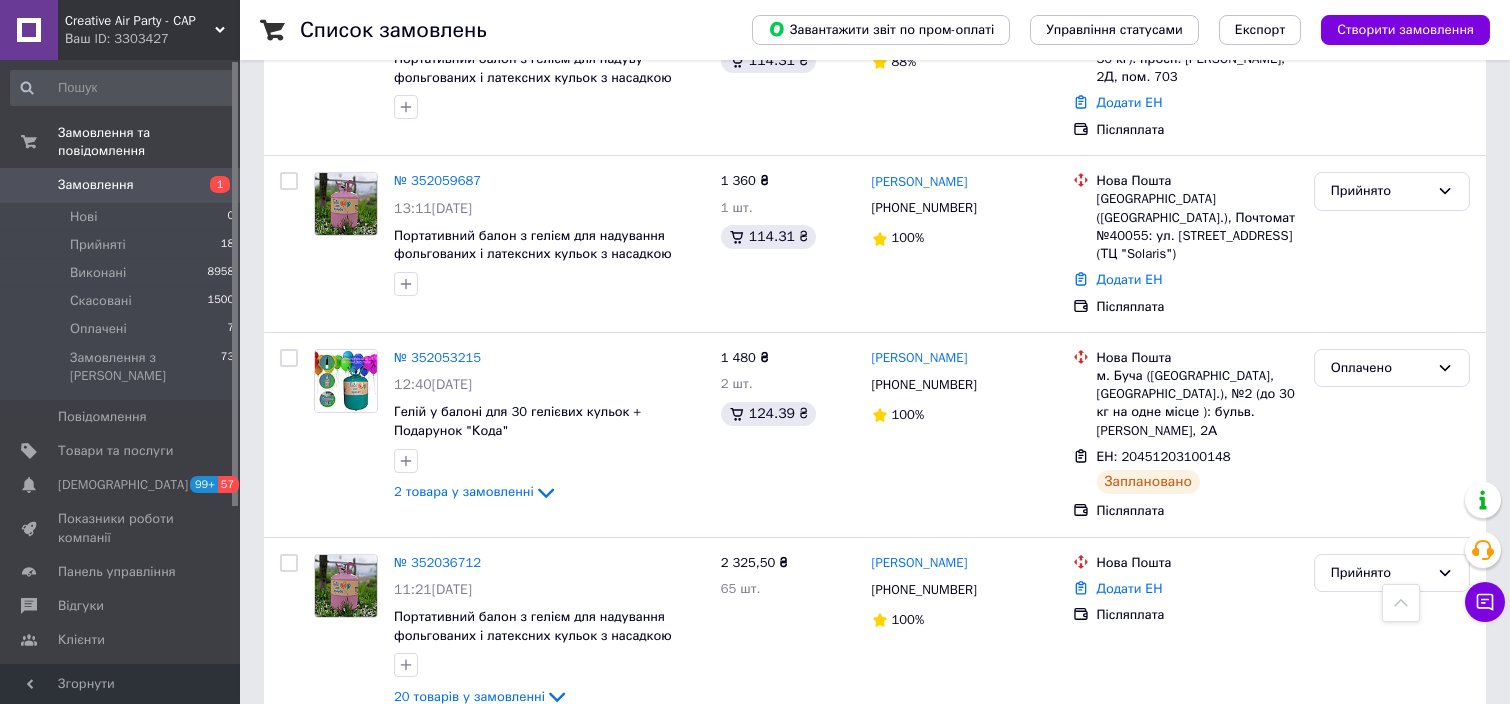 scroll, scrollTop: 933, scrollLeft: 0, axis: vertical 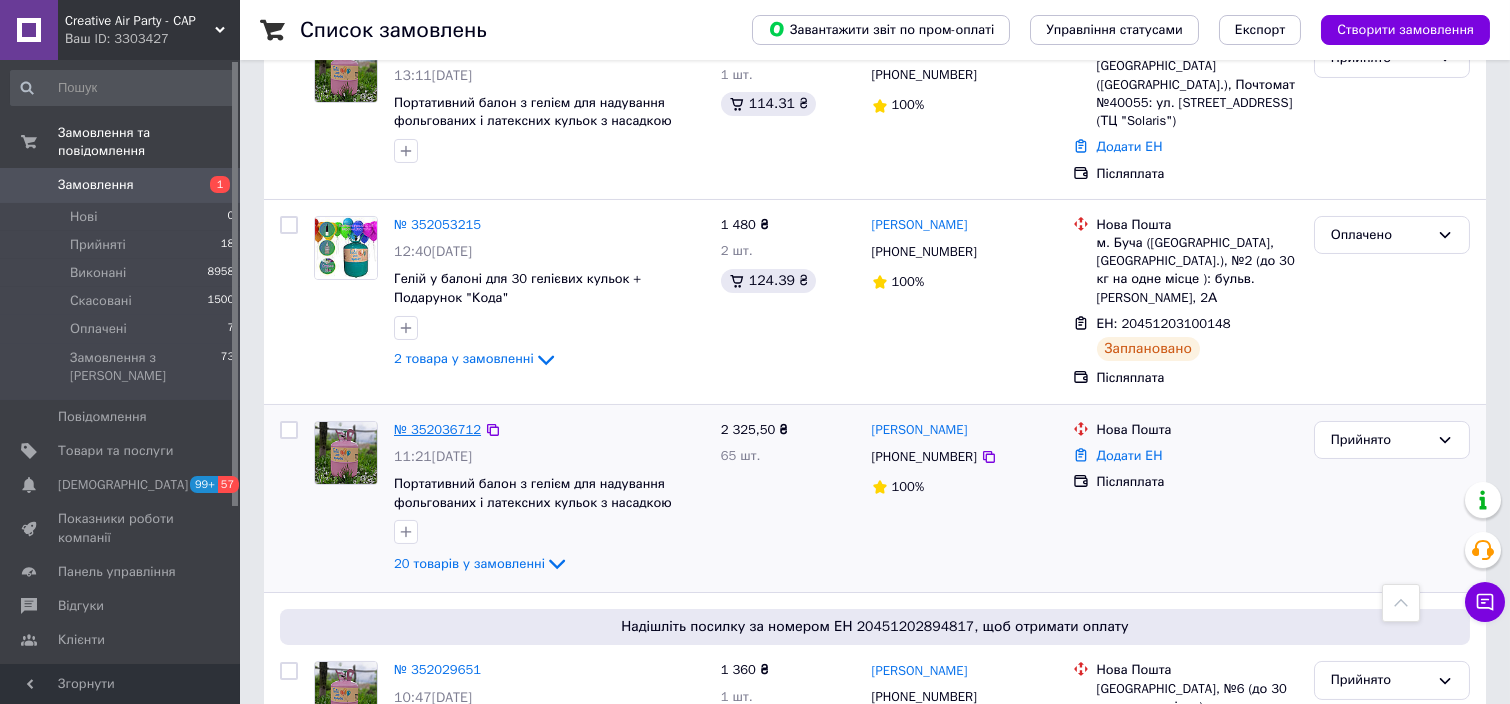 click on "№ 352036712" at bounding box center [437, 429] 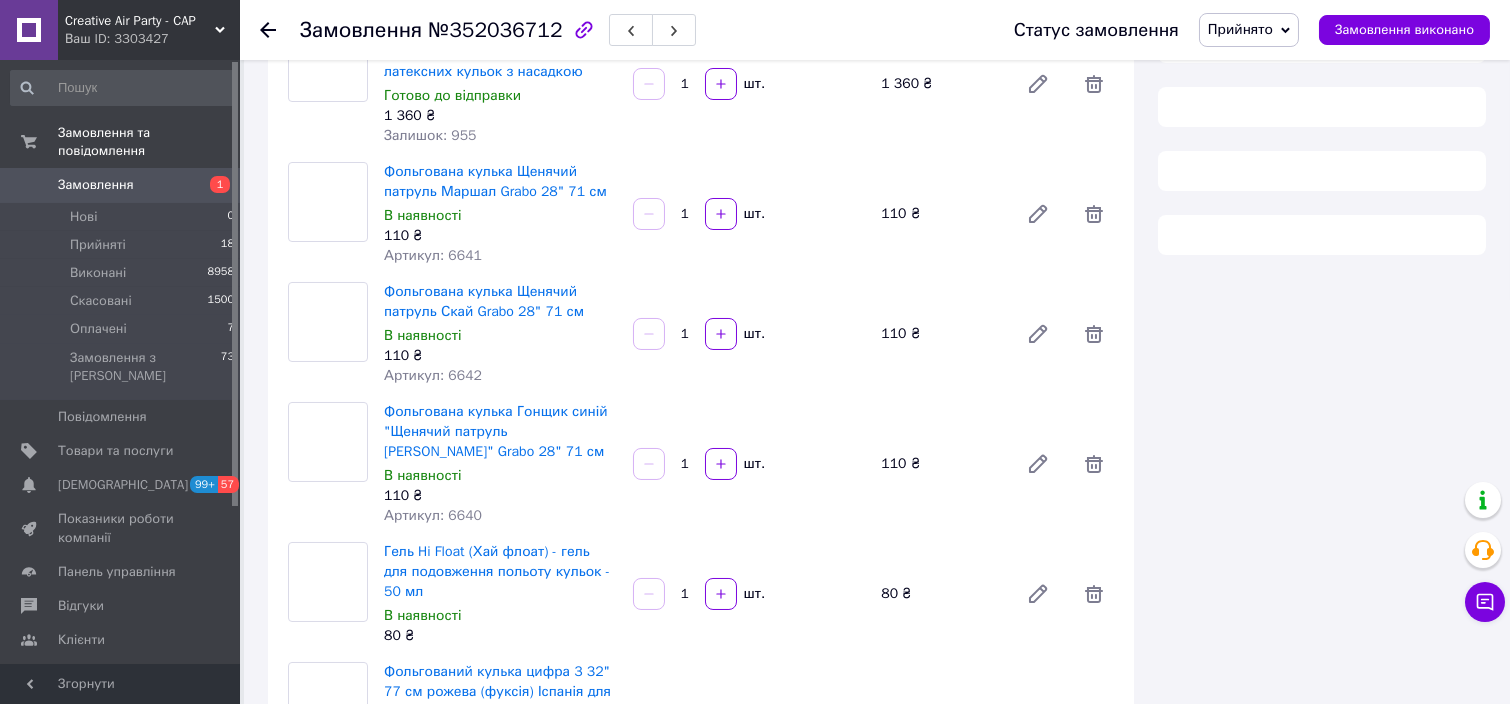 scroll, scrollTop: 933, scrollLeft: 0, axis: vertical 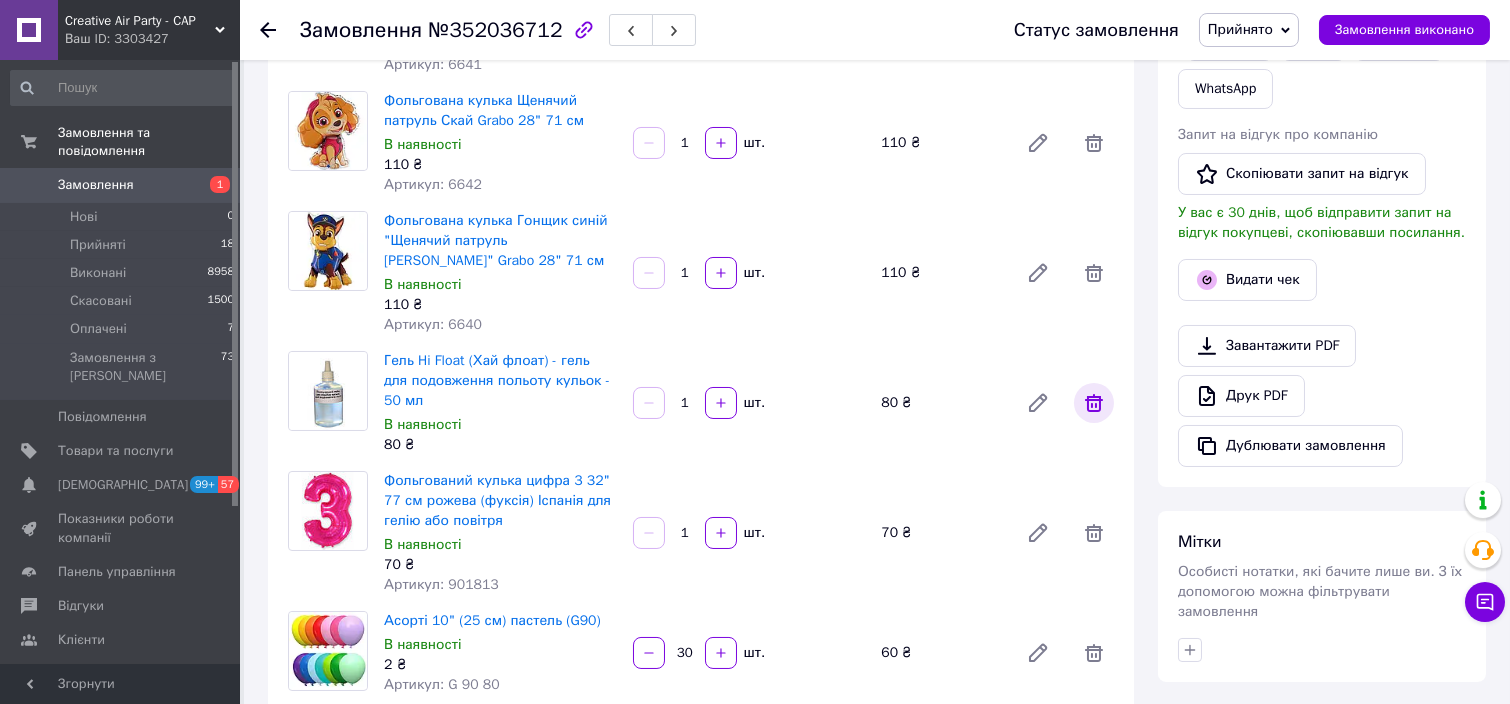 click 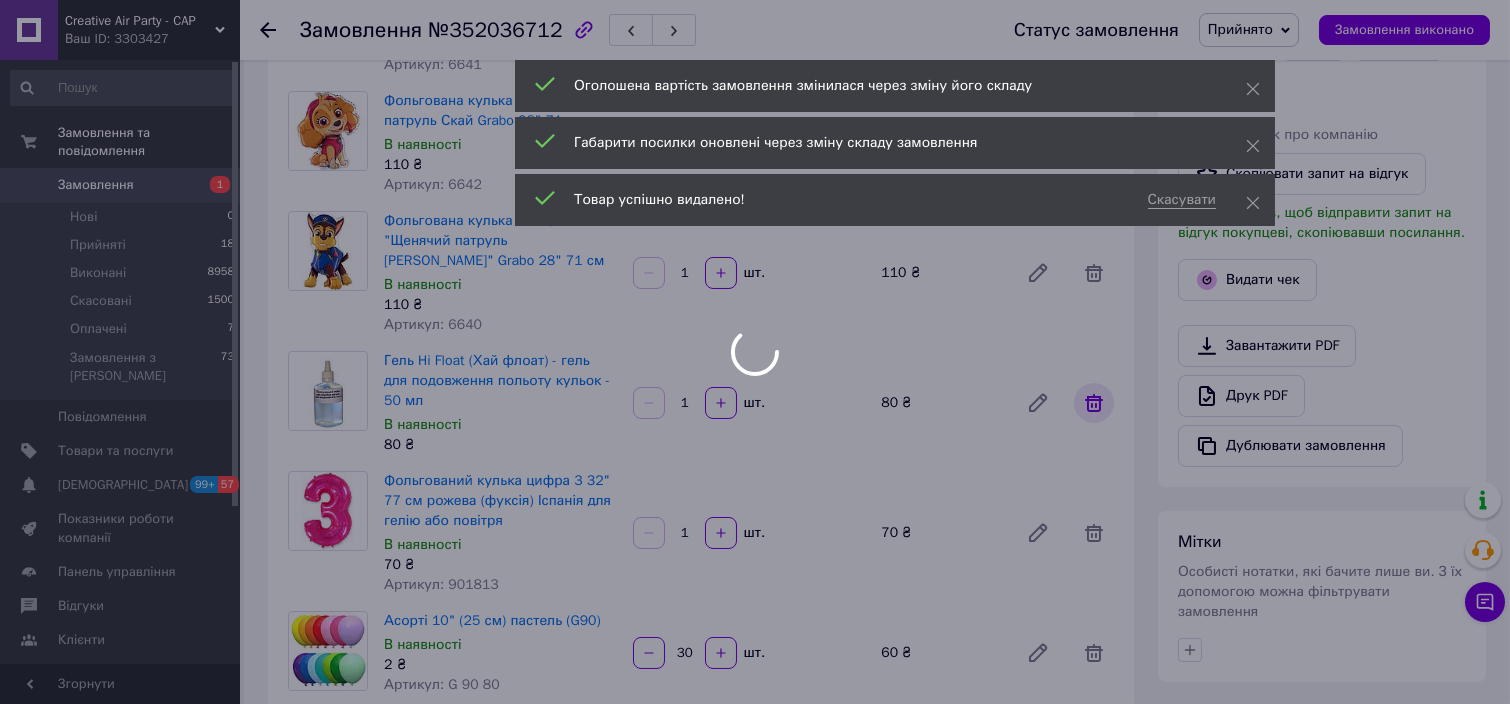 scroll, scrollTop: 273, scrollLeft: 0, axis: vertical 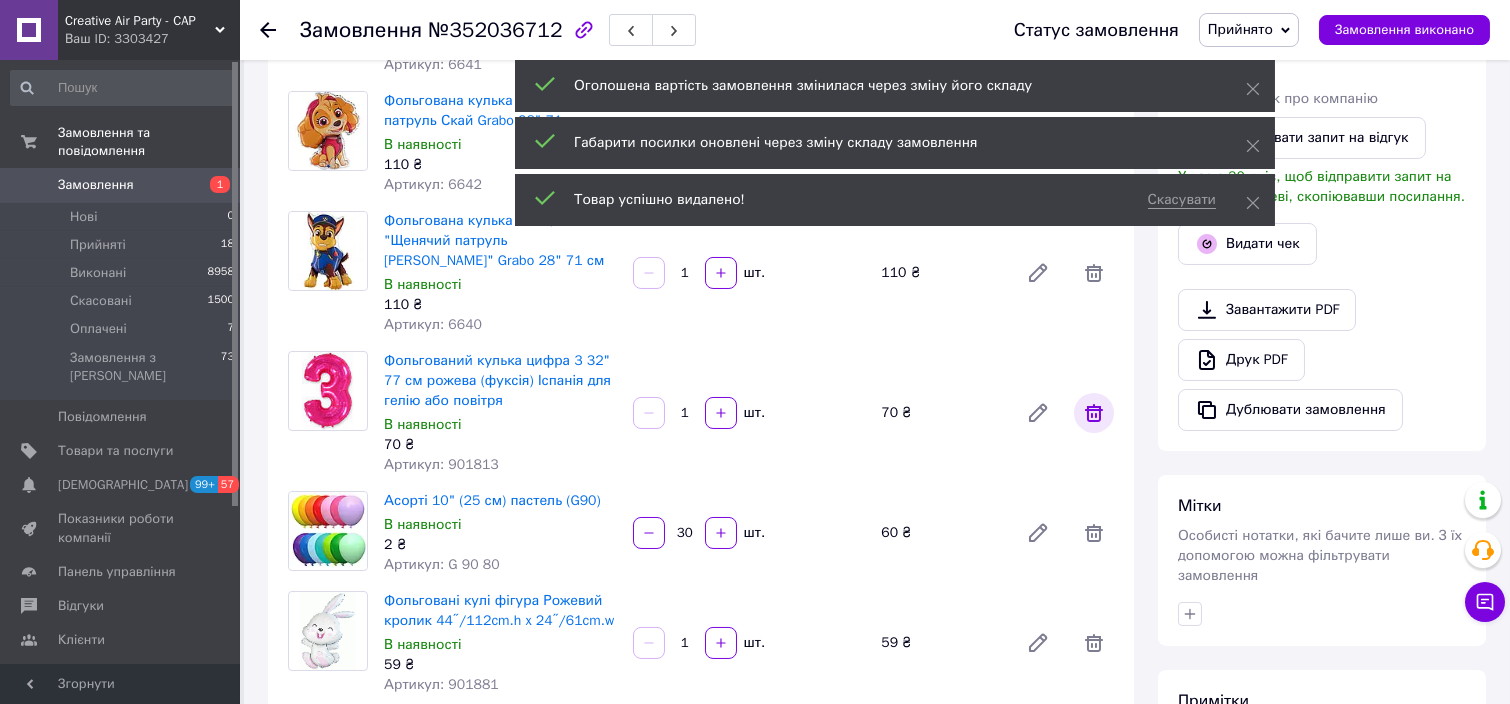 click 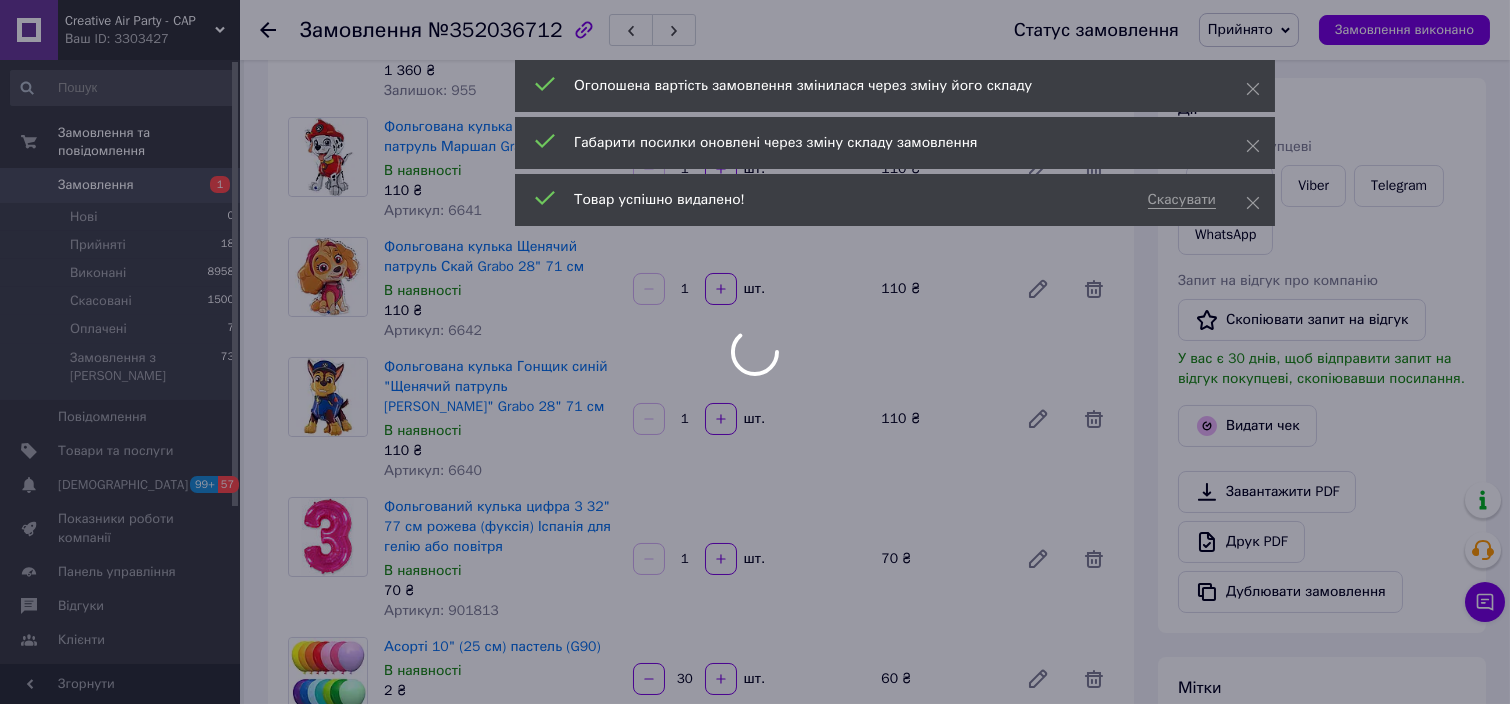 scroll, scrollTop: 0, scrollLeft: 0, axis: both 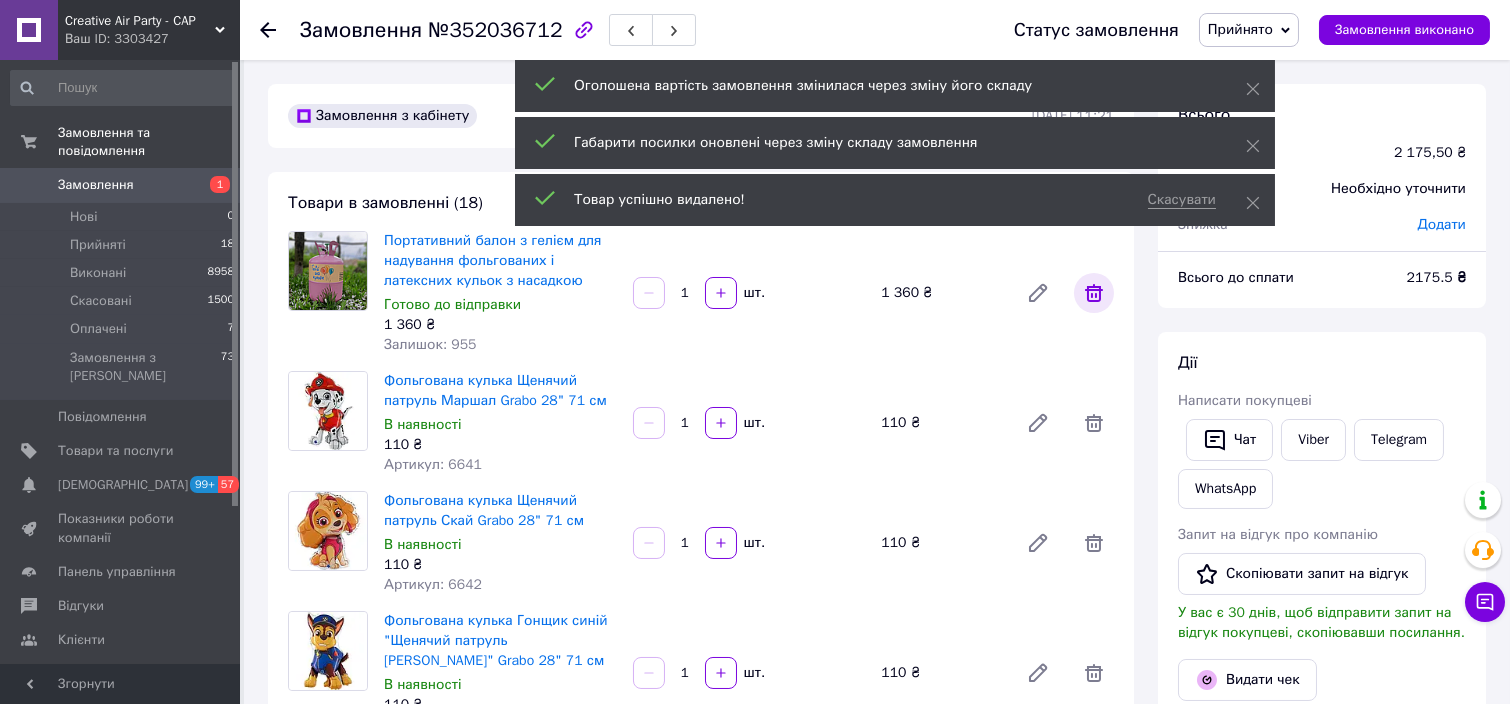 click 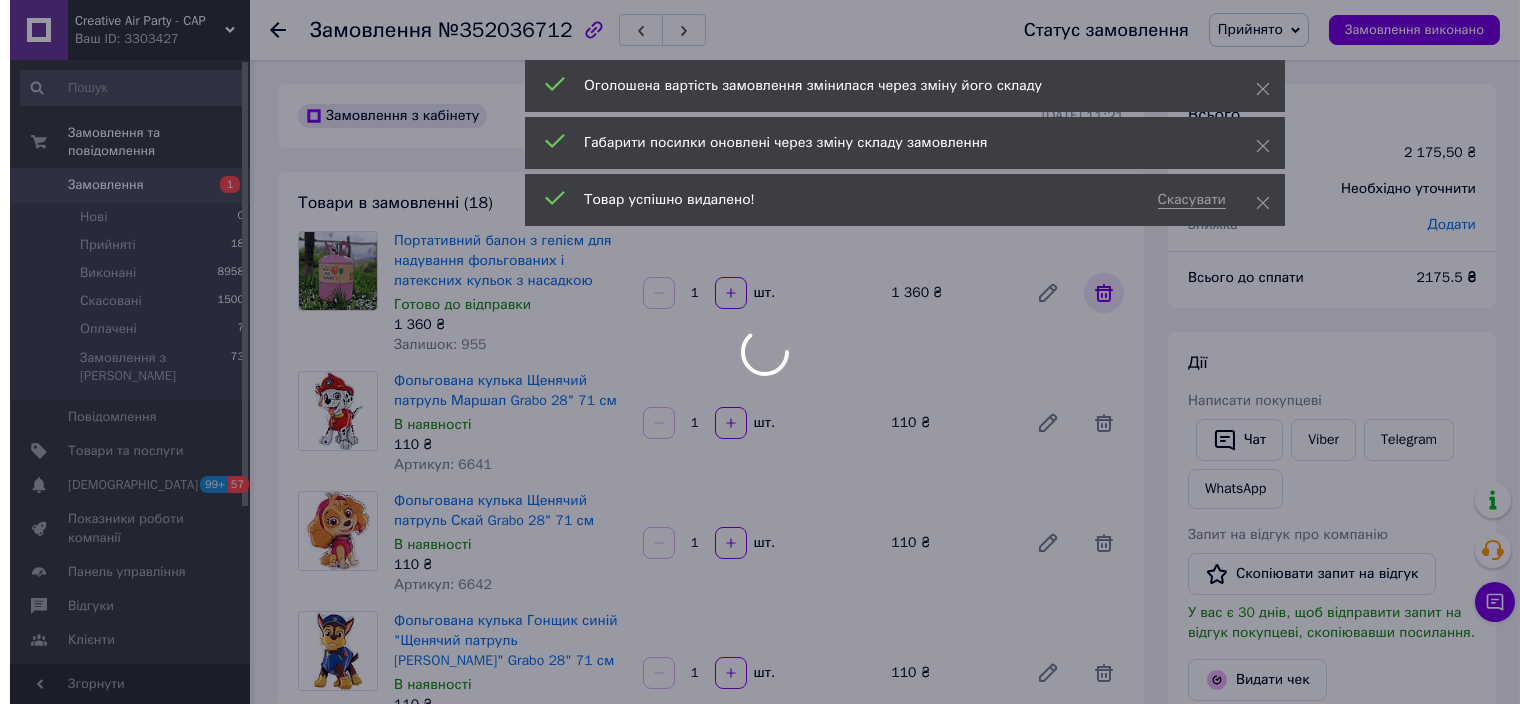 scroll, scrollTop: 487, scrollLeft: 0, axis: vertical 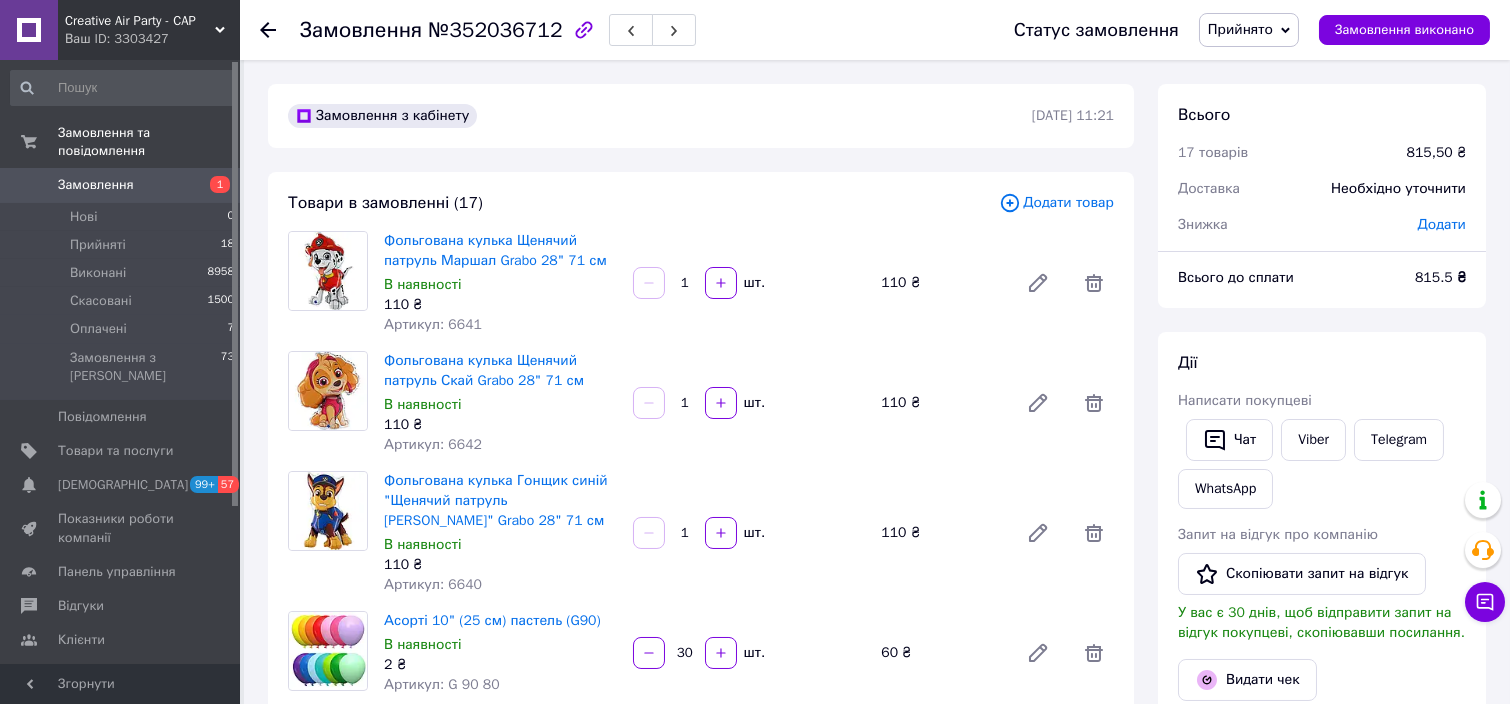 click on "Додати товар" at bounding box center [1056, 203] 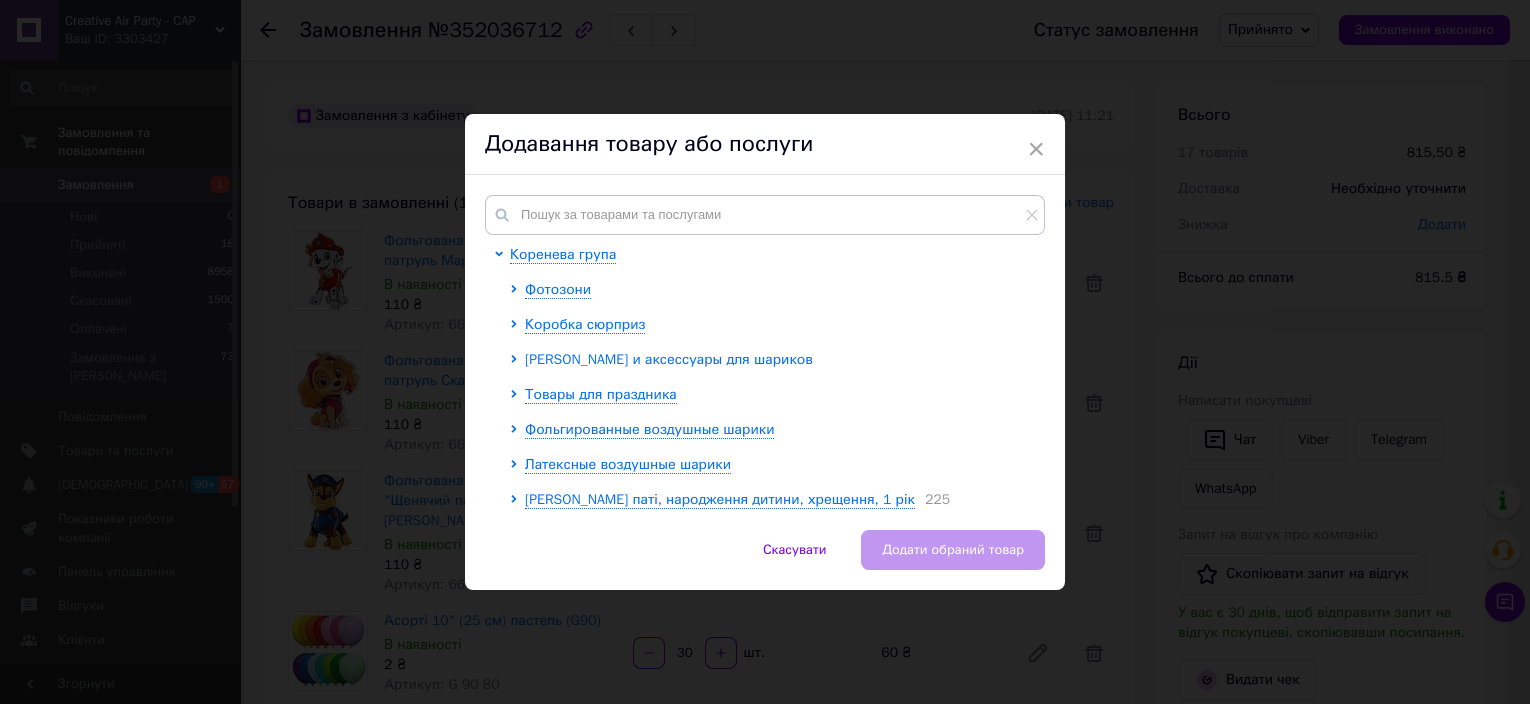 click 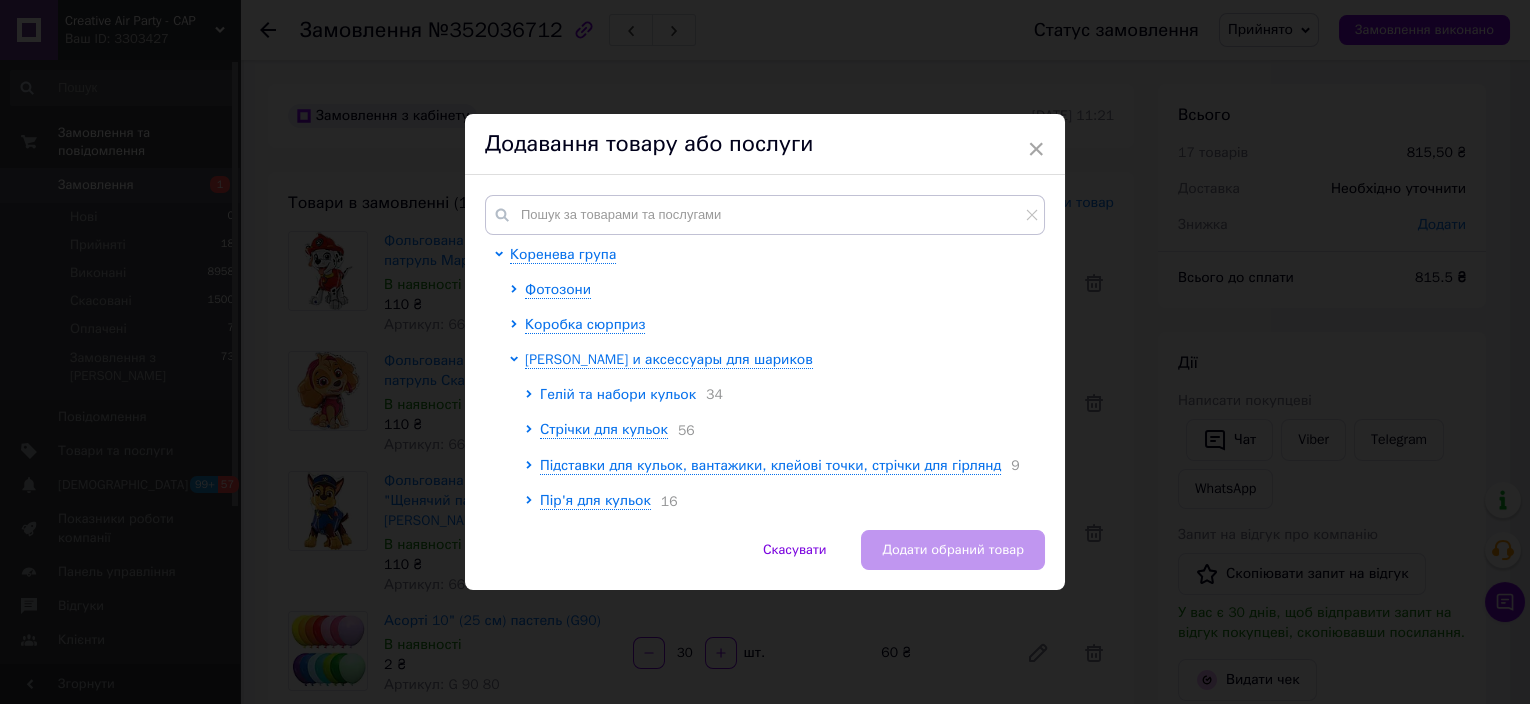 click 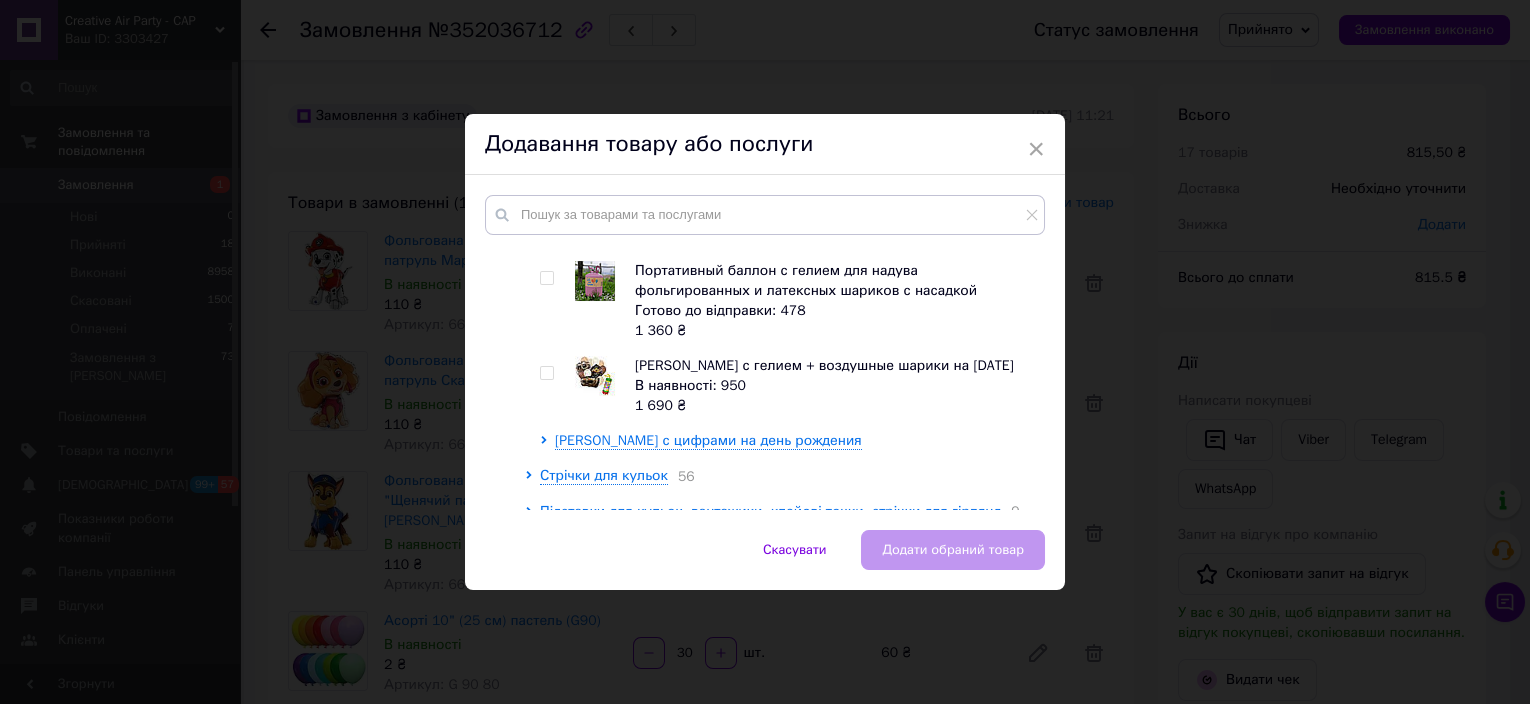 scroll, scrollTop: 3067, scrollLeft: 0, axis: vertical 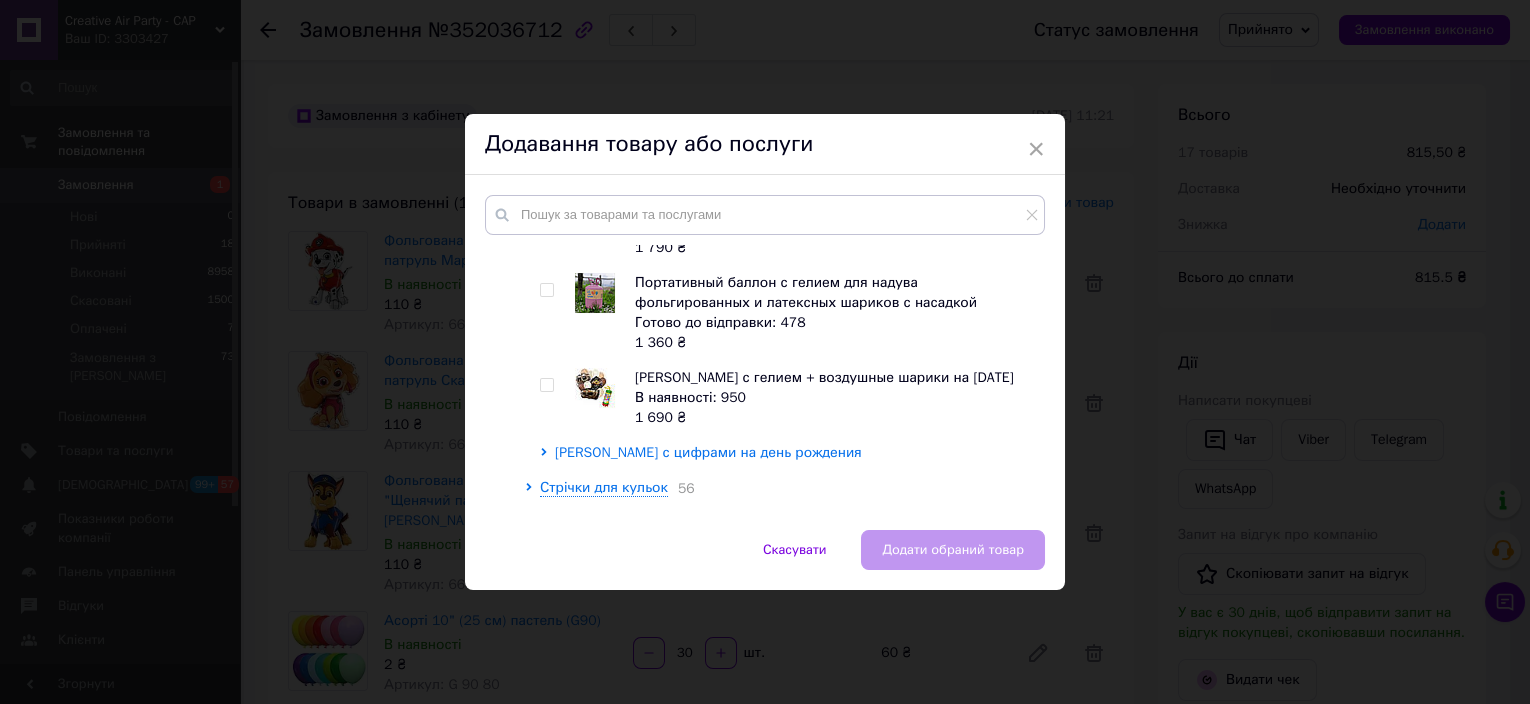 click on "Гелий с цифрами на день рождения" at bounding box center [708, 452] 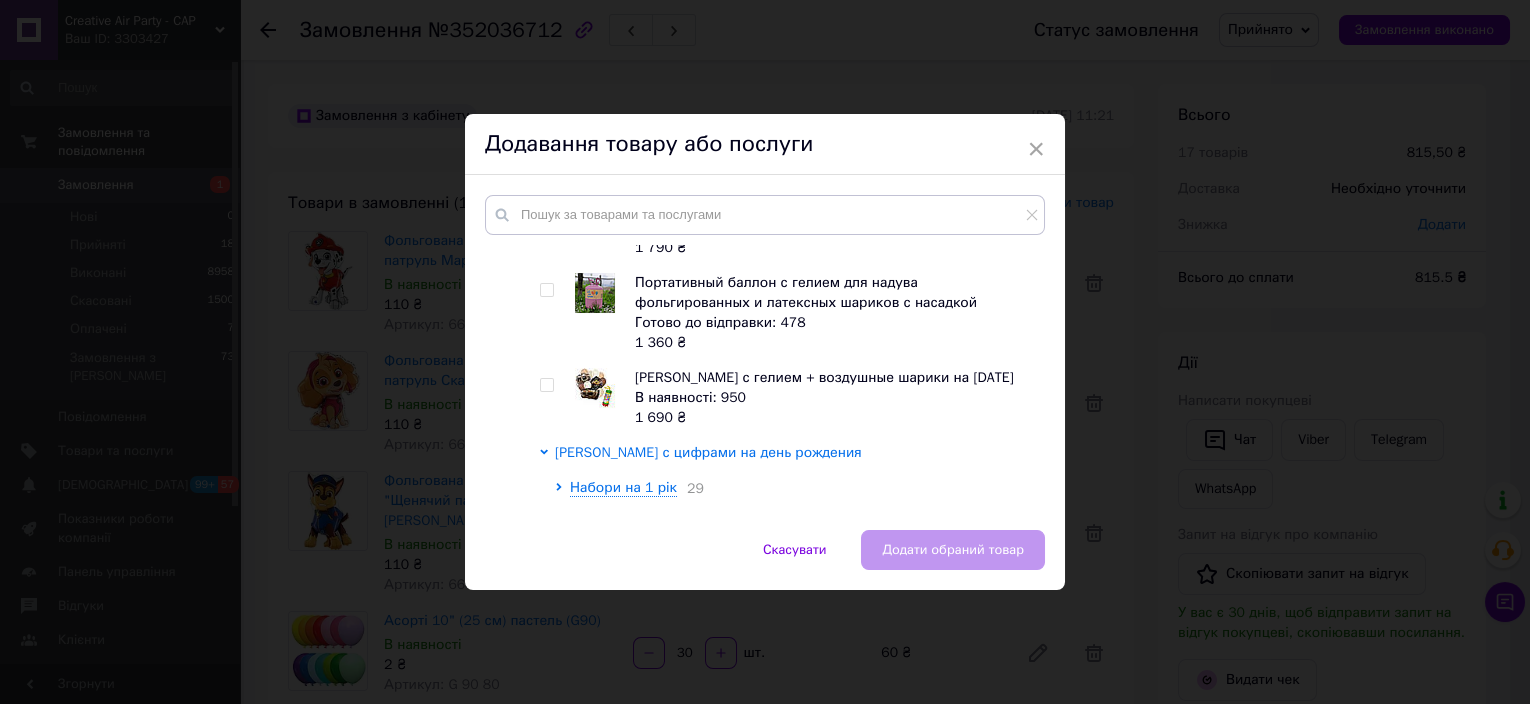 scroll, scrollTop: 3333, scrollLeft: 0, axis: vertical 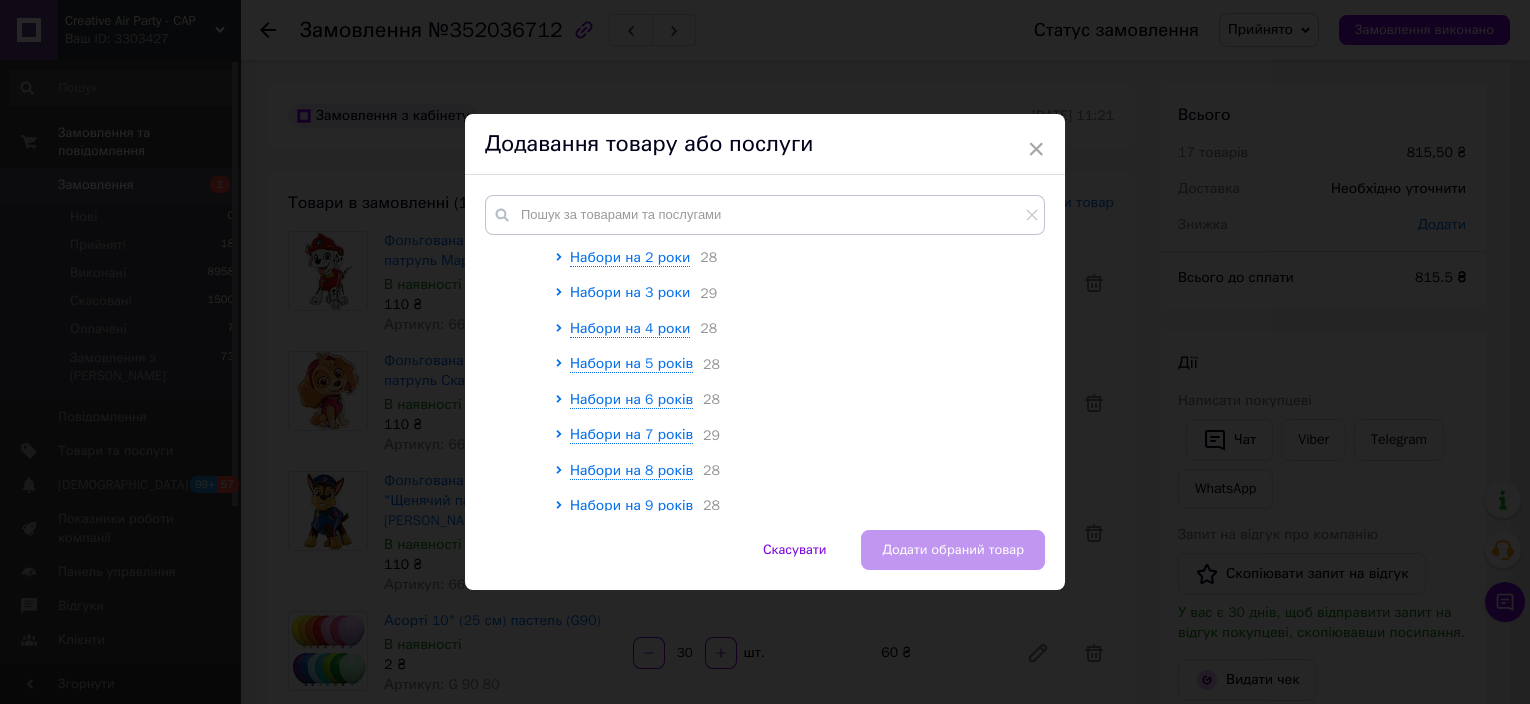 click on "Набори на 3 роки" at bounding box center [630, 292] 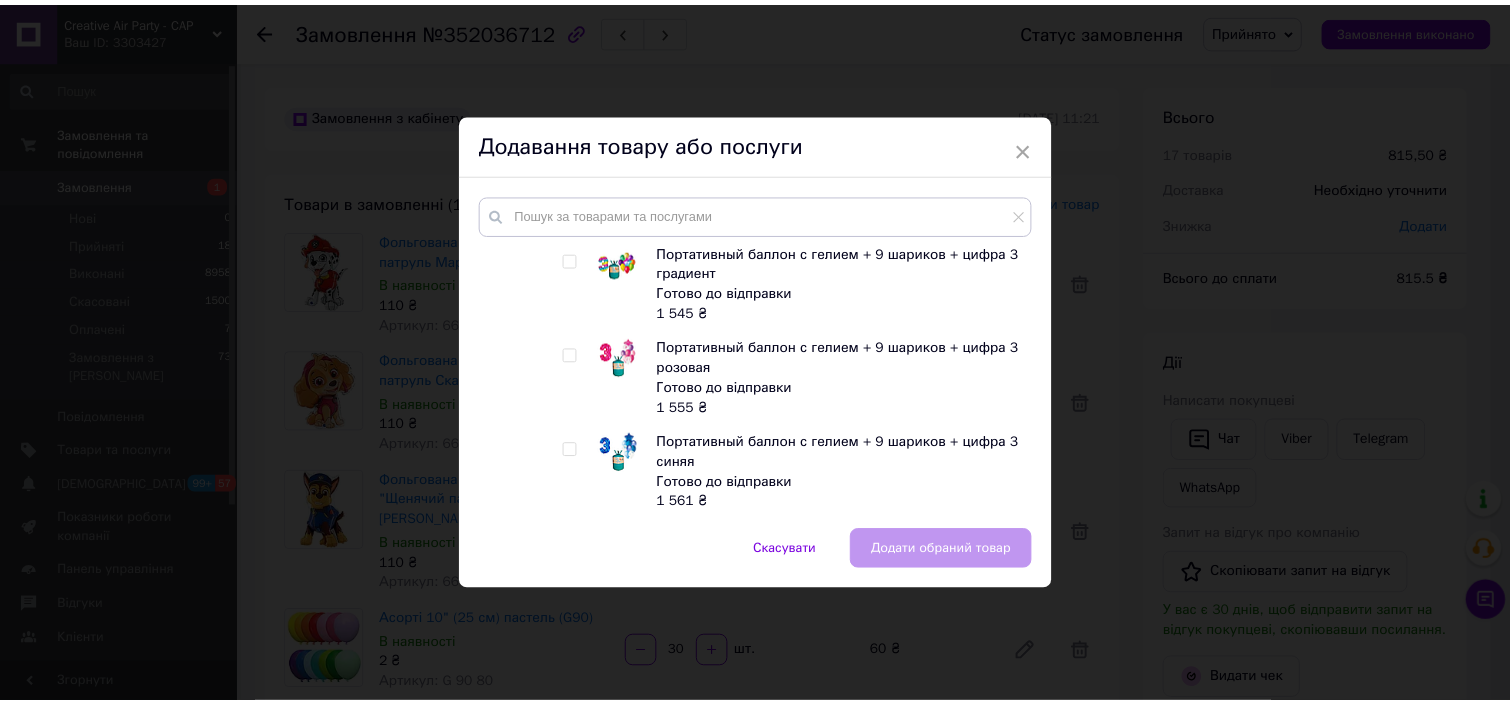 scroll, scrollTop: 3733, scrollLeft: 0, axis: vertical 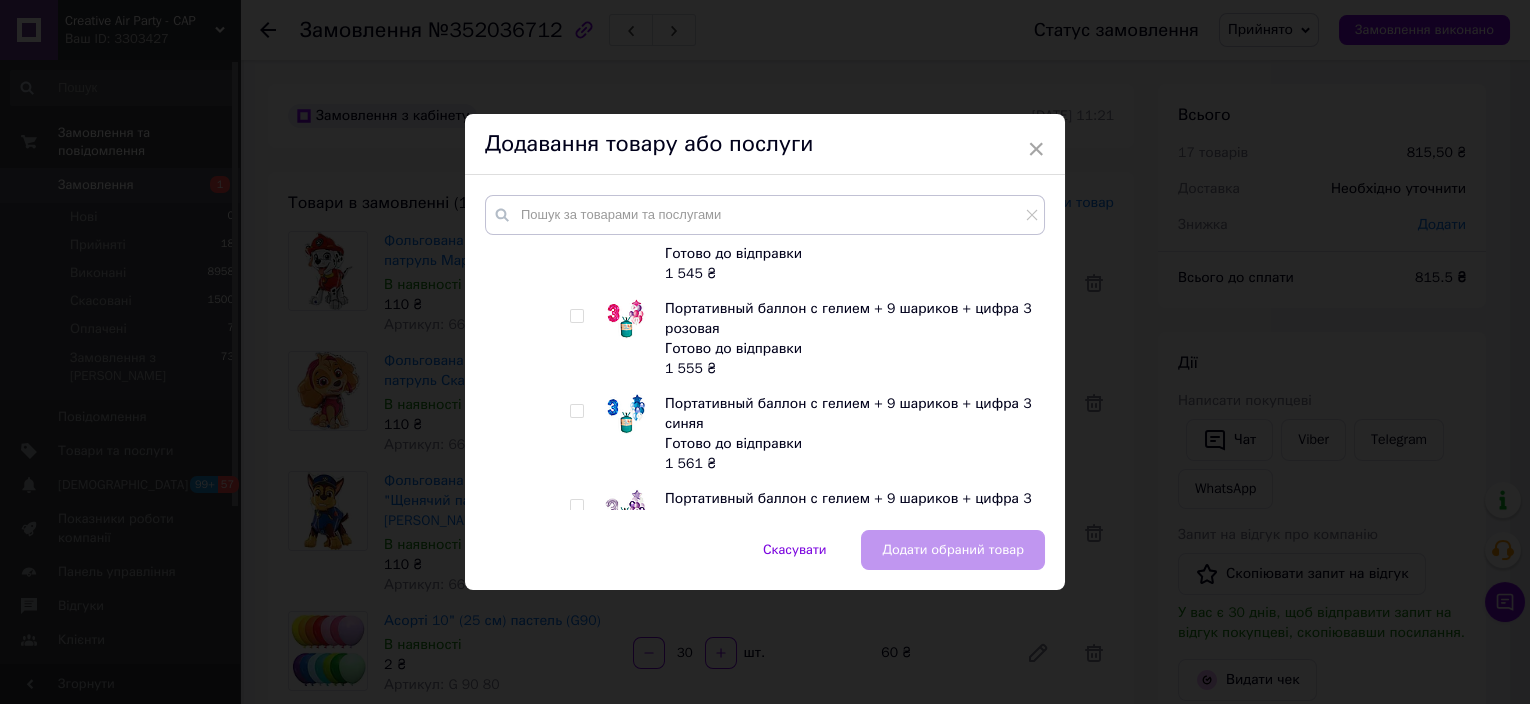 click at bounding box center [576, 316] 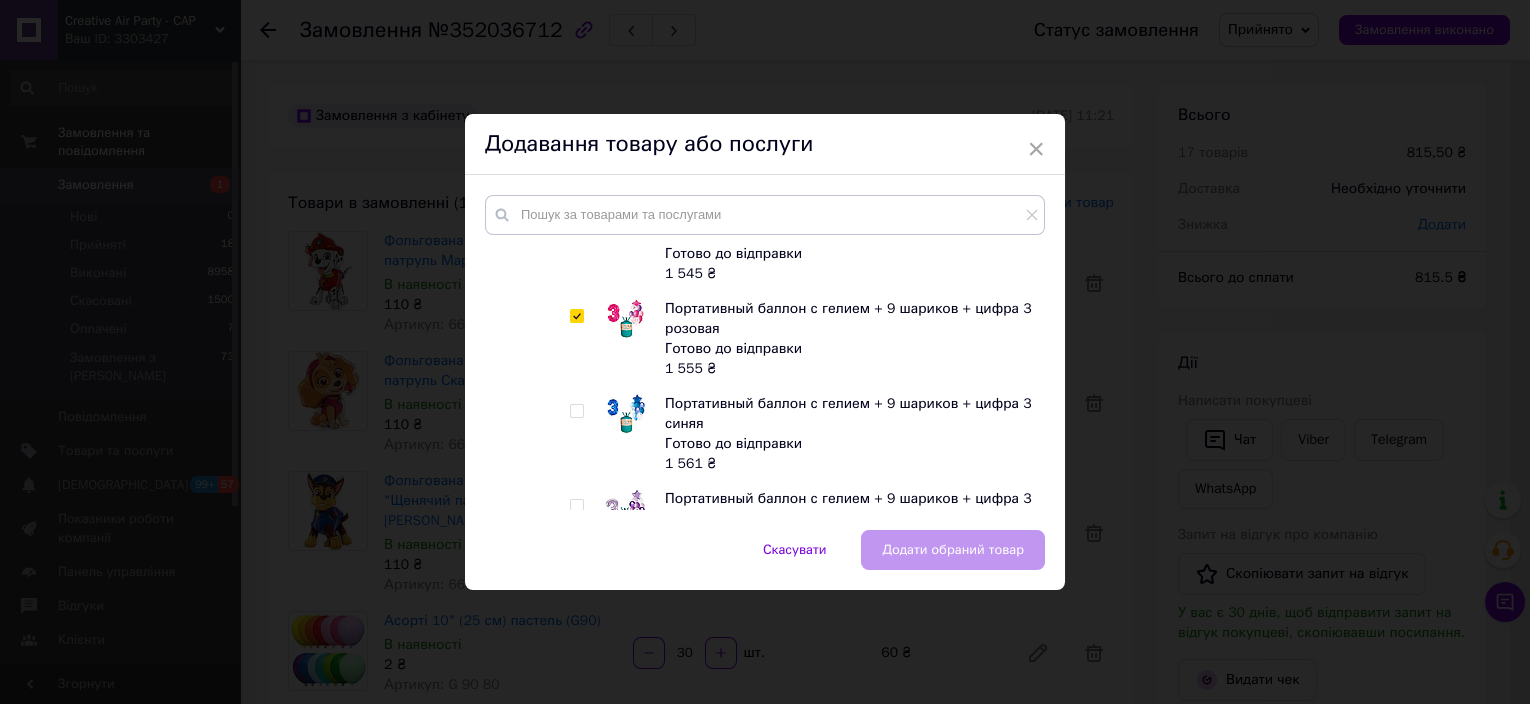 checkbox on "true" 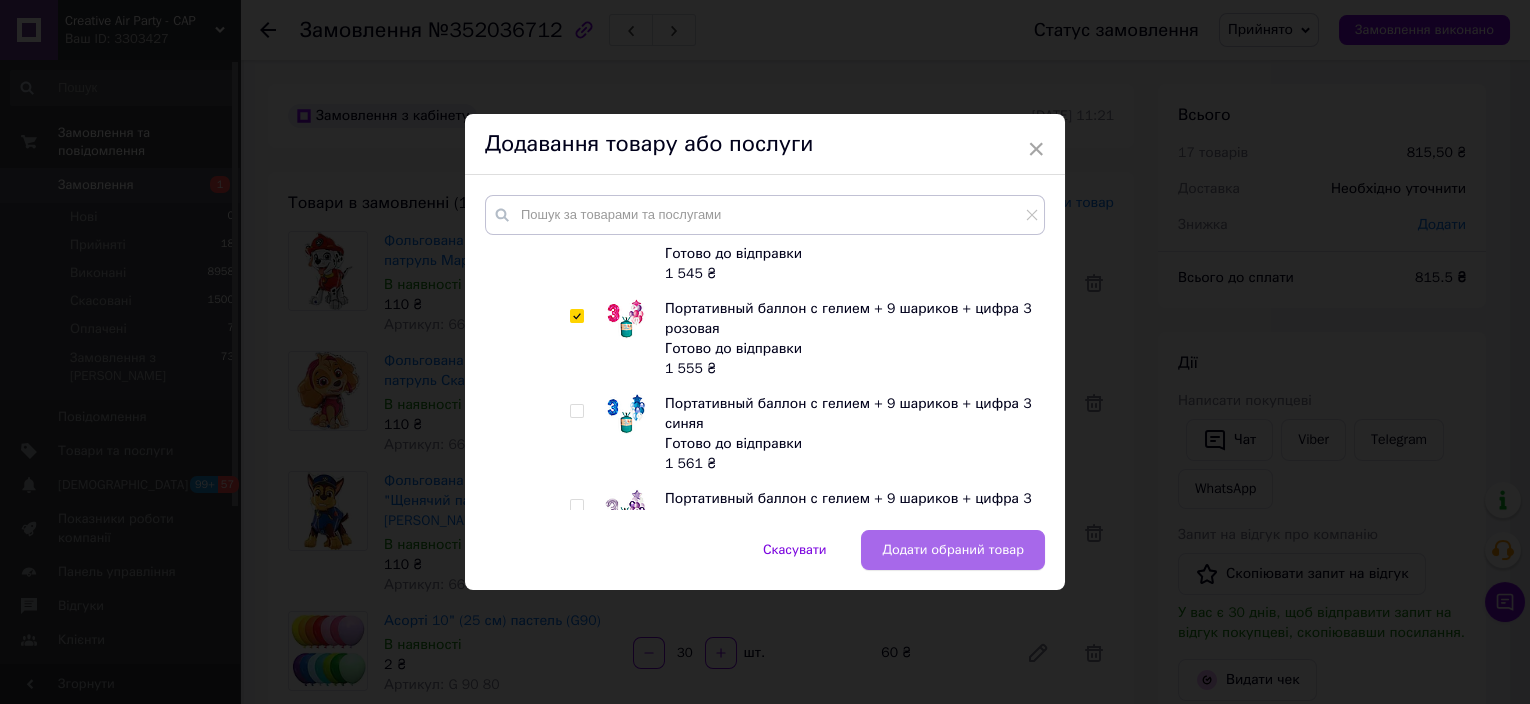 click on "Додати обраний товар" at bounding box center (953, 550) 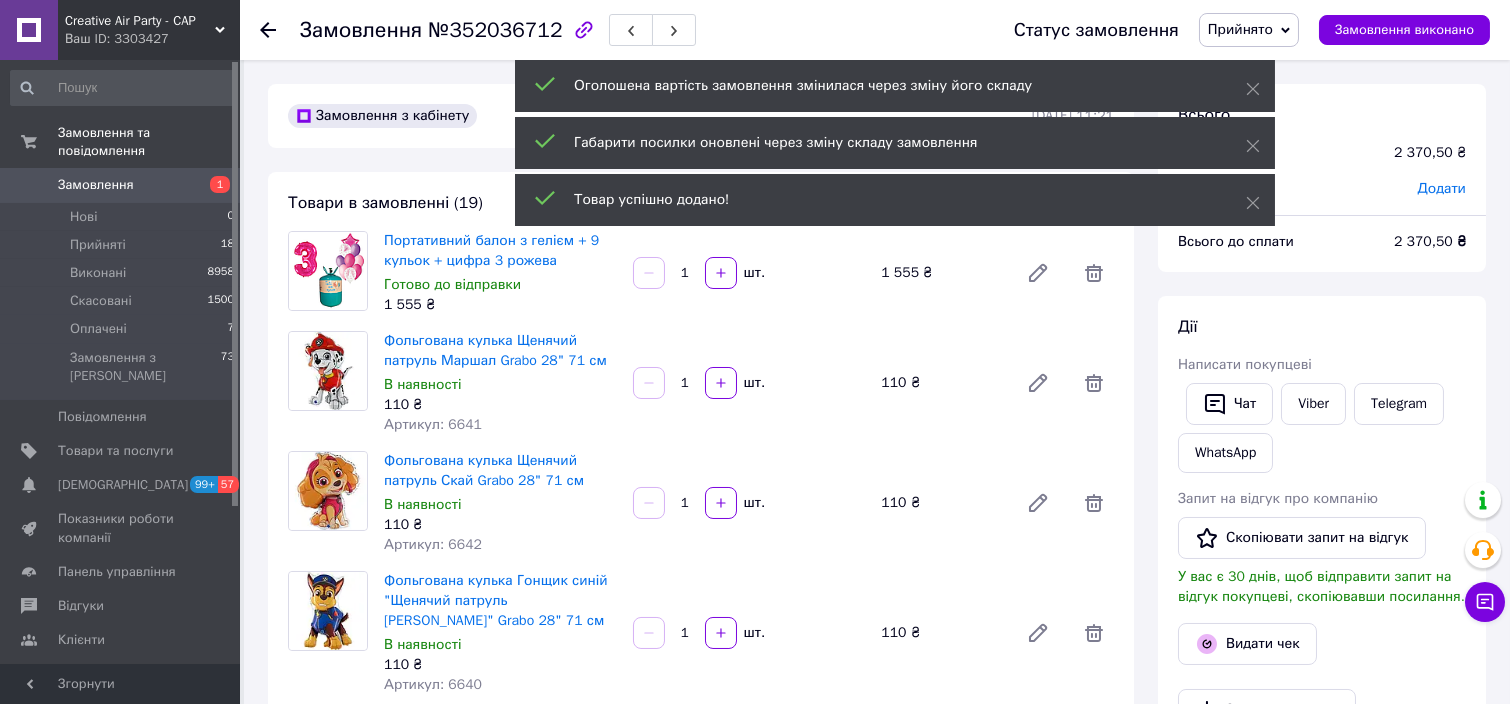 scroll, scrollTop: 583, scrollLeft: 0, axis: vertical 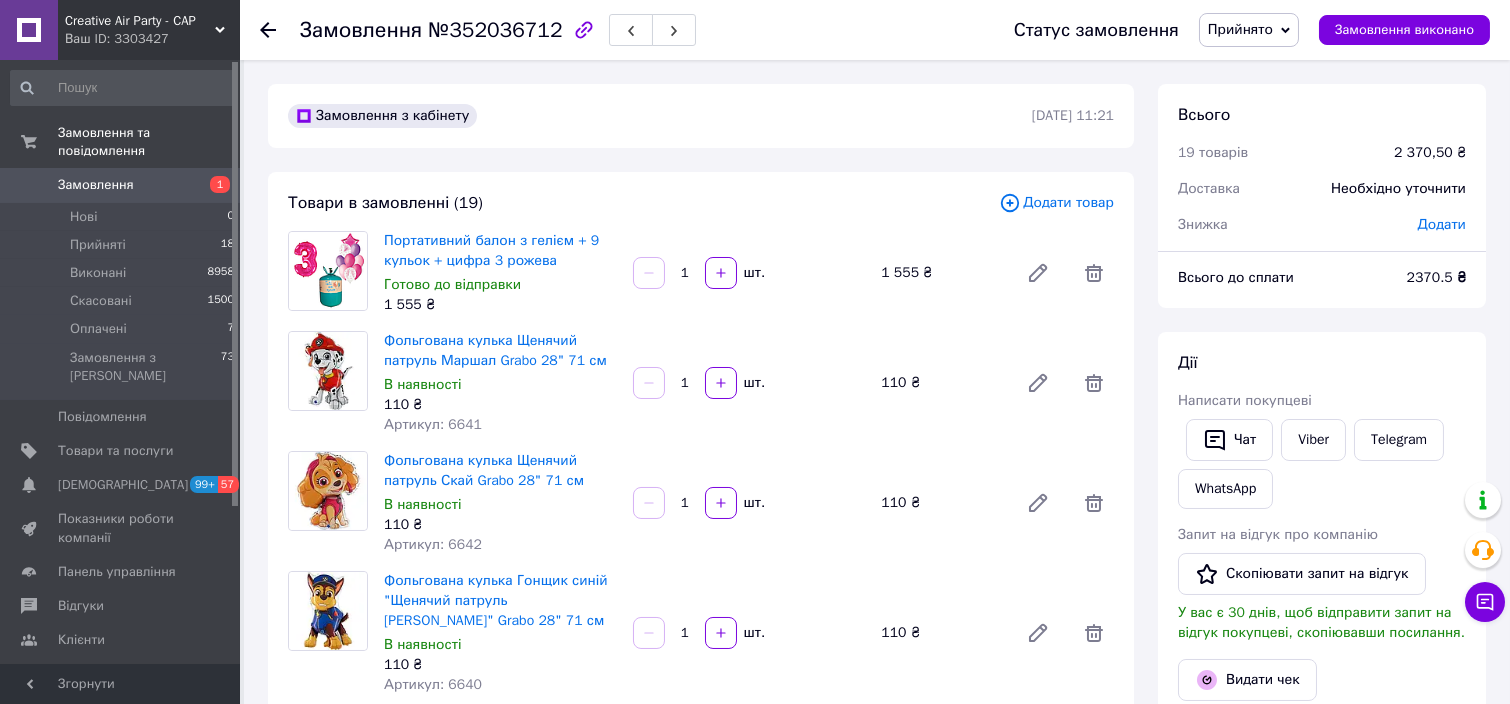 click on "Додати товар" at bounding box center (1056, 203) 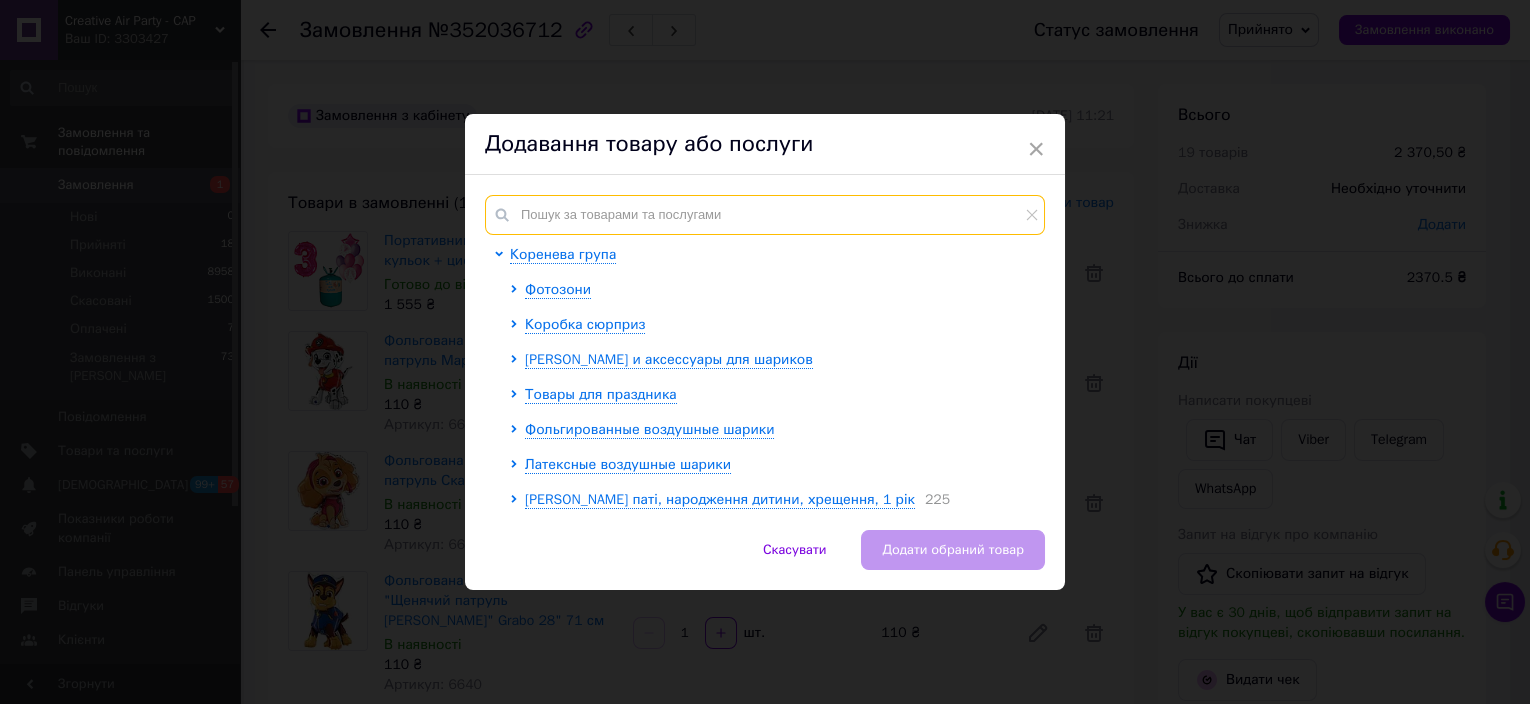 click at bounding box center [765, 215] 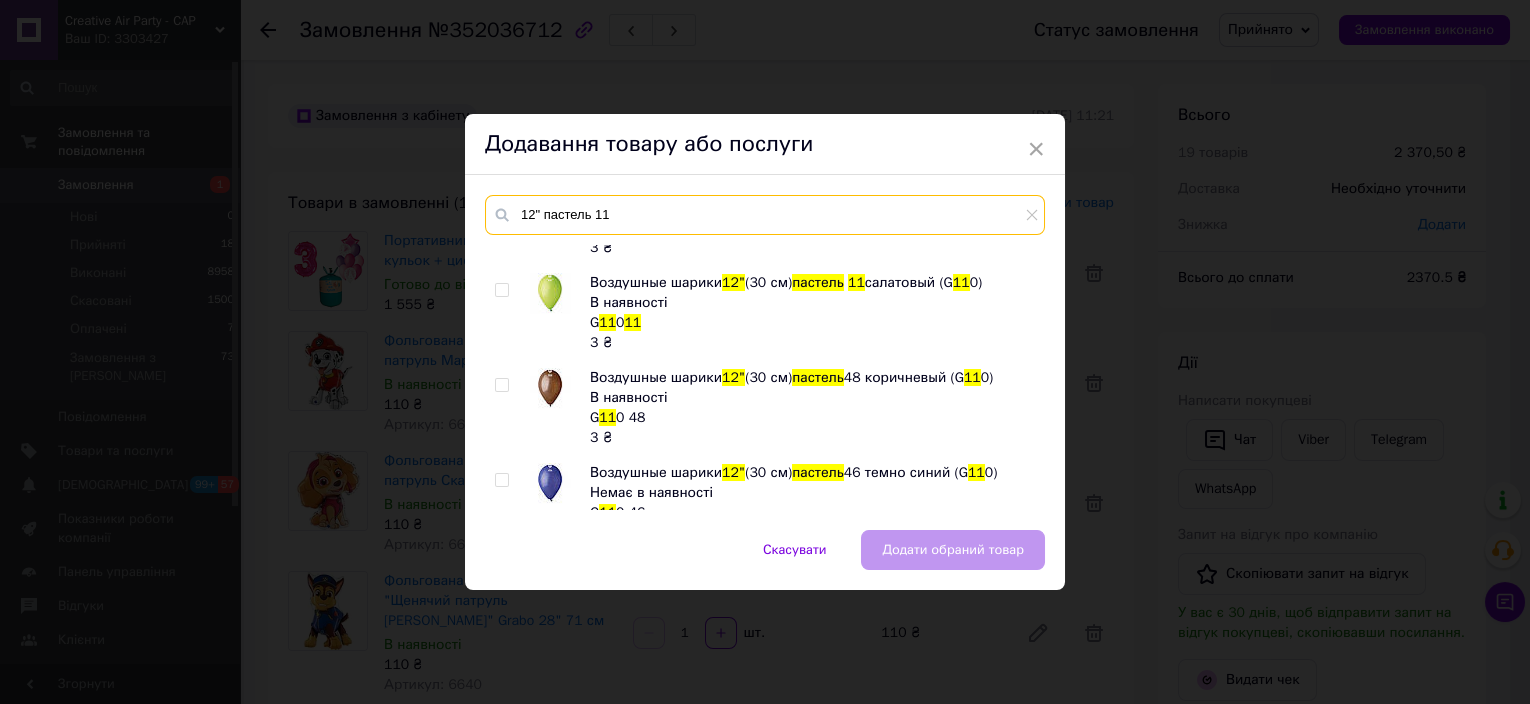 scroll, scrollTop: 266, scrollLeft: 0, axis: vertical 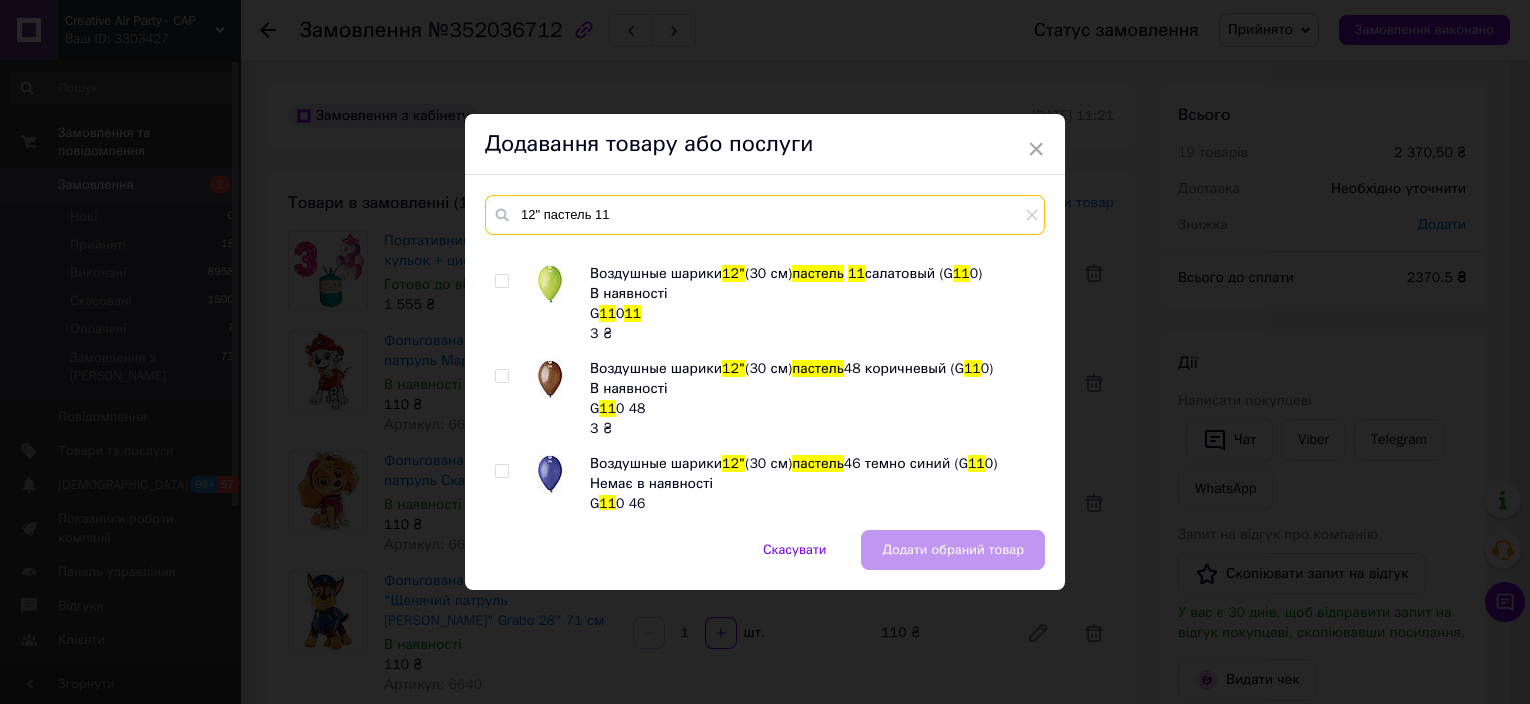type on "12" пастель 11" 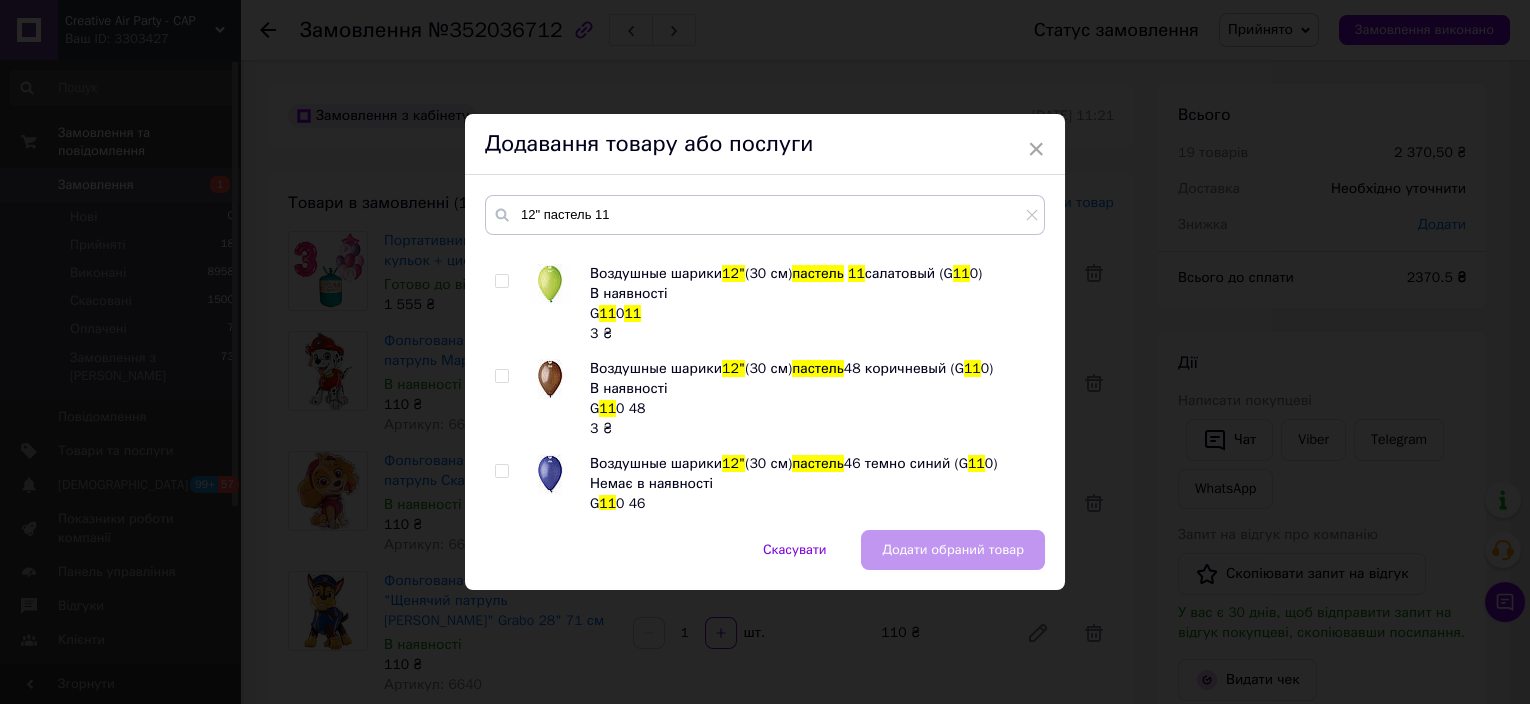 click at bounding box center [502, 281] 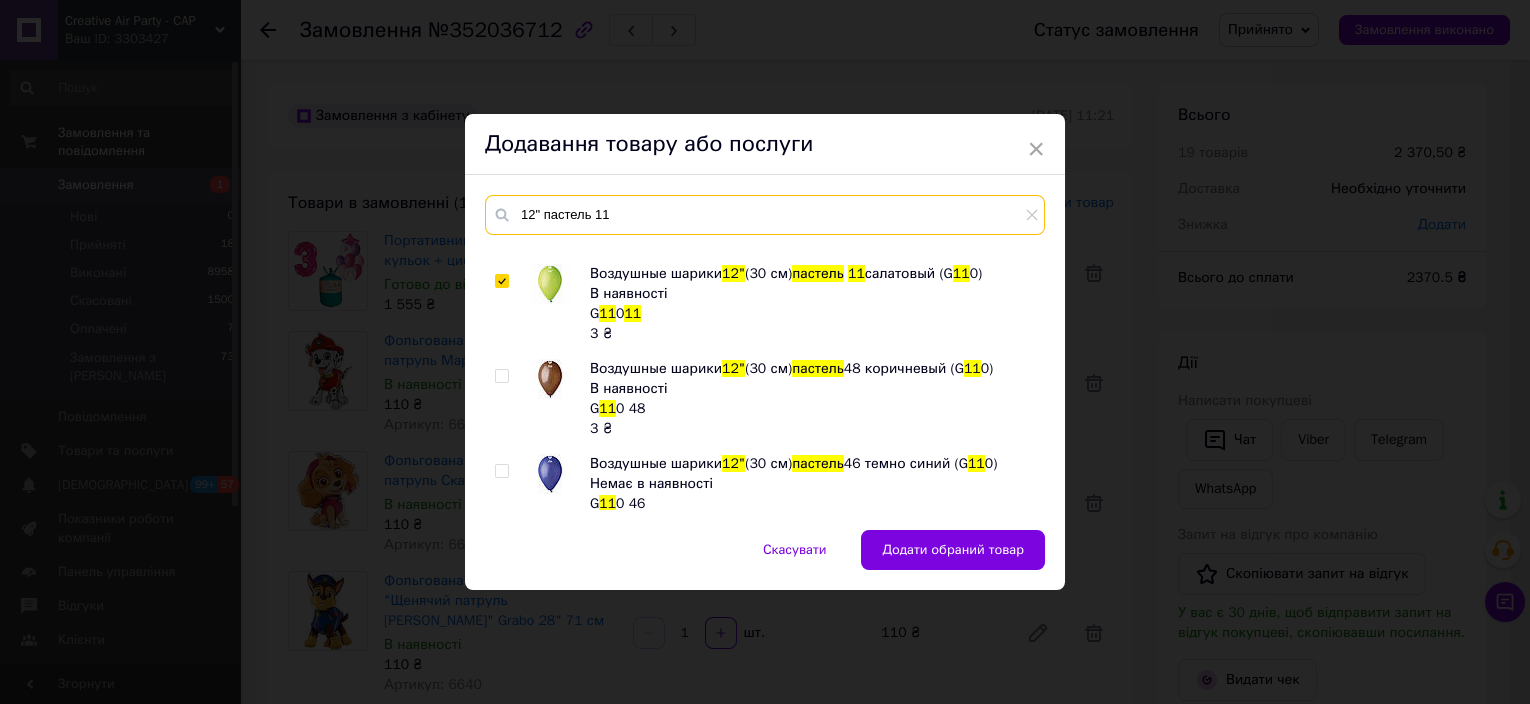 click on "12" пастель 11" at bounding box center (765, 215) 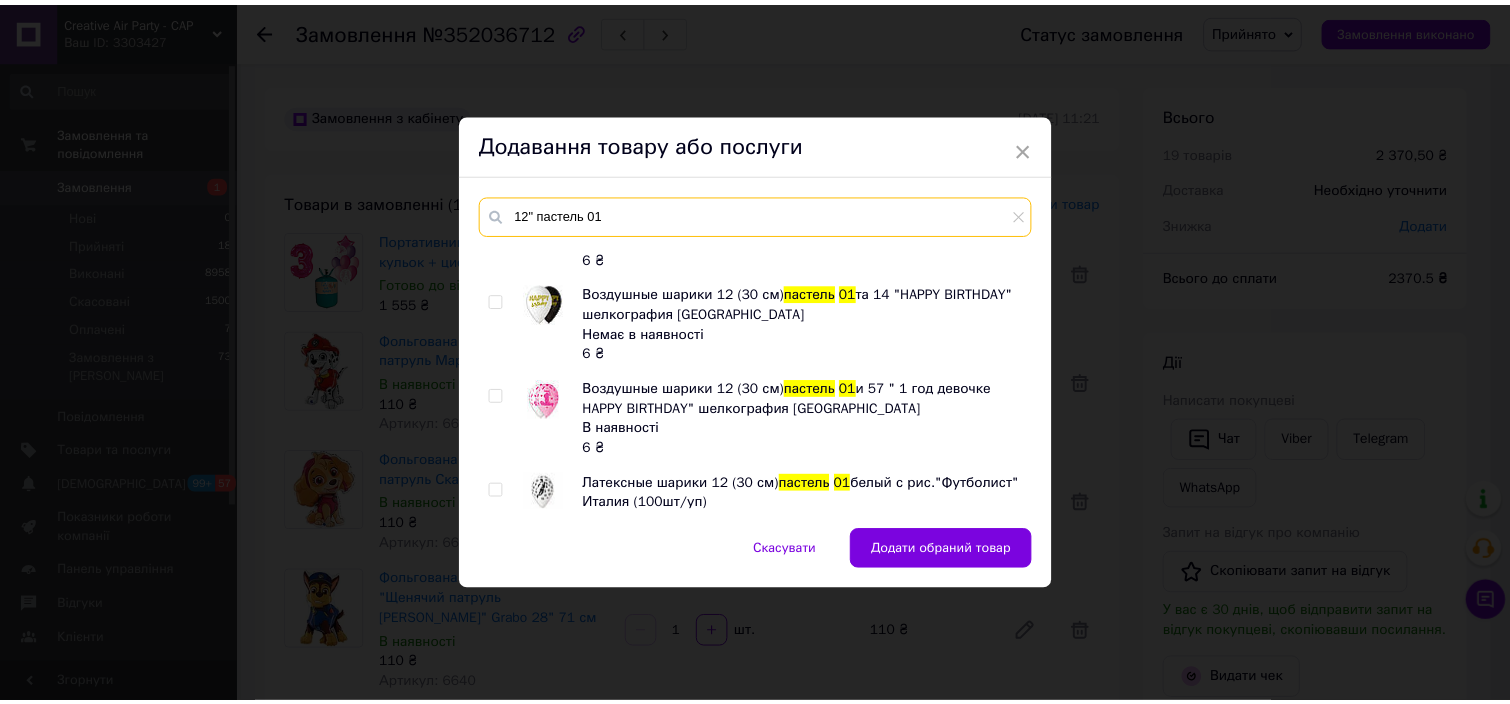 scroll, scrollTop: 0, scrollLeft: 0, axis: both 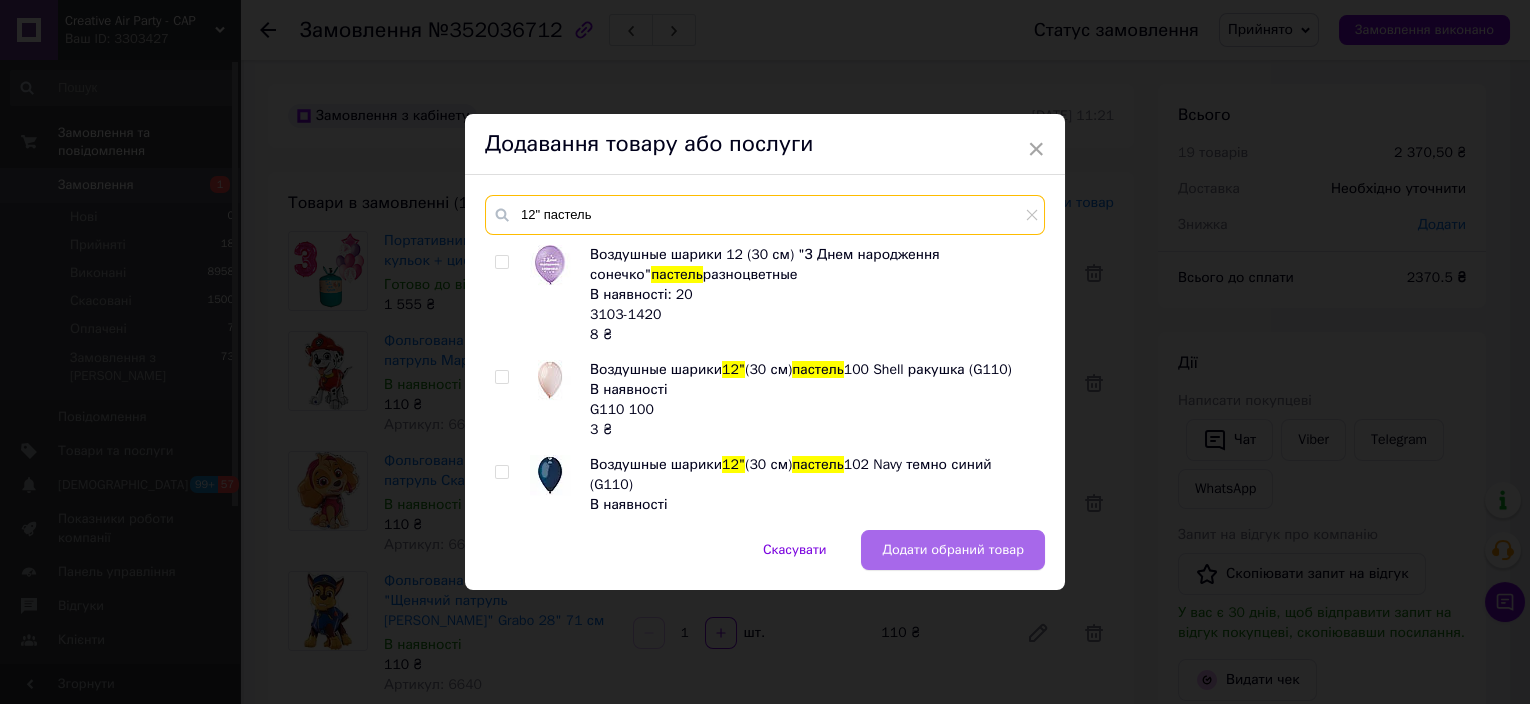 type on "12" пастель" 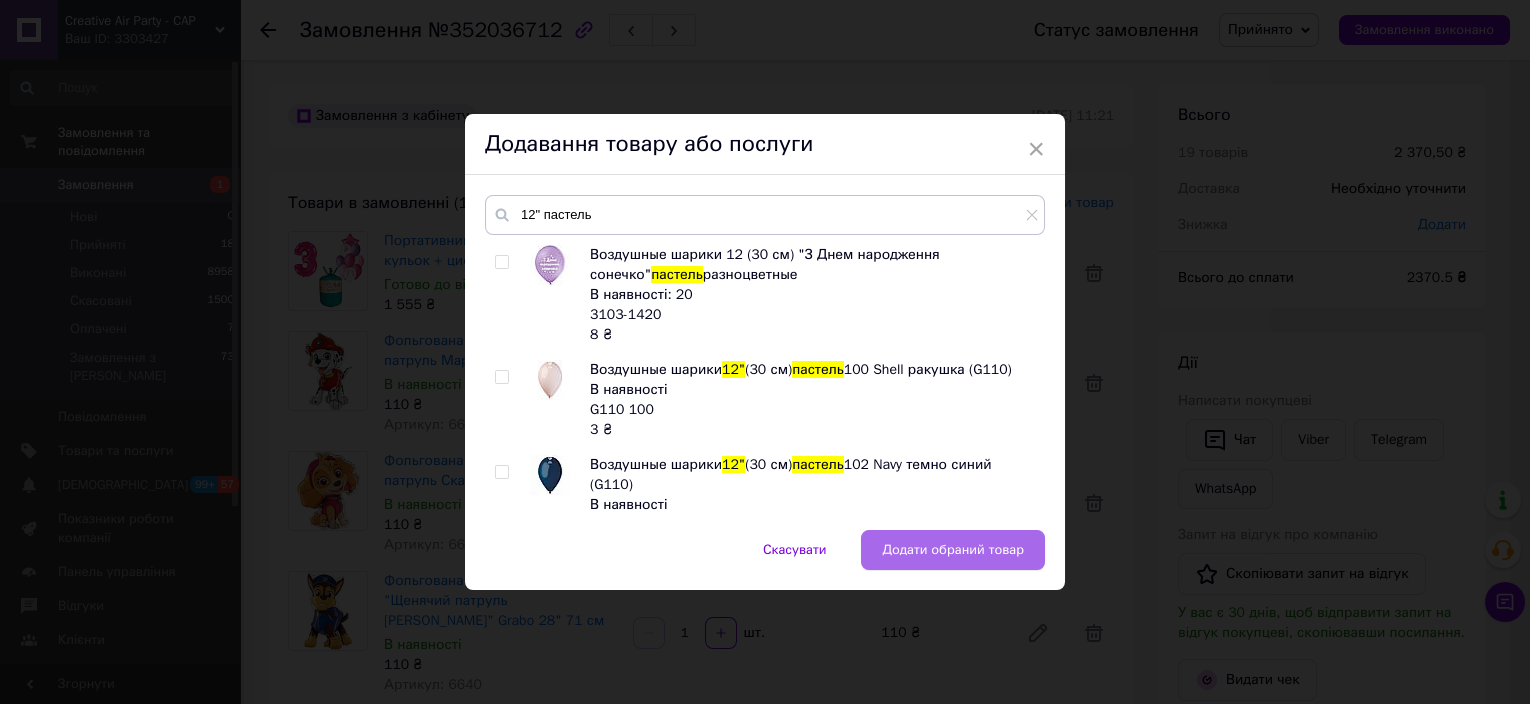 click on "Додати обраний товар" at bounding box center [953, 550] 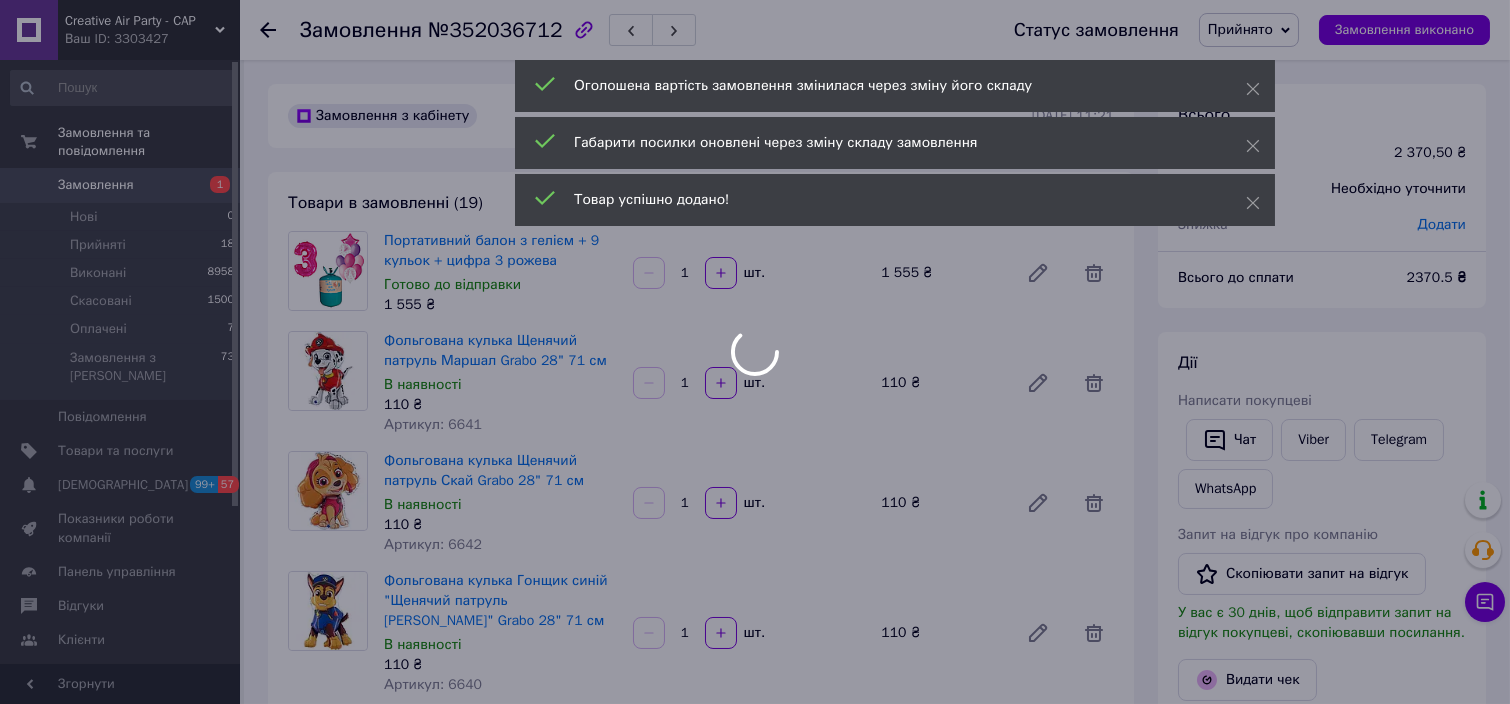scroll, scrollTop: 679, scrollLeft: 0, axis: vertical 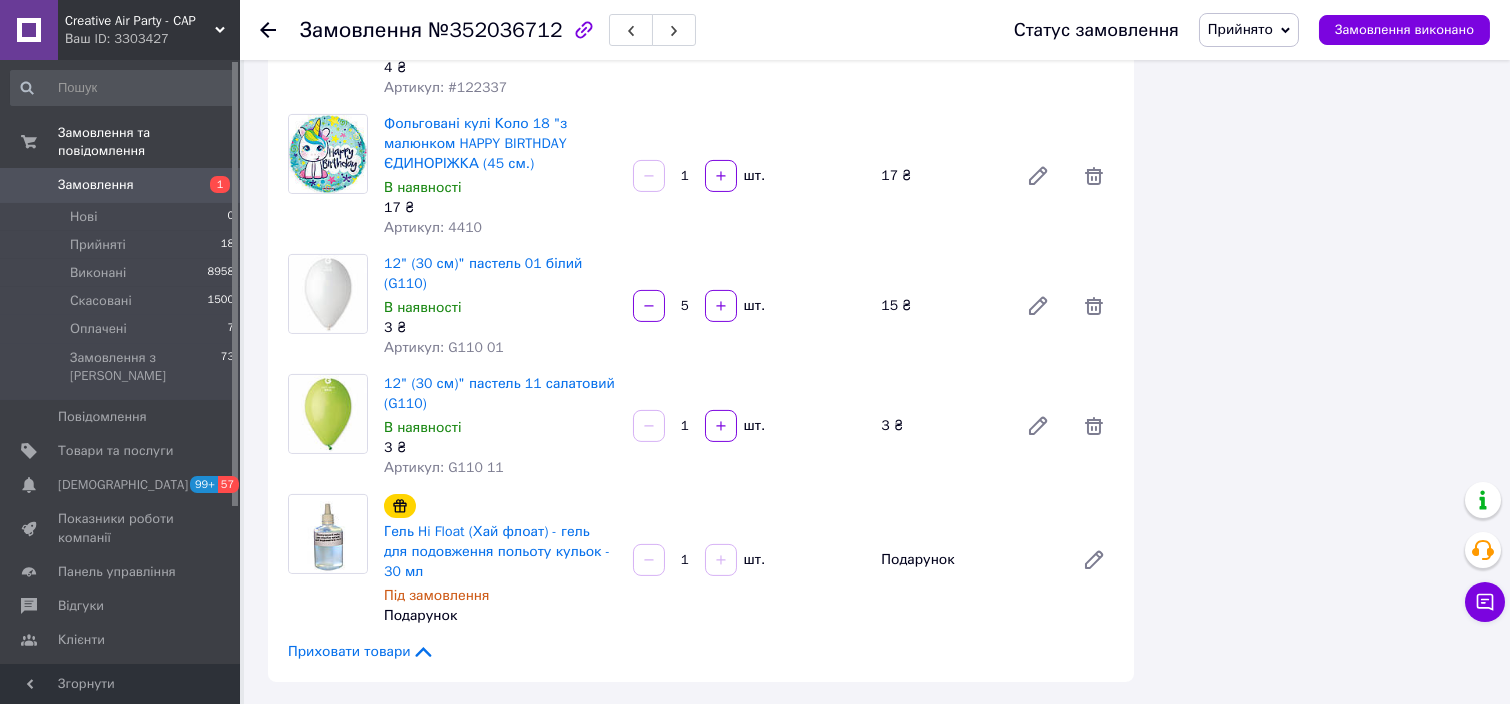 click on "1" at bounding box center (685, 426) 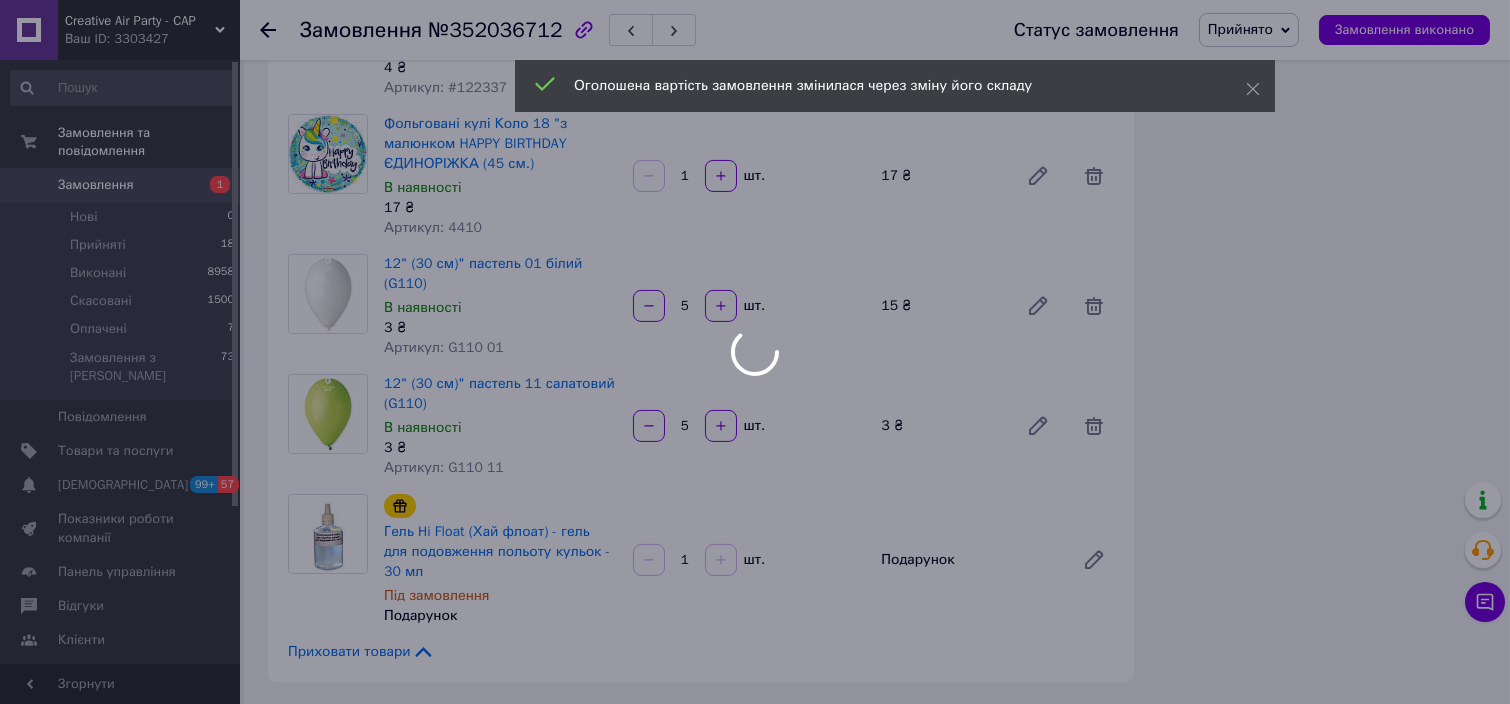 scroll, scrollTop: 776, scrollLeft: 0, axis: vertical 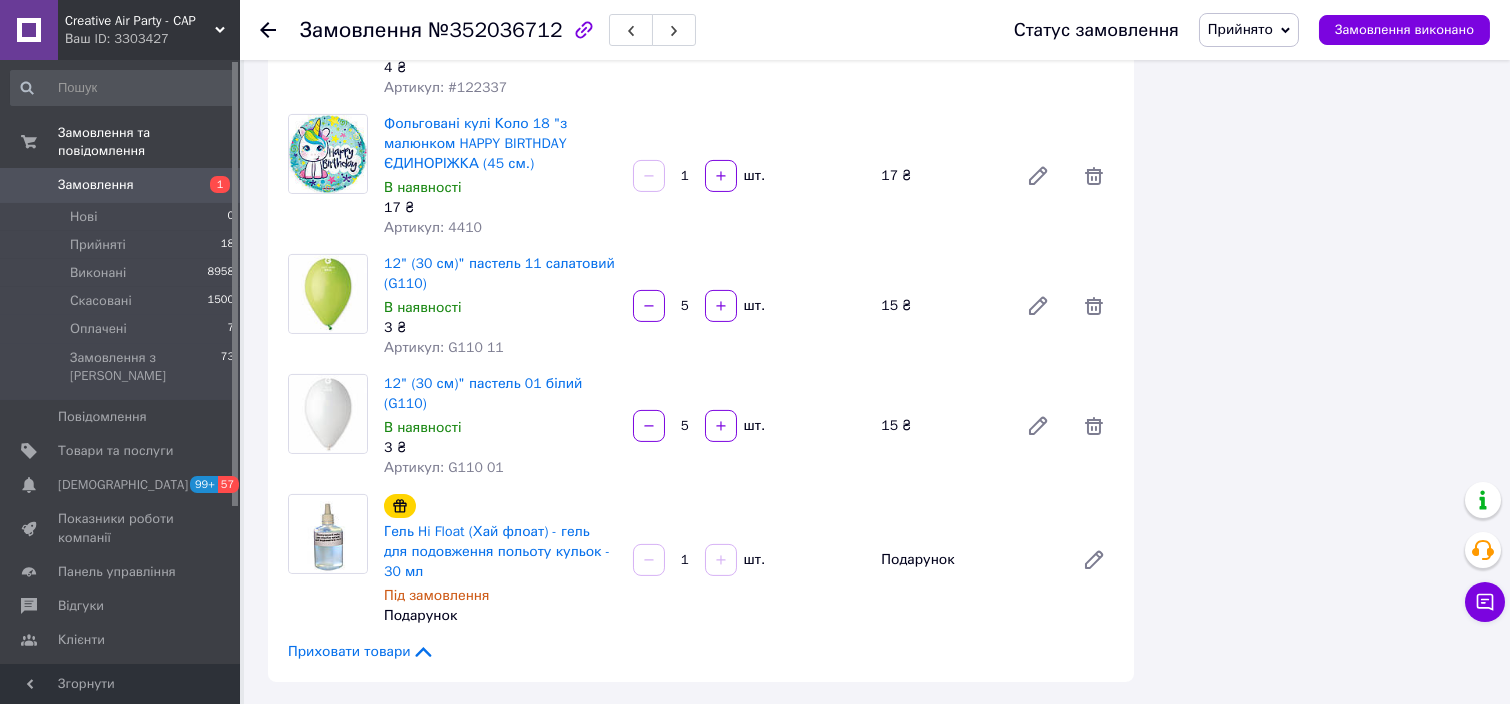 type on "5" 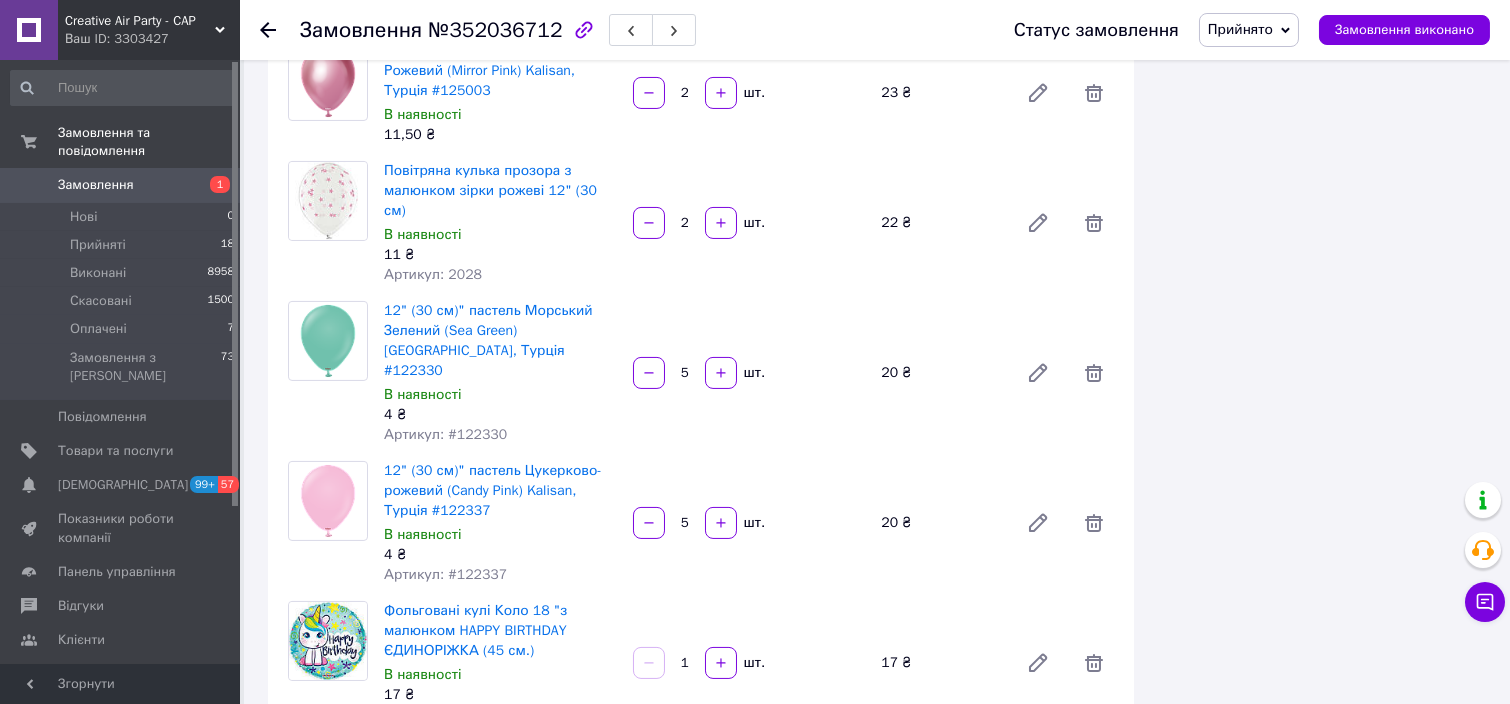 scroll, scrollTop: 1600, scrollLeft: 0, axis: vertical 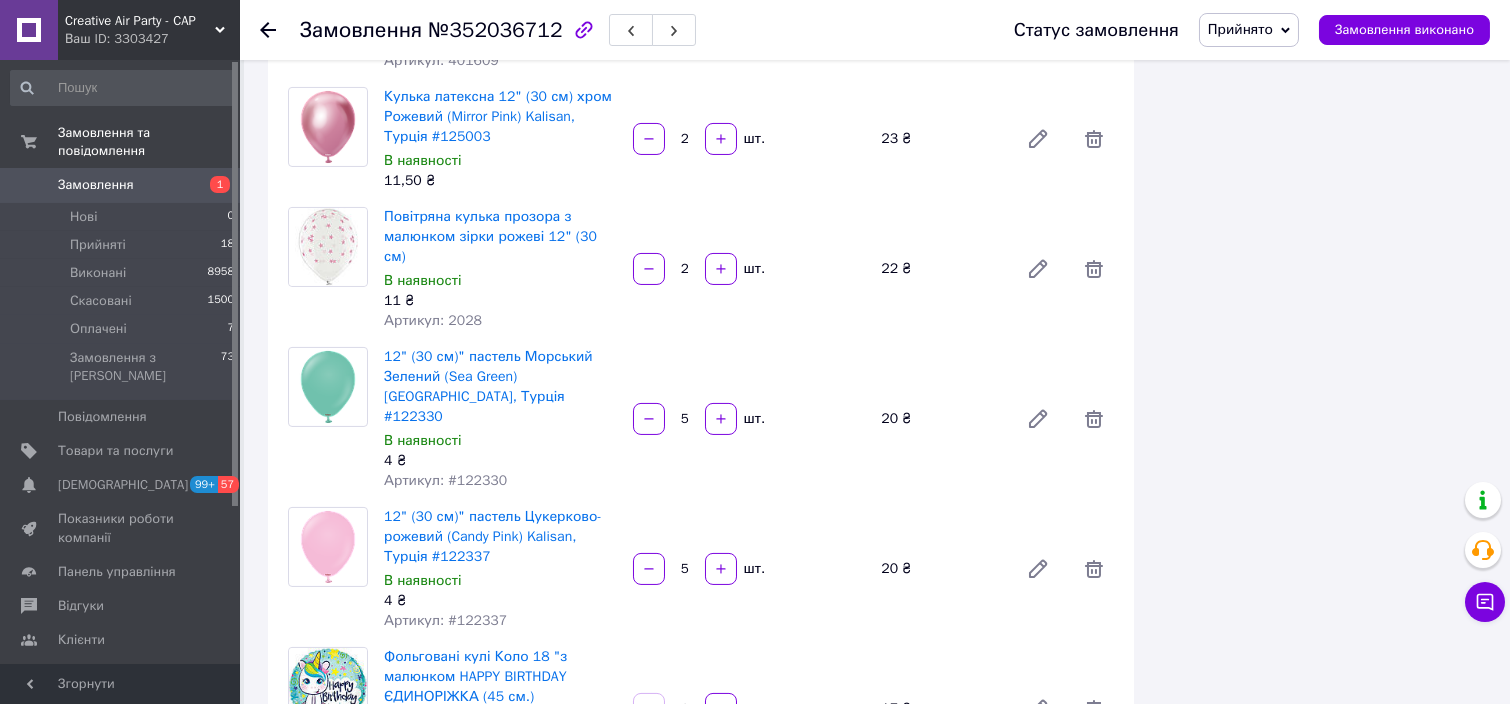 click 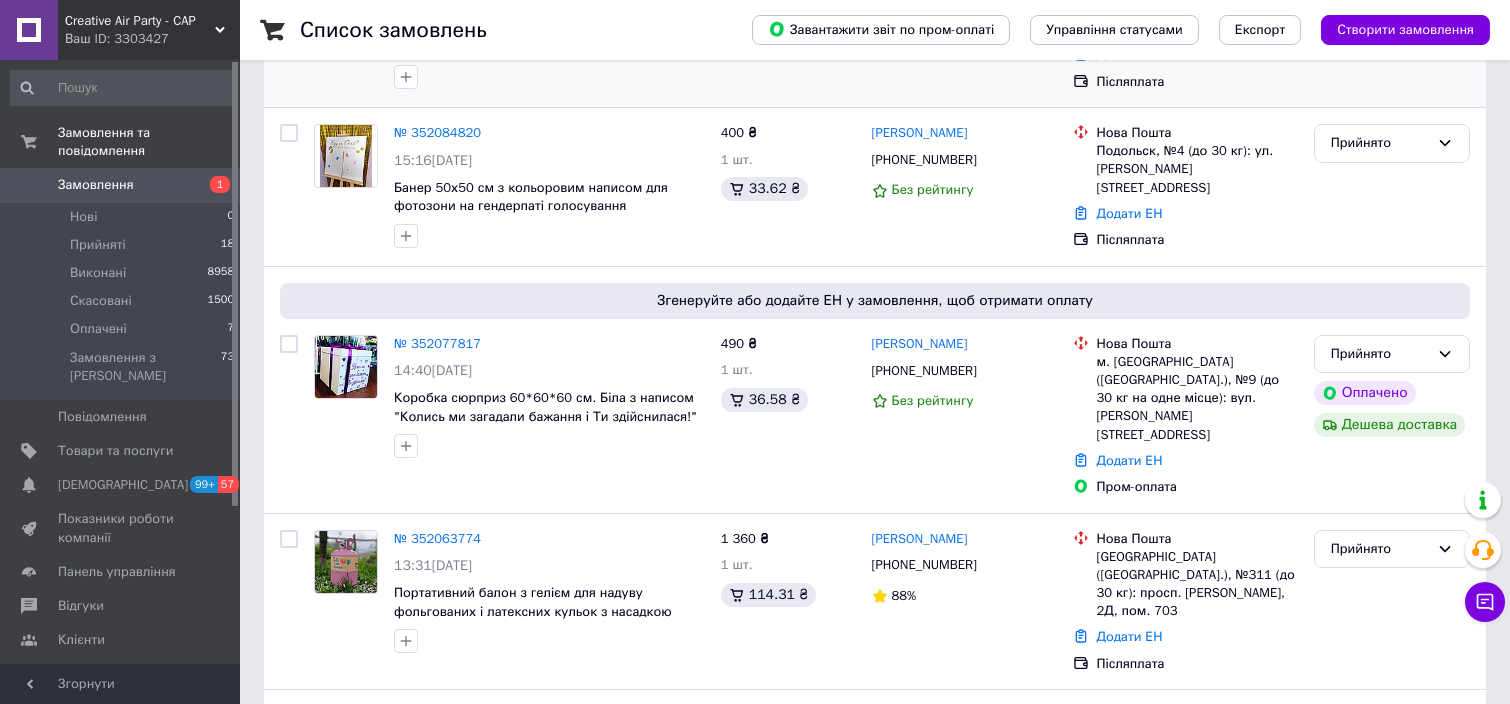 scroll, scrollTop: 0, scrollLeft: 0, axis: both 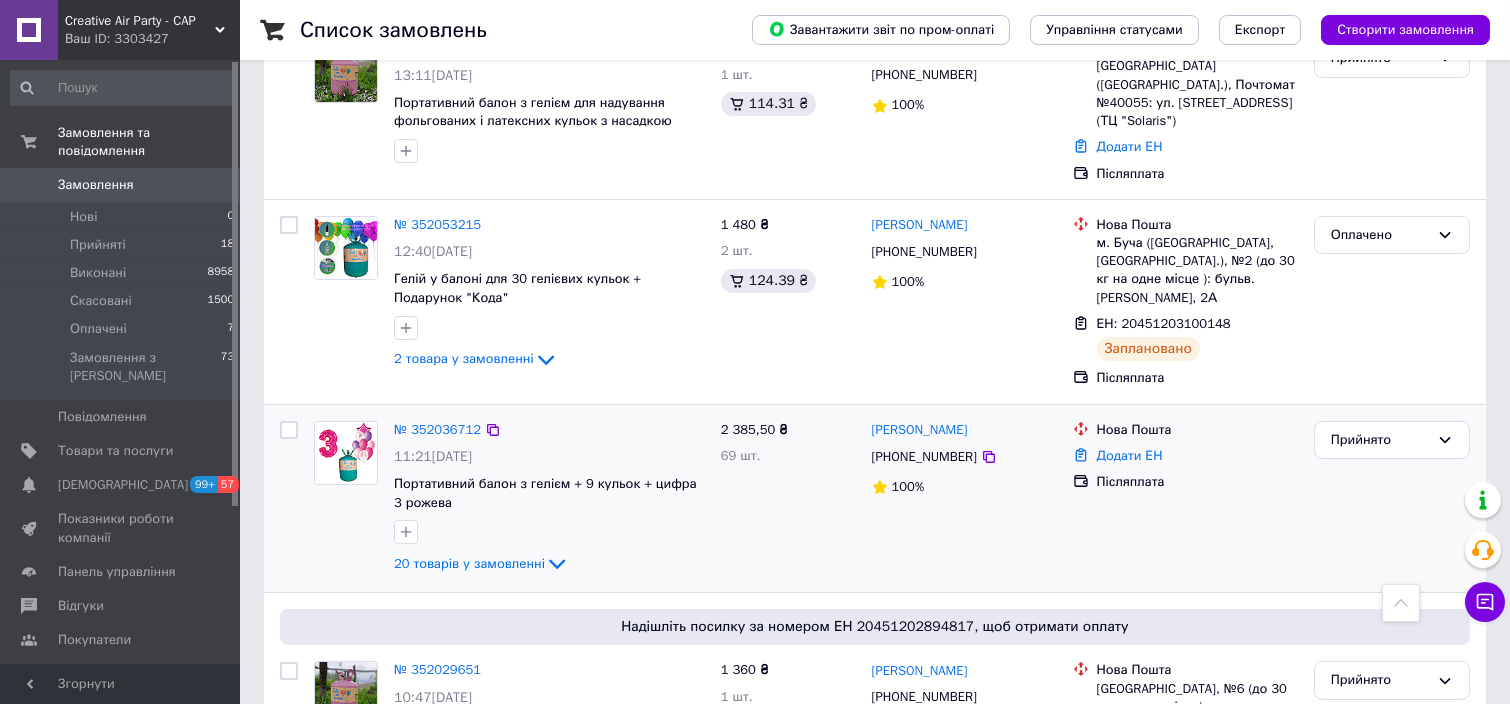 click on "№ 352036712" at bounding box center (437, 430) 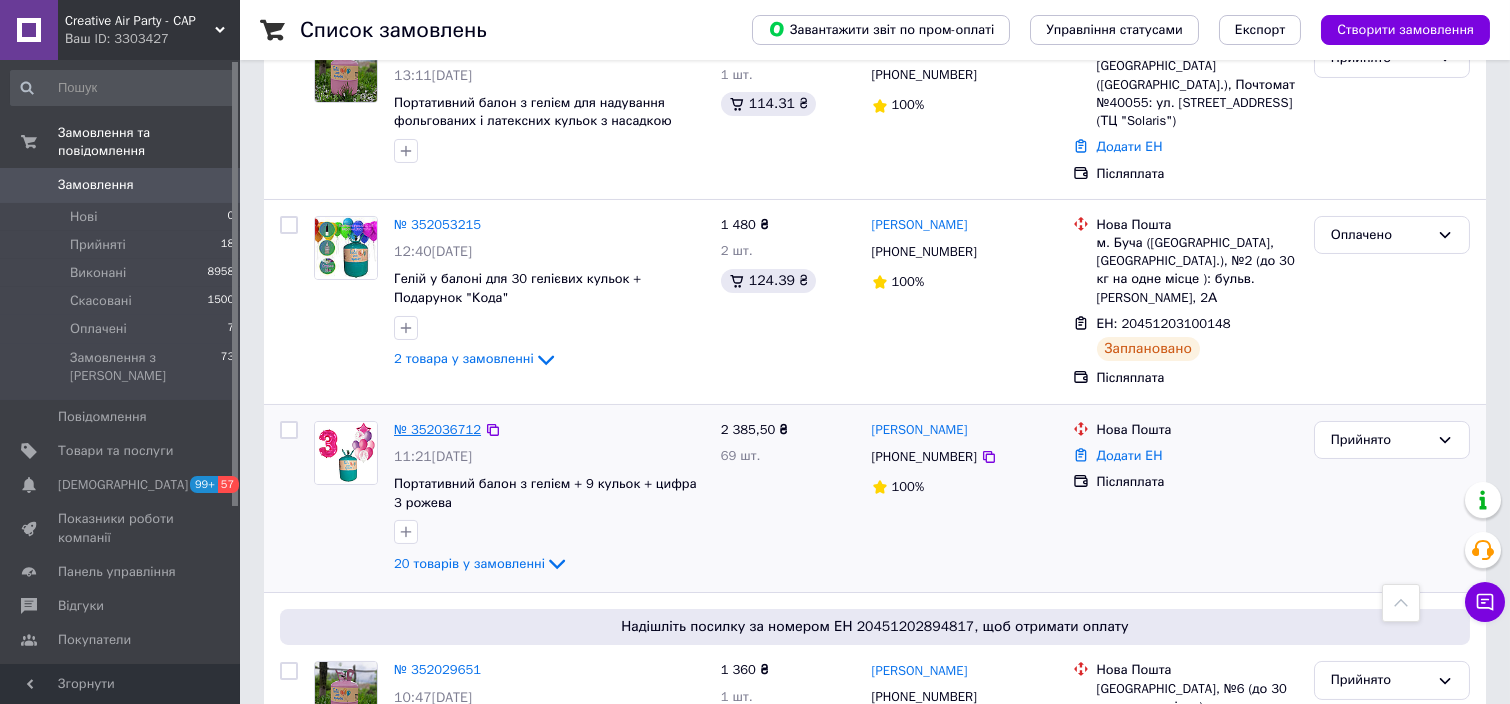 click on "№ 352036712" at bounding box center (437, 429) 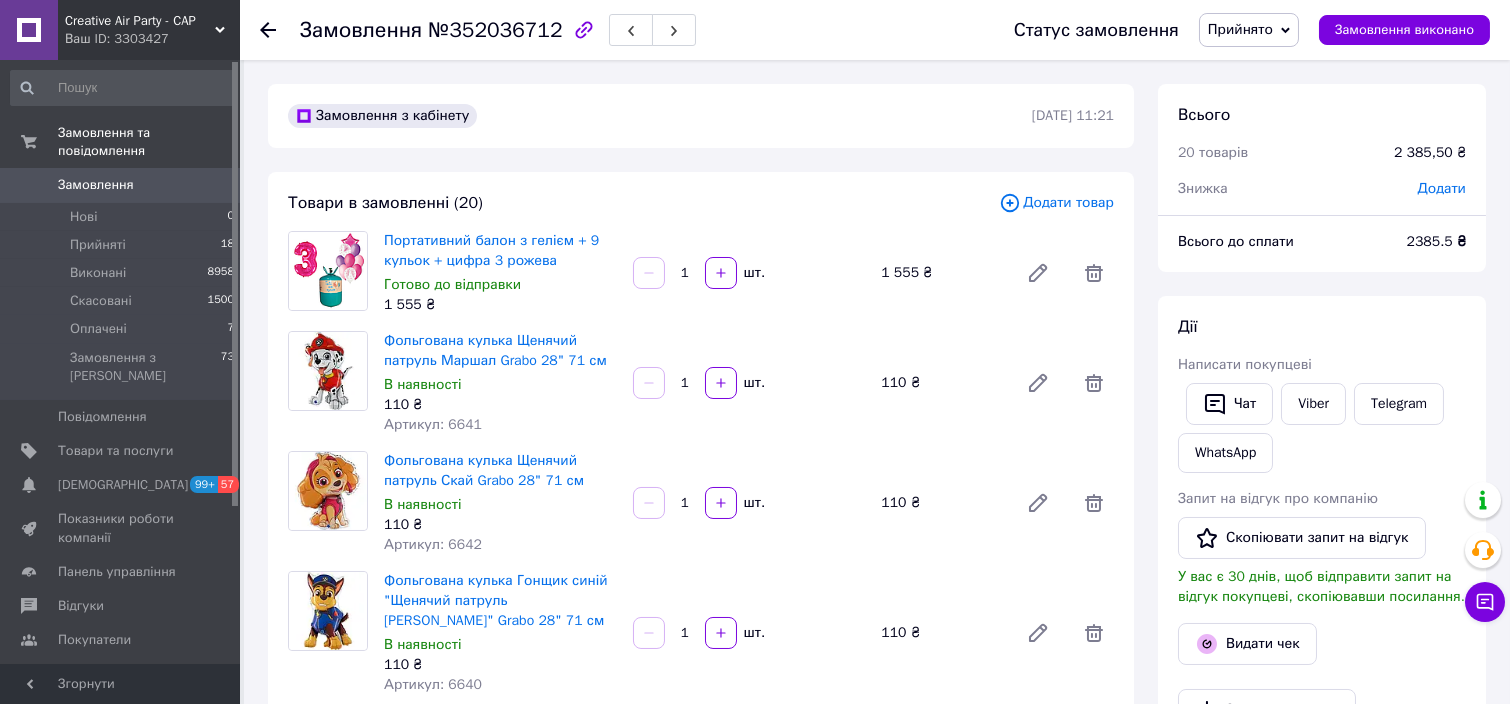 scroll, scrollTop: 776, scrollLeft: 0, axis: vertical 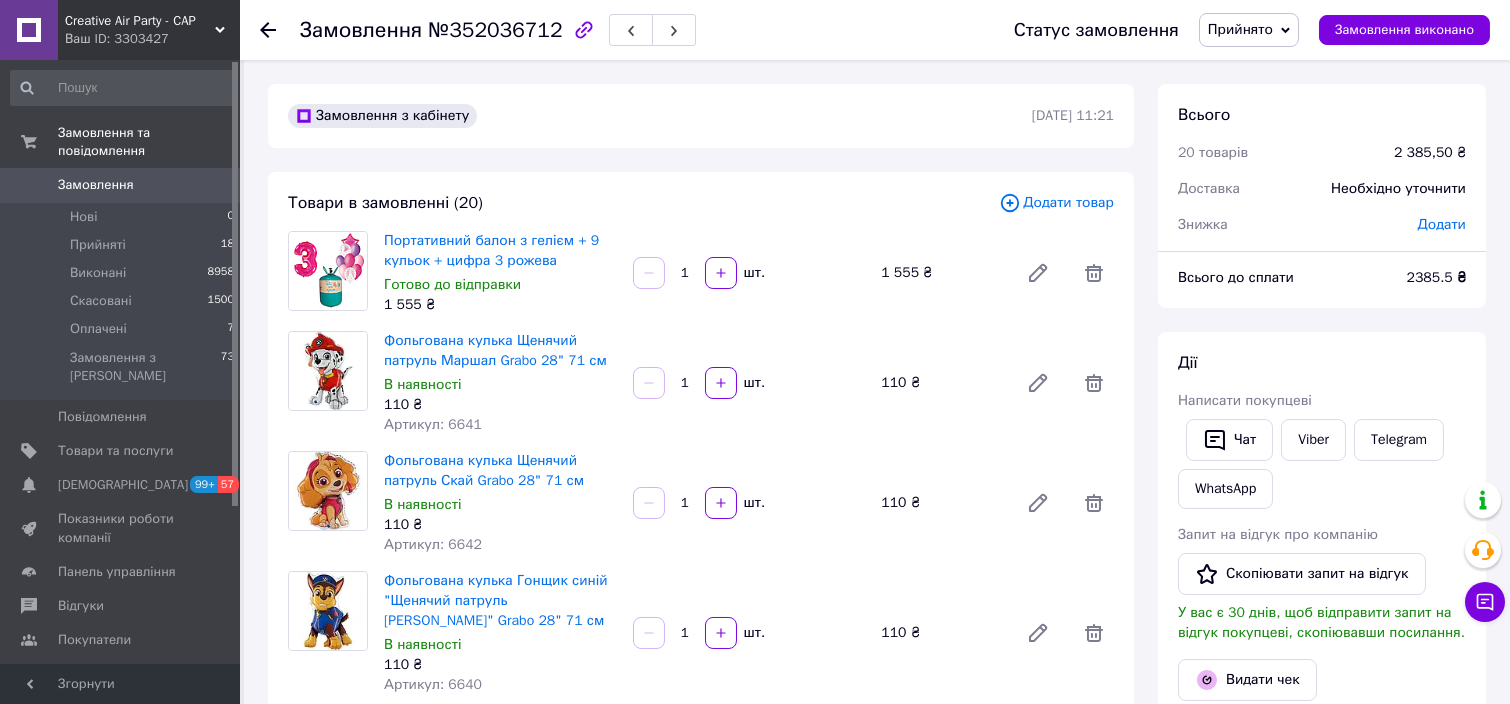 click on "Додати товар" at bounding box center (1056, 203) 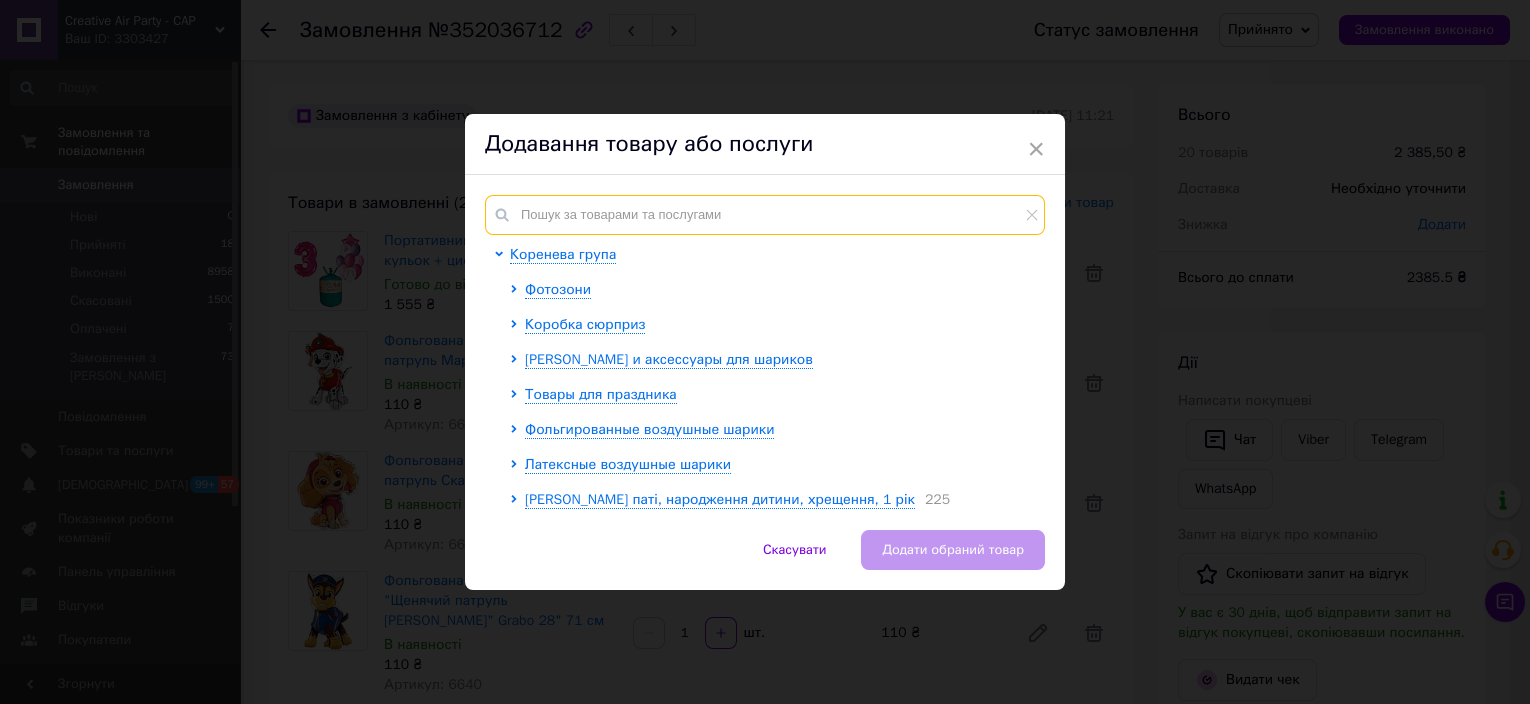 click at bounding box center (765, 215) 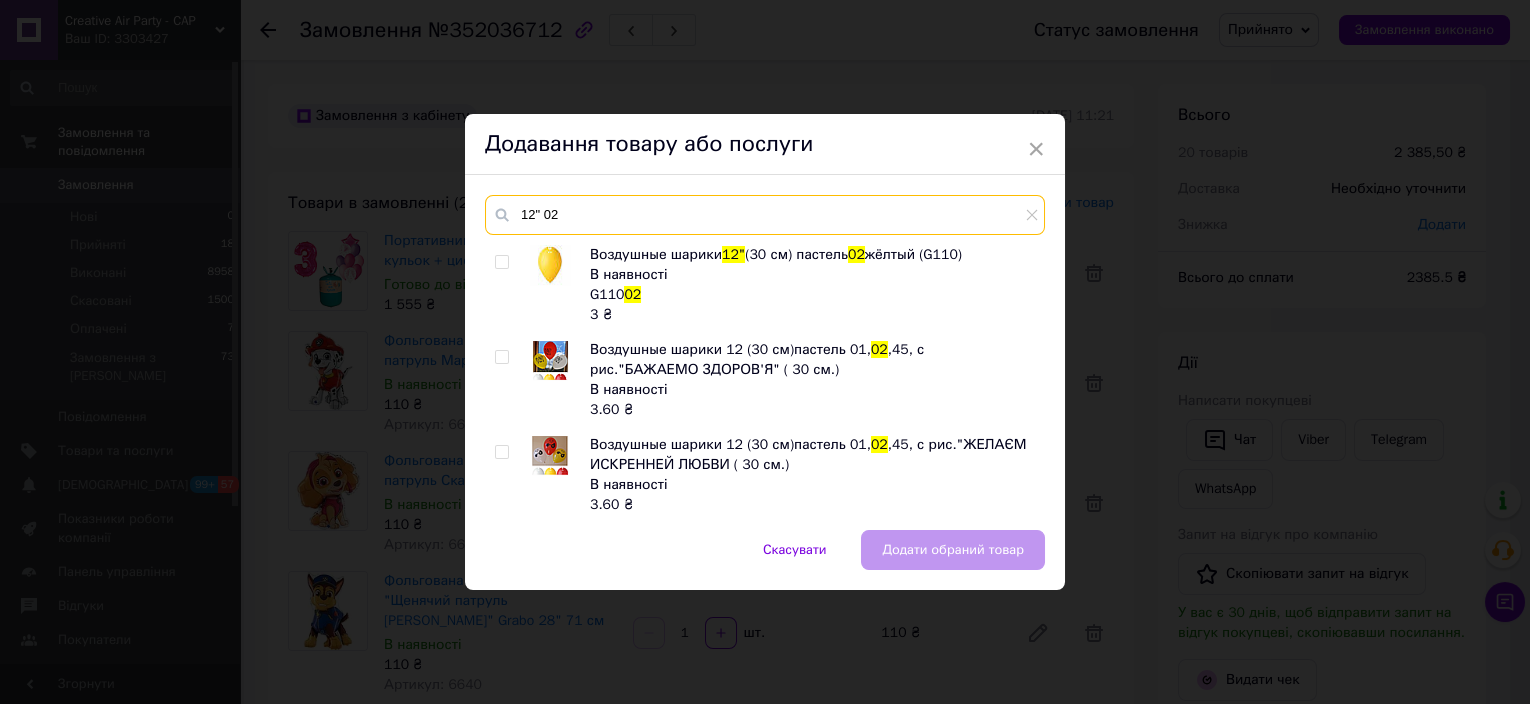 type on "12" 02" 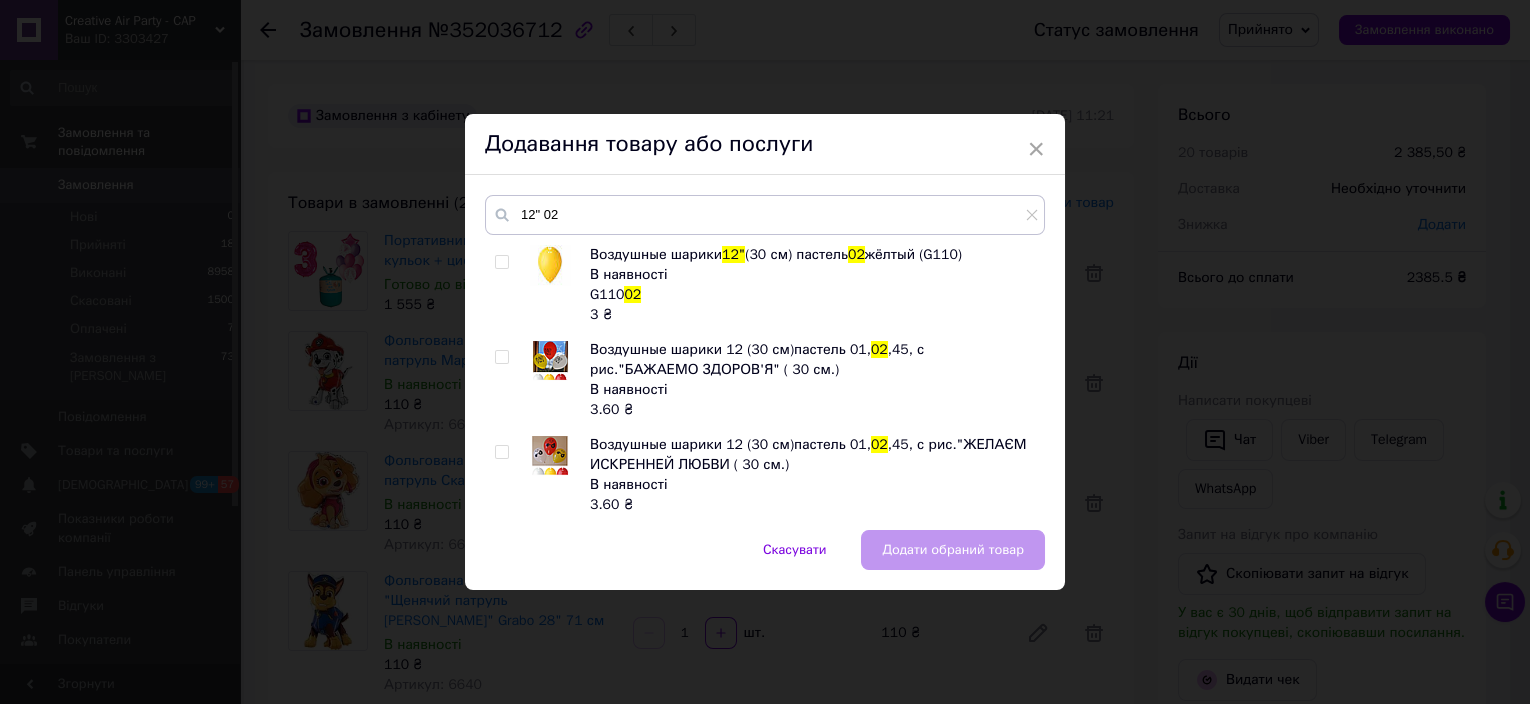 click at bounding box center [501, 262] 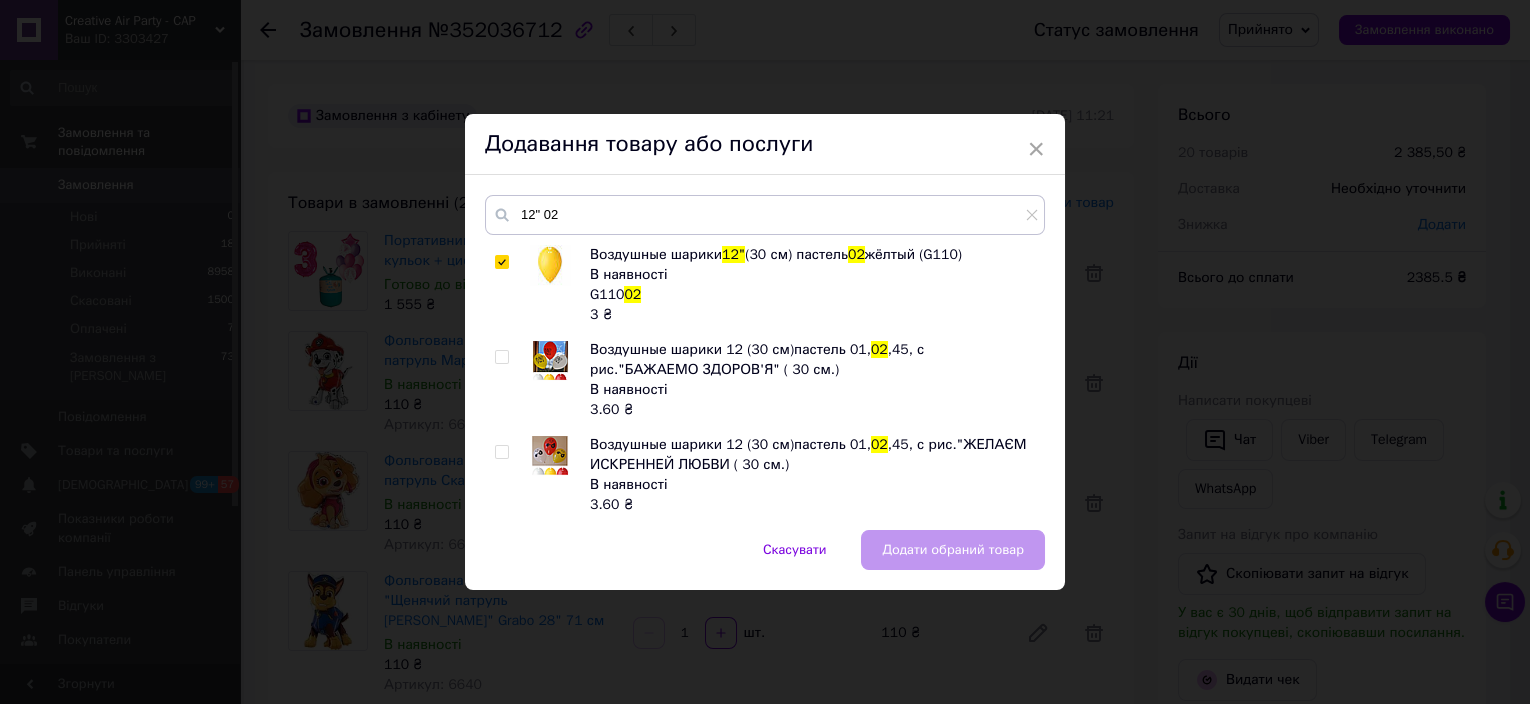 checkbox on "true" 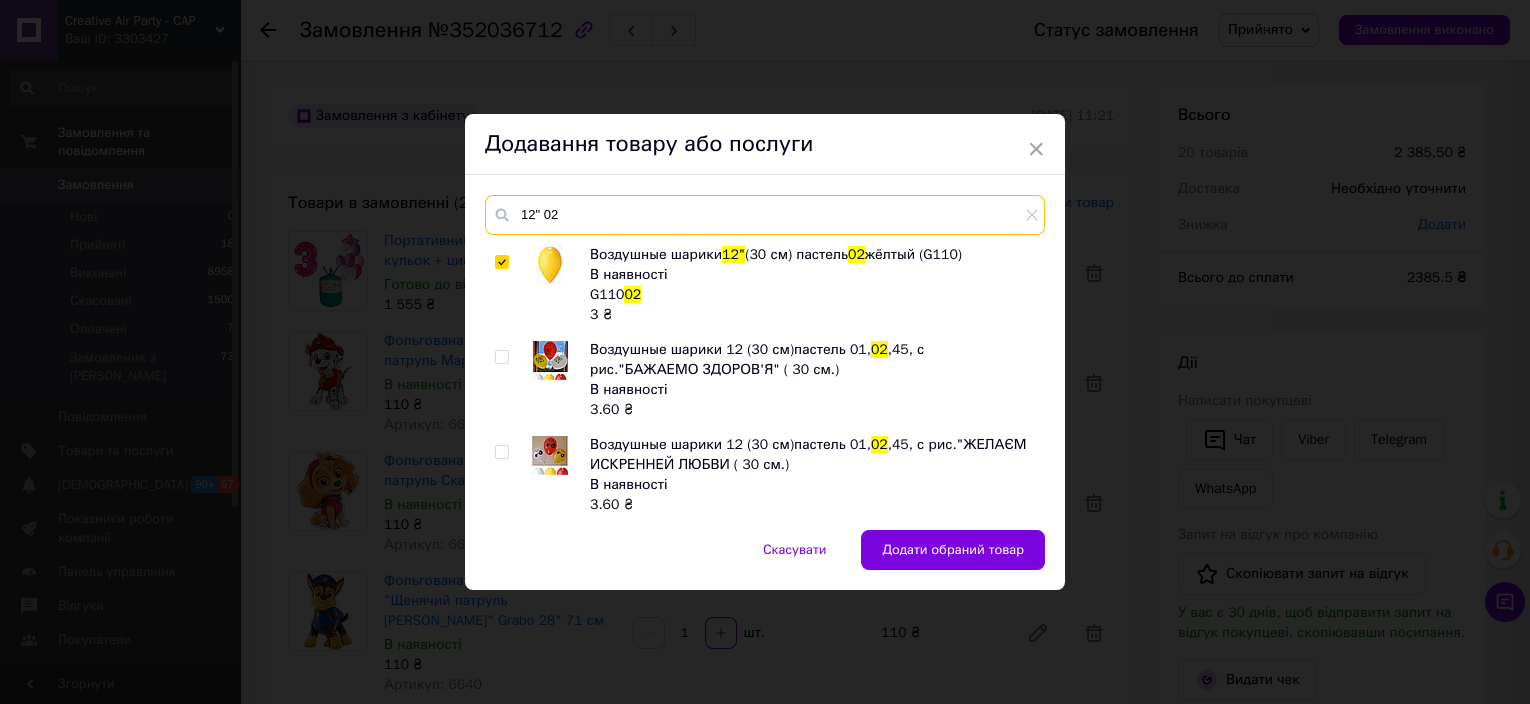 click on "12" 02" at bounding box center [765, 215] 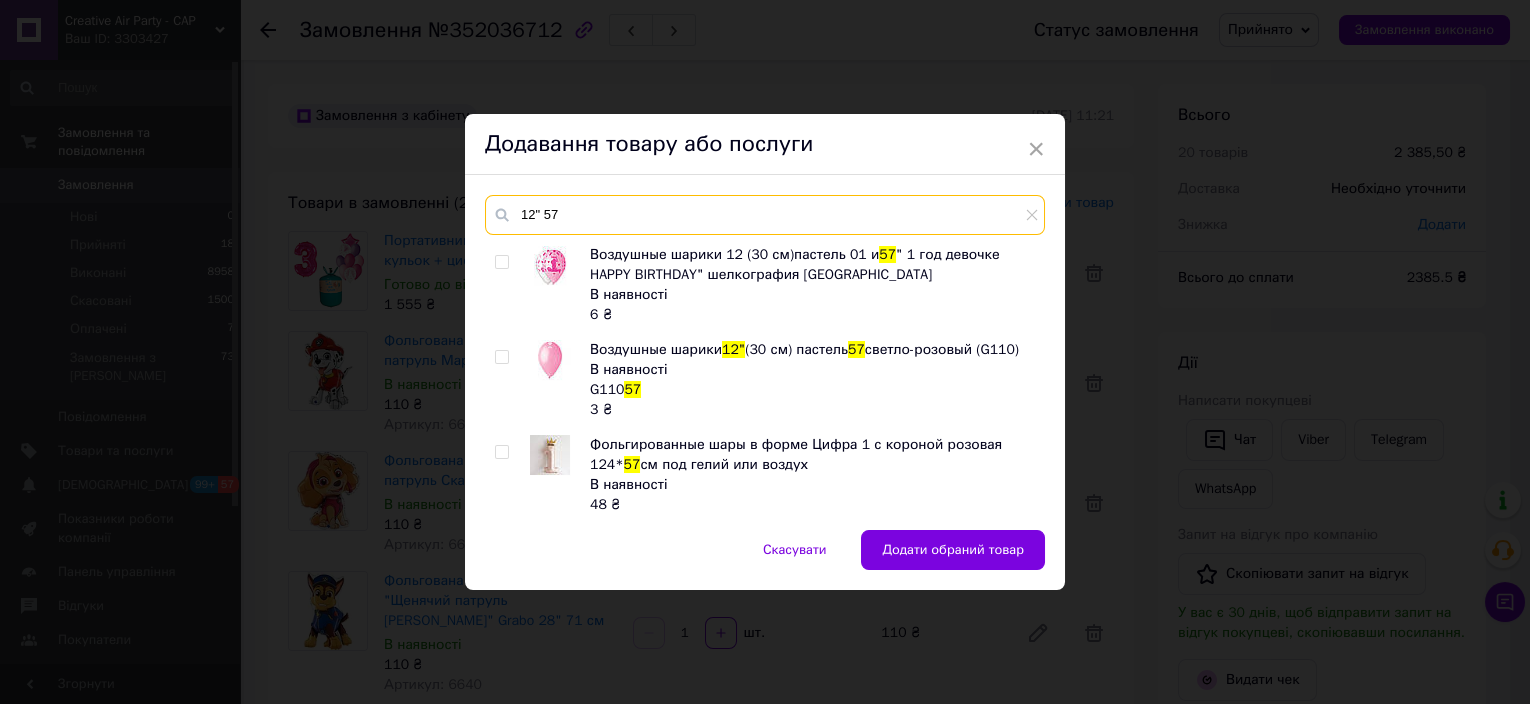 type on "12" 57" 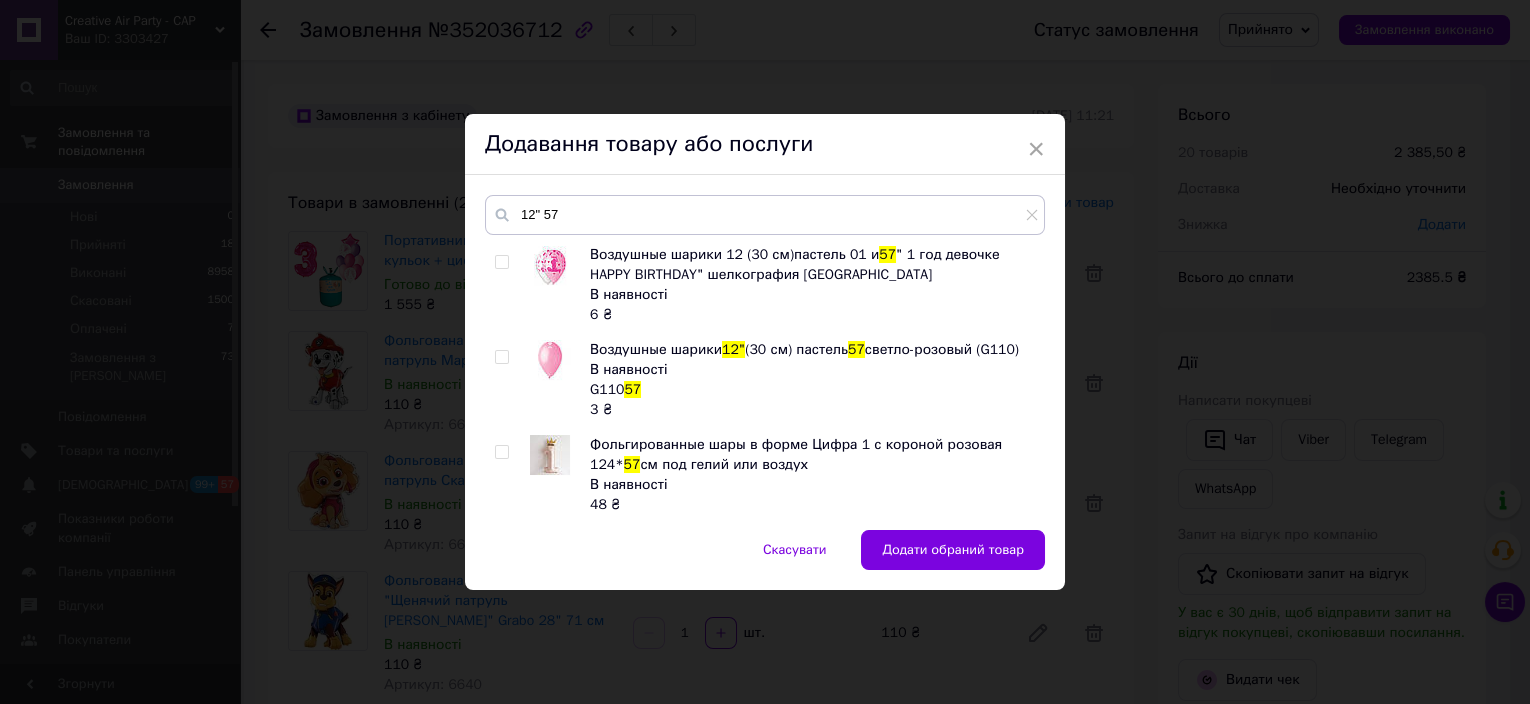 click at bounding box center [501, 357] 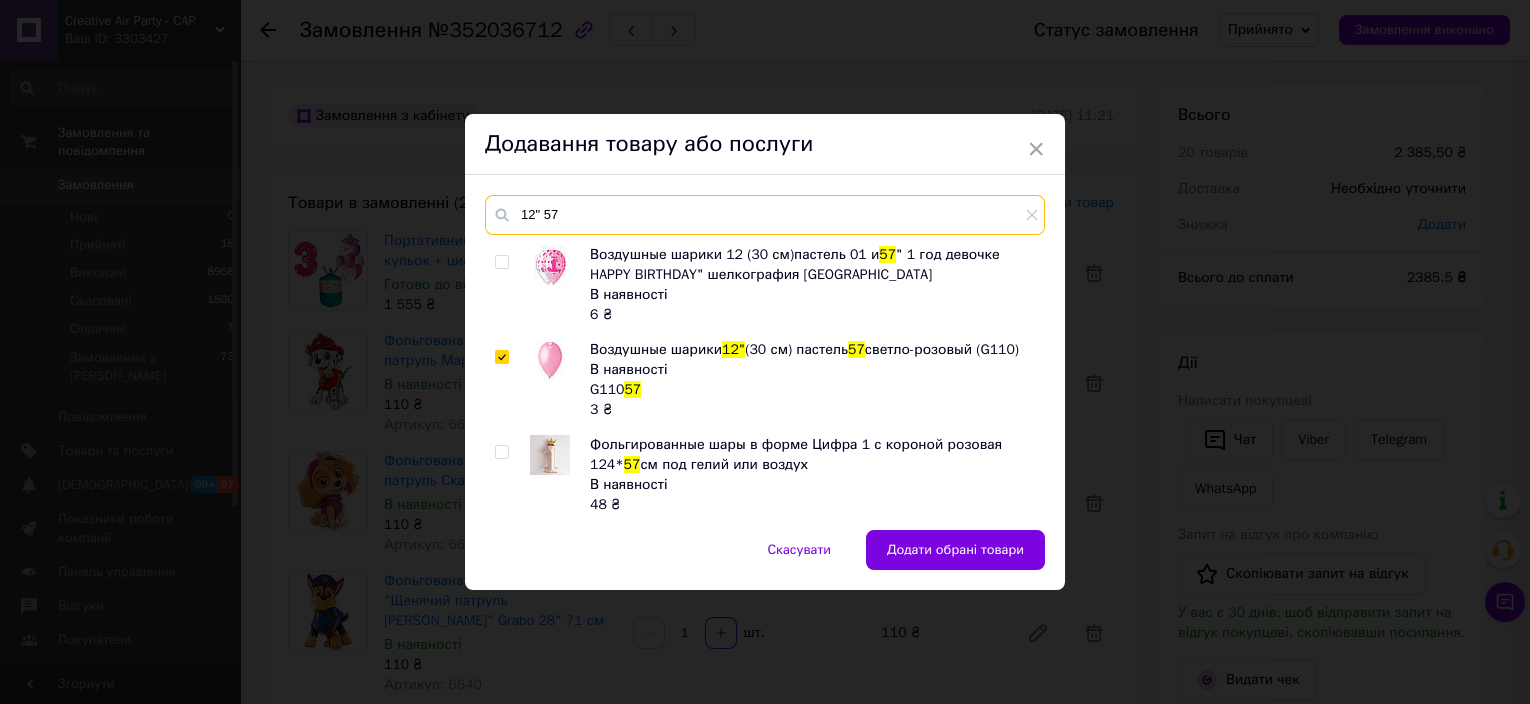 click on "12" 57" at bounding box center [765, 215] 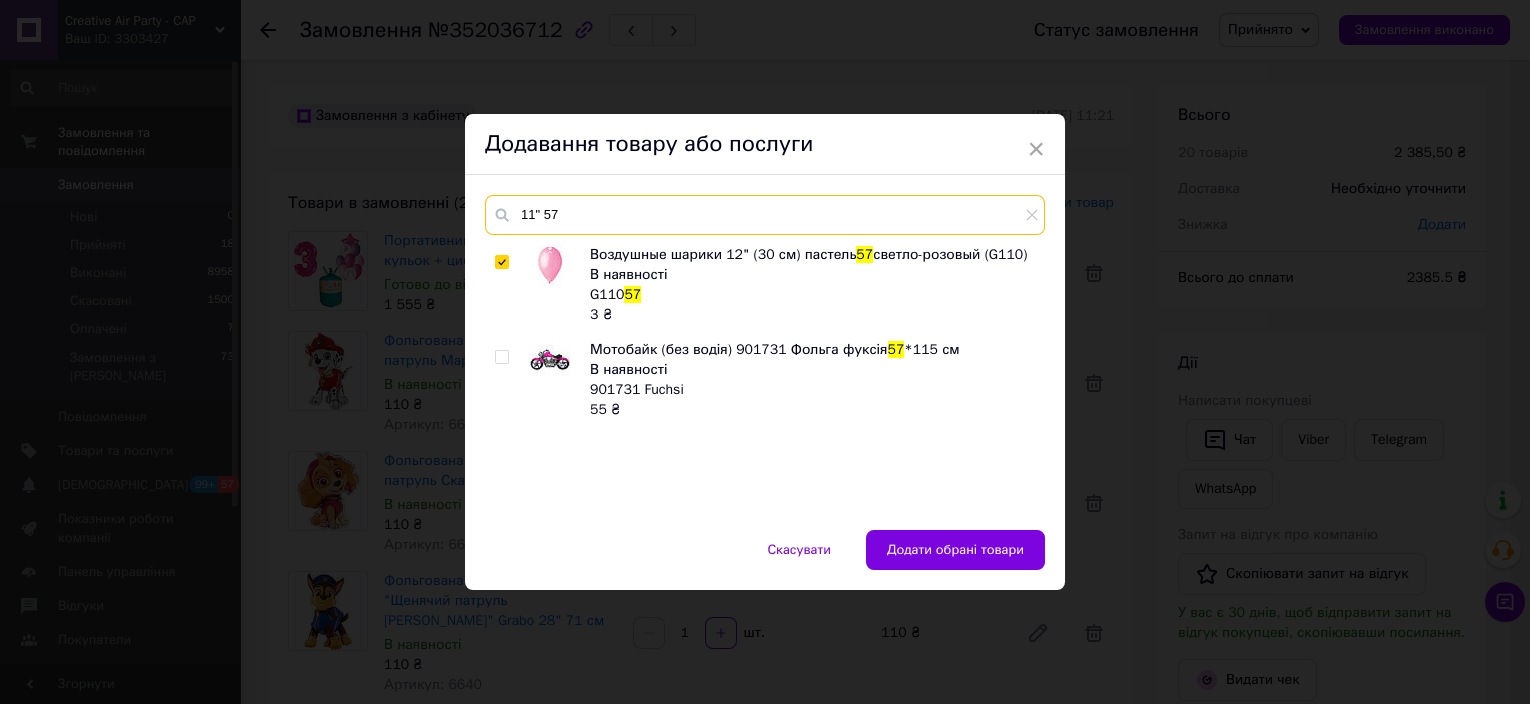 click on "11" 57" at bounding box center [765, 215] 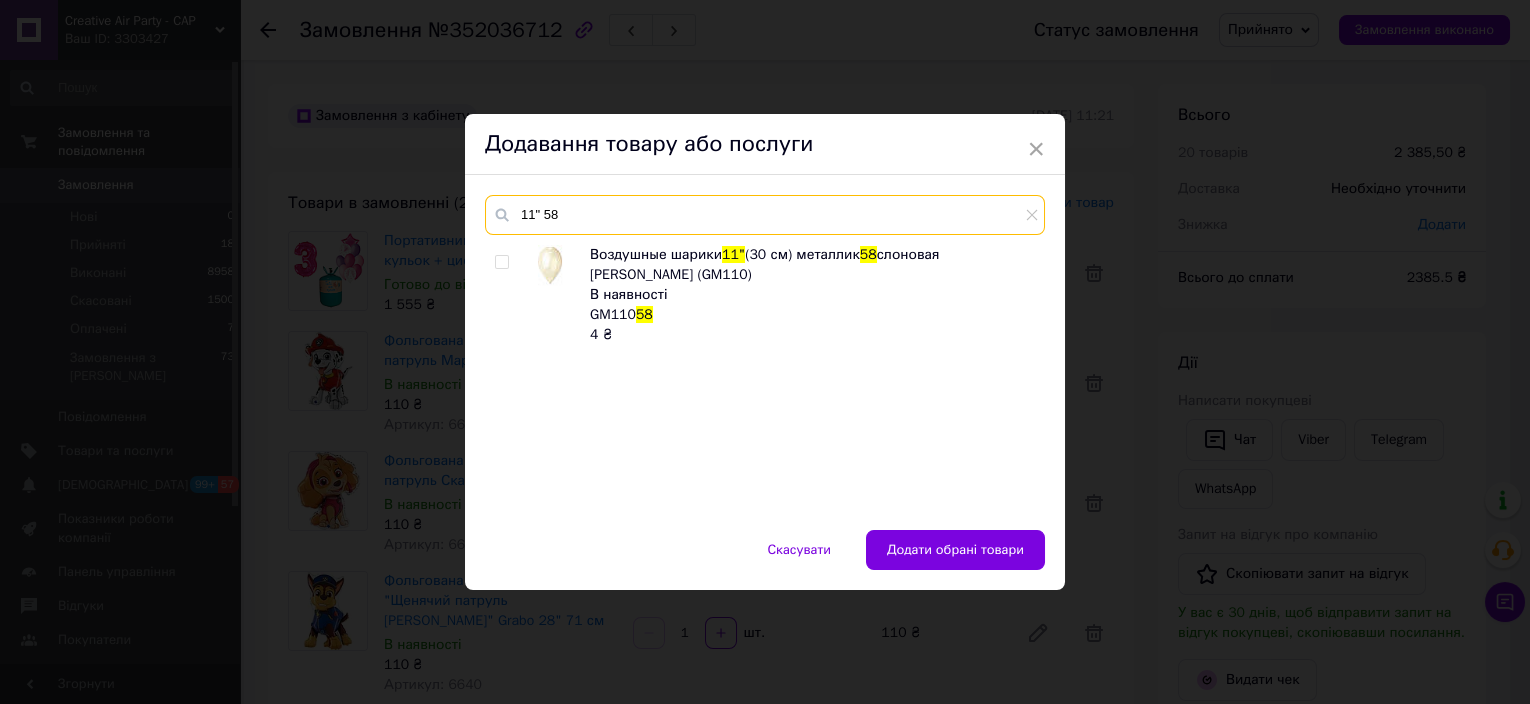 type on "11" 58" 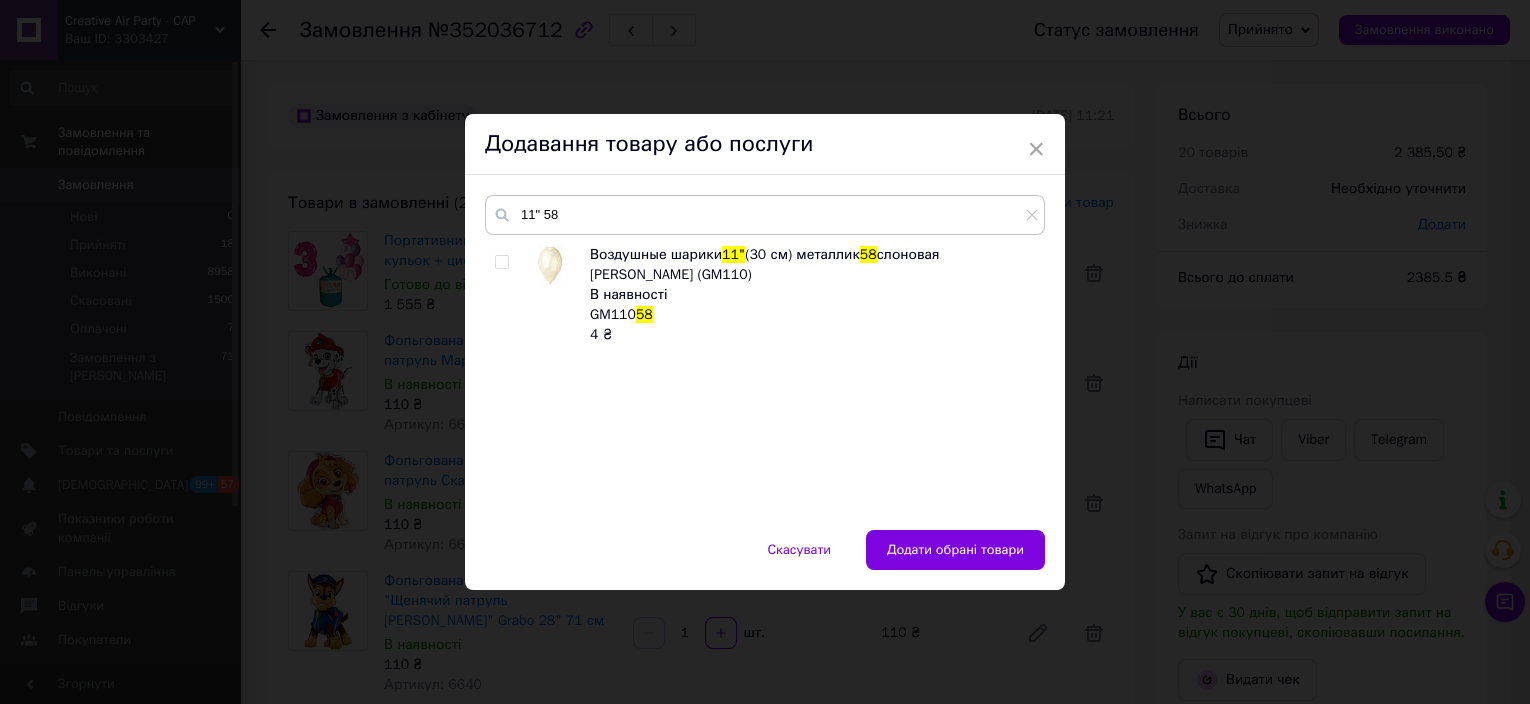 click at bounding box center [501, 262] 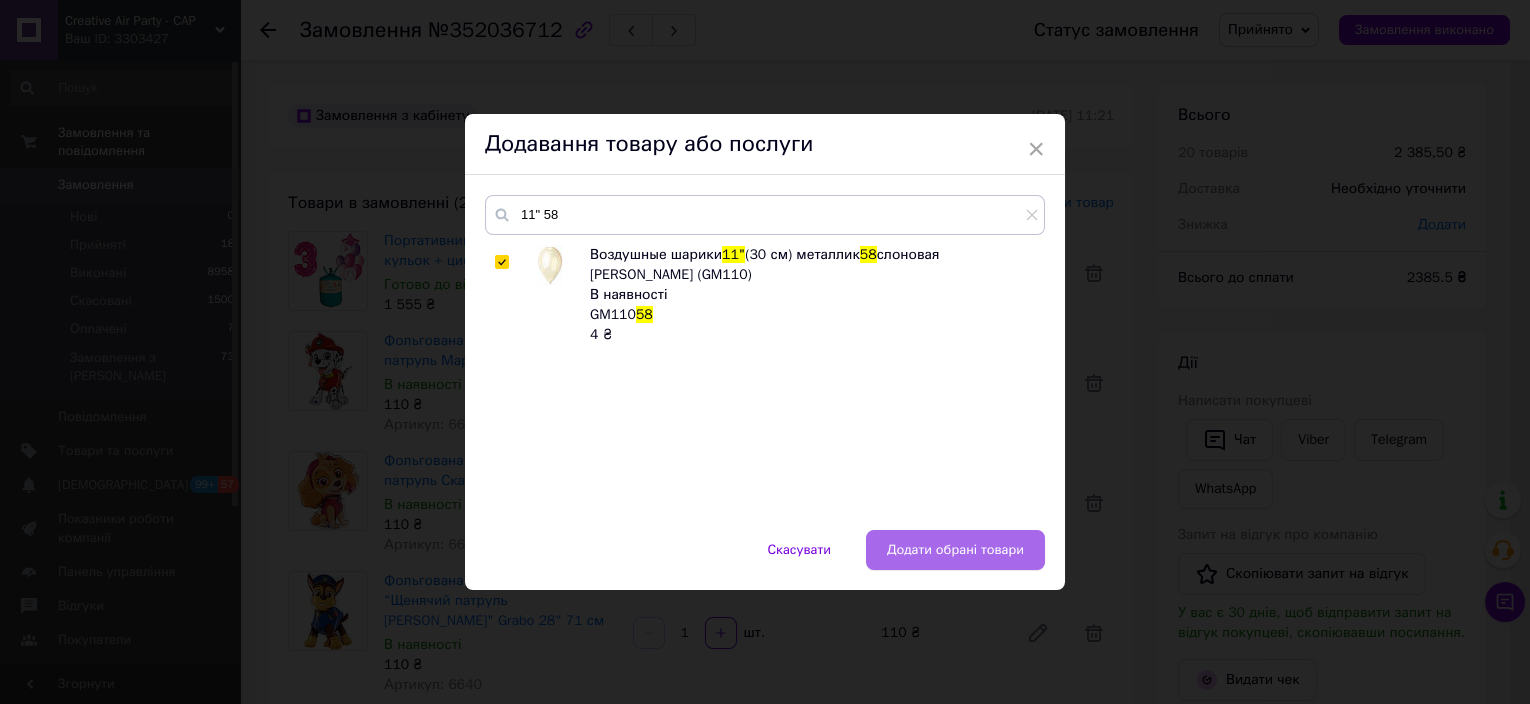 click on "Додати обрані товари" at bounding box center (955, 550) 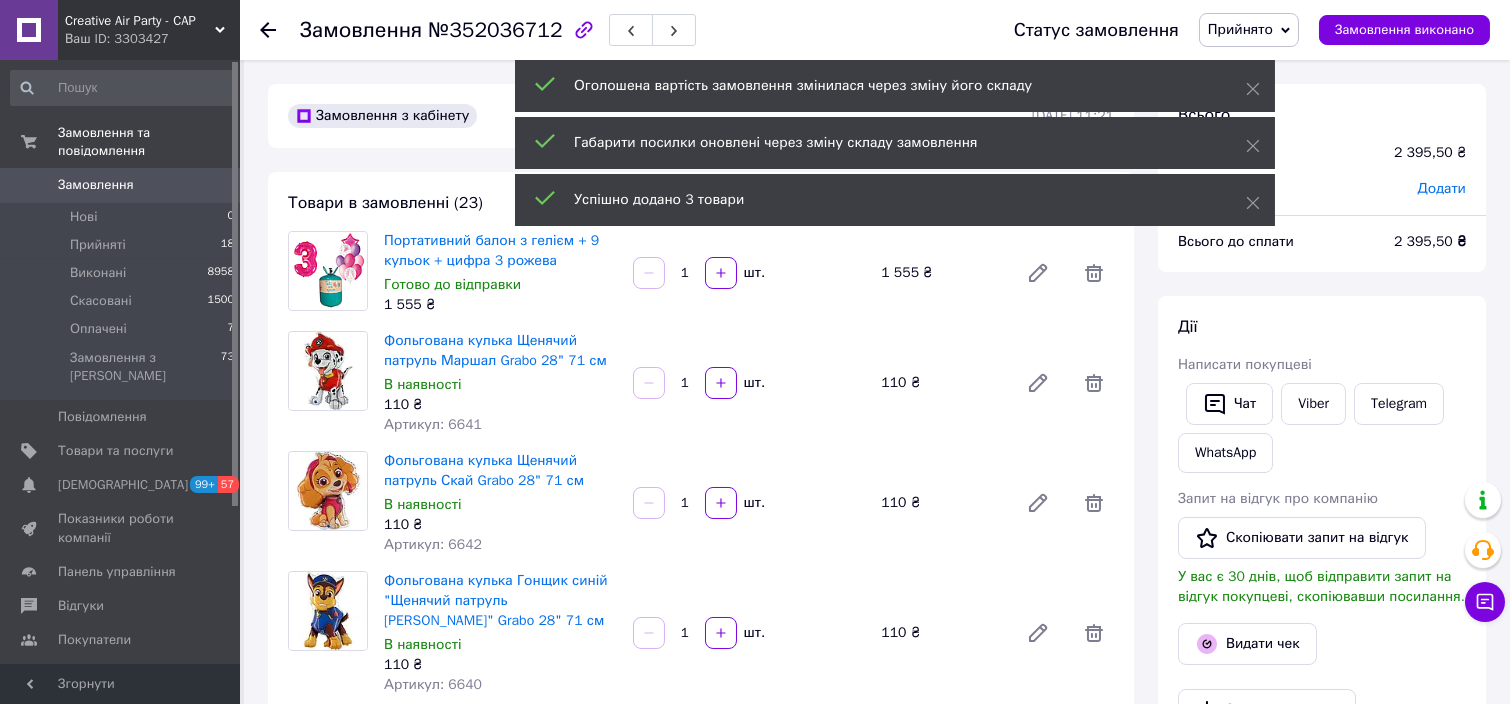 scroll, scrollTop: 873, scrollLeft: 0, axis: vertical 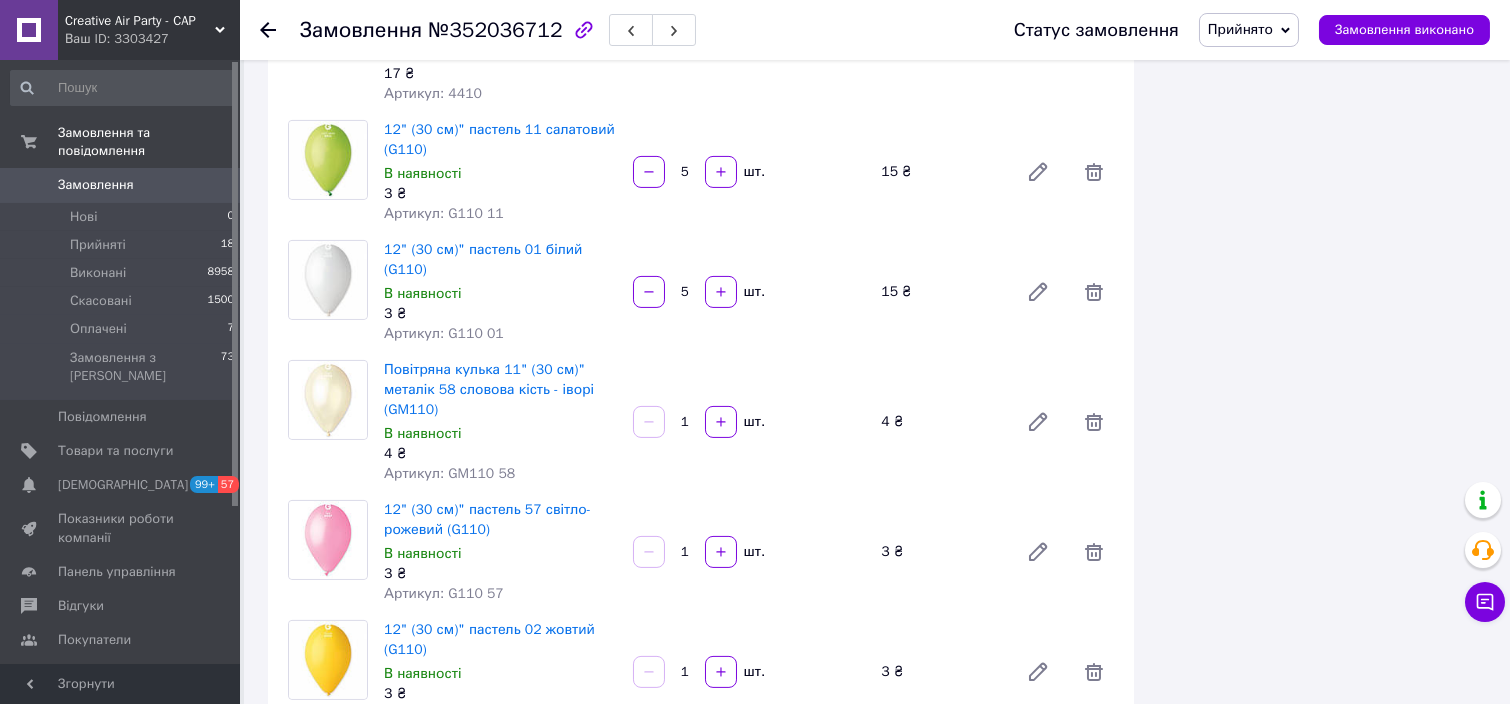 drag, startPoint x: 673, startPoint y: 345, endPoint x: 693, endPoint y: 346, distance: 20.024984 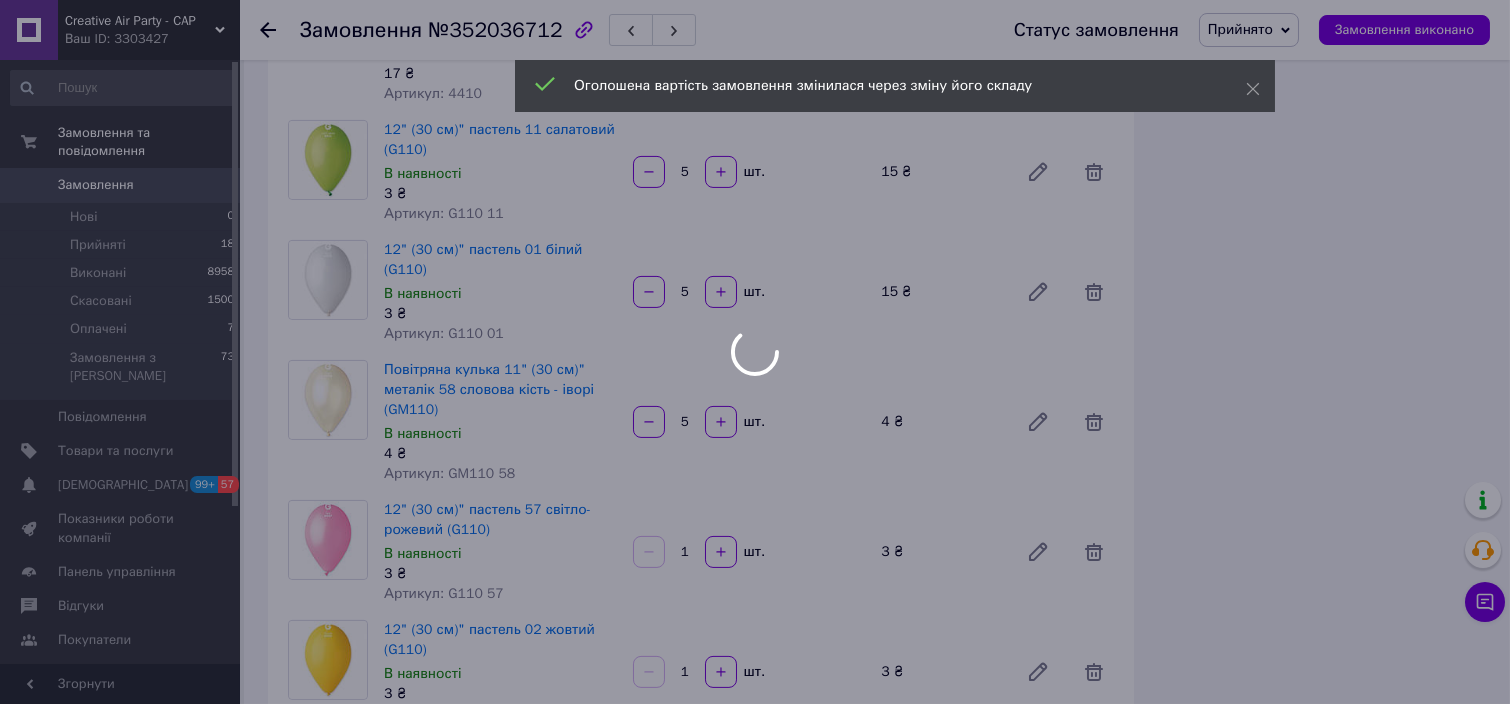 type on "5" 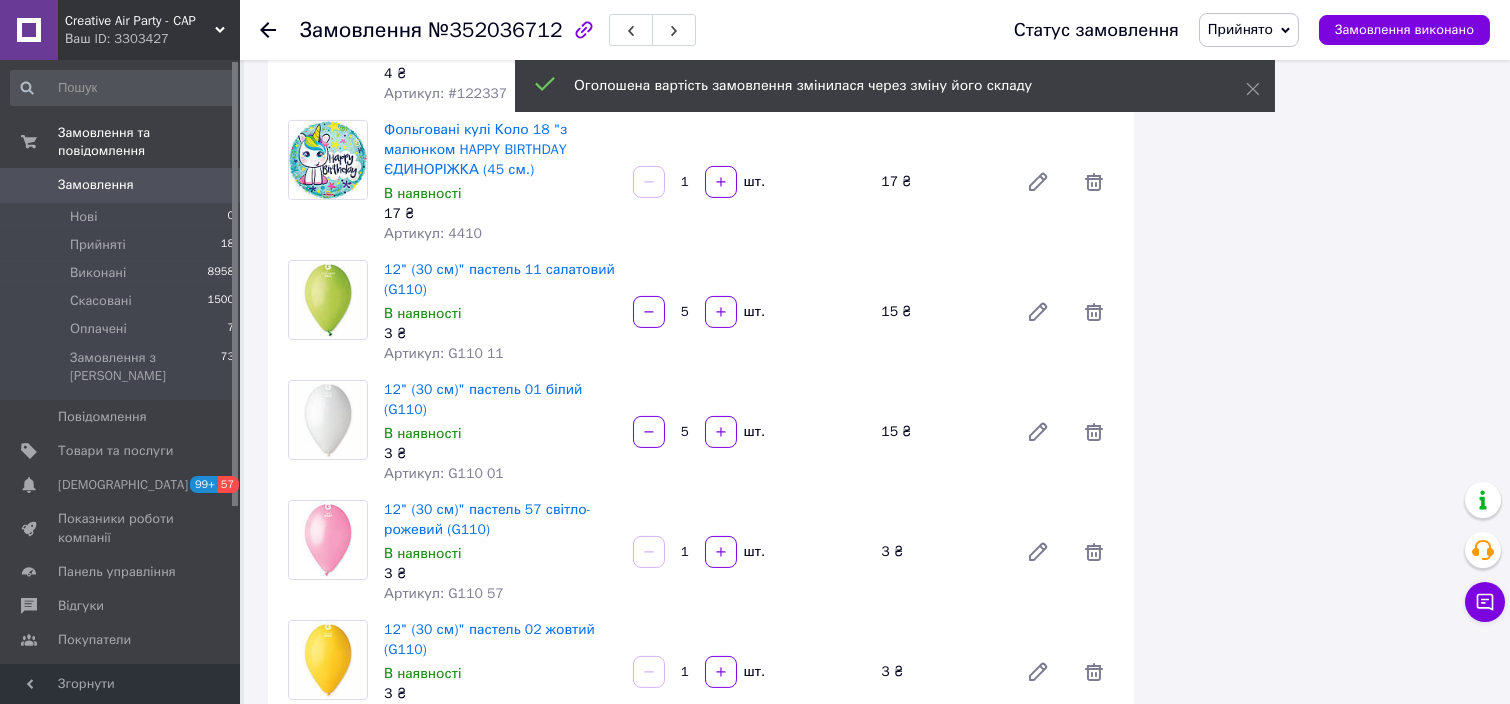 scroll, scrollTop: 1627, scrollLeft: 0, axis: vertical 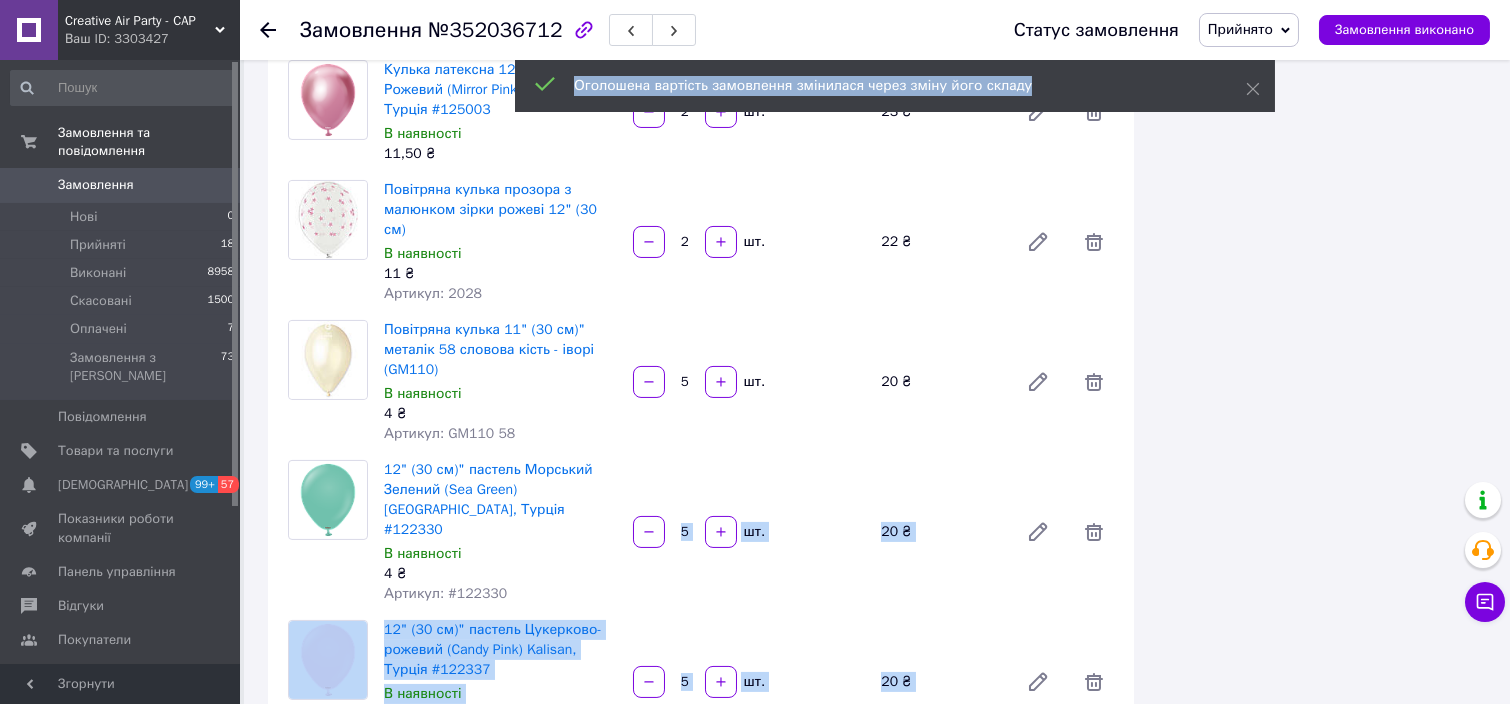 drag, startPoint x: 671, startPoint y: 473, endPoint x: 682, endPoint y: 473, distance: 11 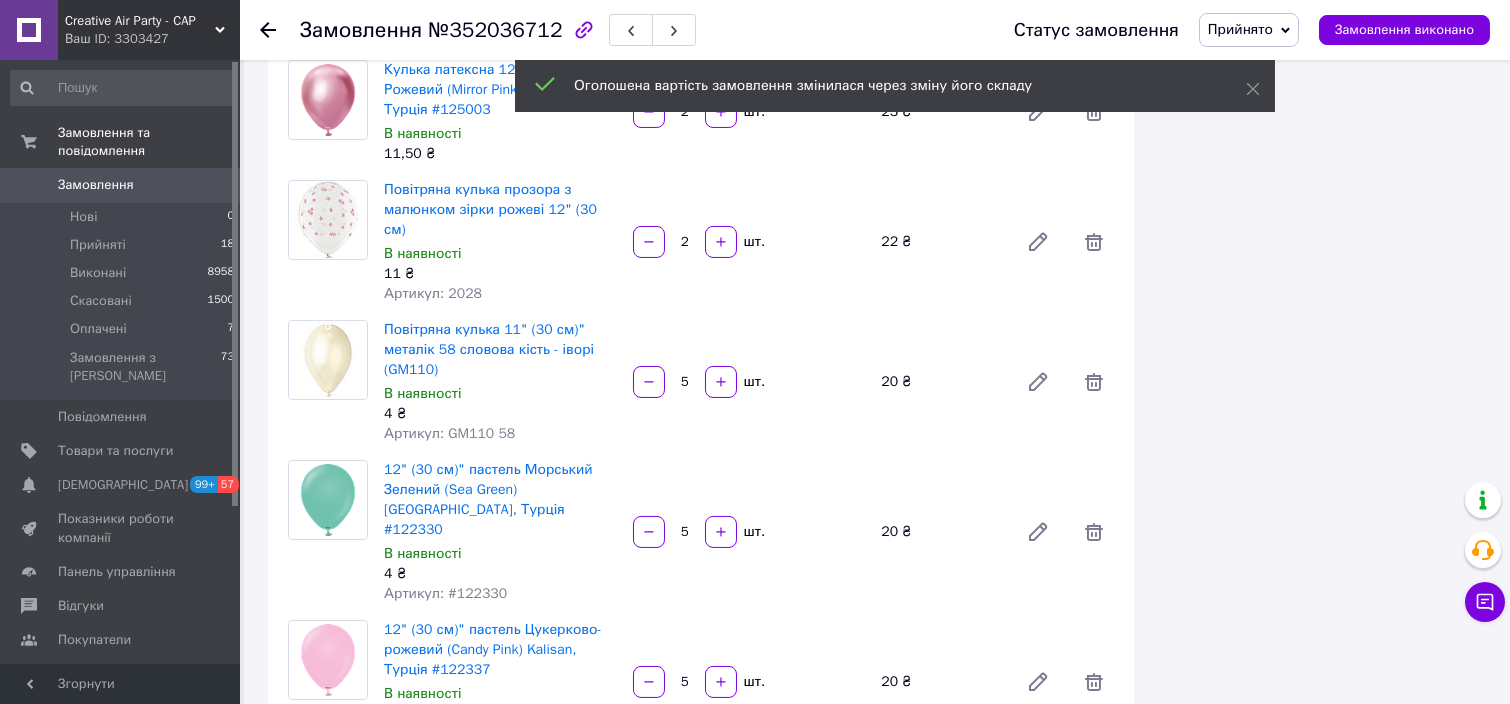 click on "12" (30 см)" пастель Морський Зелений (Sea Green) Kalisan, Турція #122330 В наявності 4 ₴ Артикул: #122330 5   шт. 20 ₴" at bounding box center [749, 532] 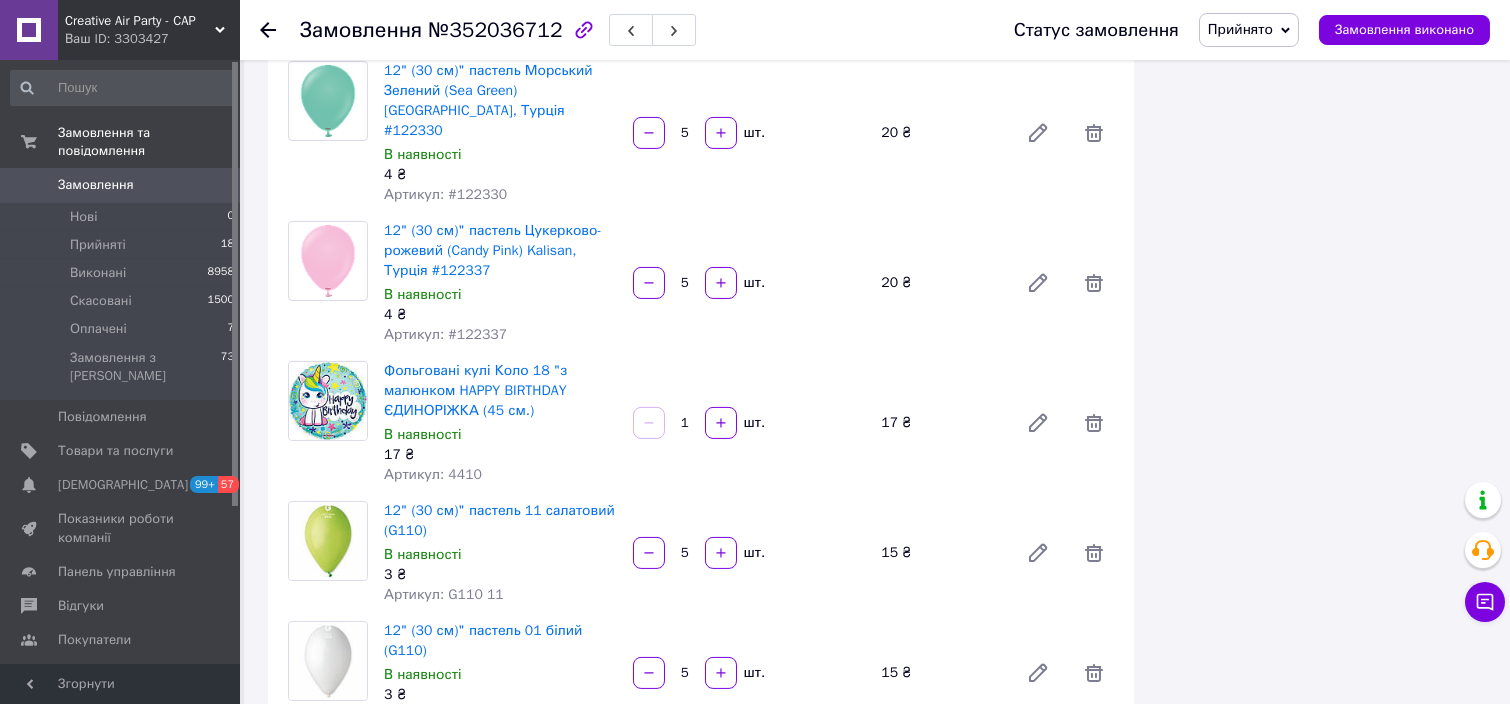 scroll, scrollTop: 2160, scrollLeft: 0, axis: vertical 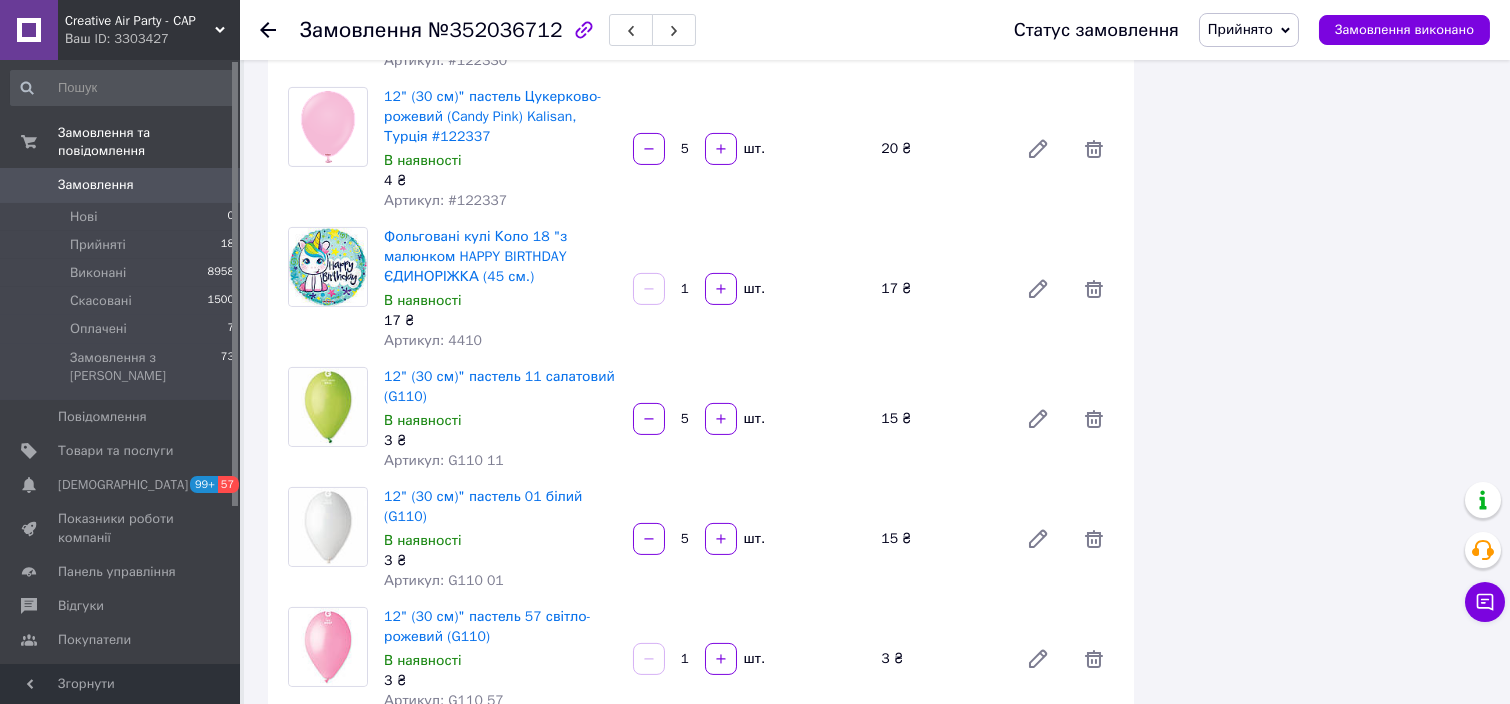 drag, startPoint x: 678, startPoint y: 582, endPoint x: 698, endPoint y: 581, distance: 20.024984 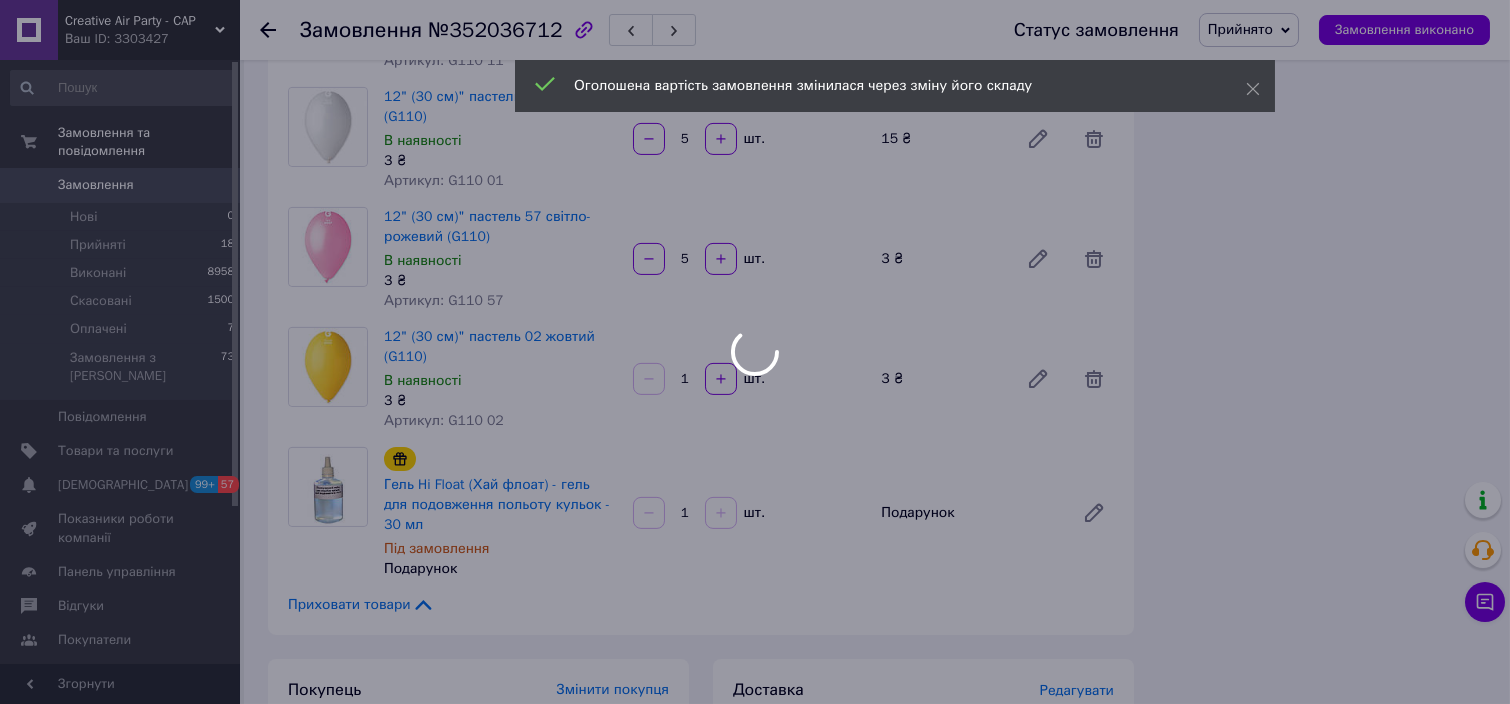 scroll, scrollTop: 2339, scrollLeft: 0, axis: vertical 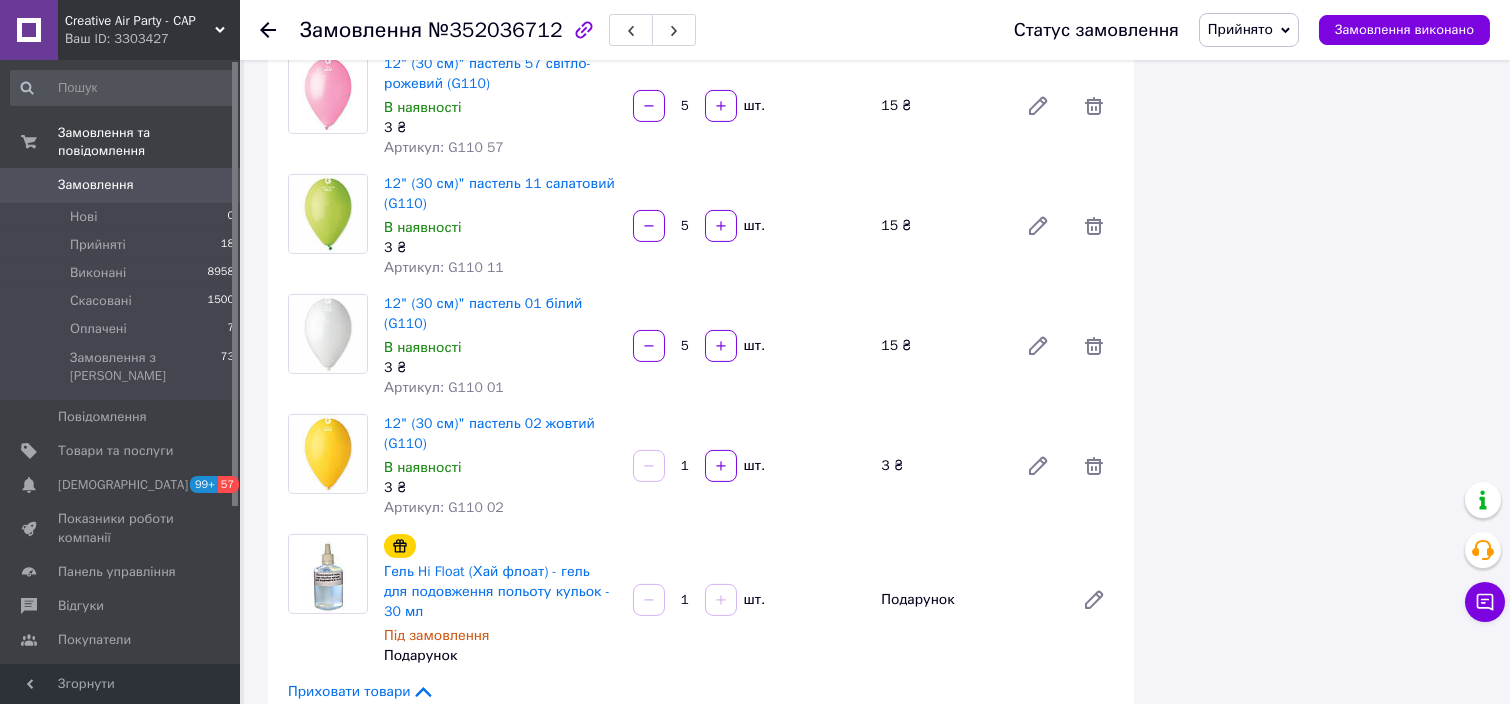 type on "5" 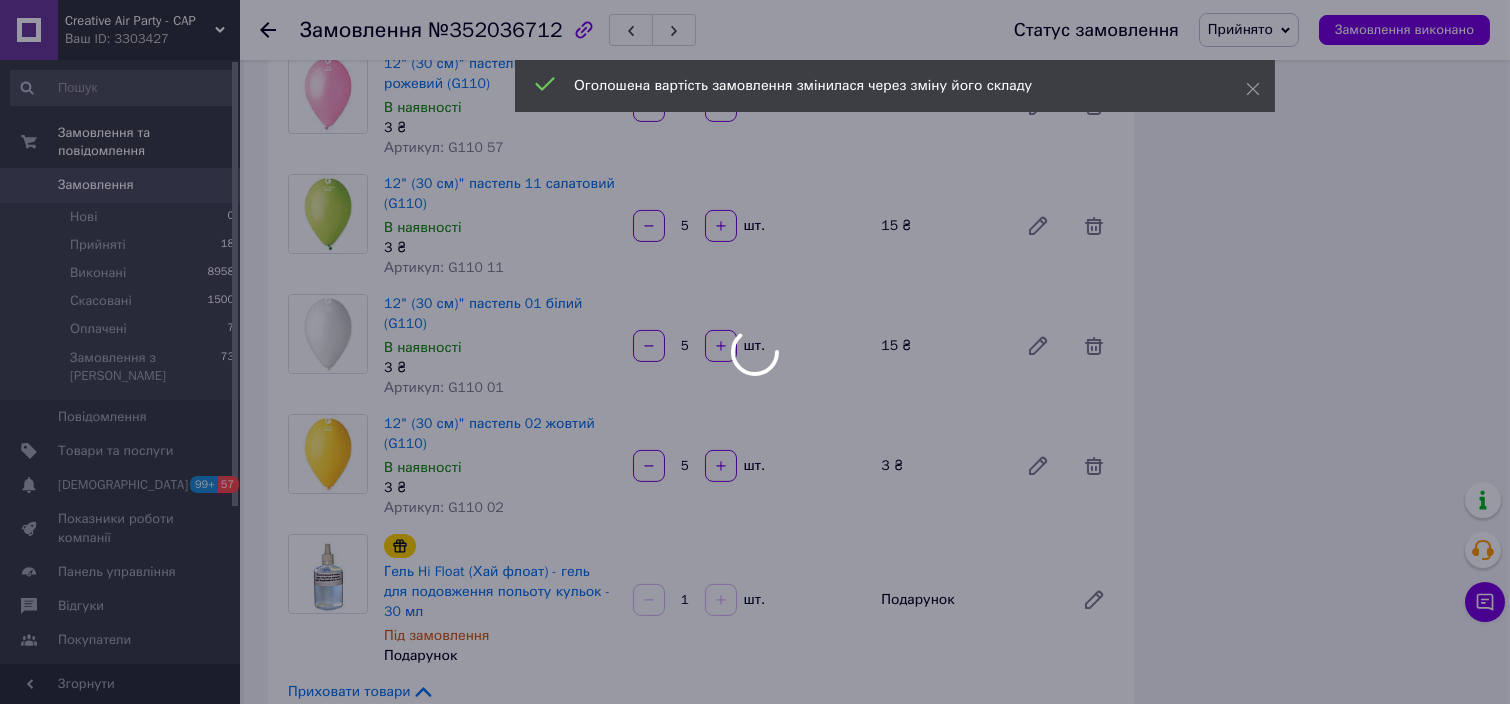 scroll, scrollTop: 1163, scrollLeft: 0, axis: vertical 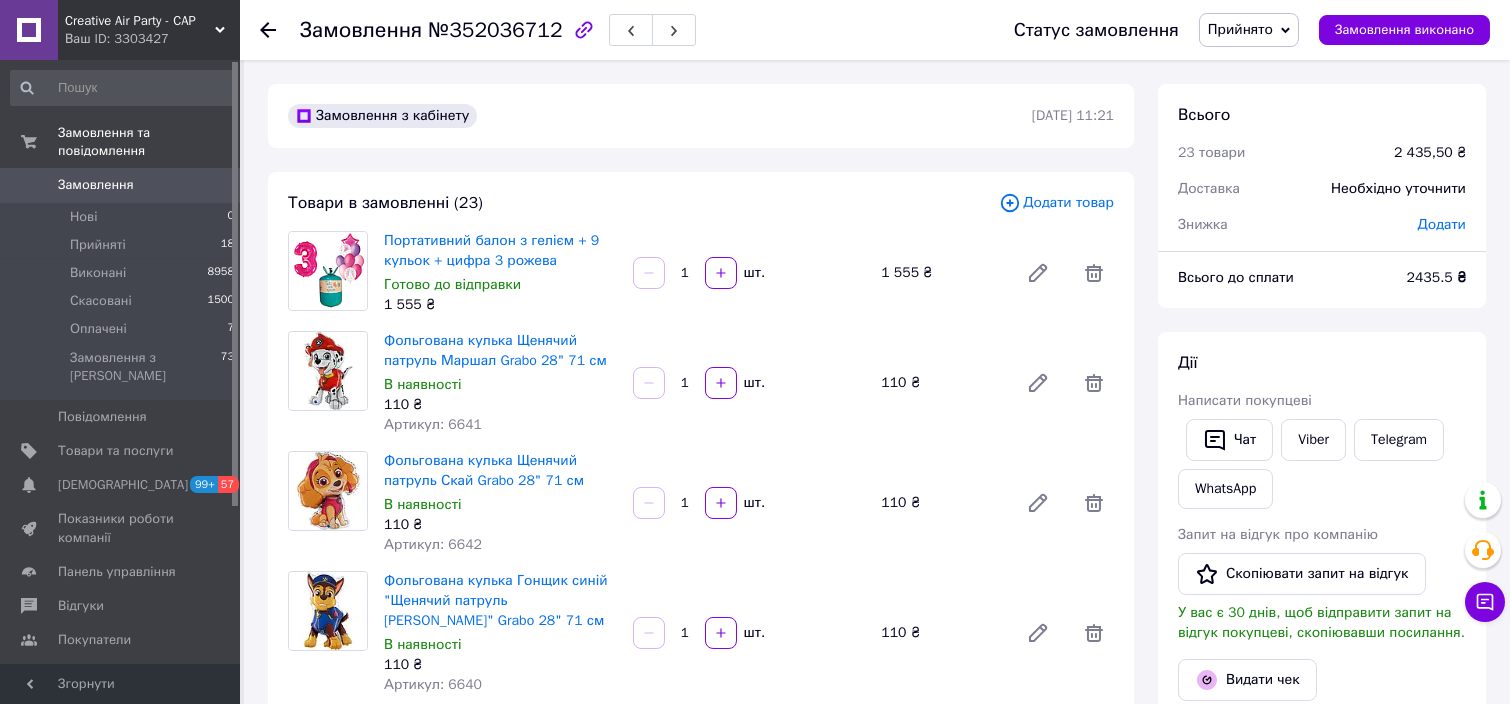 type on "5" 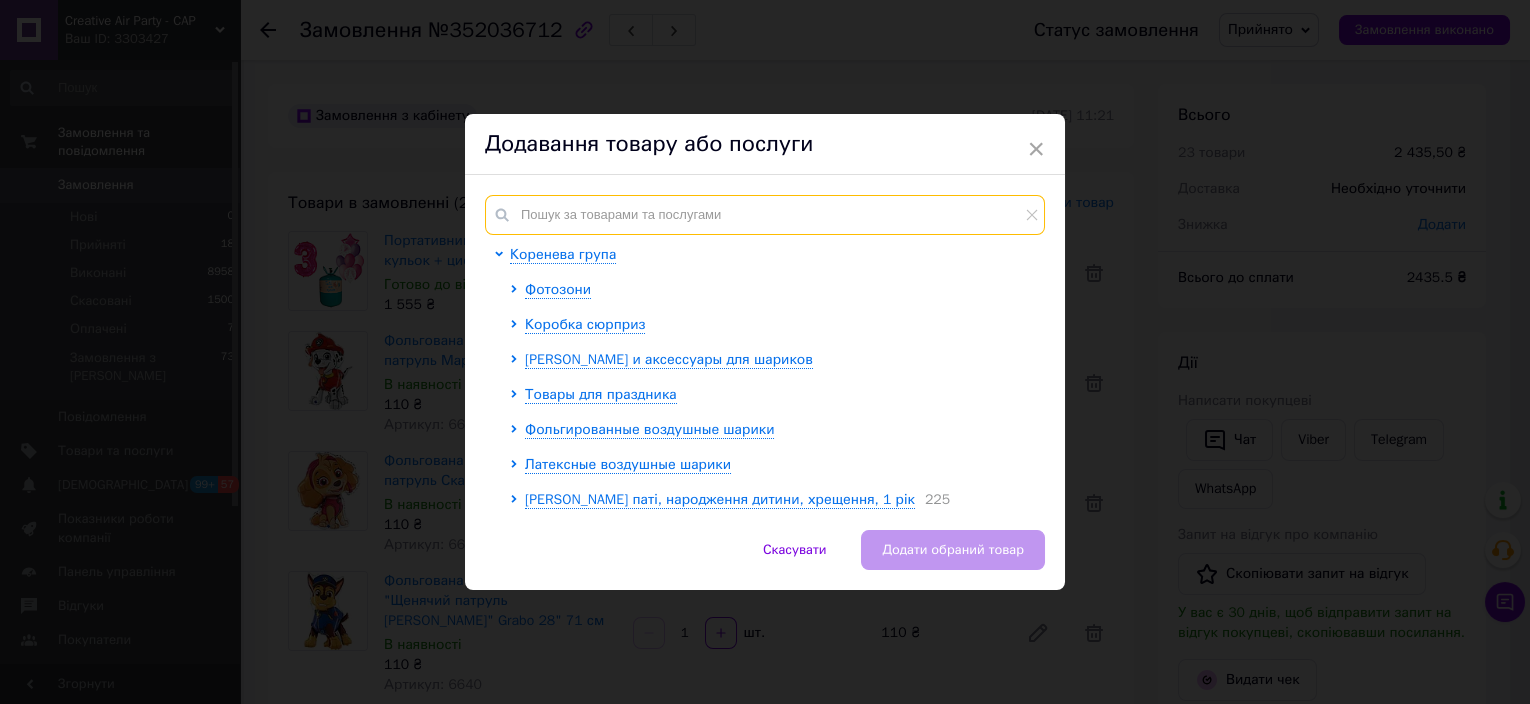click at bounding box center (765, 215) 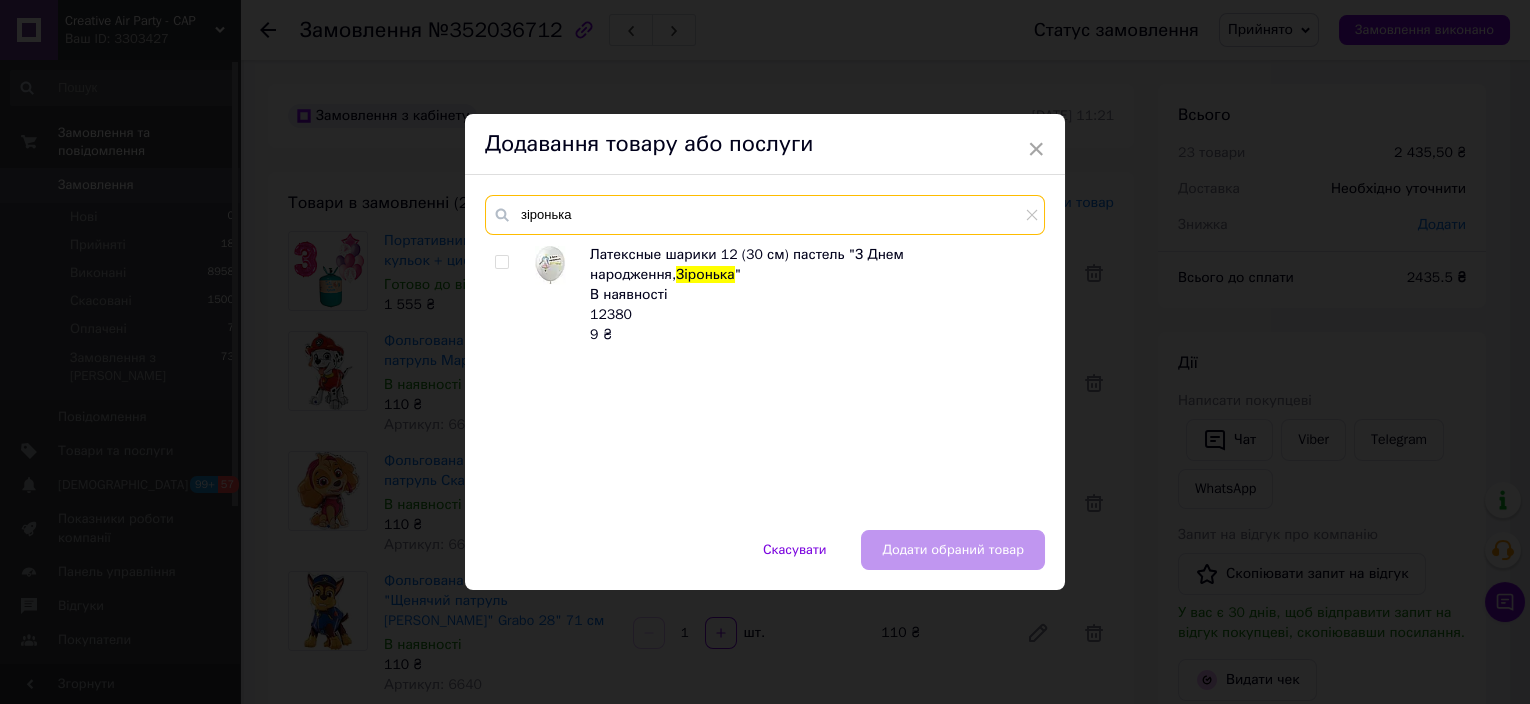 type on "зіронька" 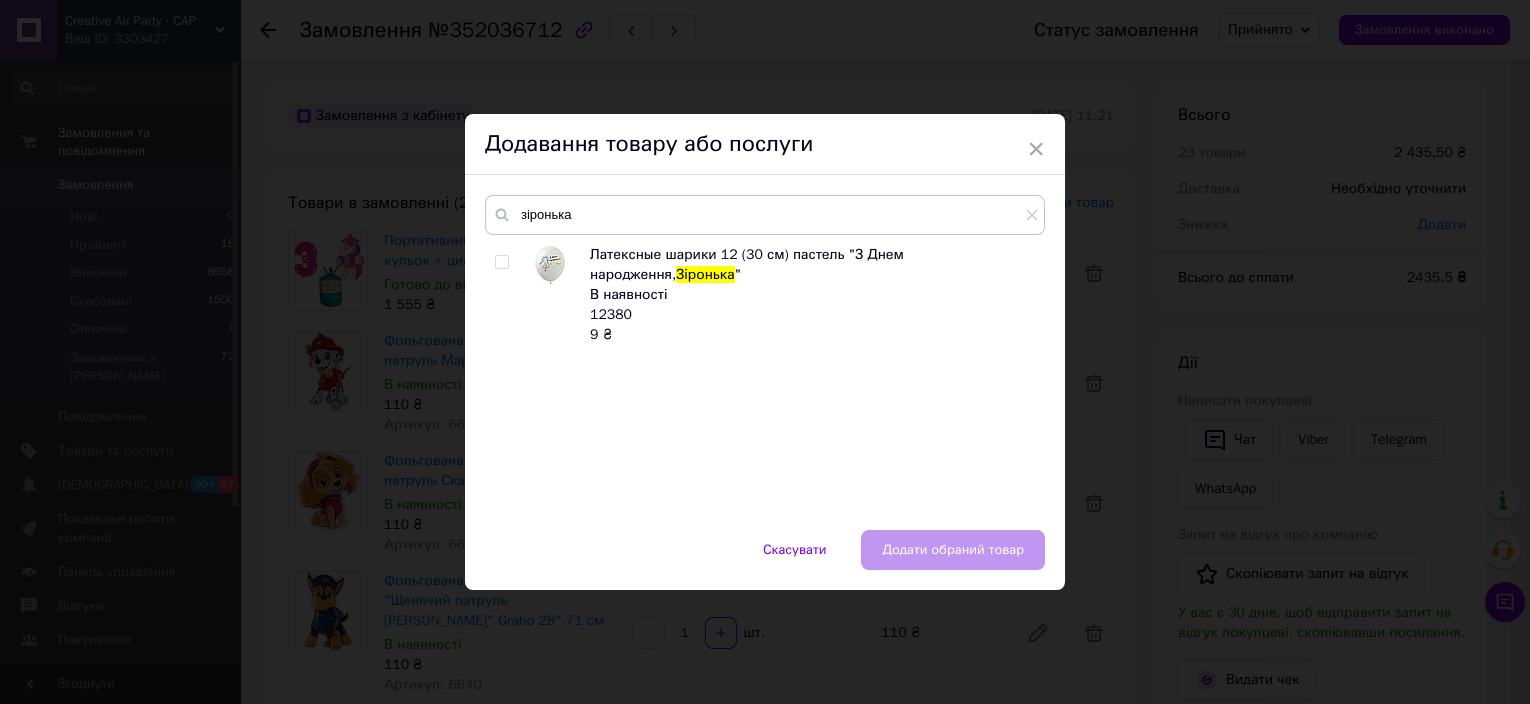 click at bounding box center [505, 295] 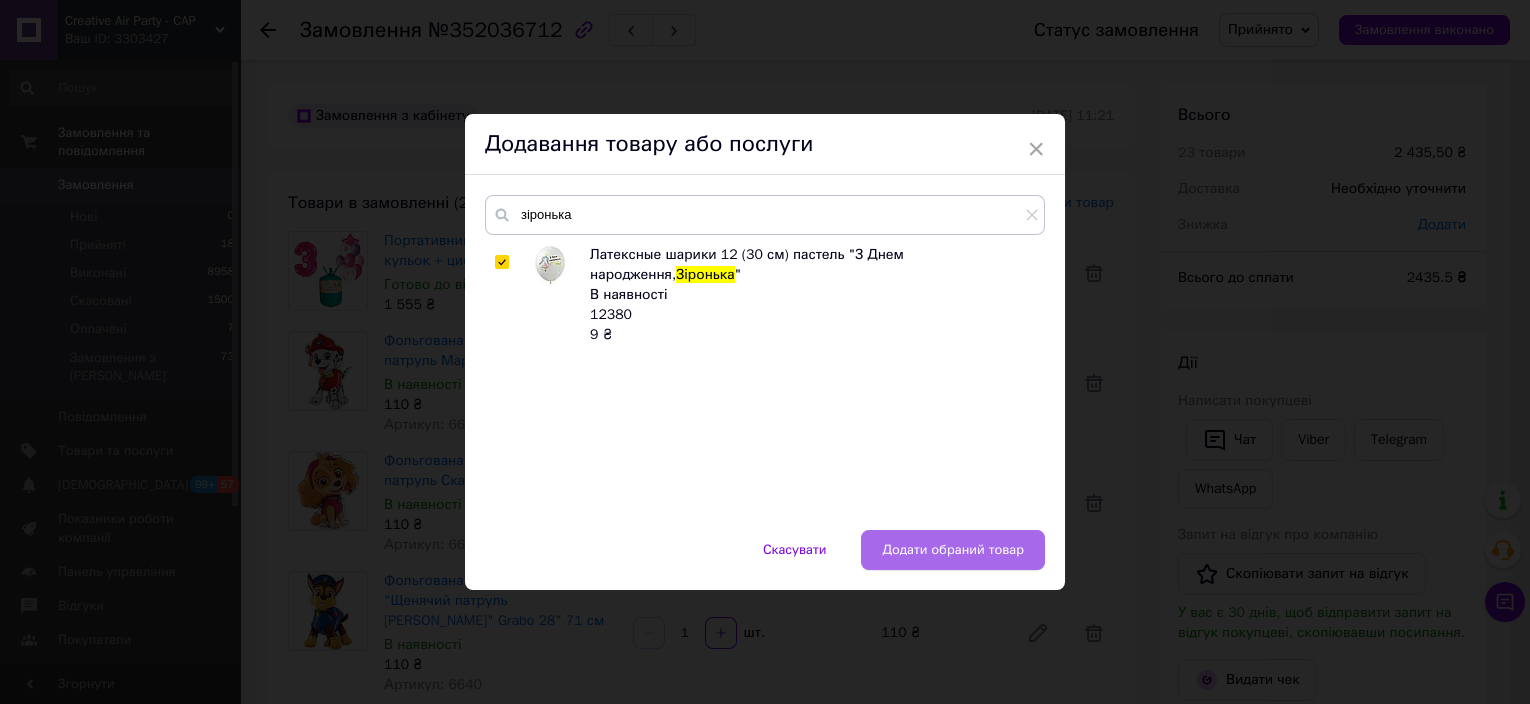 click on "Додати обраний товар" at bounding box center [953, 550] 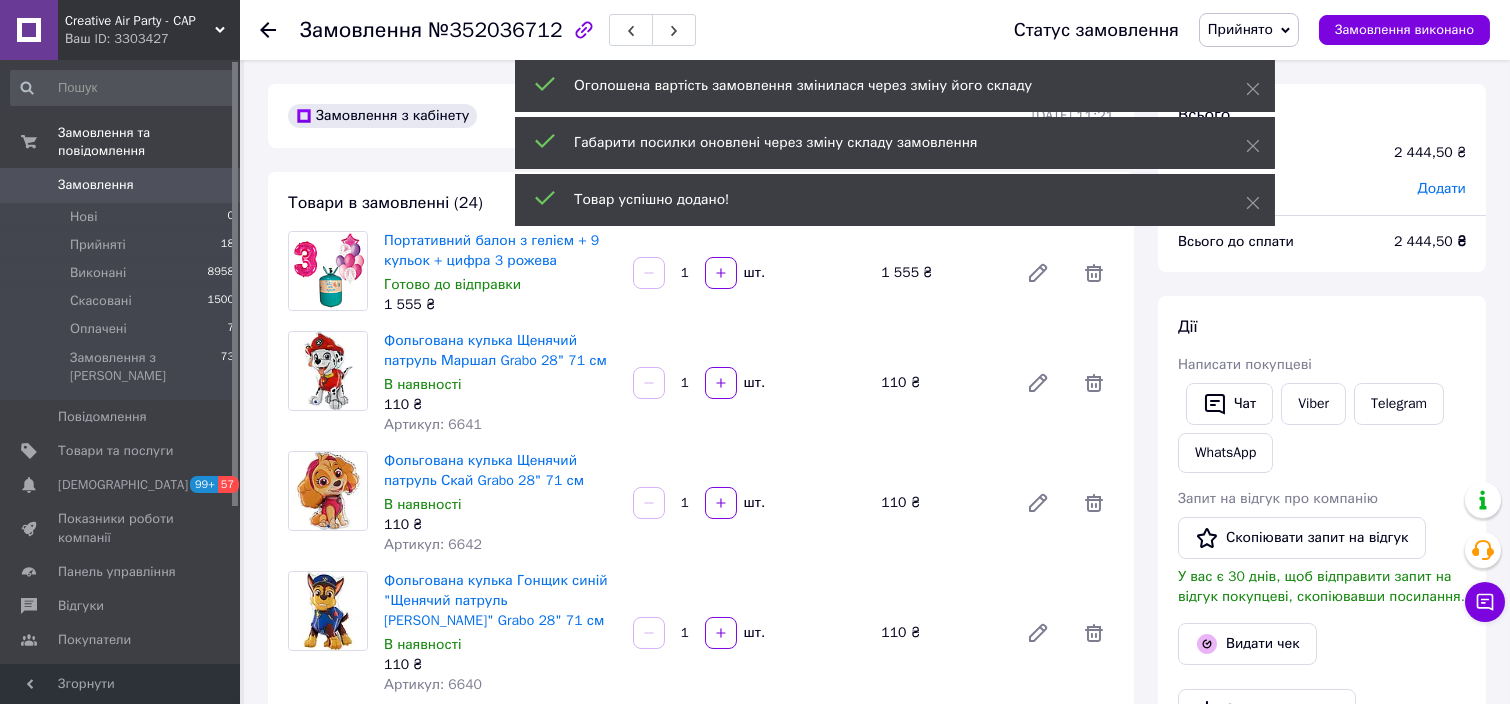 scroll, scrollTop: 1260, scrollLeft: 0, axis: vertical 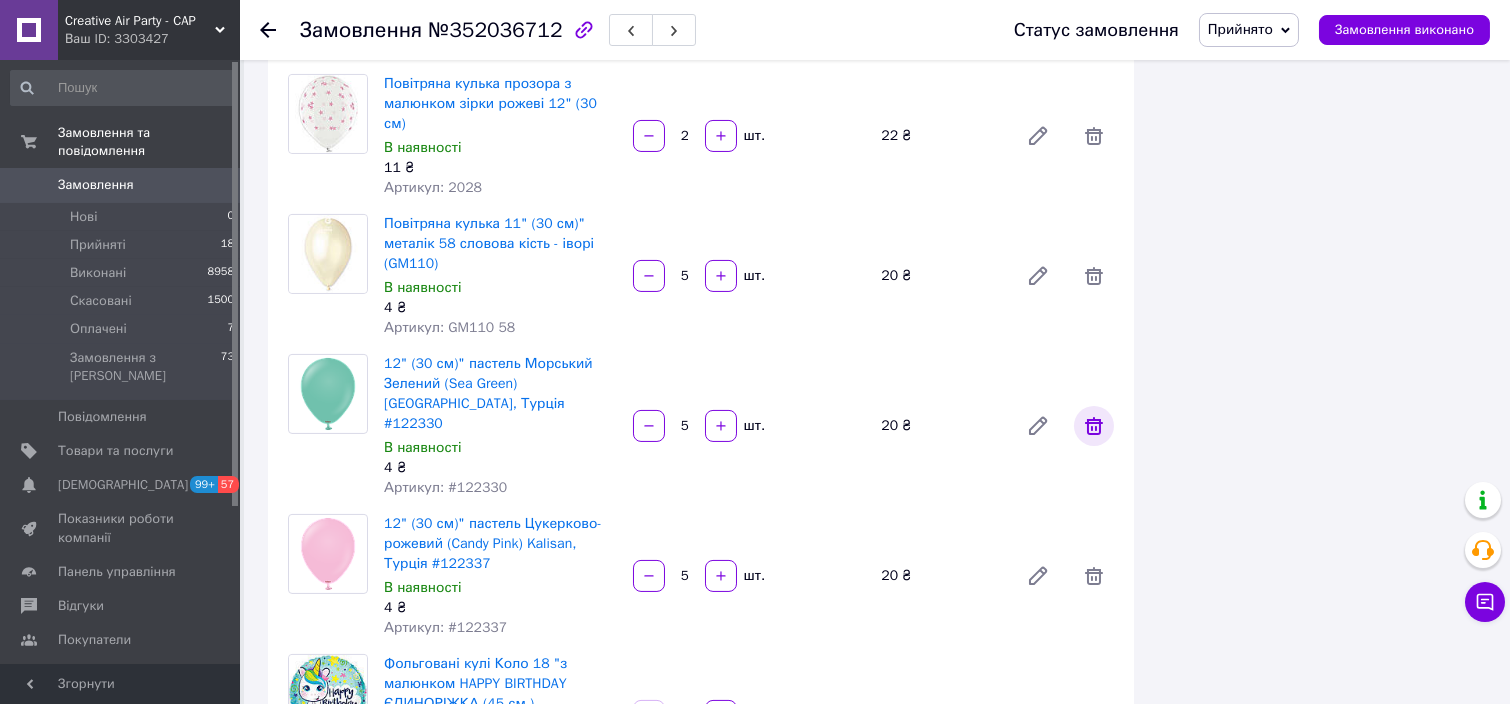 click 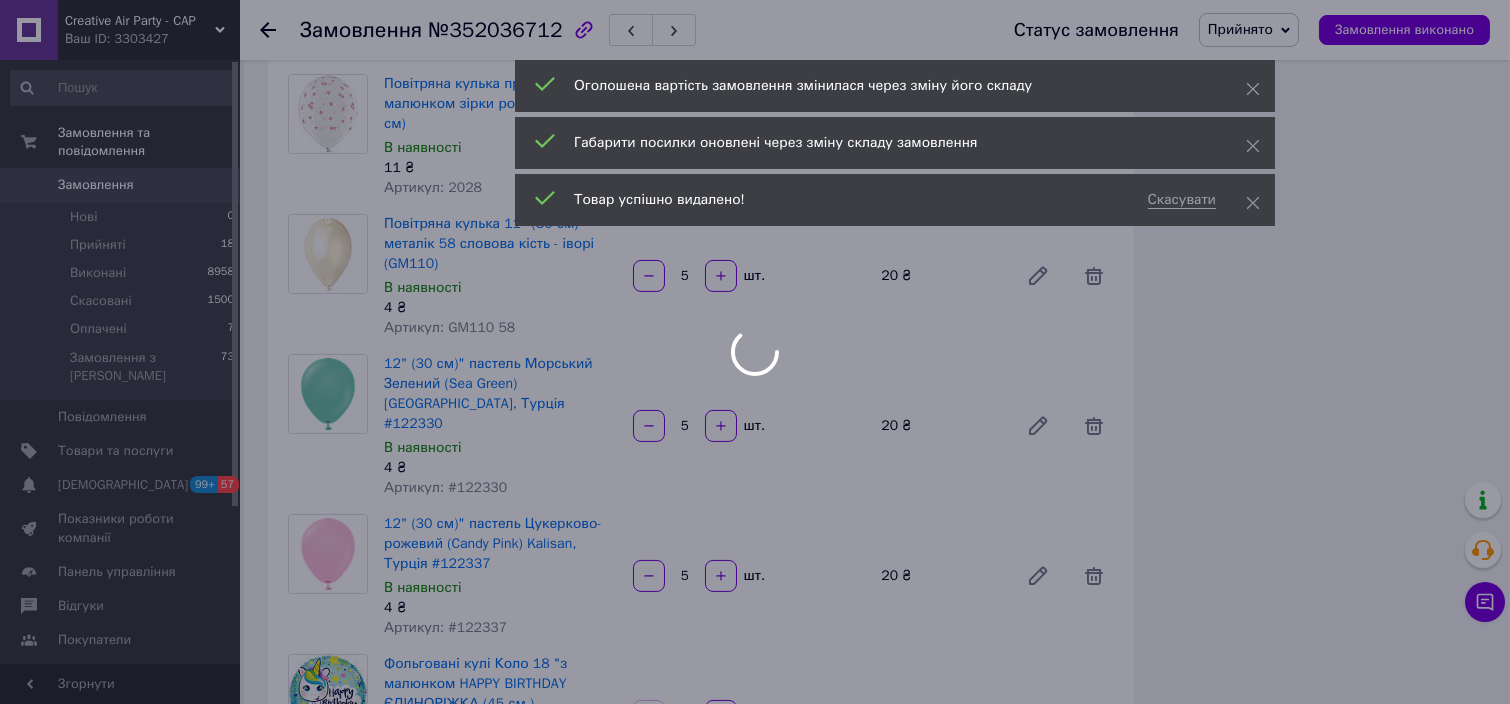 scroll, scrollTop: 1377, scrollLeft: 0, axis: vertical 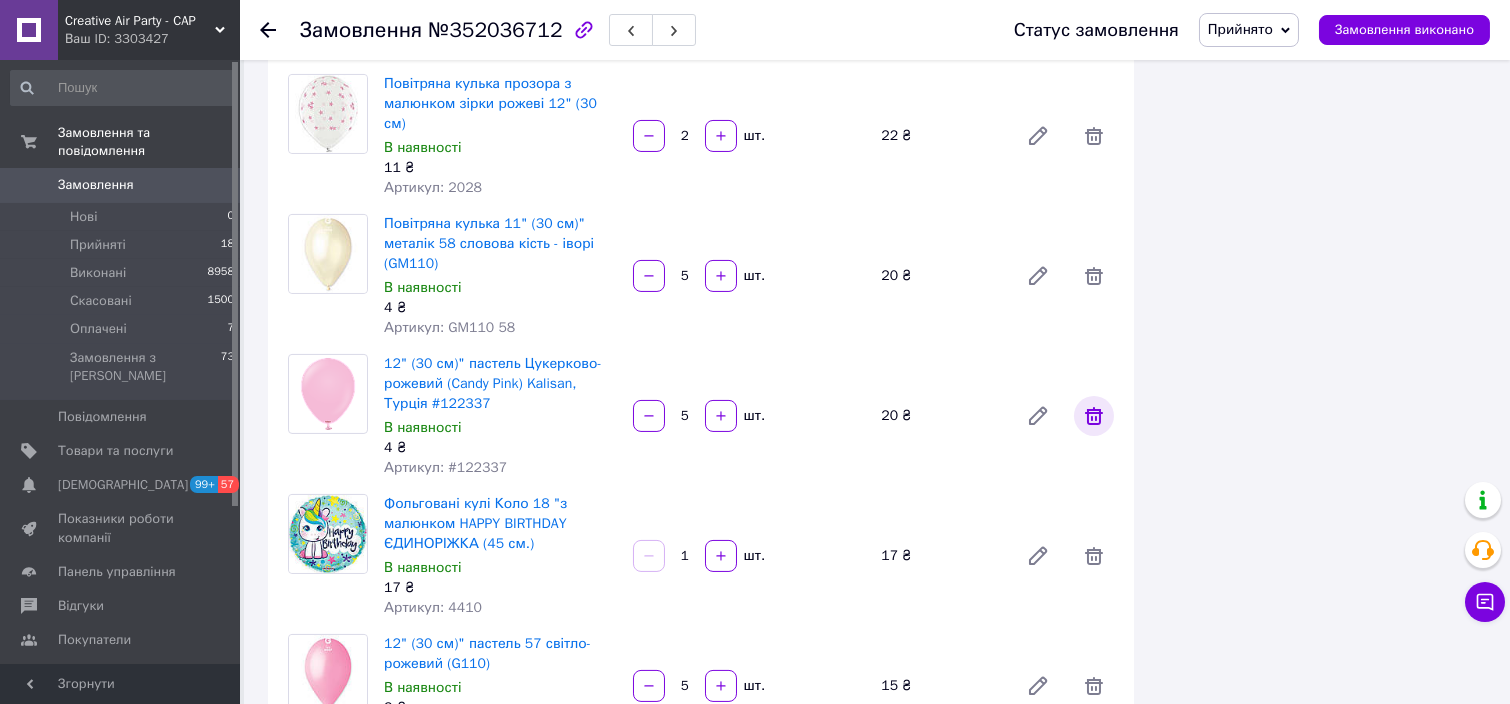click 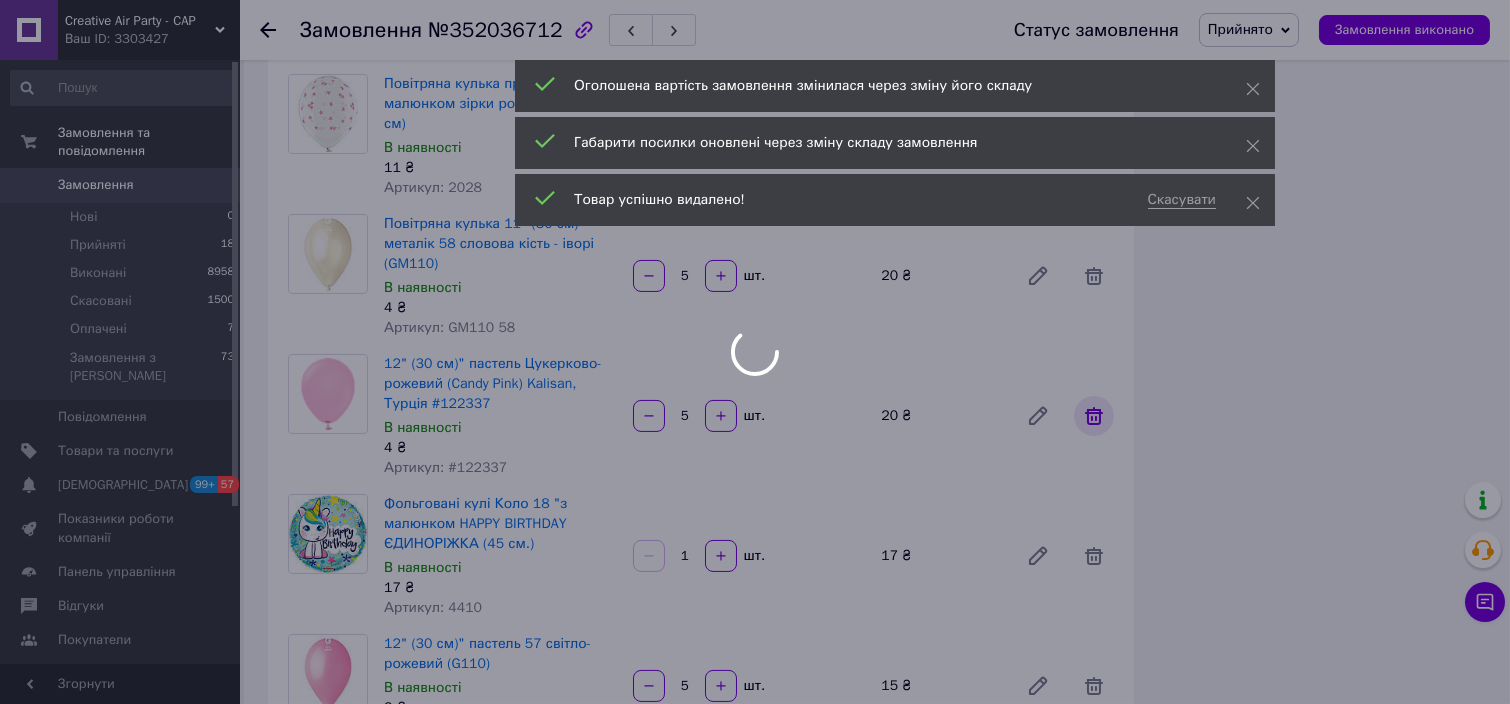 scroll, scrollTop: 1493, scrollLeft: 0, axis: vertical 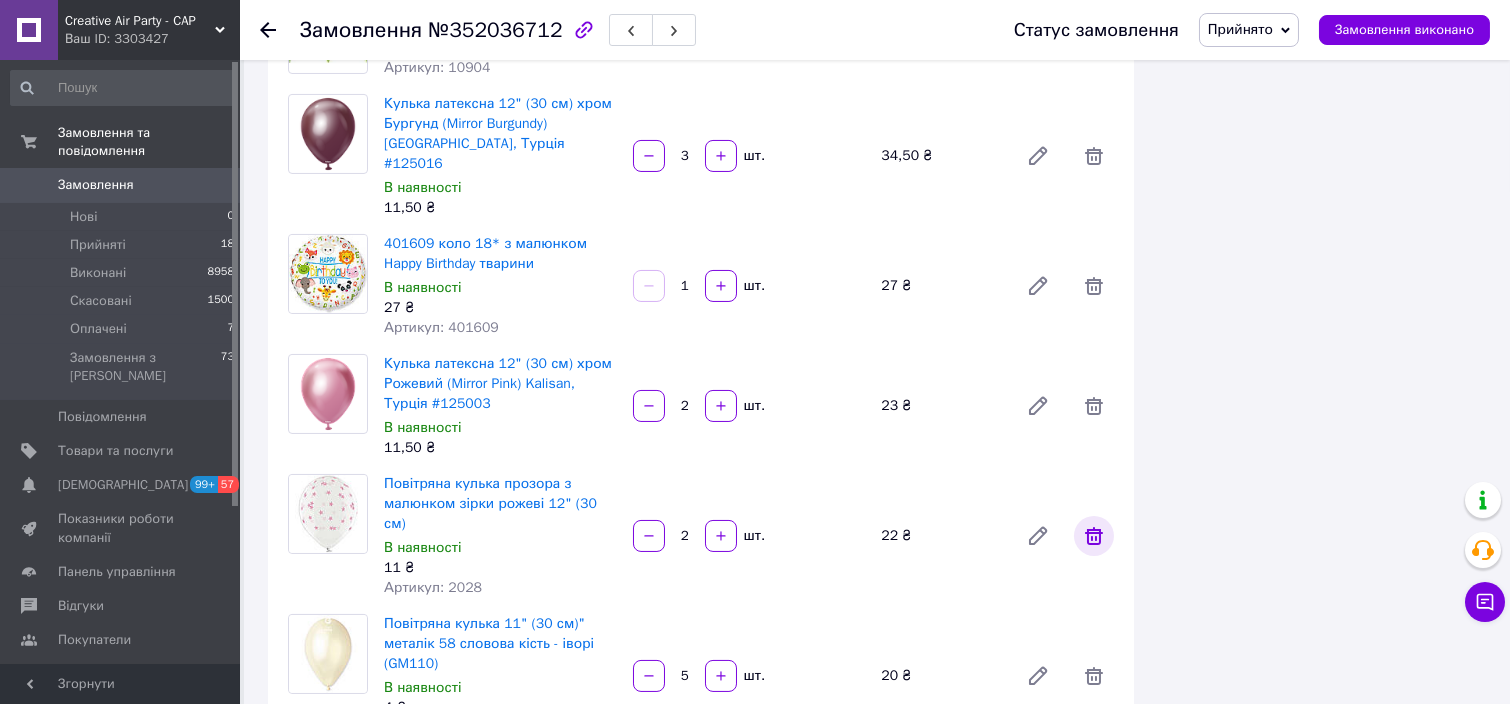 click 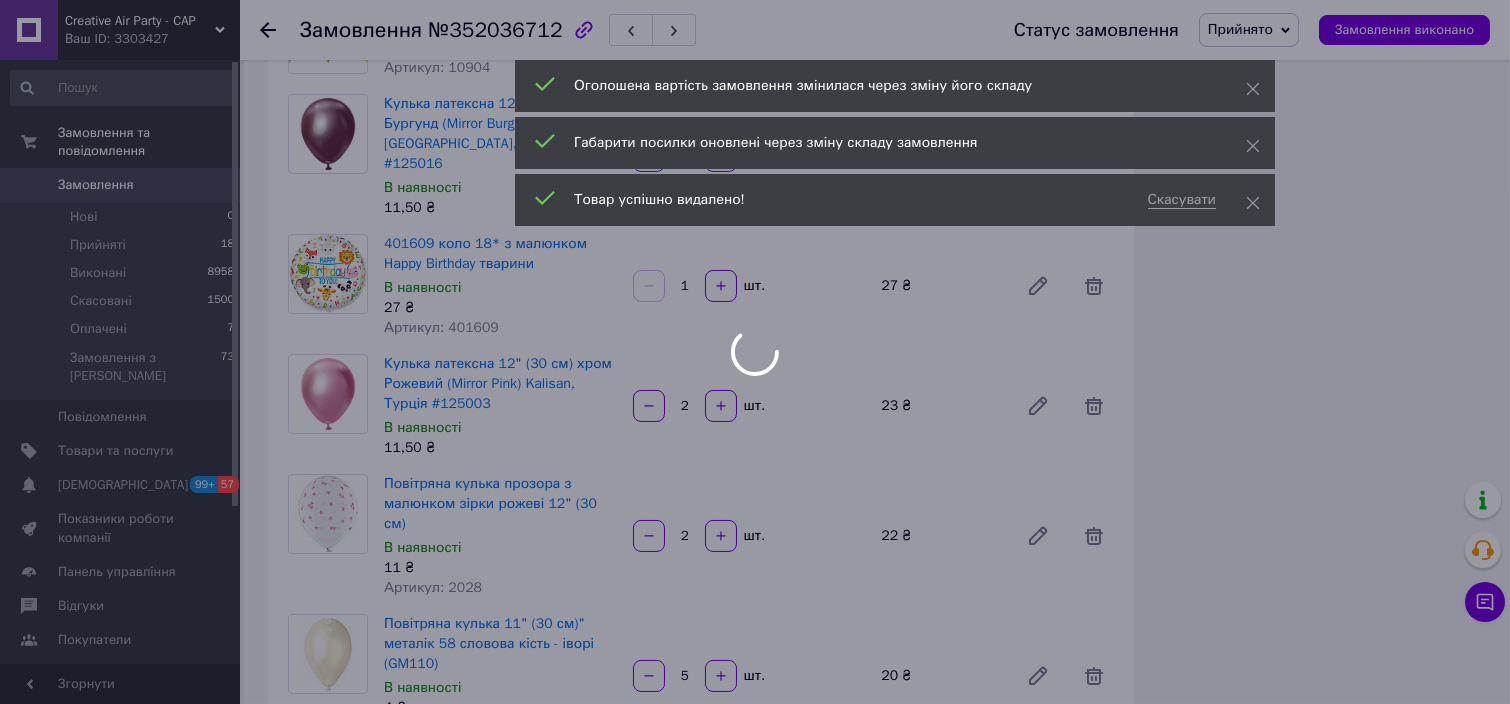 scroll, scrollTop: 1590, scrollLeft: 0, axis: vertical 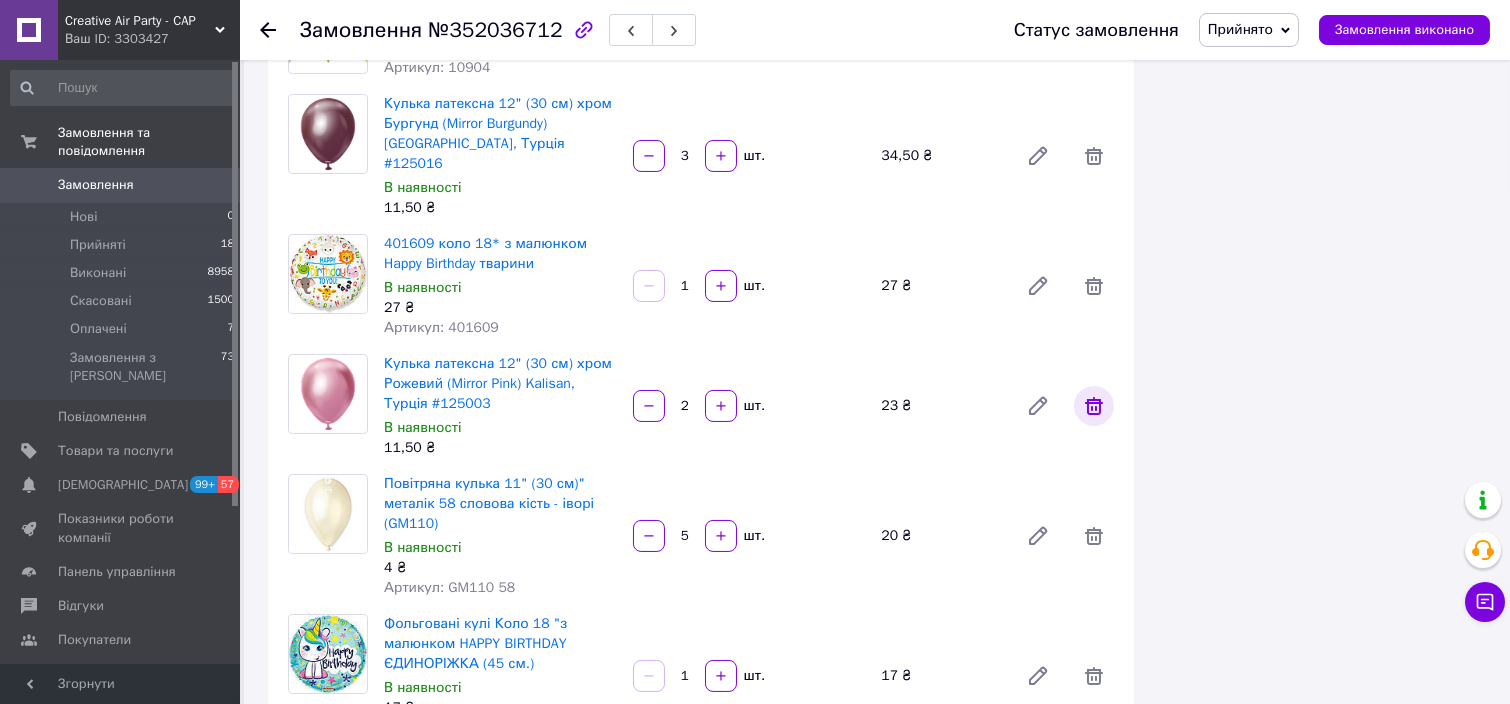 click 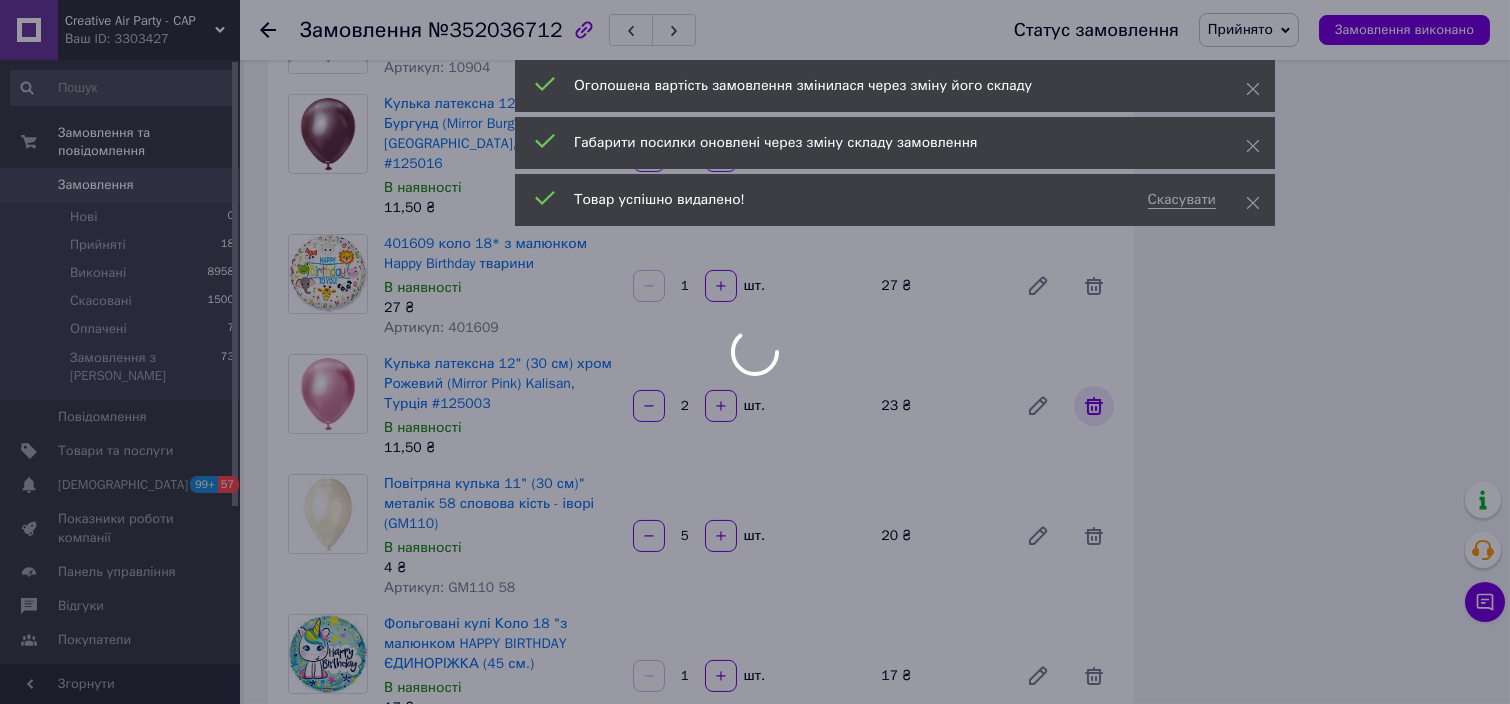 scroll, scrollTop: 1706, scrollLeft: 0, axis: vertical 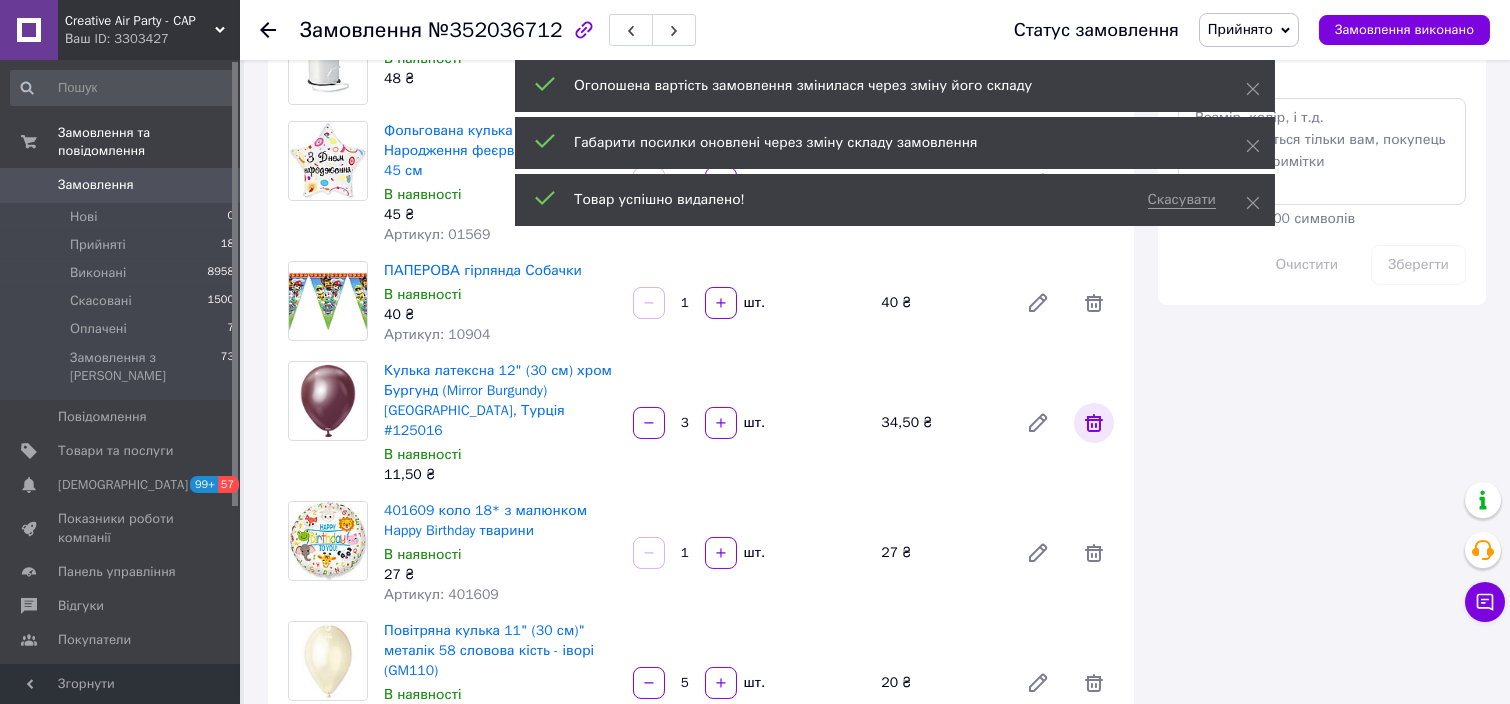 click 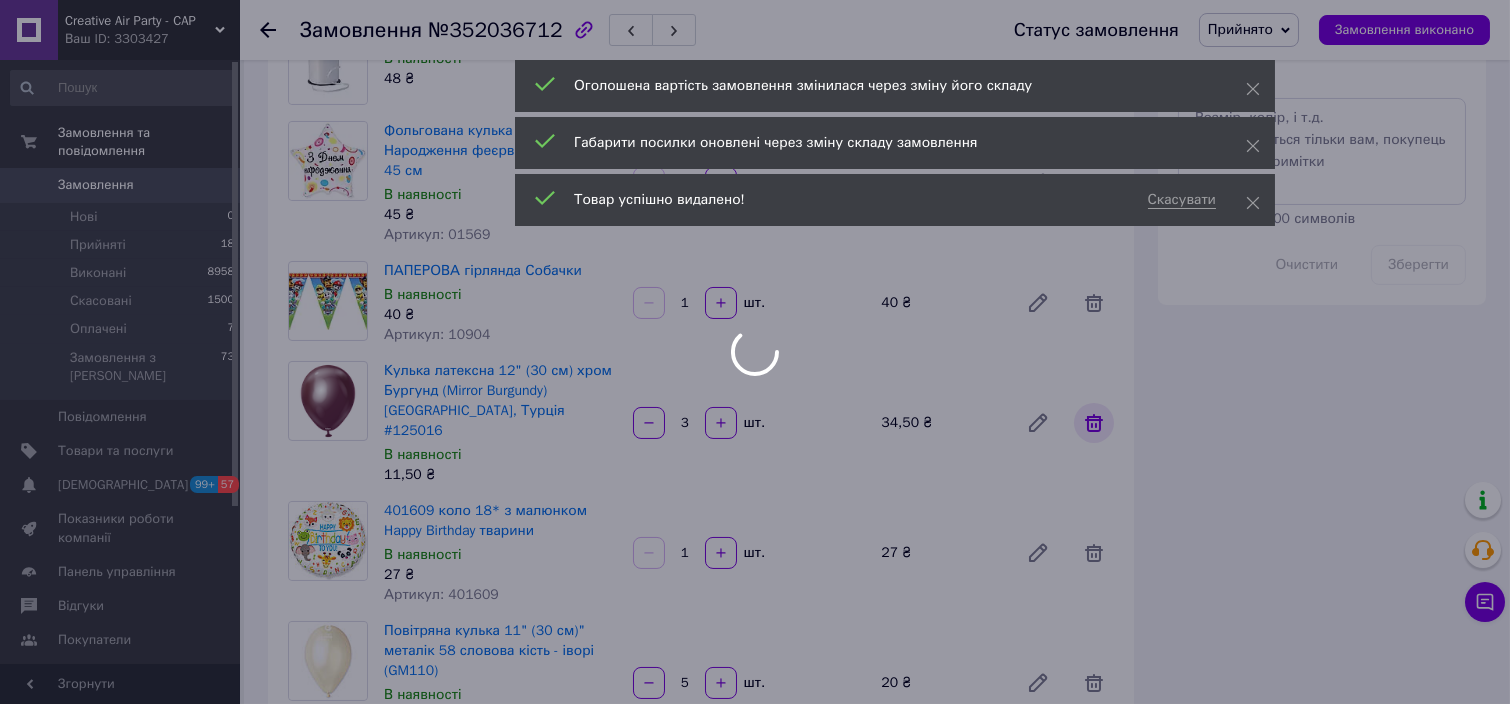 scroll, scrollTop: 1823, scrollLeft: 0, axis: vertical 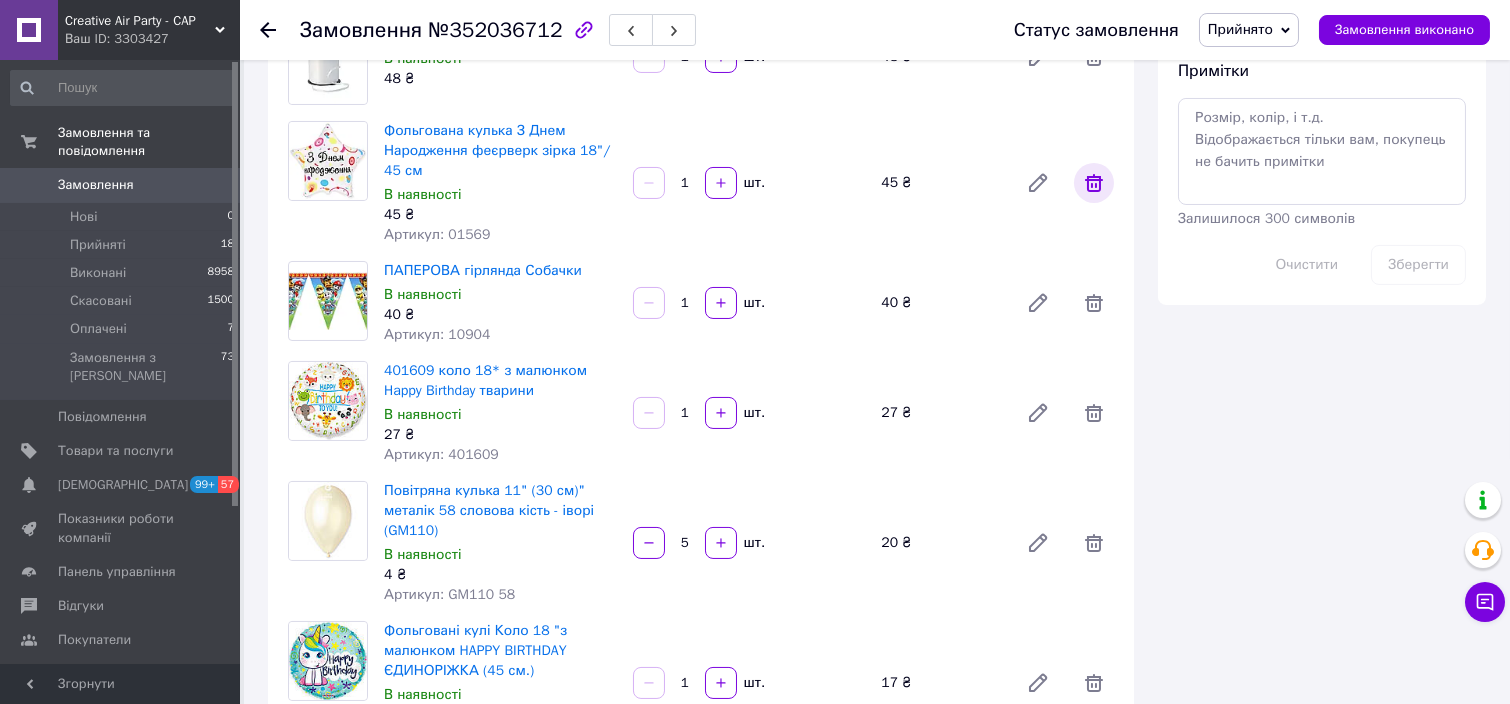 click 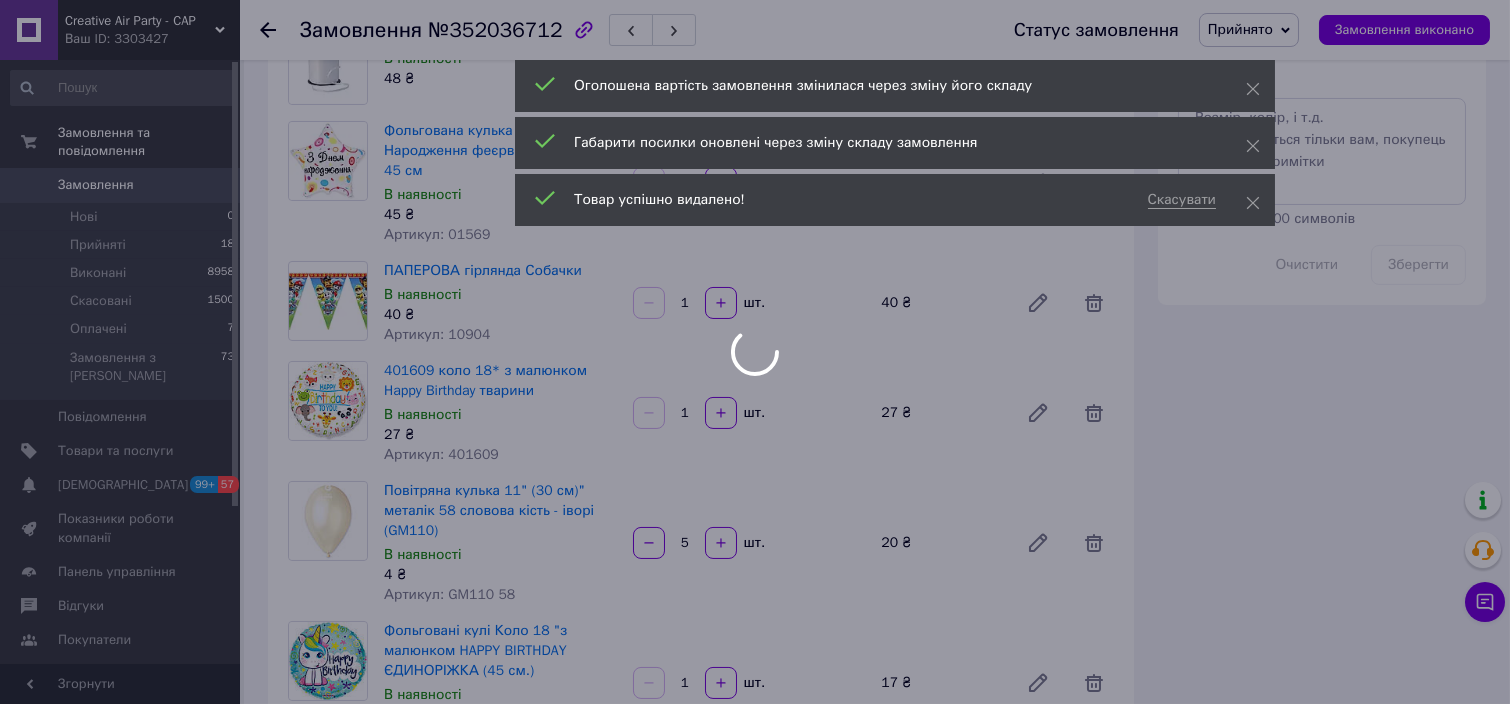 scroll, scrollTop: 1920, scrollLeft: 0, axis: vertical 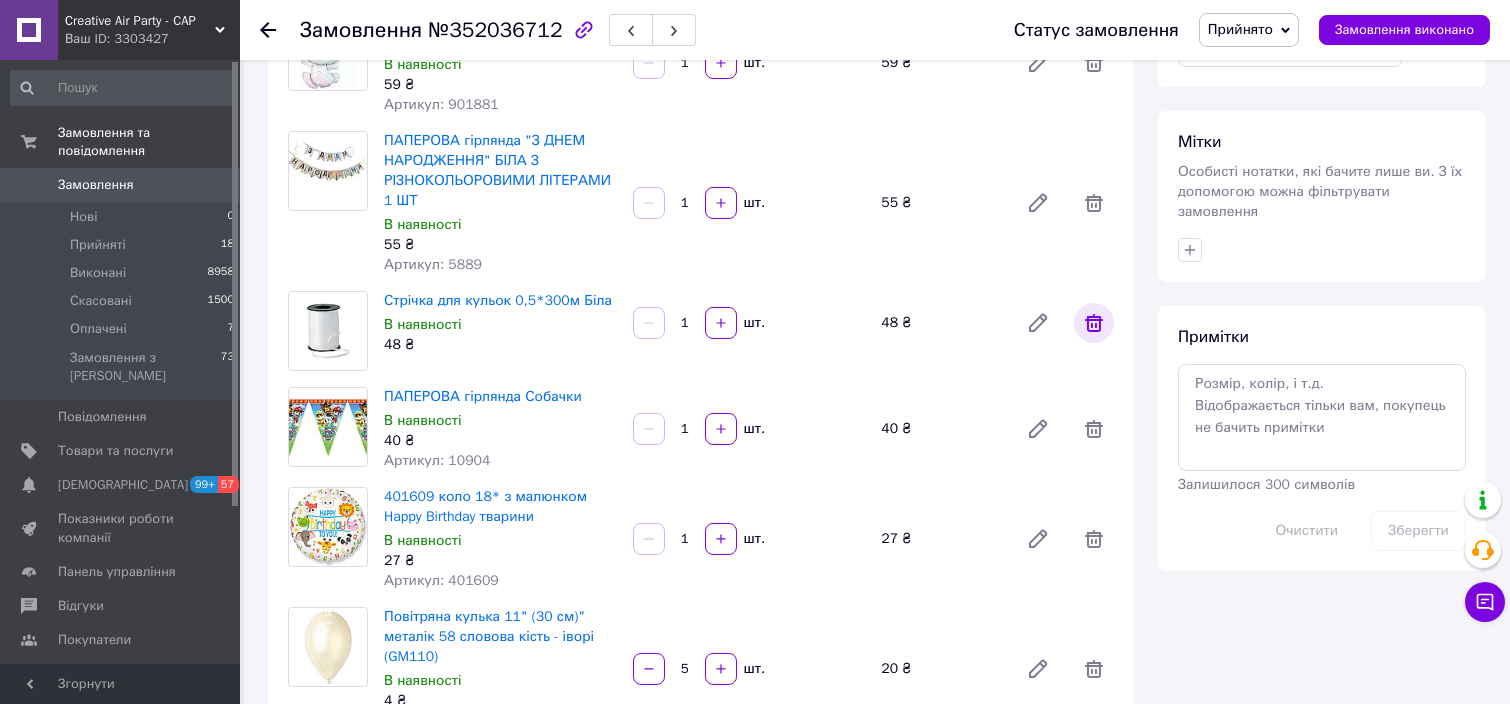 click 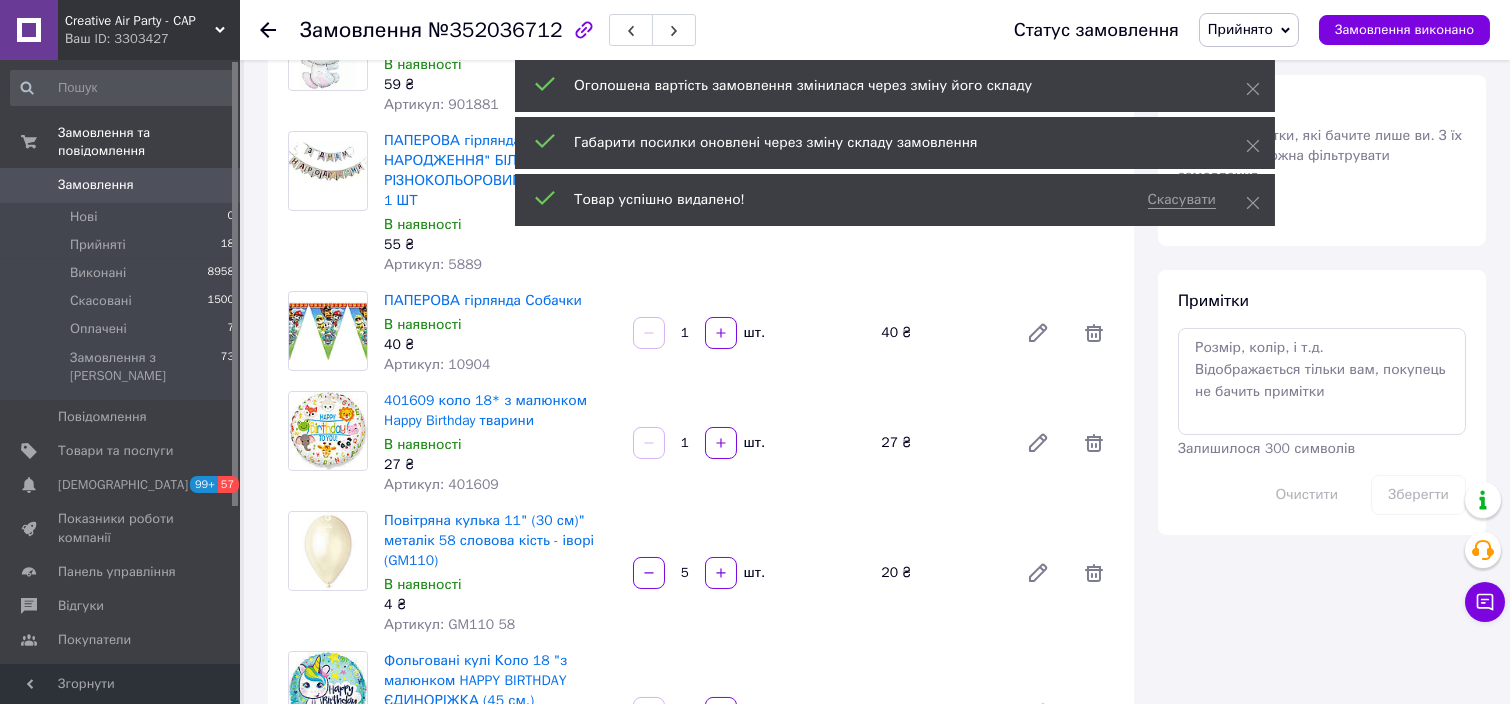 scroll, scrollTop: 2017, scrollLeft: 0, axis: vertical 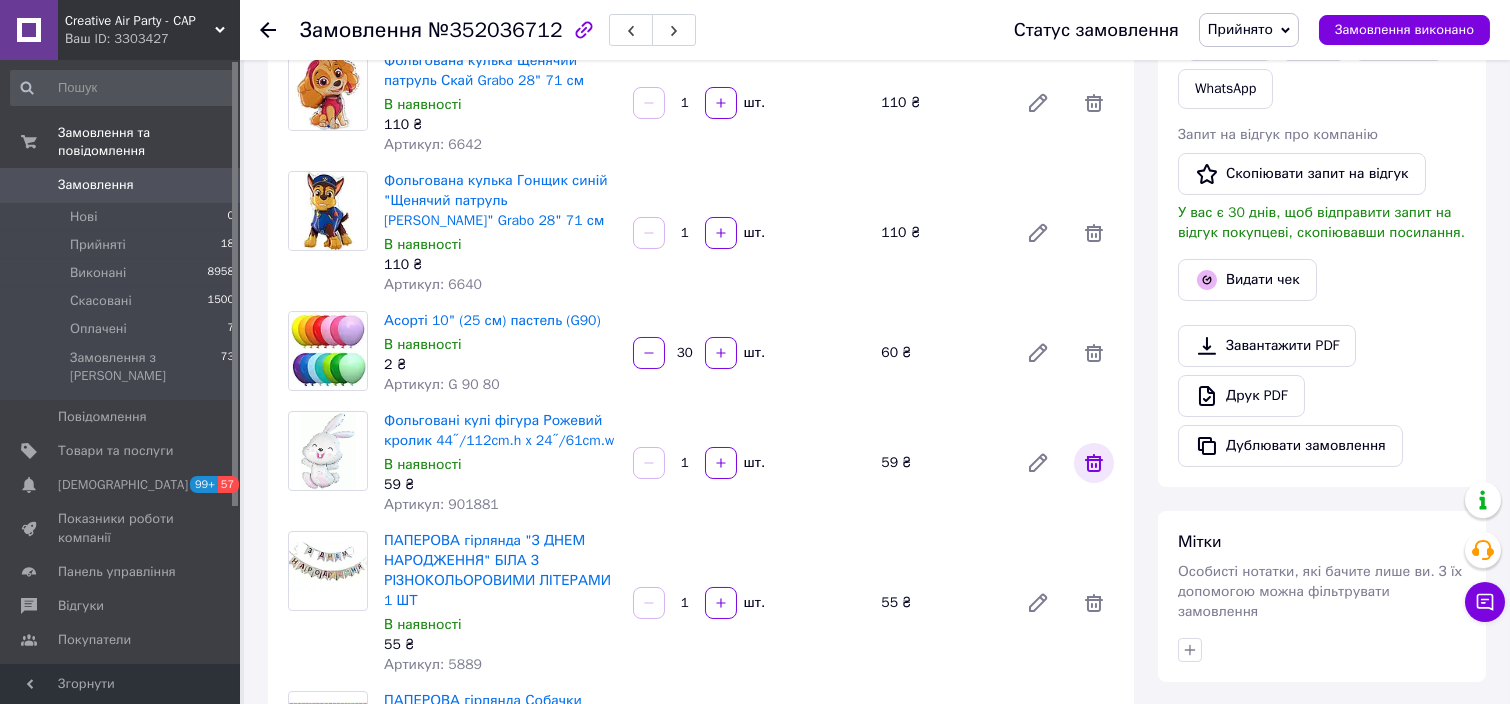 click 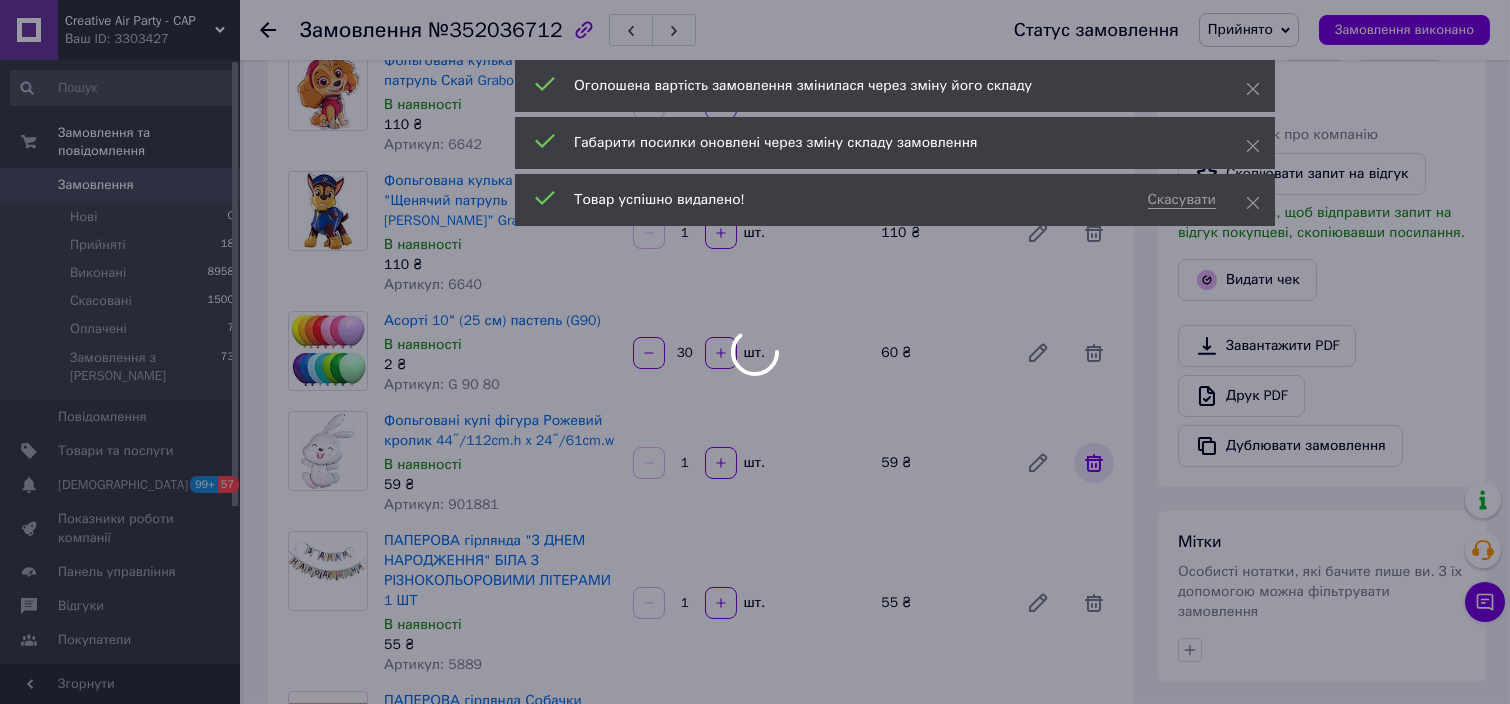 scroll, scrollTop: 2113, scrollLeft: 0, axis: vertical 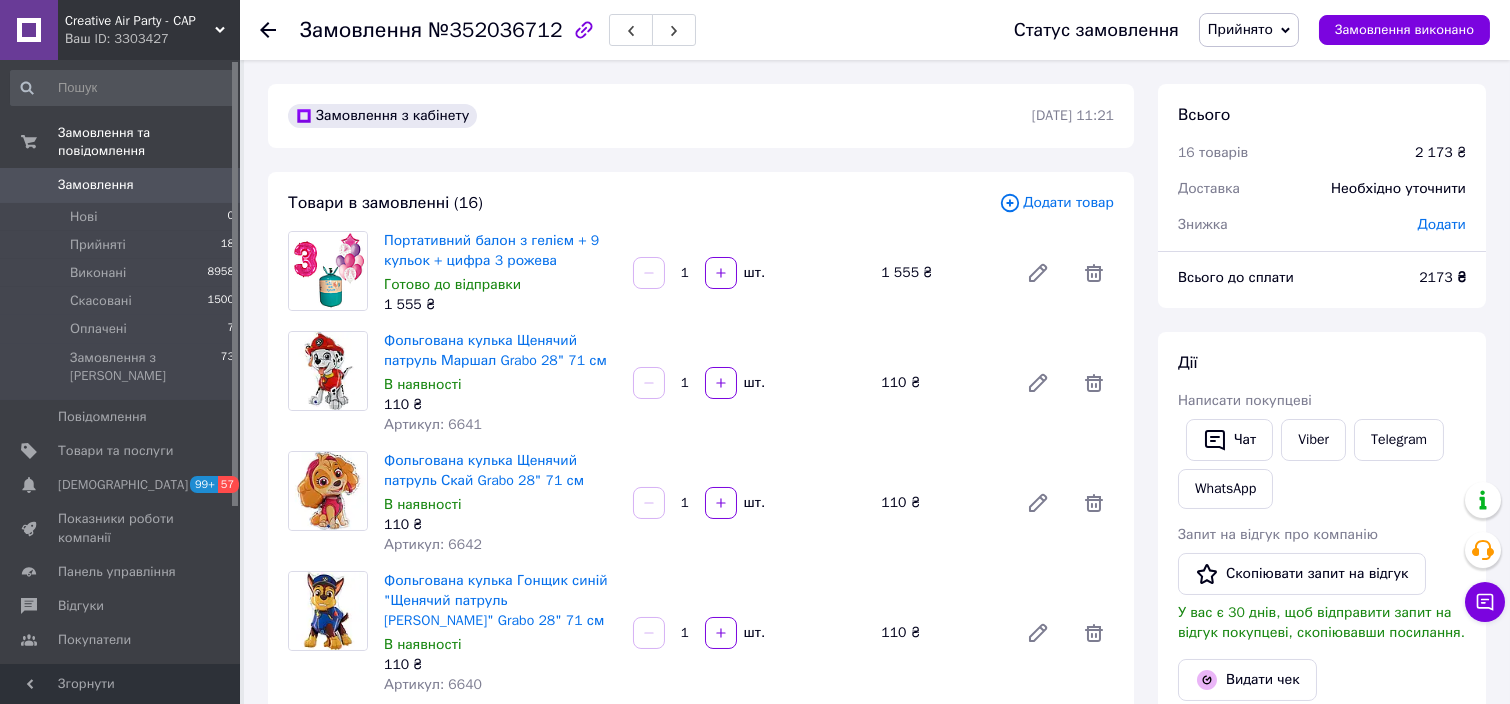 click on "Додати товар" at bounding box center [1056, 203] 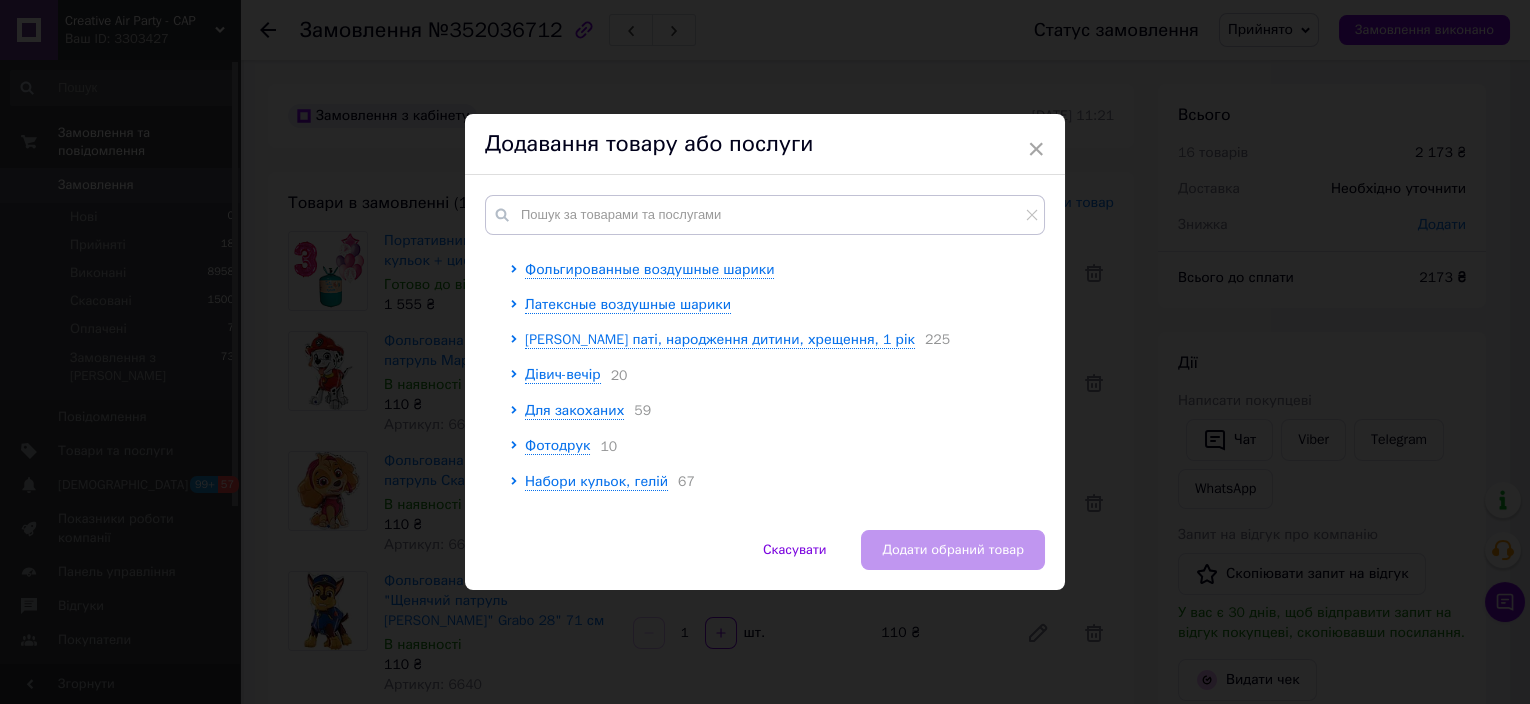 scroll, scrollTop: 0, scrollLeft: 0, axis: both 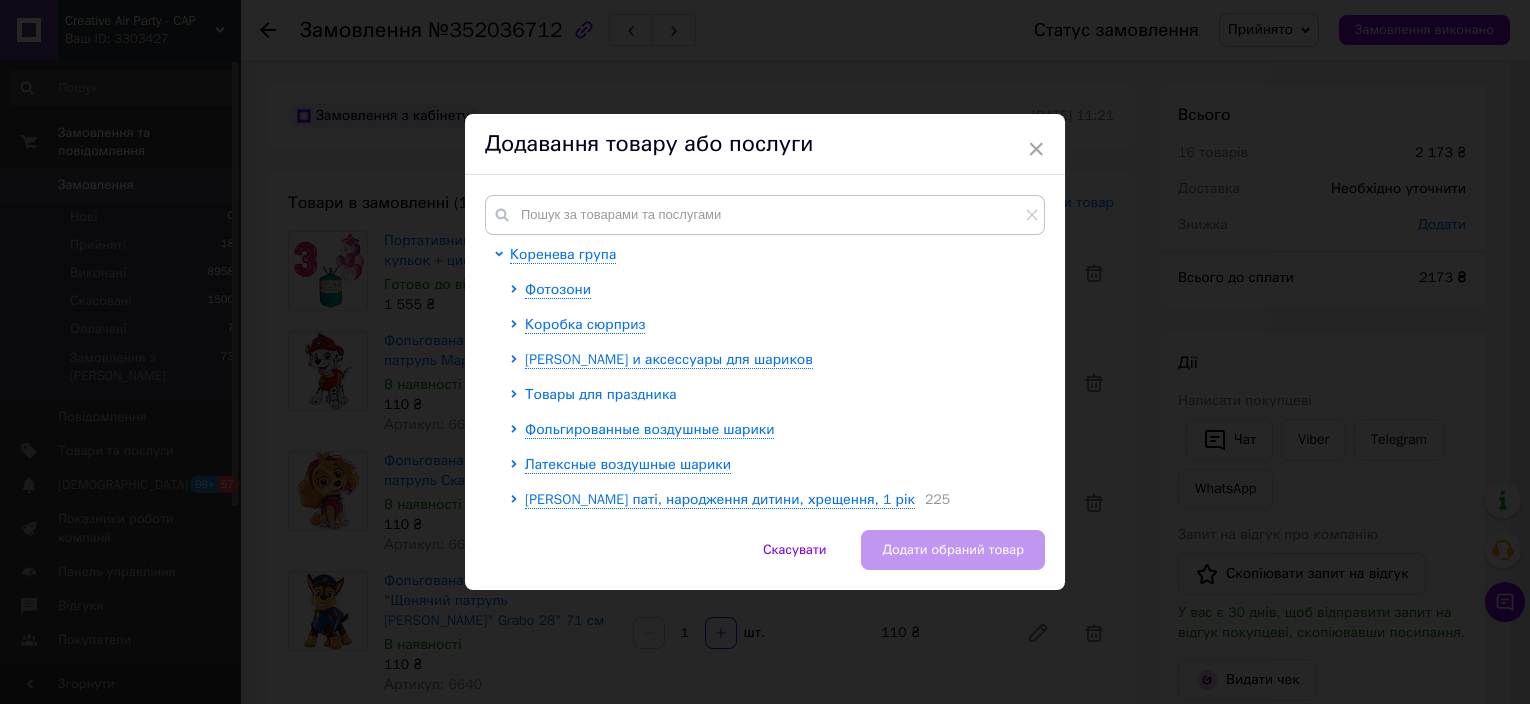 click 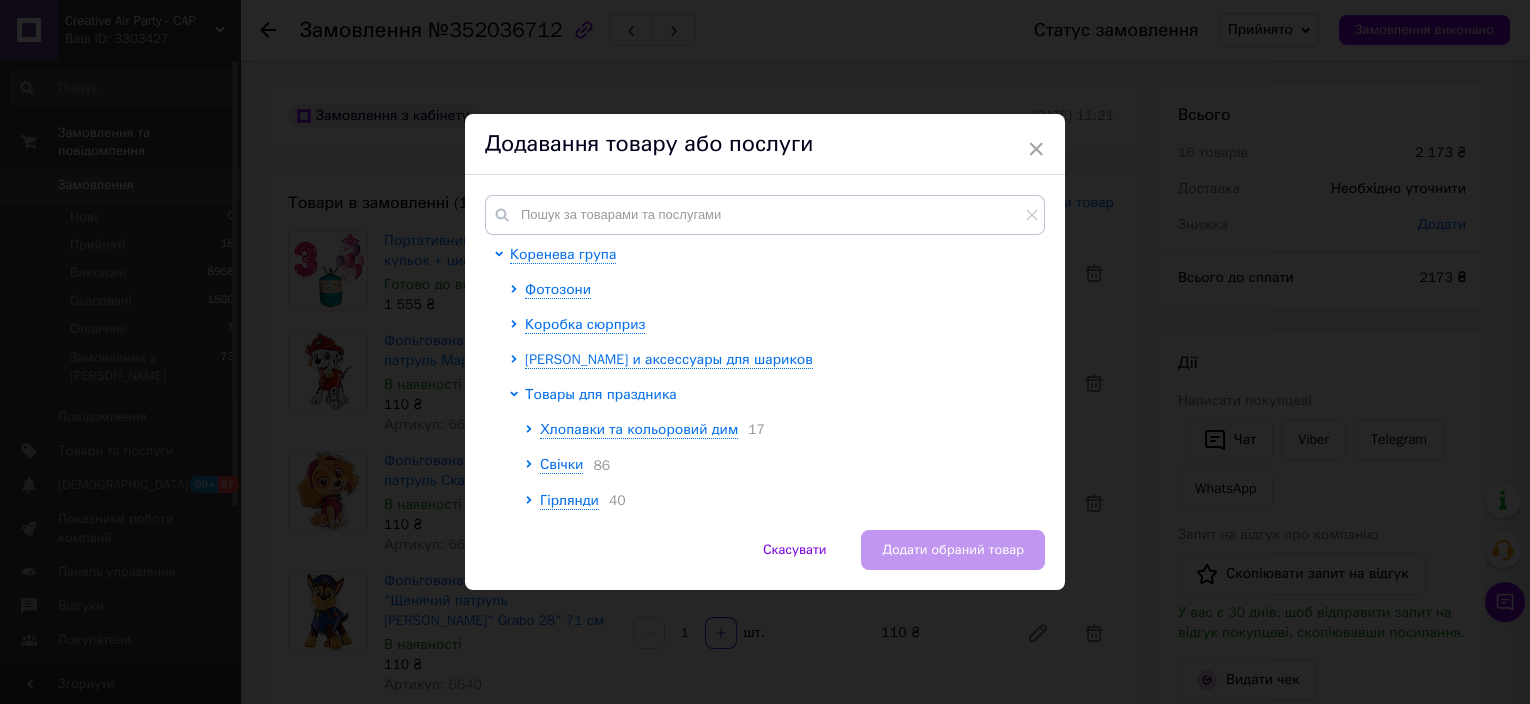 scroll, scrollTop: 133, scrollLeft: 0, axis: vertical 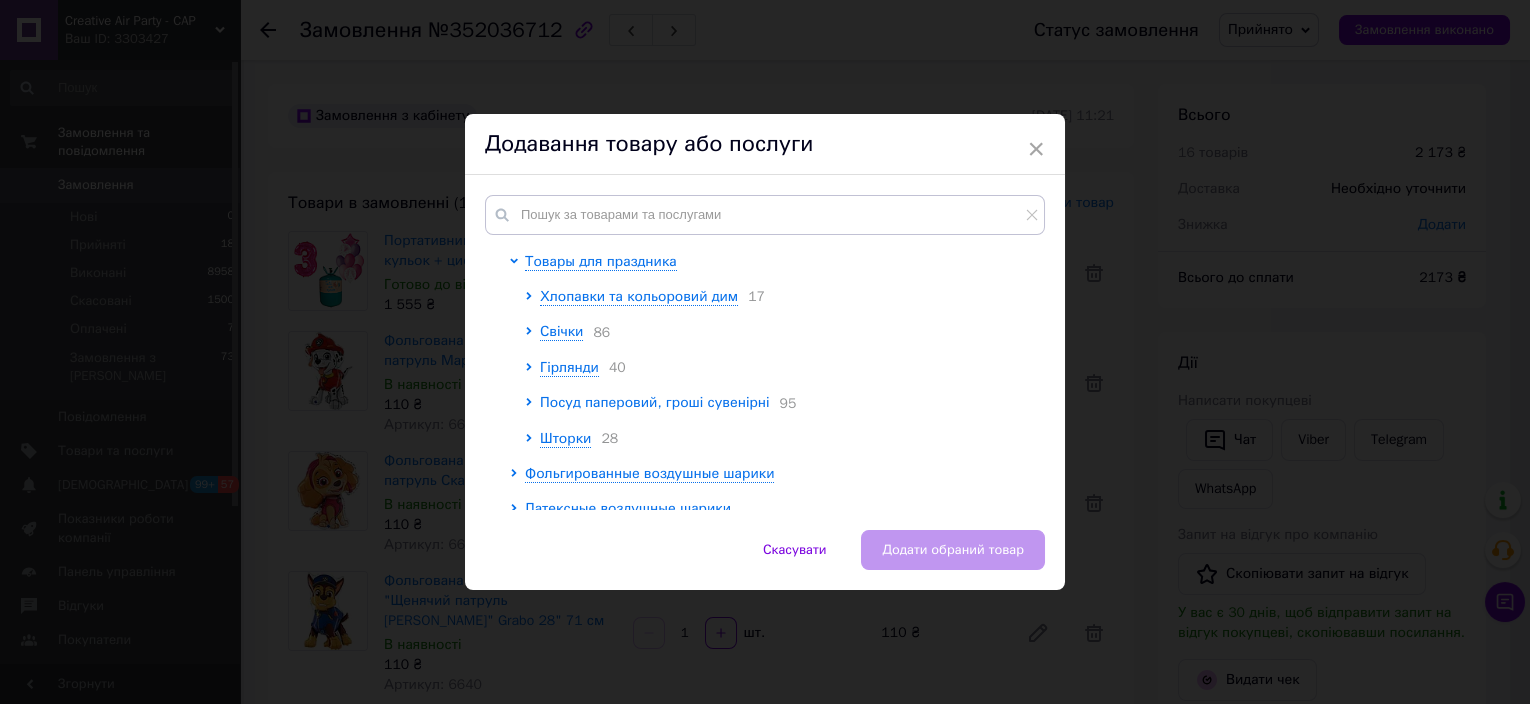 click on "Посуд паперовий, гроші сувенірні" at bounding box center (655, 402) 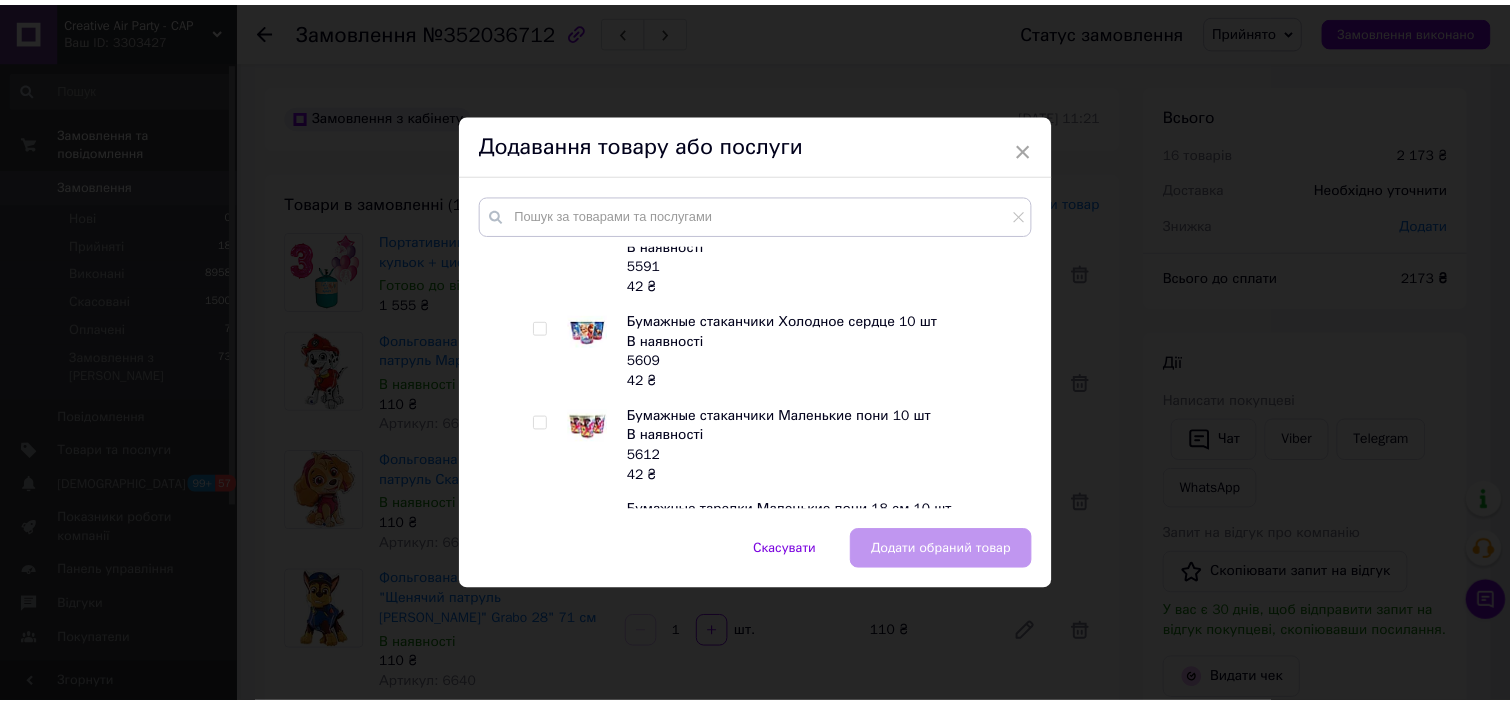 scroll, scrollTop: 1733, scrollLeft: 0, axis: vertical 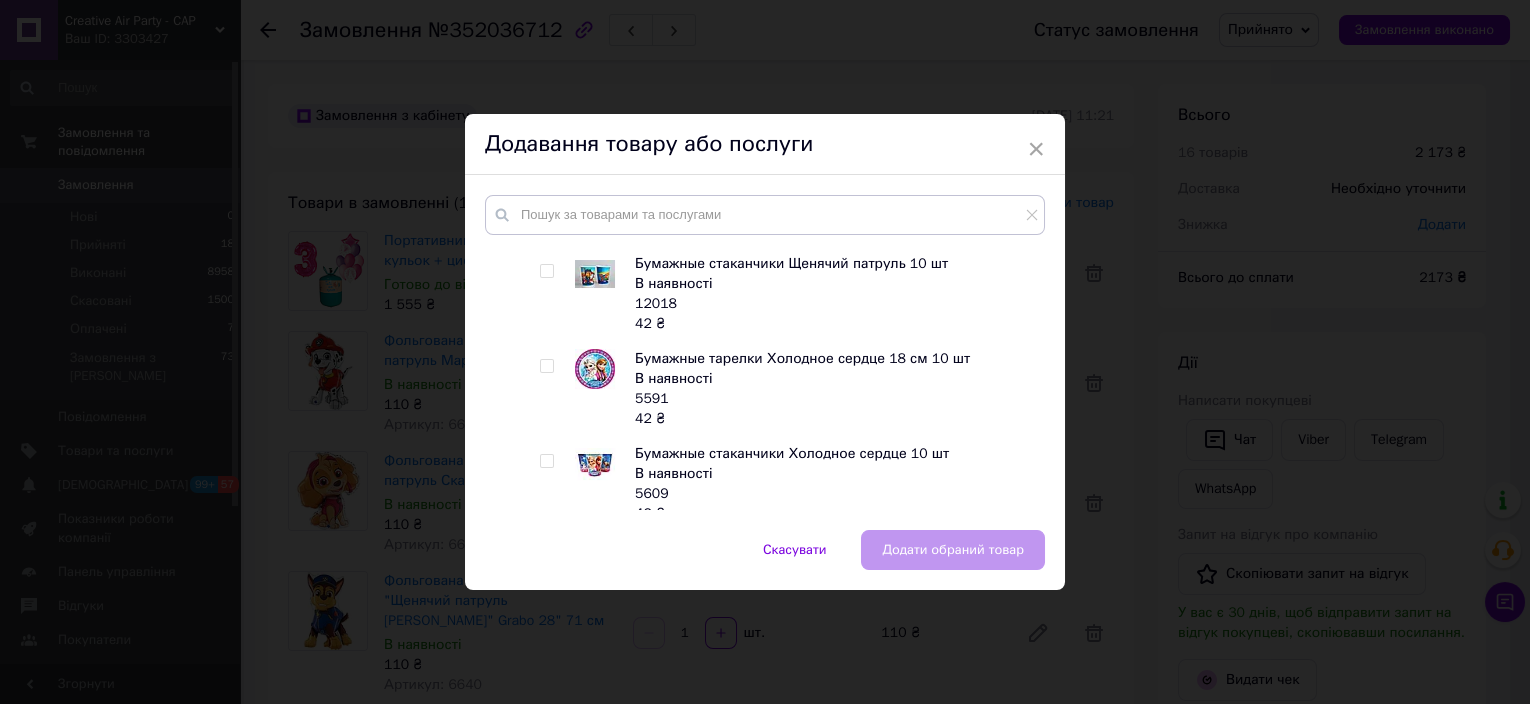 click at bounding box center (546, 271) 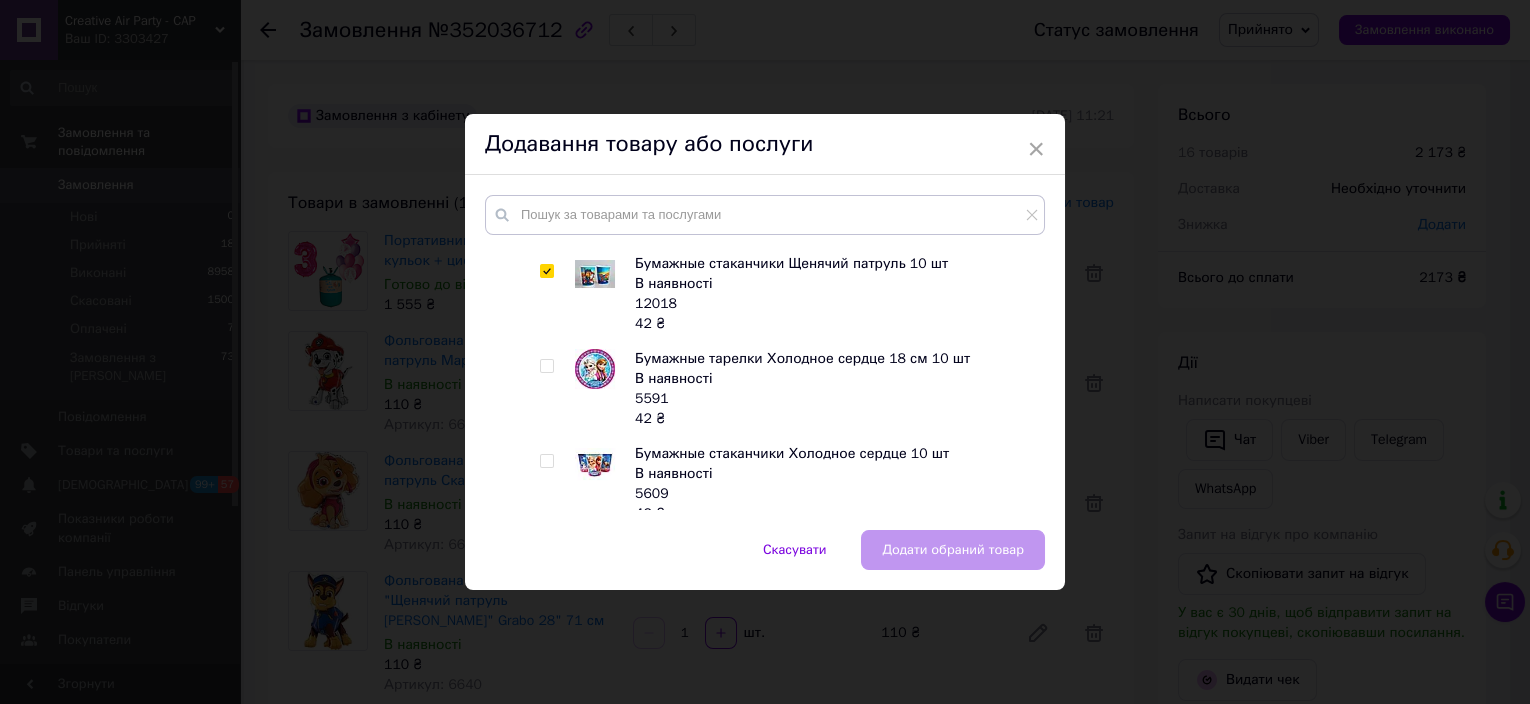 checkbox on "true" 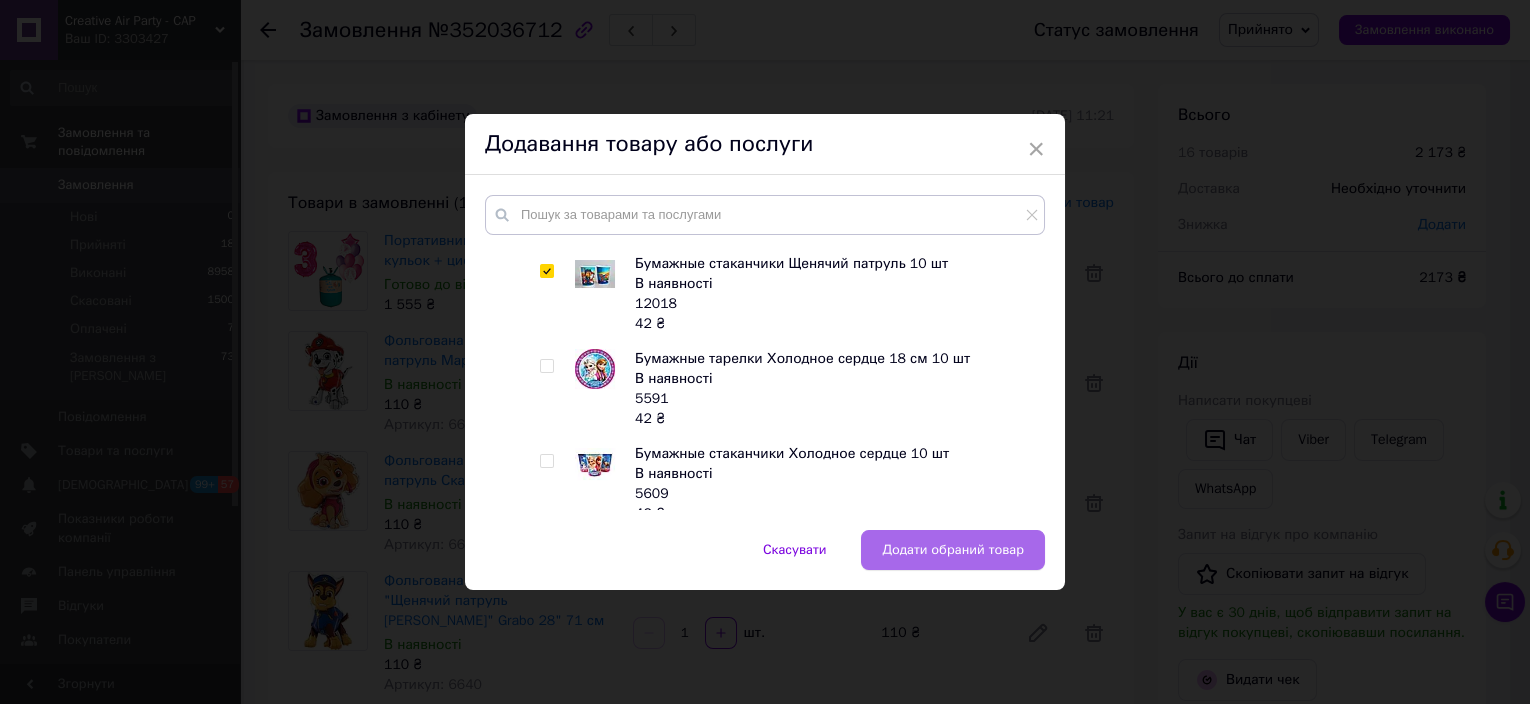 click on "Додати обраний товар" at bounding box center [953, 550] 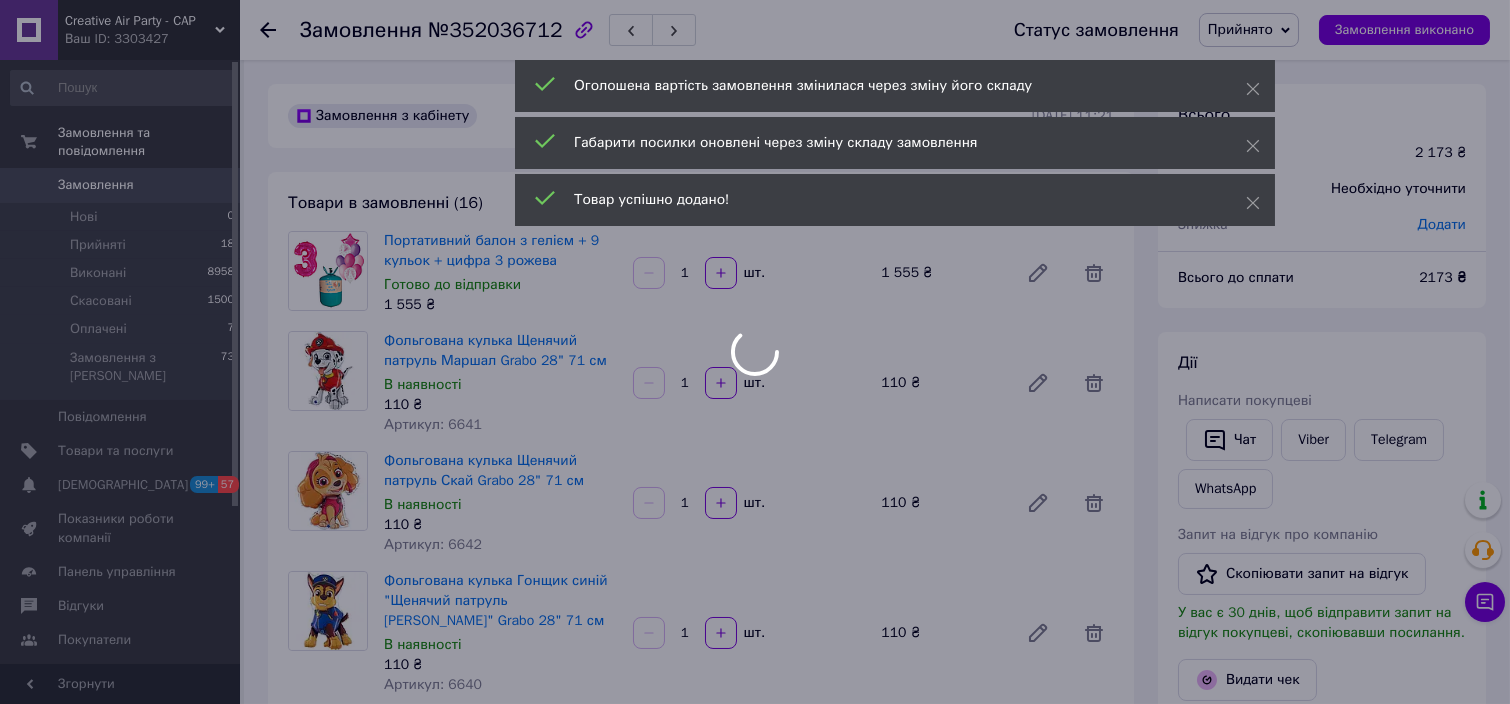 scroll, scrollTop: 2209, scrollLeft: 0, axis: vertical 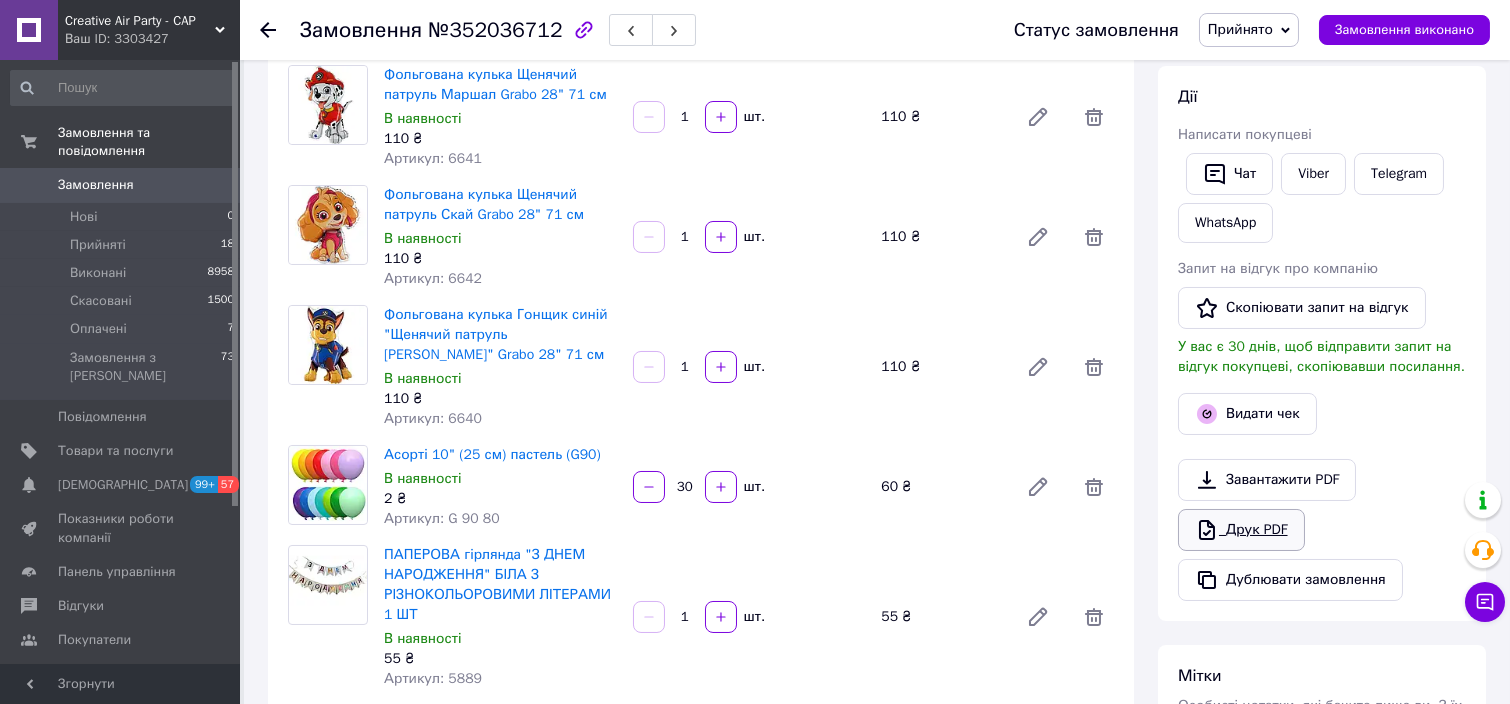 click on "Друк PDF" at bounding box center [1241, 530] 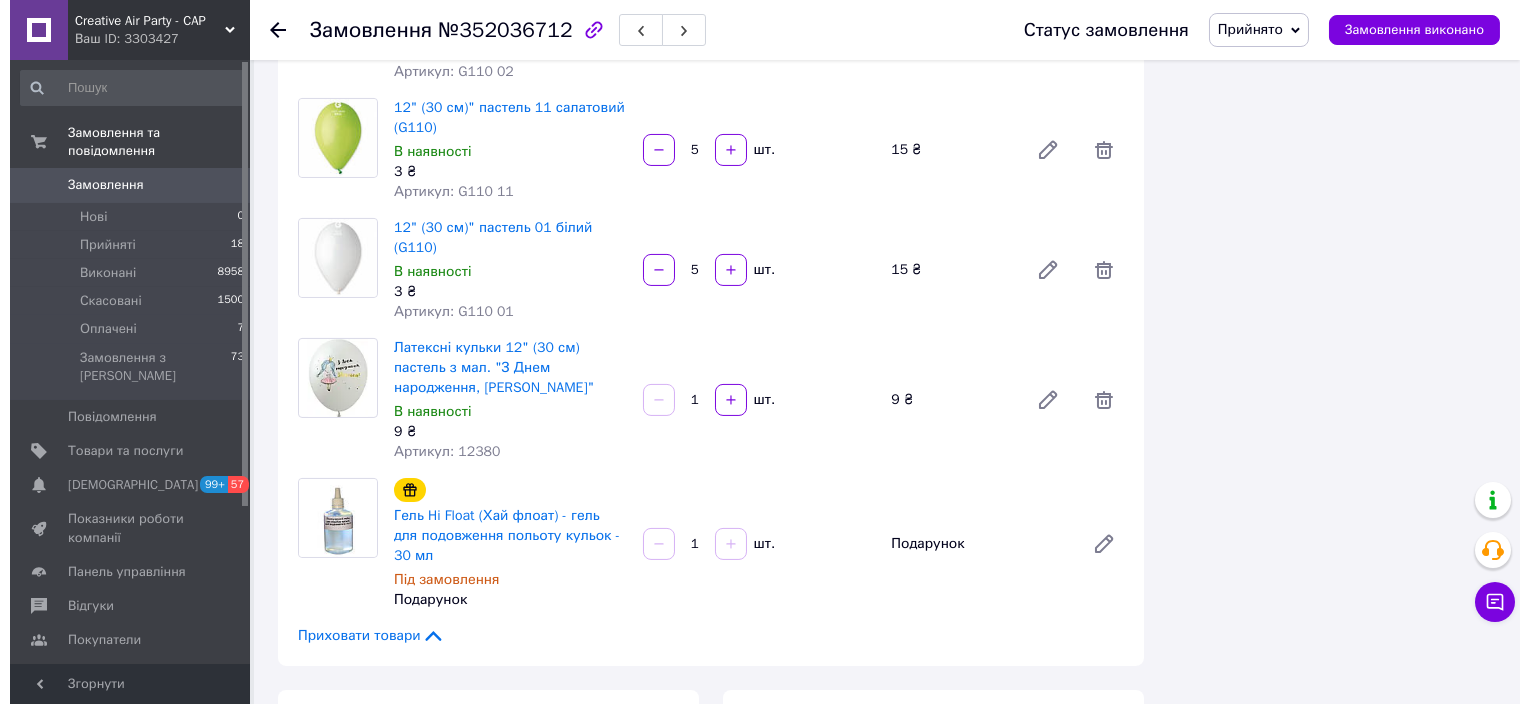 scroll, scrollTop: 2133, scrollLeft: 0, axis: vertical 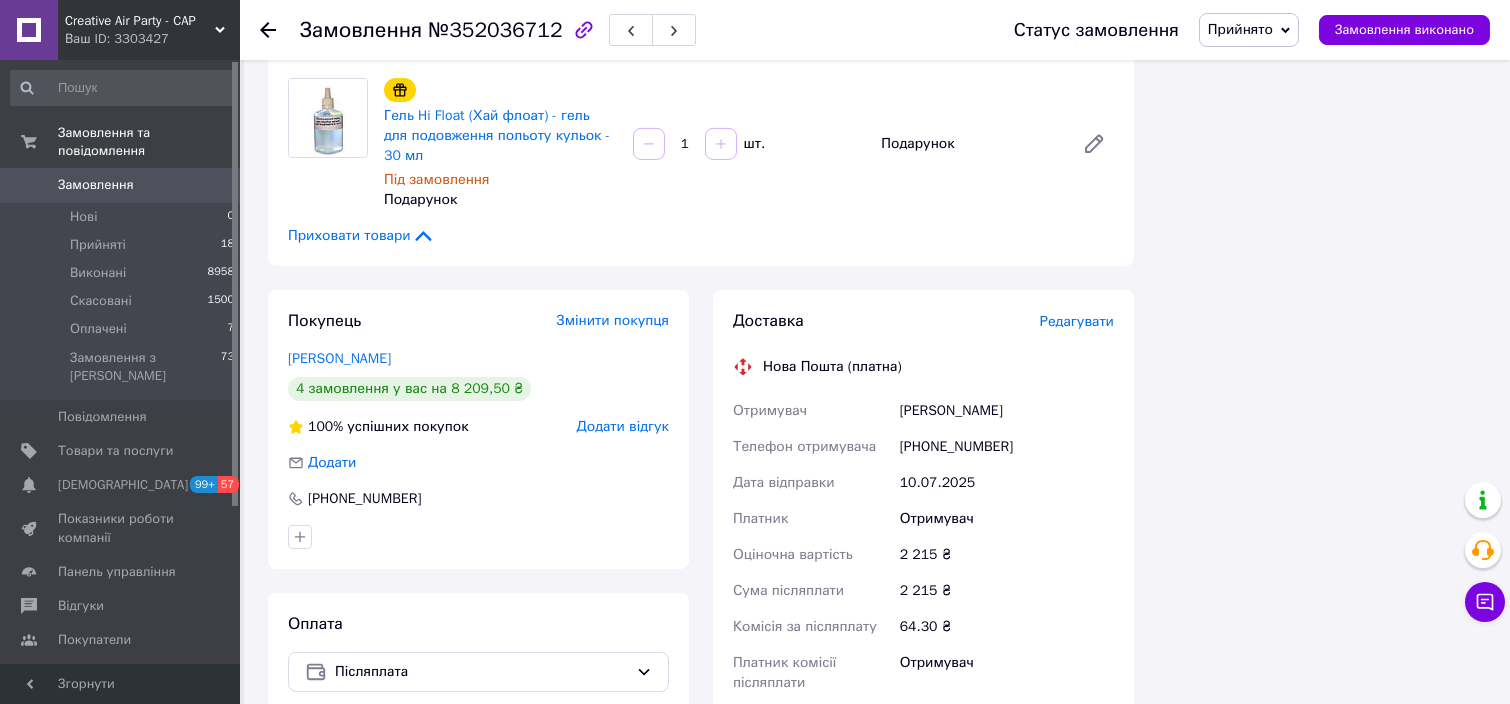 click on "Редагувати" at bounding box center (1077, 321) 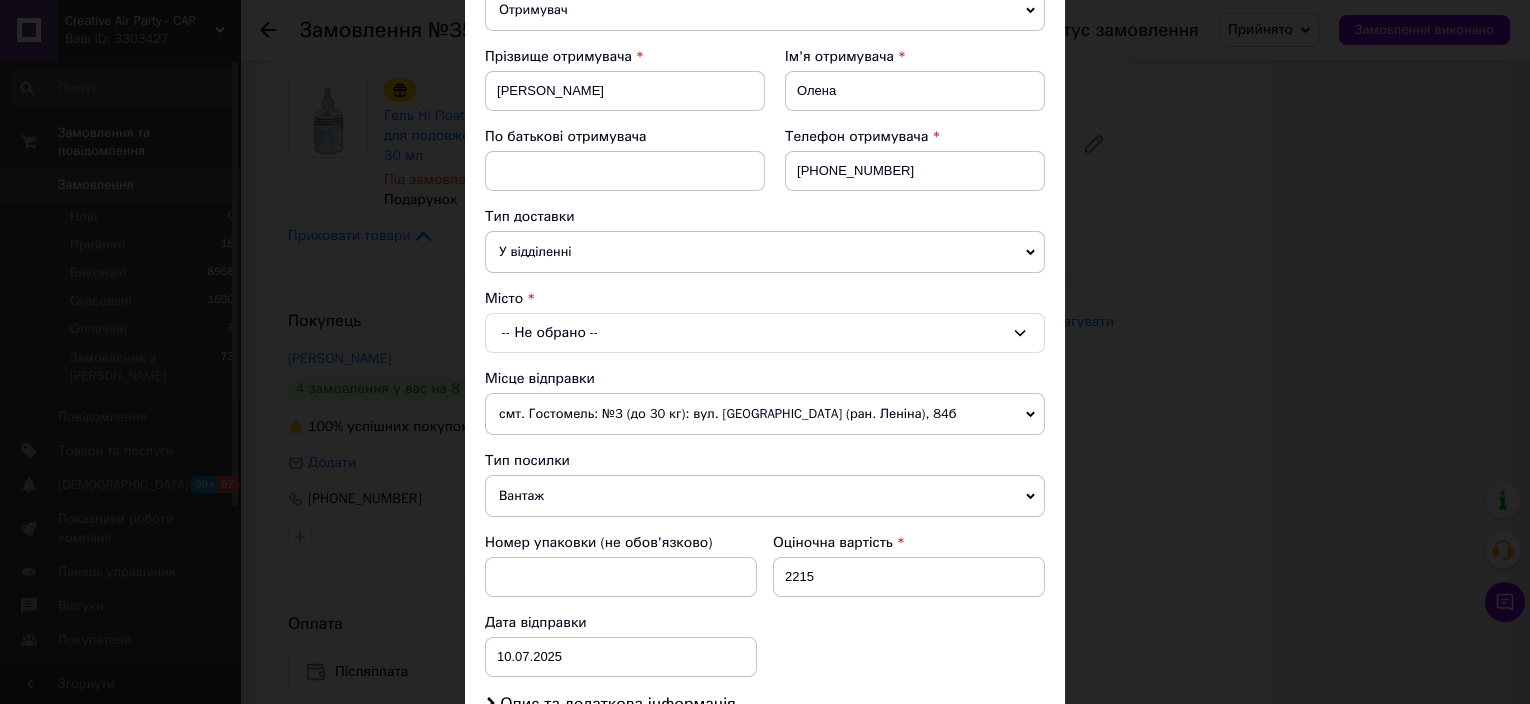 scroll, scrollTop: 400, scrollLeft: 0, axis: vertical 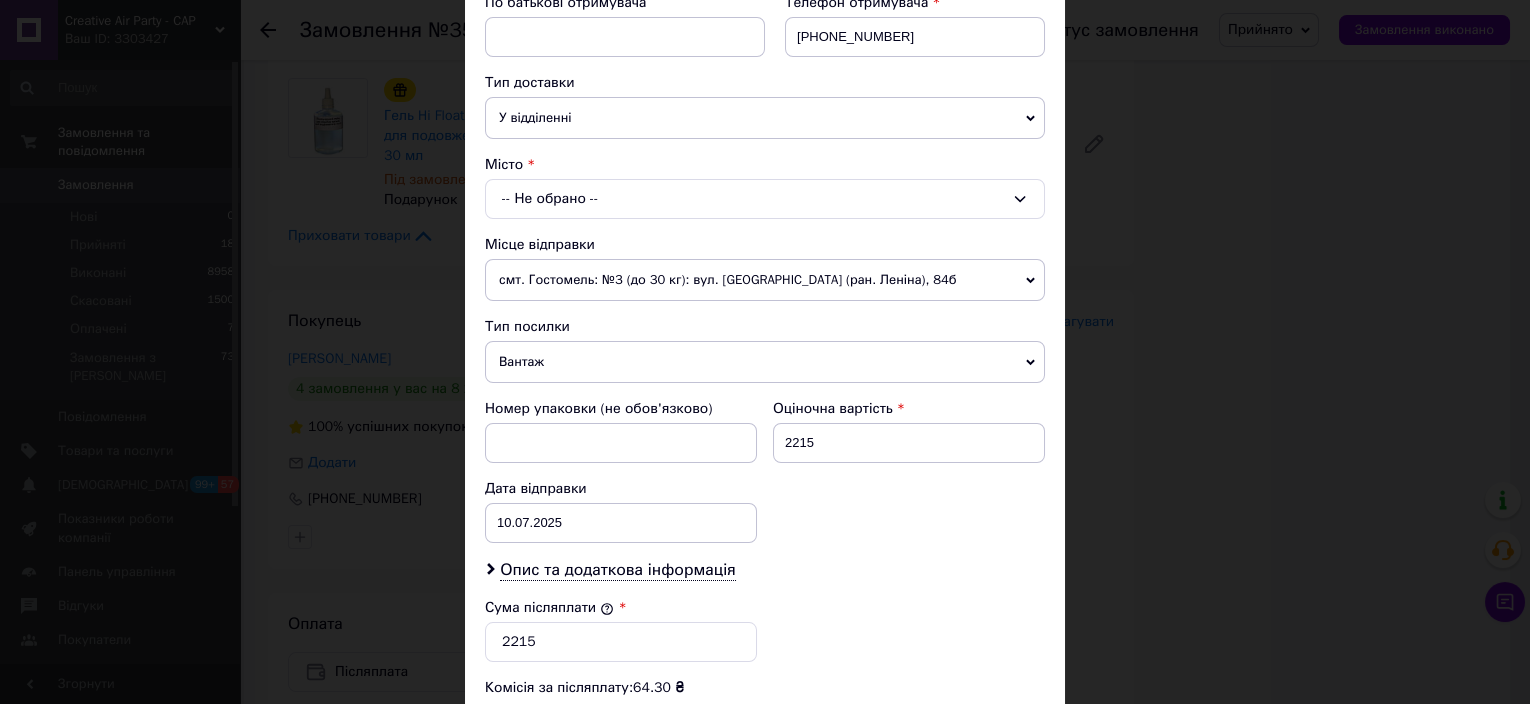 click on "-- Не обрано --" at bounding box center [765, 199] 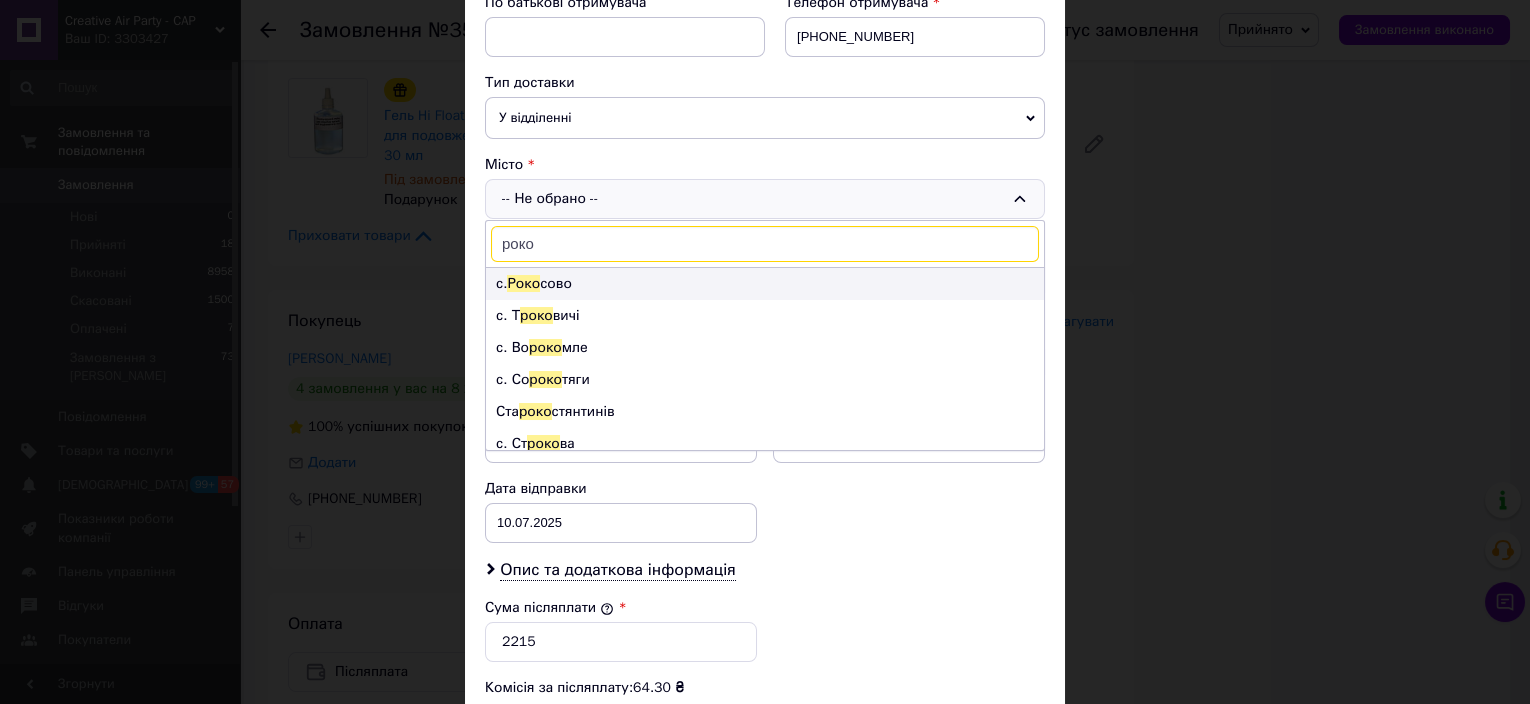 type on "роко" 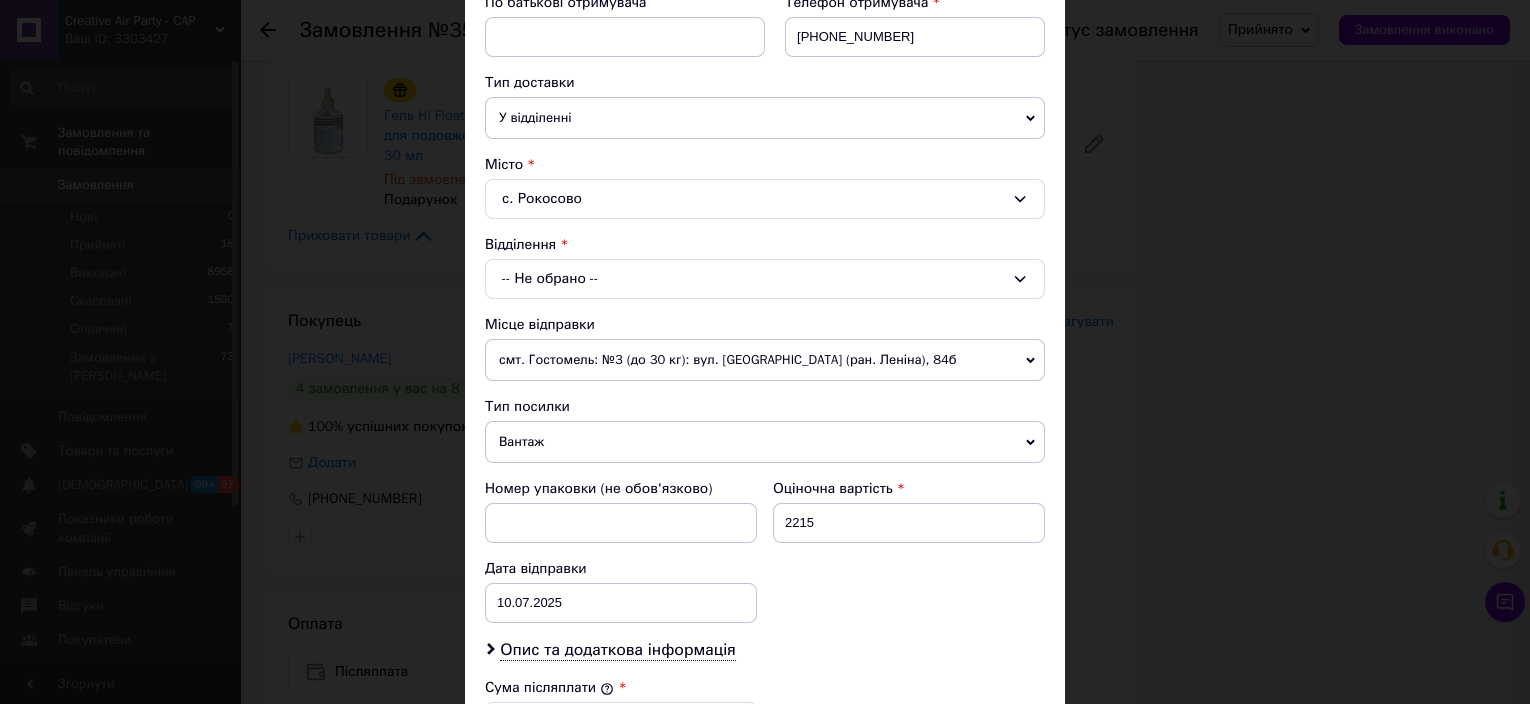 click on "-- Не обрано --" at bounding box center (765, 279) 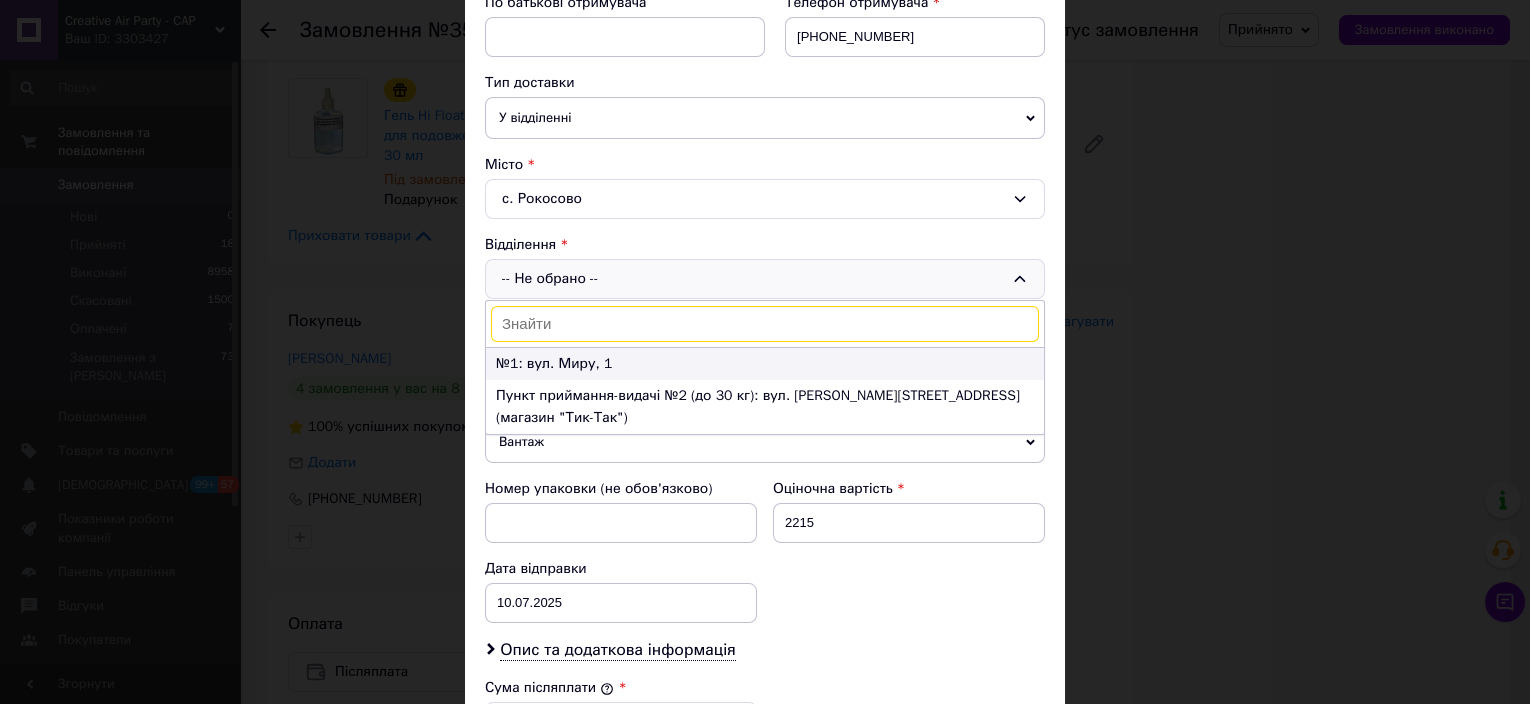 click on "№1: вул. Миру, 1" at bounding box center [765, 364] 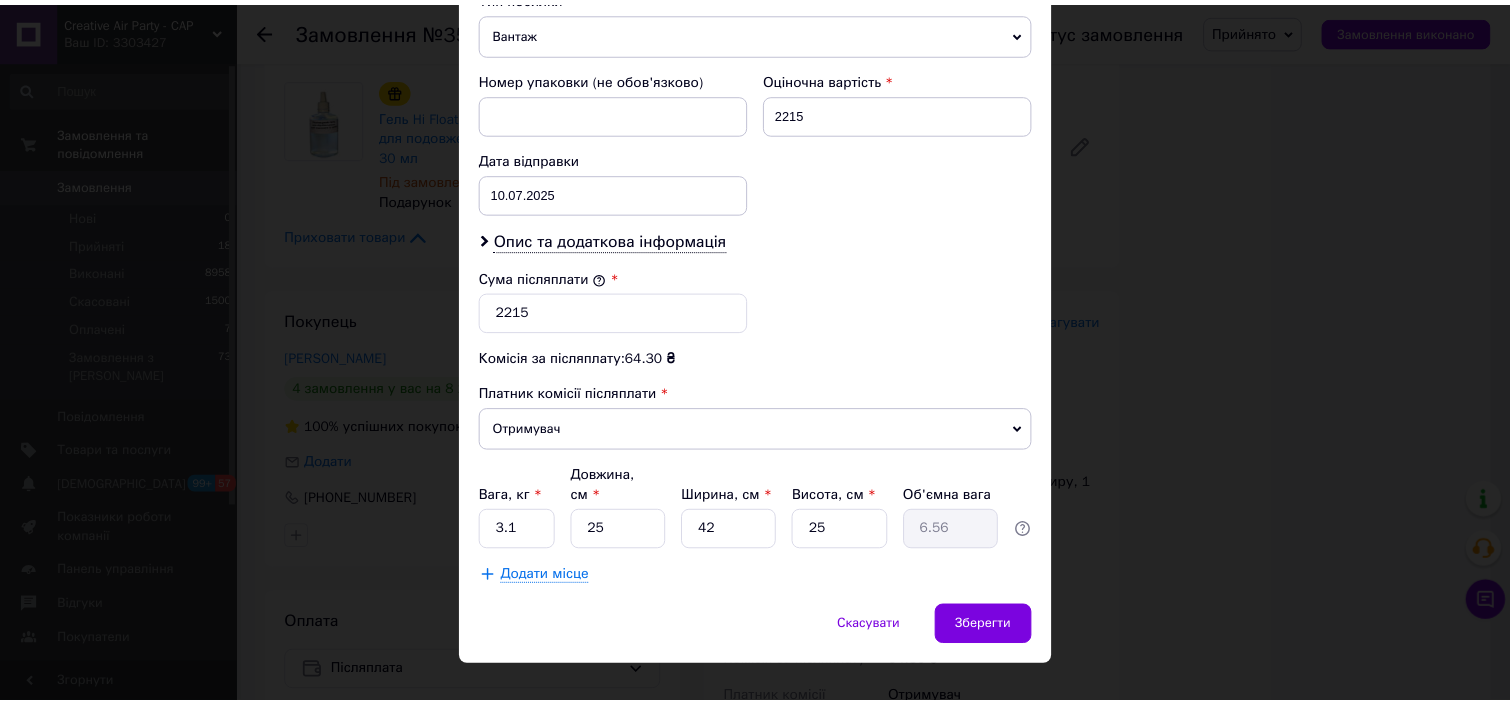 scroll, scrollTop: 815, scrollLeft: 0, axis: vertical 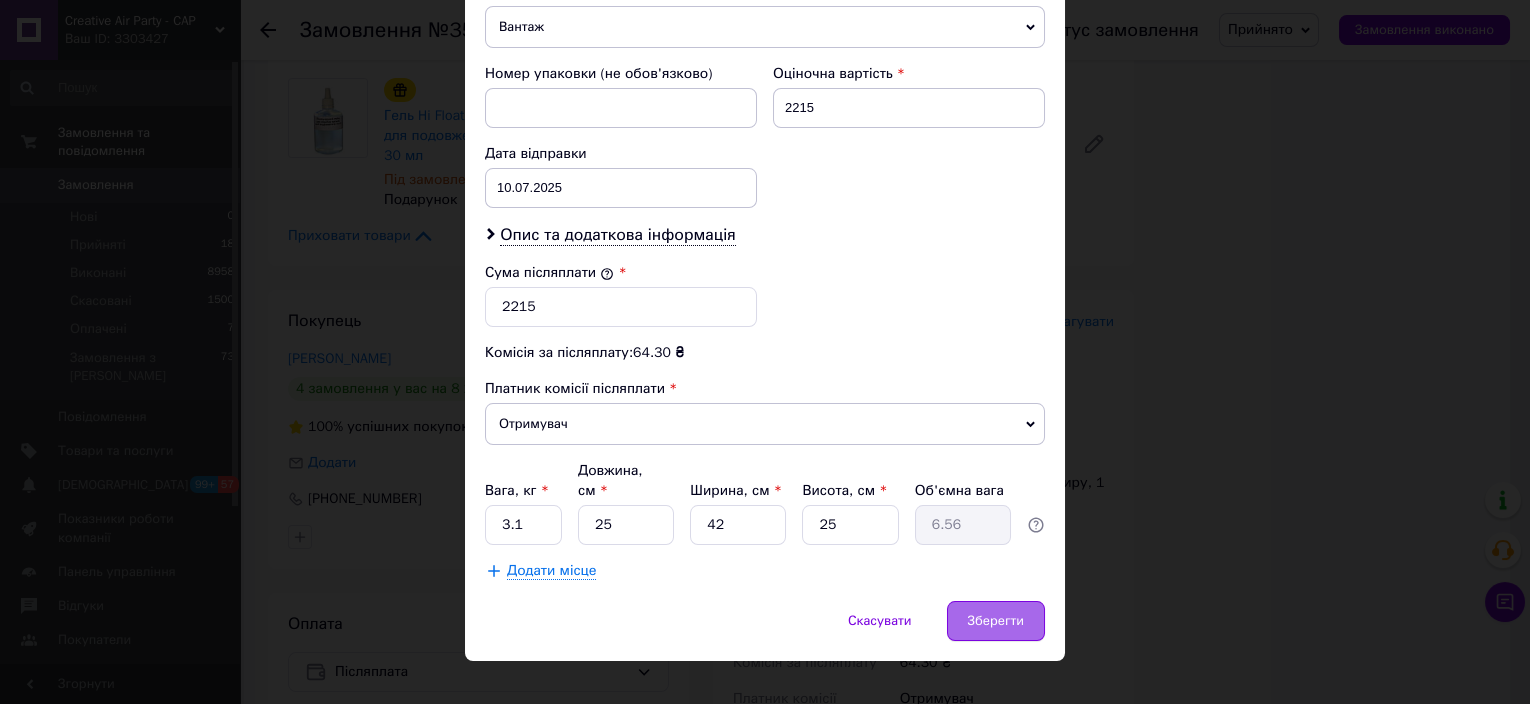 click on "Зберегти" at bounding box center [996, 621] 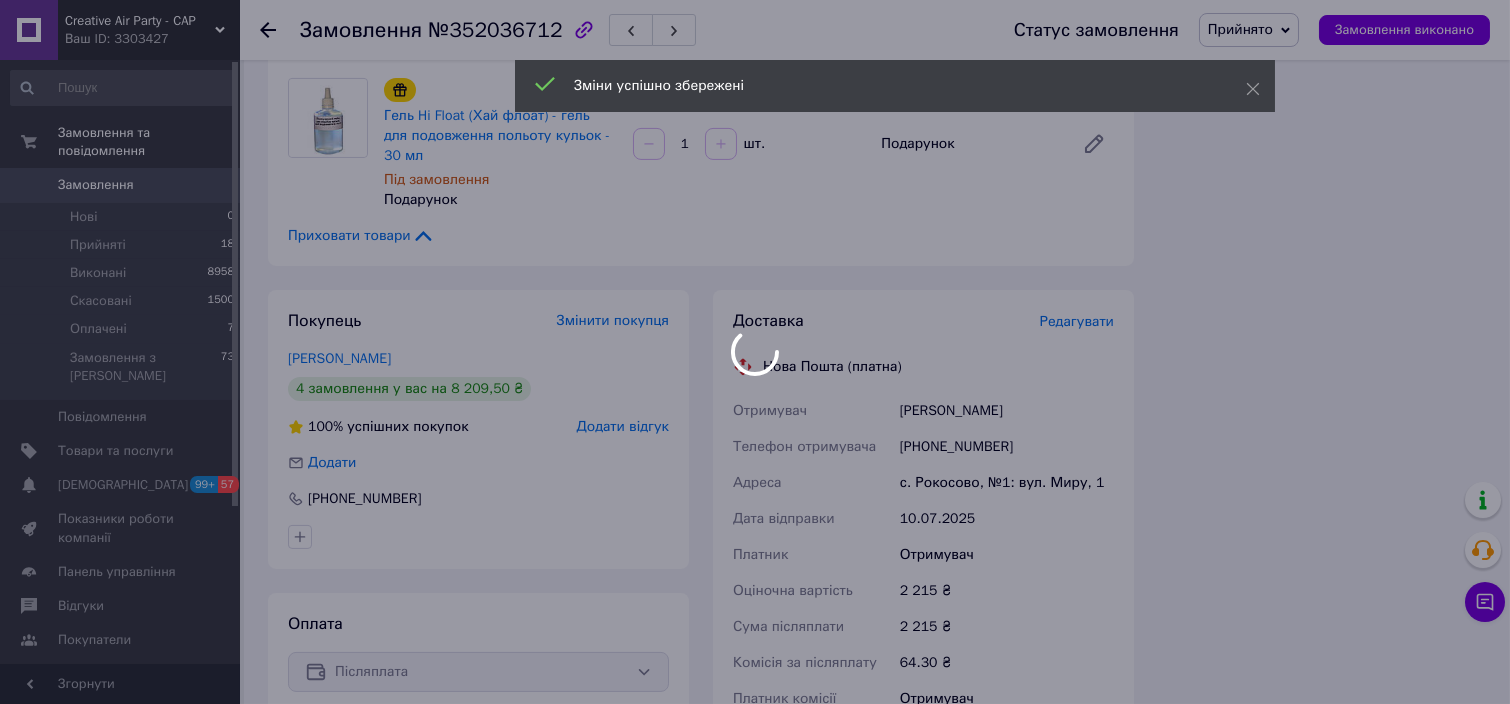 scroll, scrollTop: 2338, scrollLeft: 0, axis: vertical 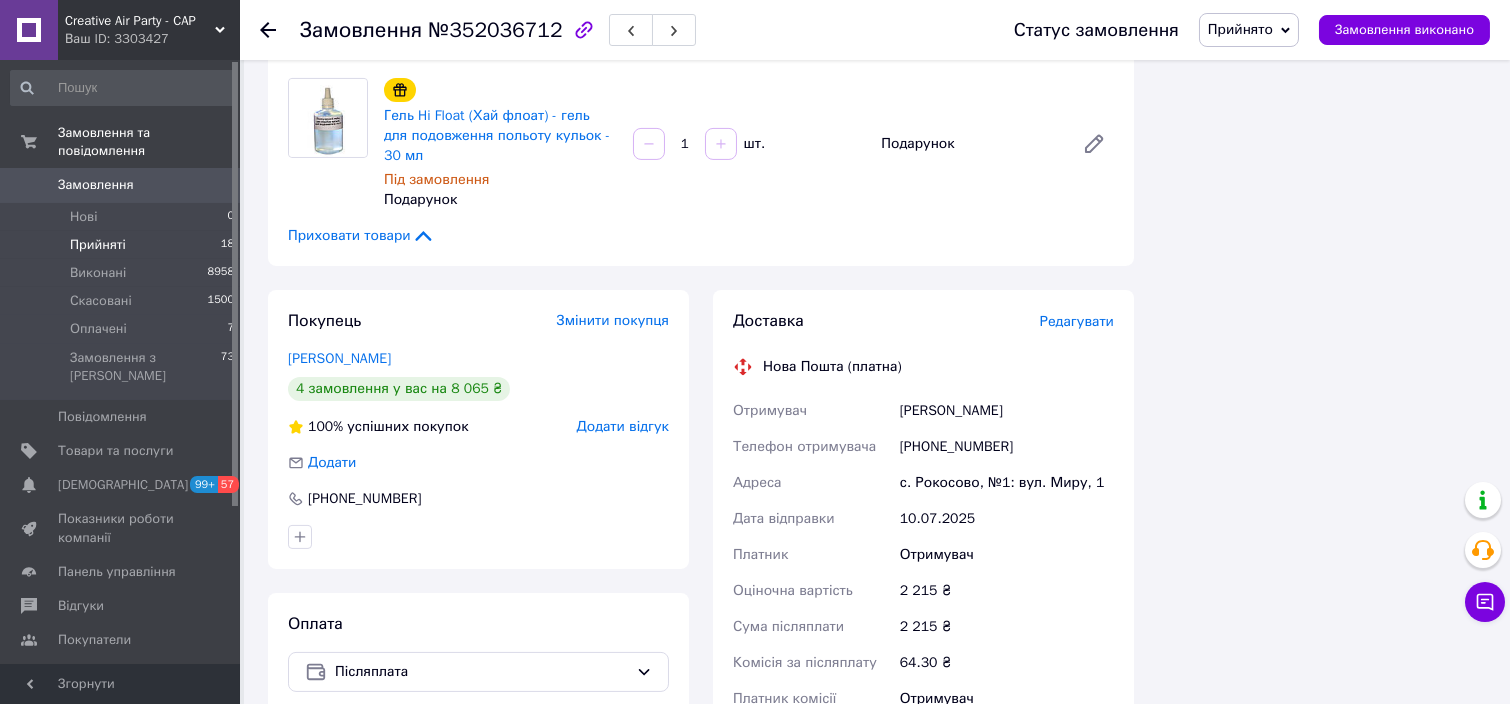 click on "Прийняті" at bounding box center (98, 245) 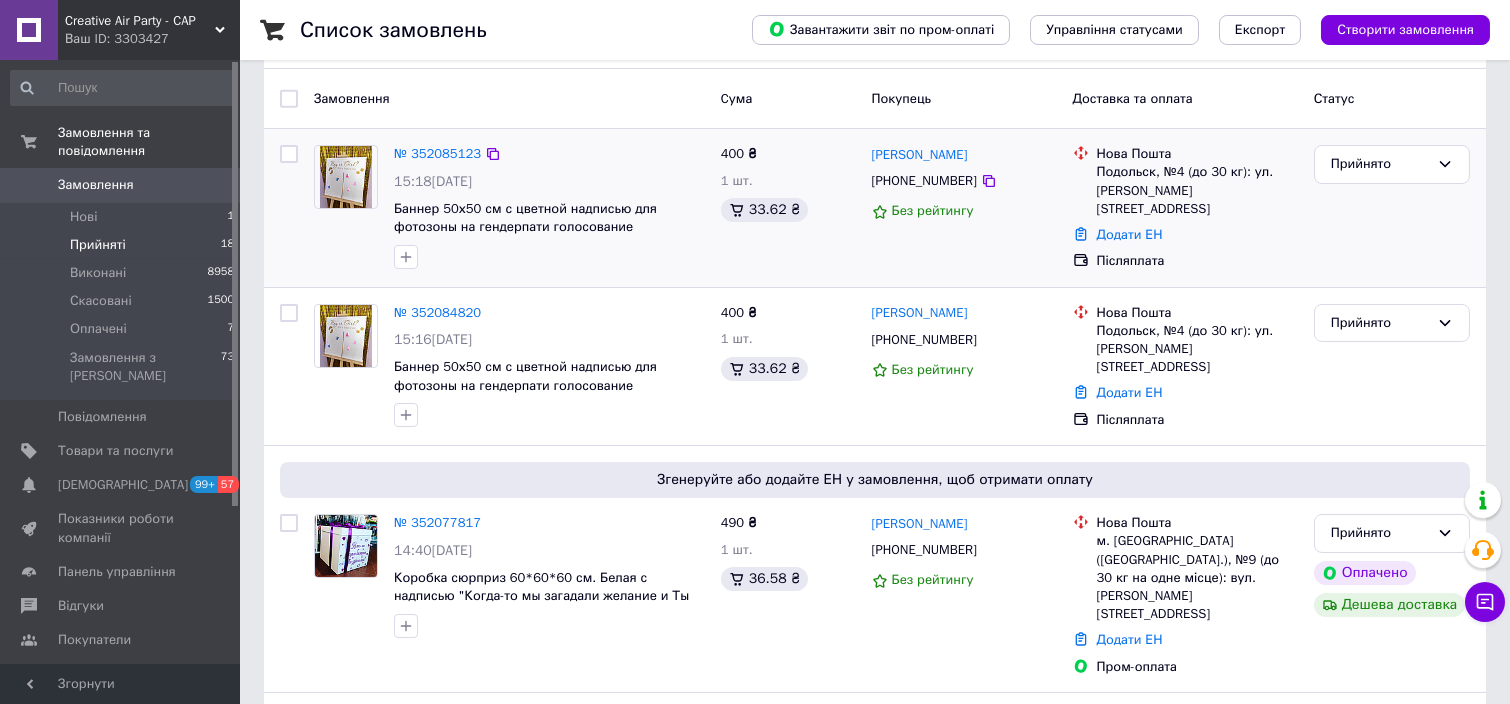scroll, scrollTop: 0, scrollLeft: 0, axis: both 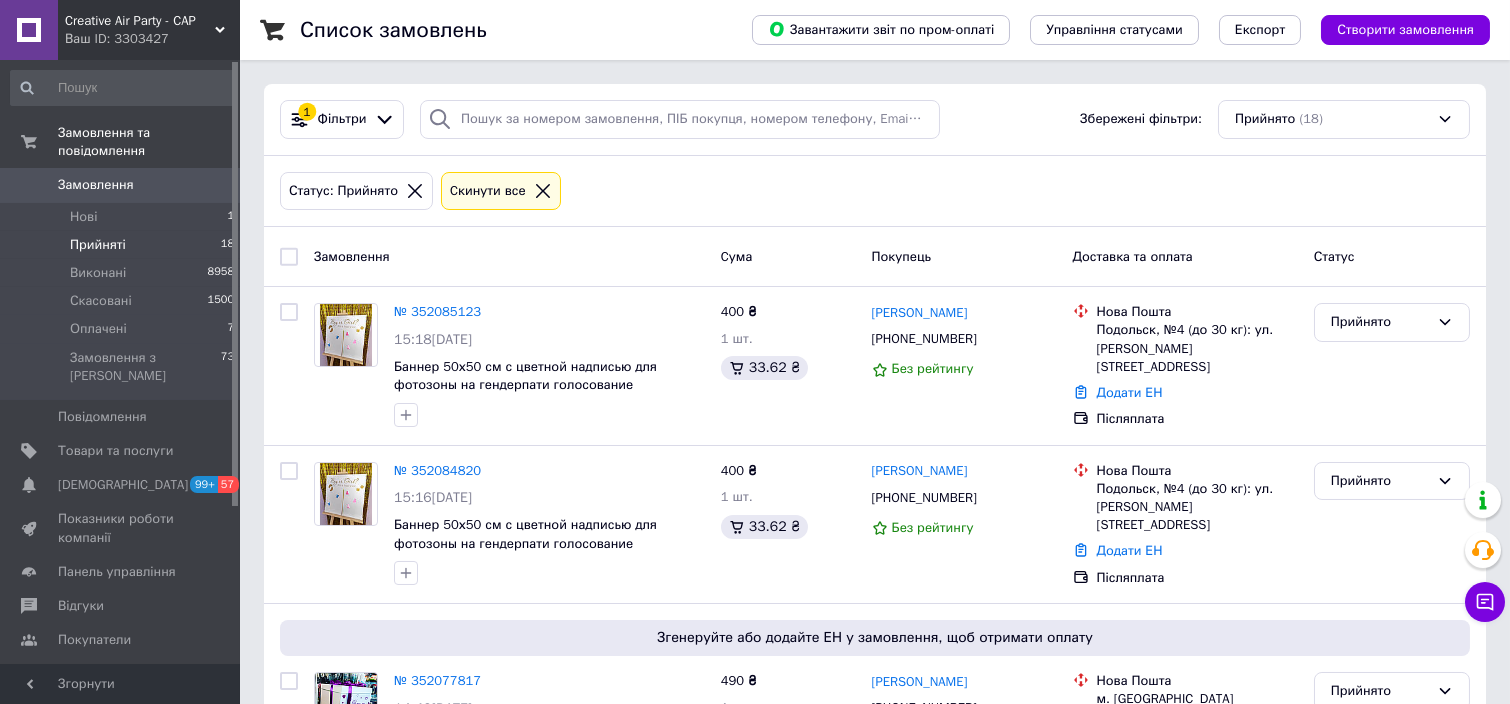 click 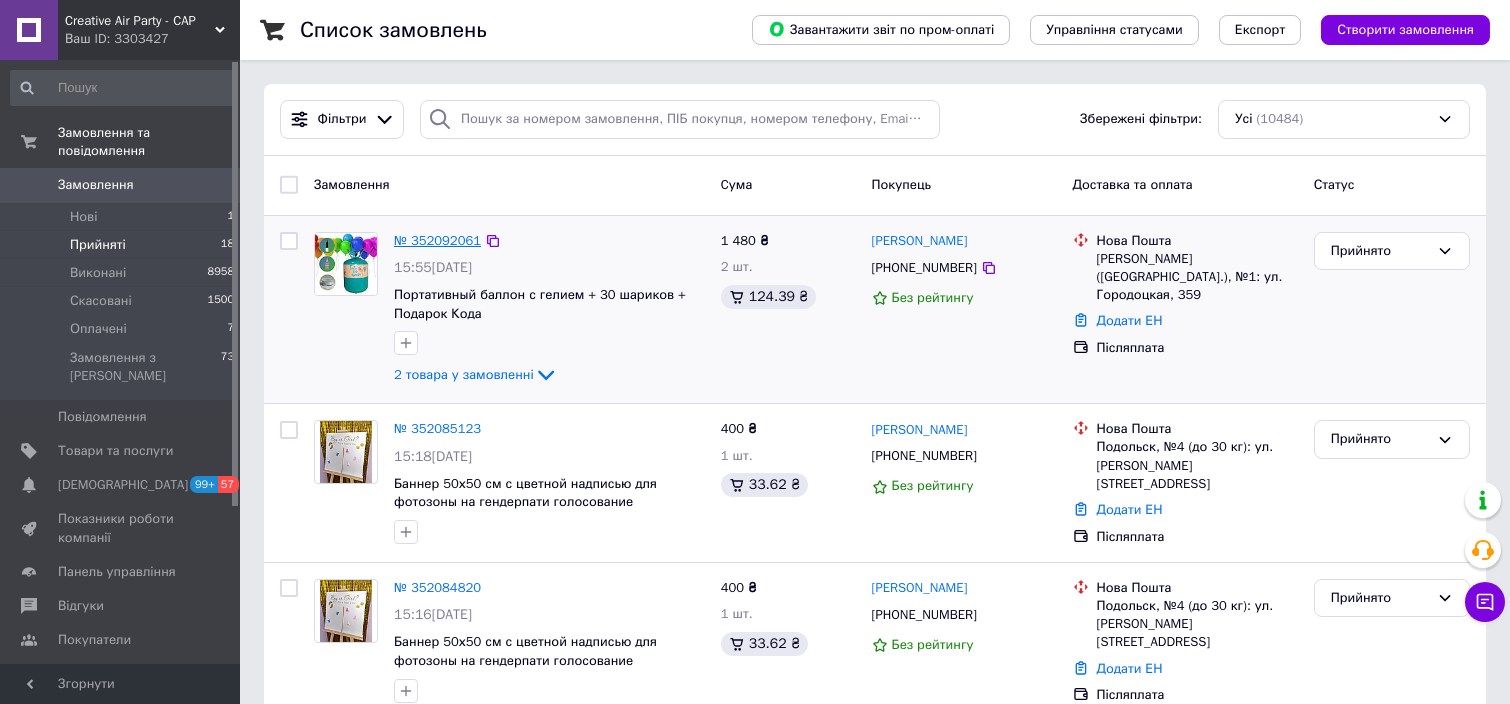 click on "№ 352092061" at bounding box center (437, 240) 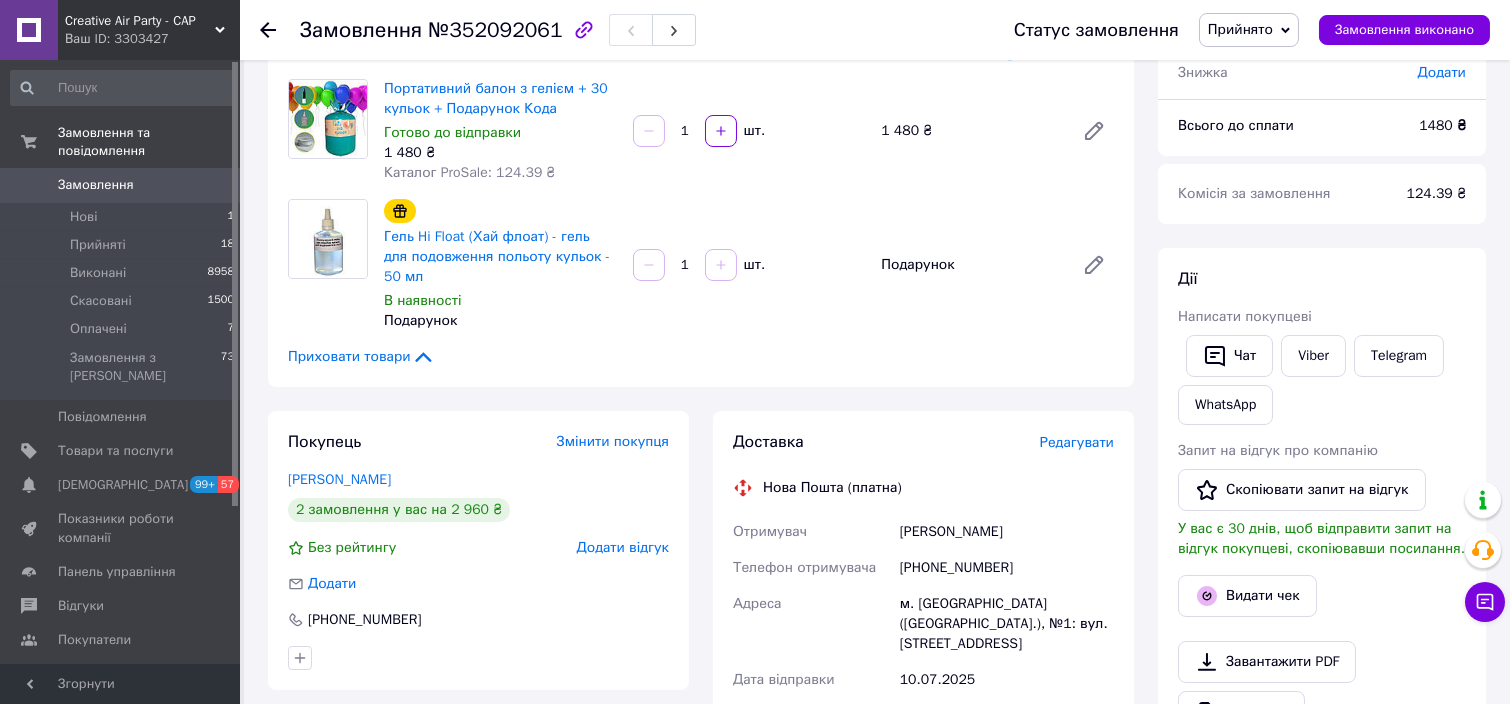 scroll, scrollTop: 0, scrollLeft: 0, axis: both 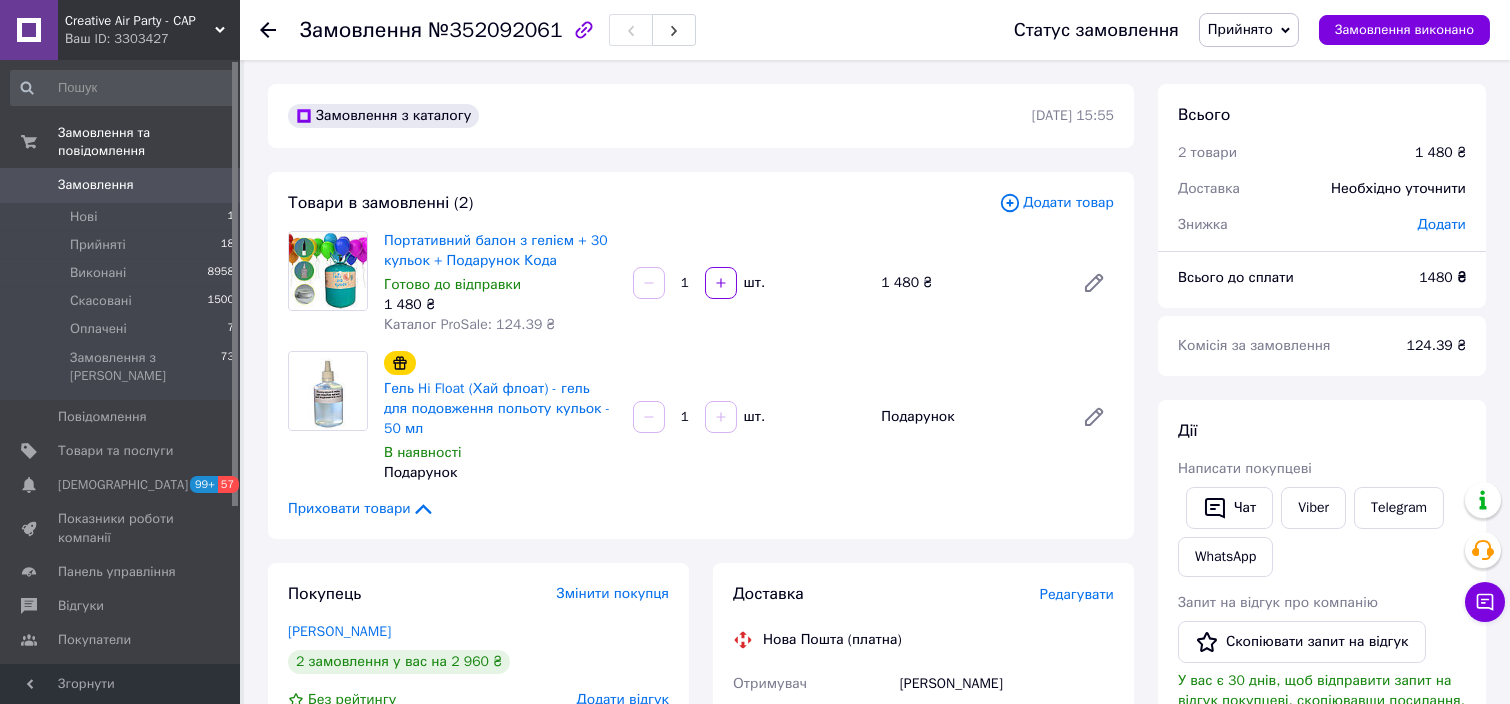 click 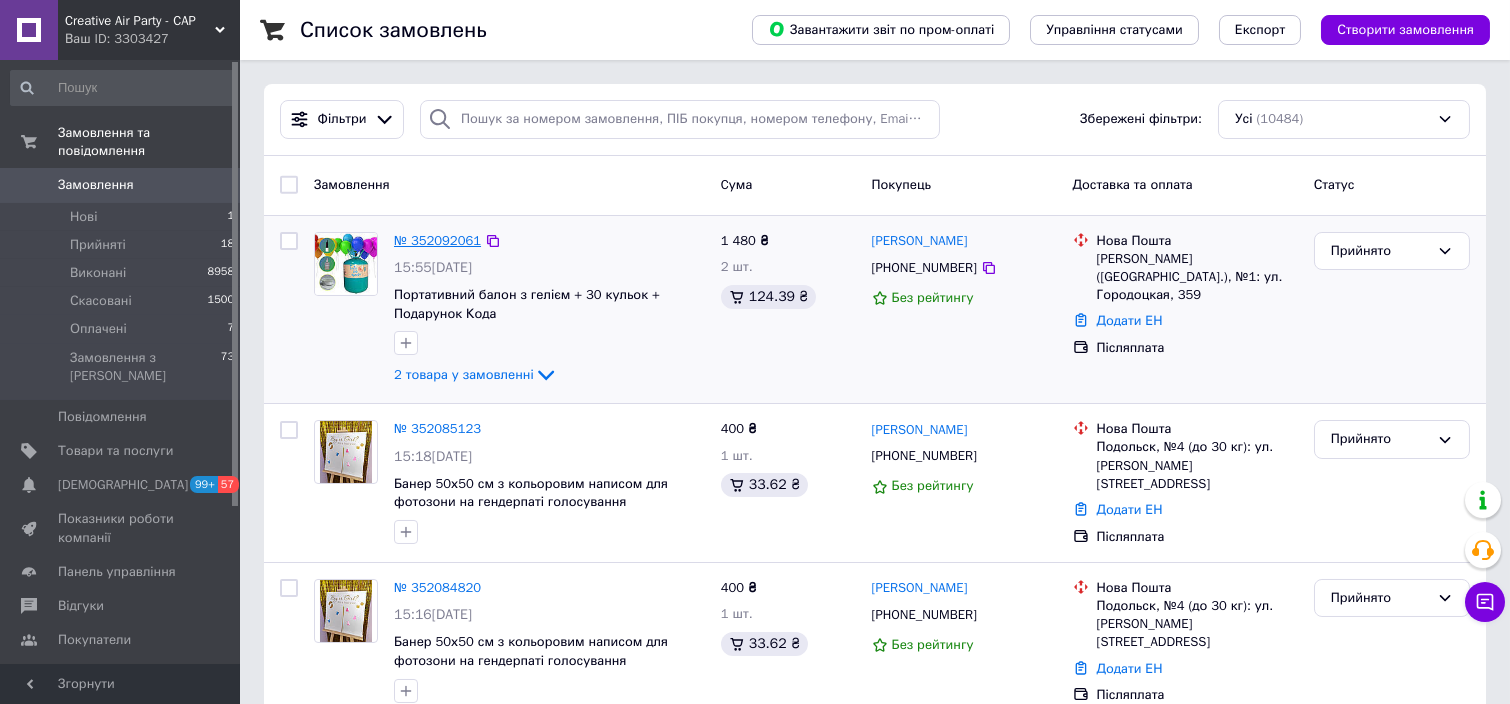 click on "№ 352092061" at bounding box center (437, 240) 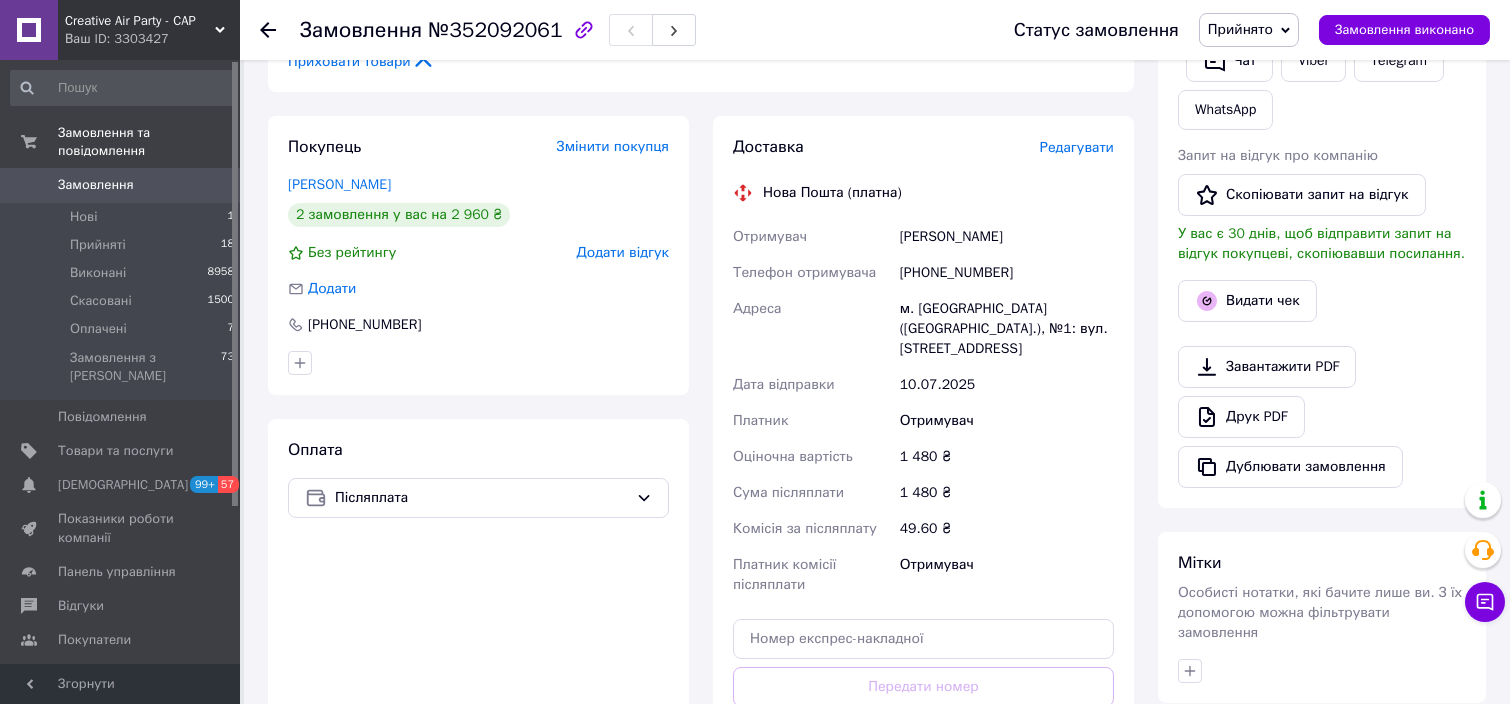 scroll, scrollTop: 313, scrollLeft: 0, axis: vertical 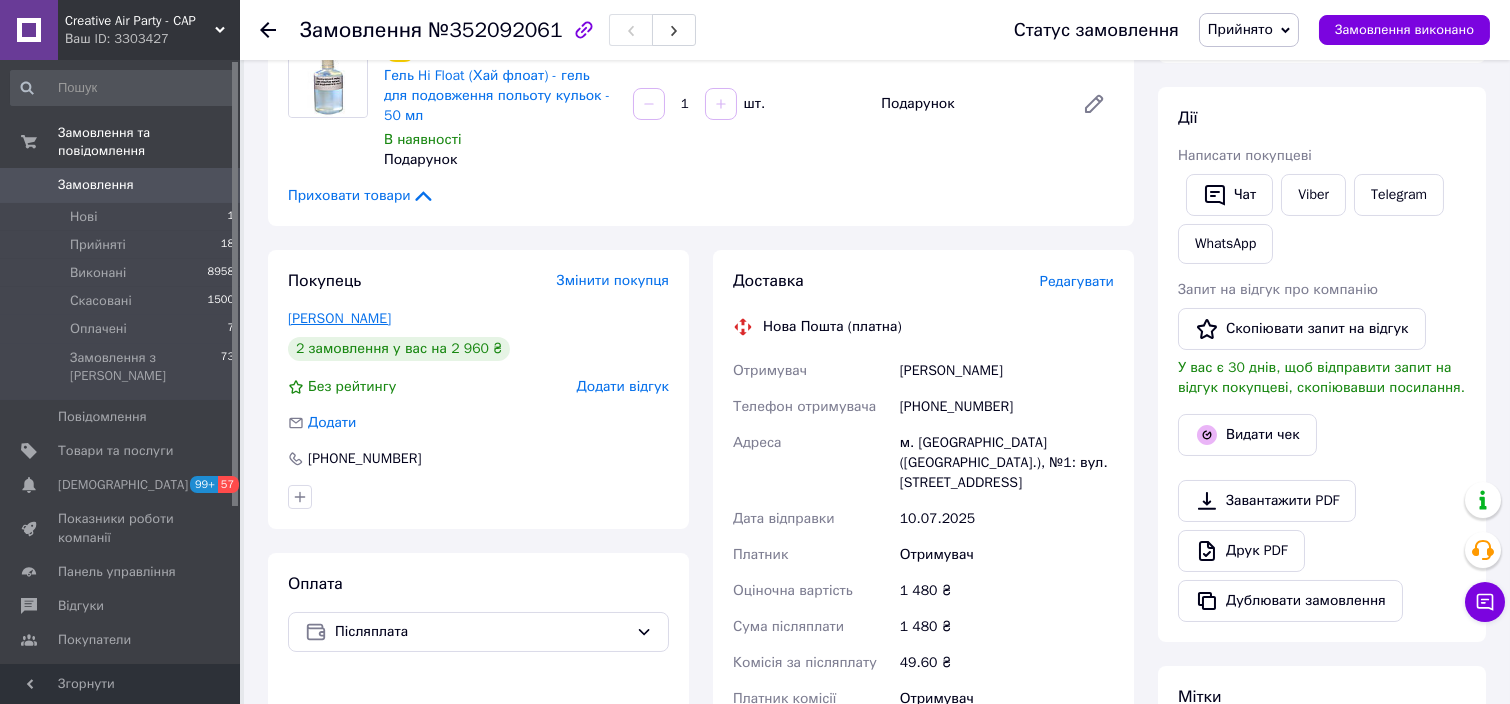 click on "Юзефович Андріївна" at bounding box center [339, 318] 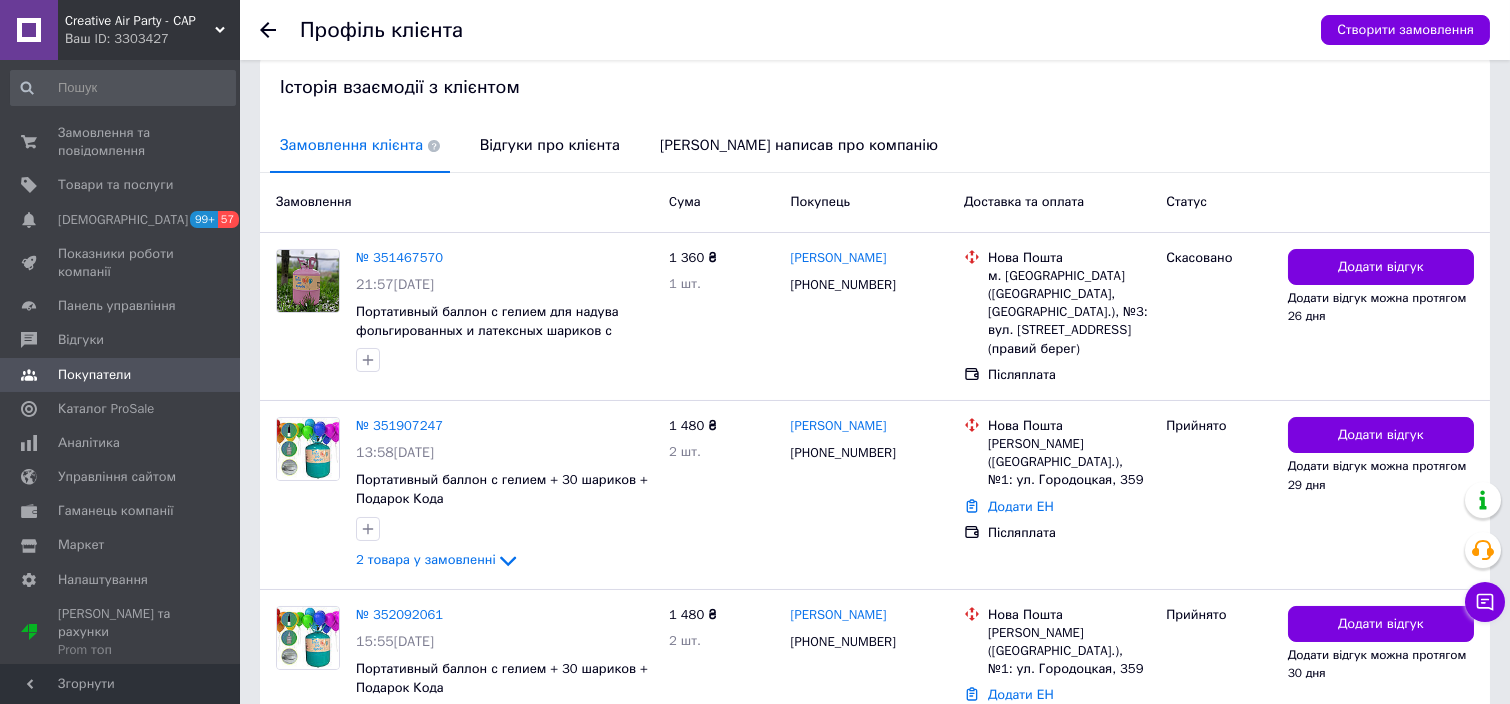 scroll, scrollTop: 533, scrollLeft: 0, axis: vertical 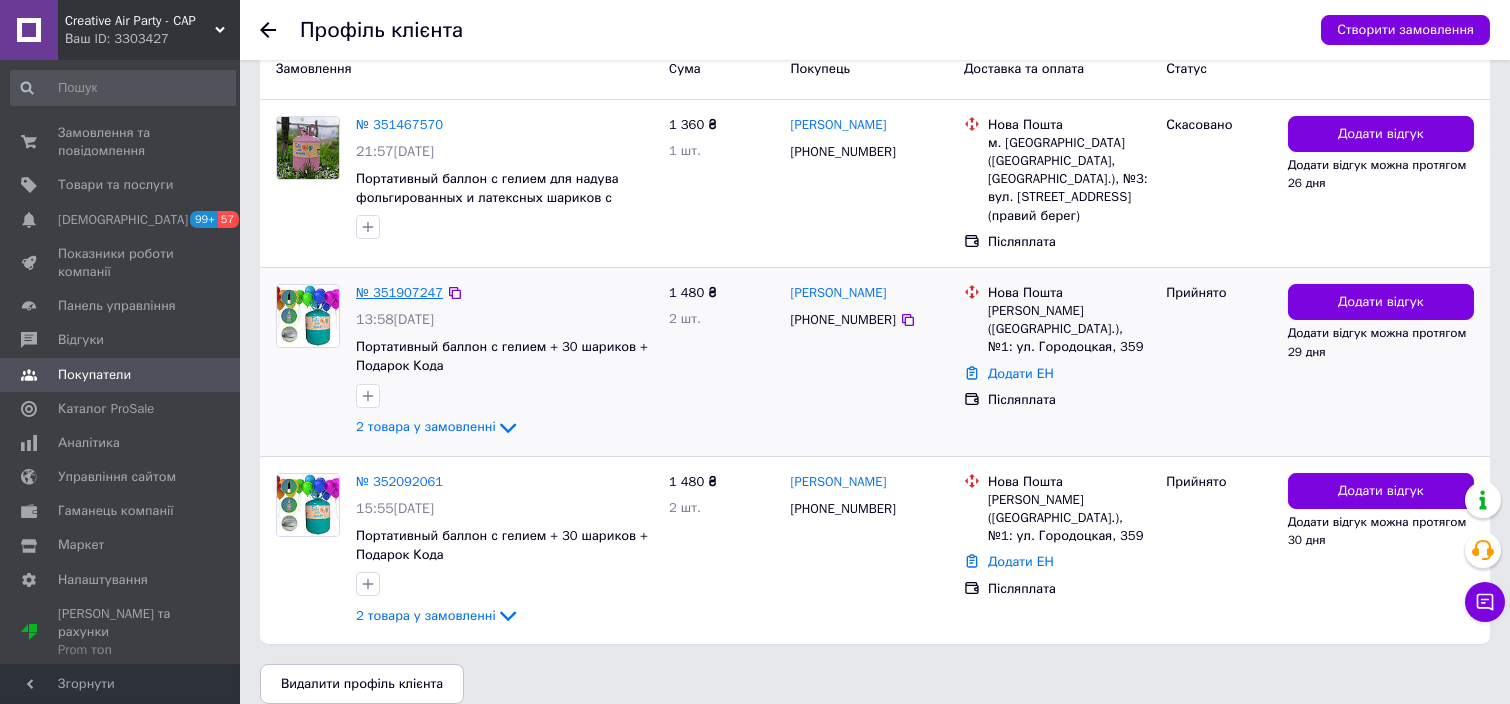 click on "№ 351907247" at bounding box center (399, 292) 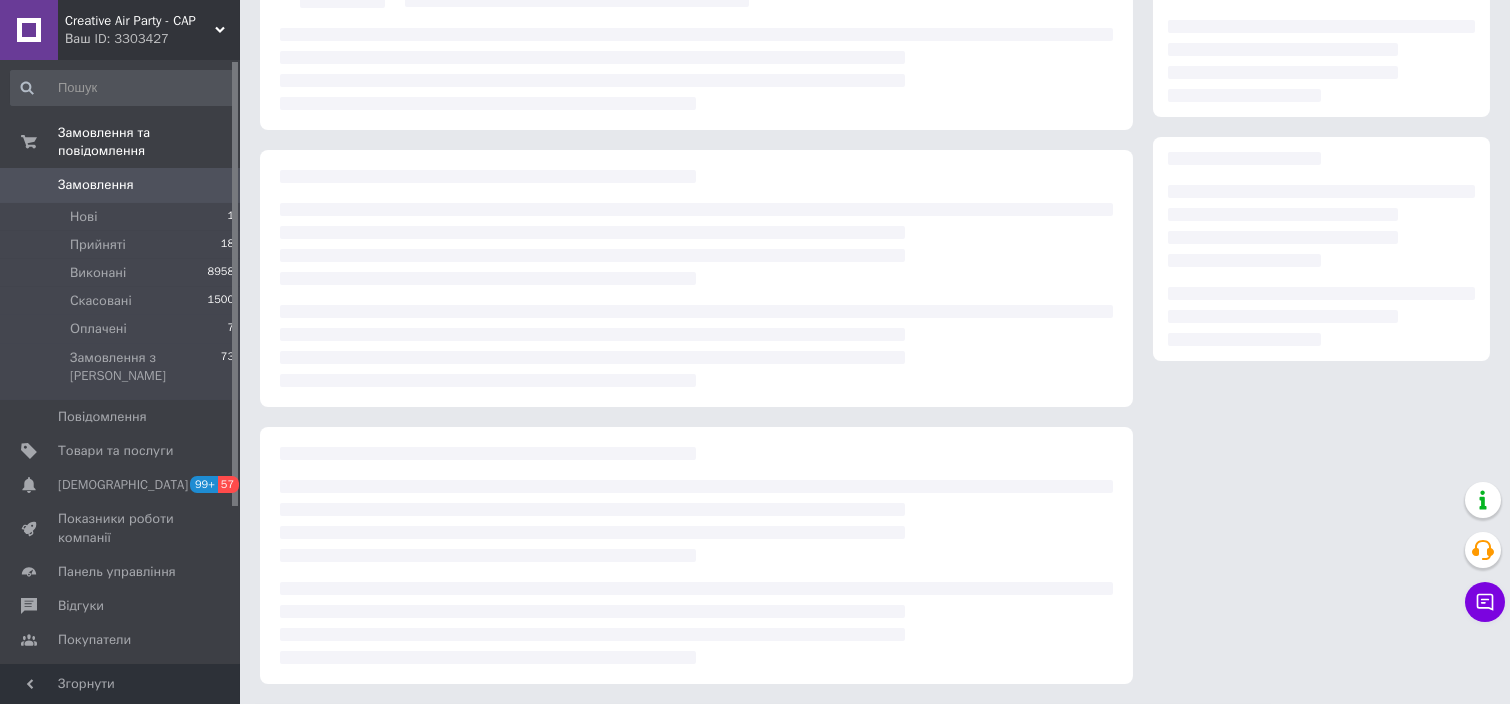 scroll, scrollTop: 0, scrollLeft: 0, axis: both 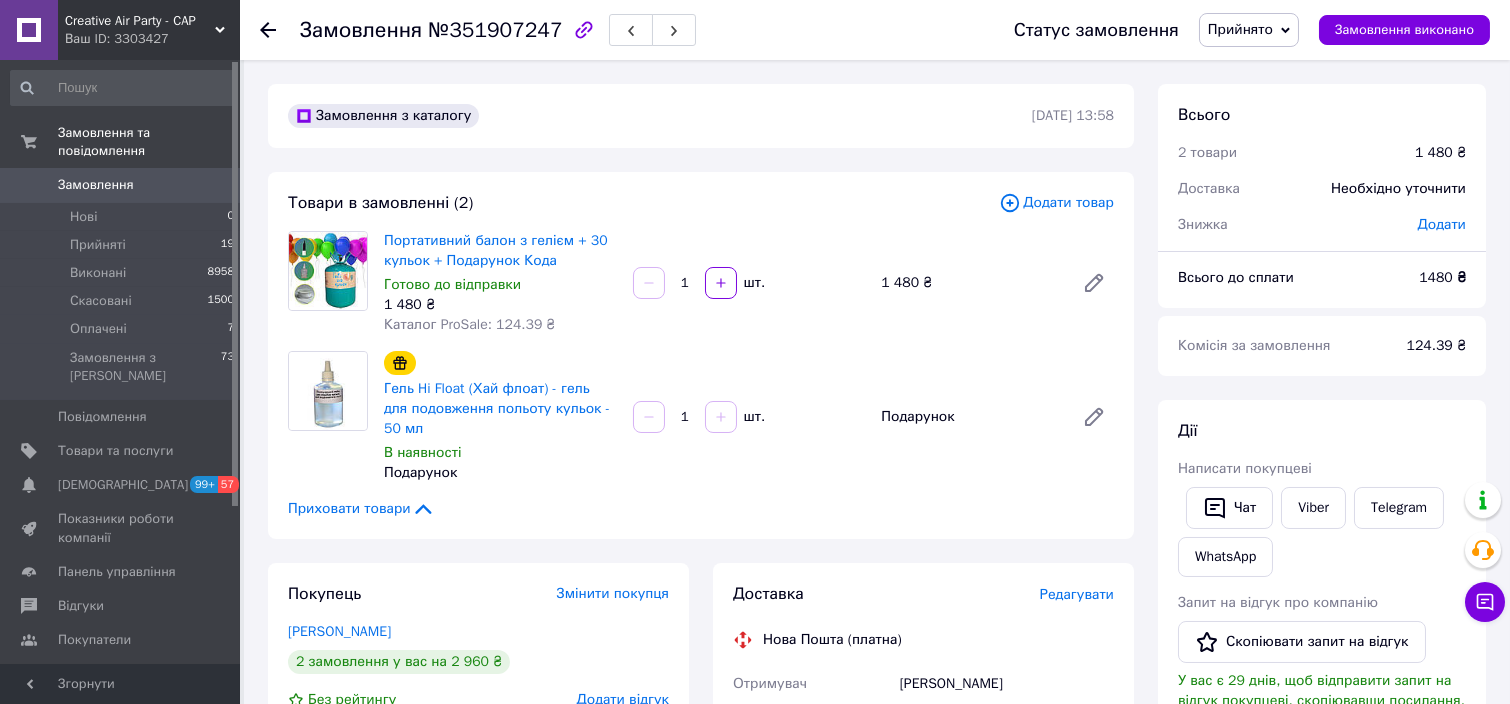 click 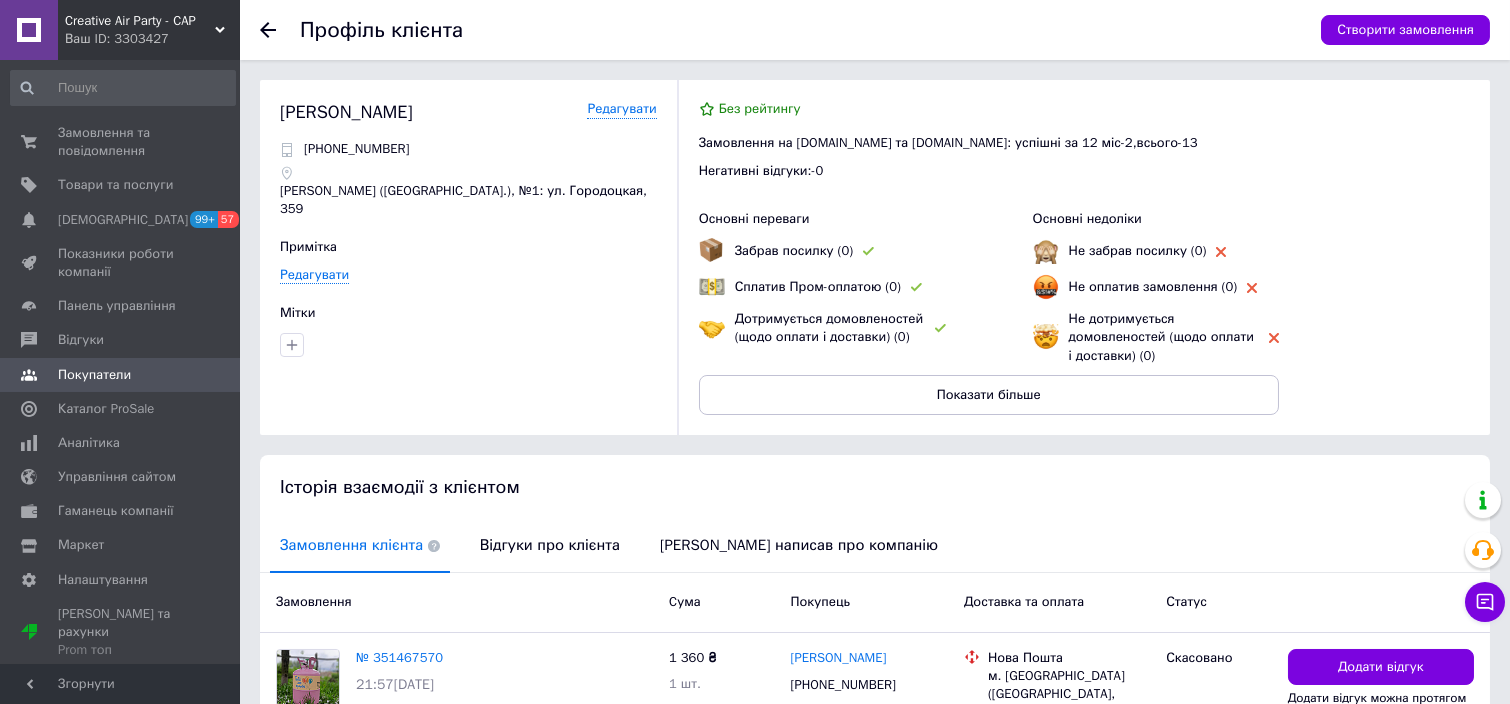 scroll, scrollTop: 133, scrollLeft: 0, axis: vertical 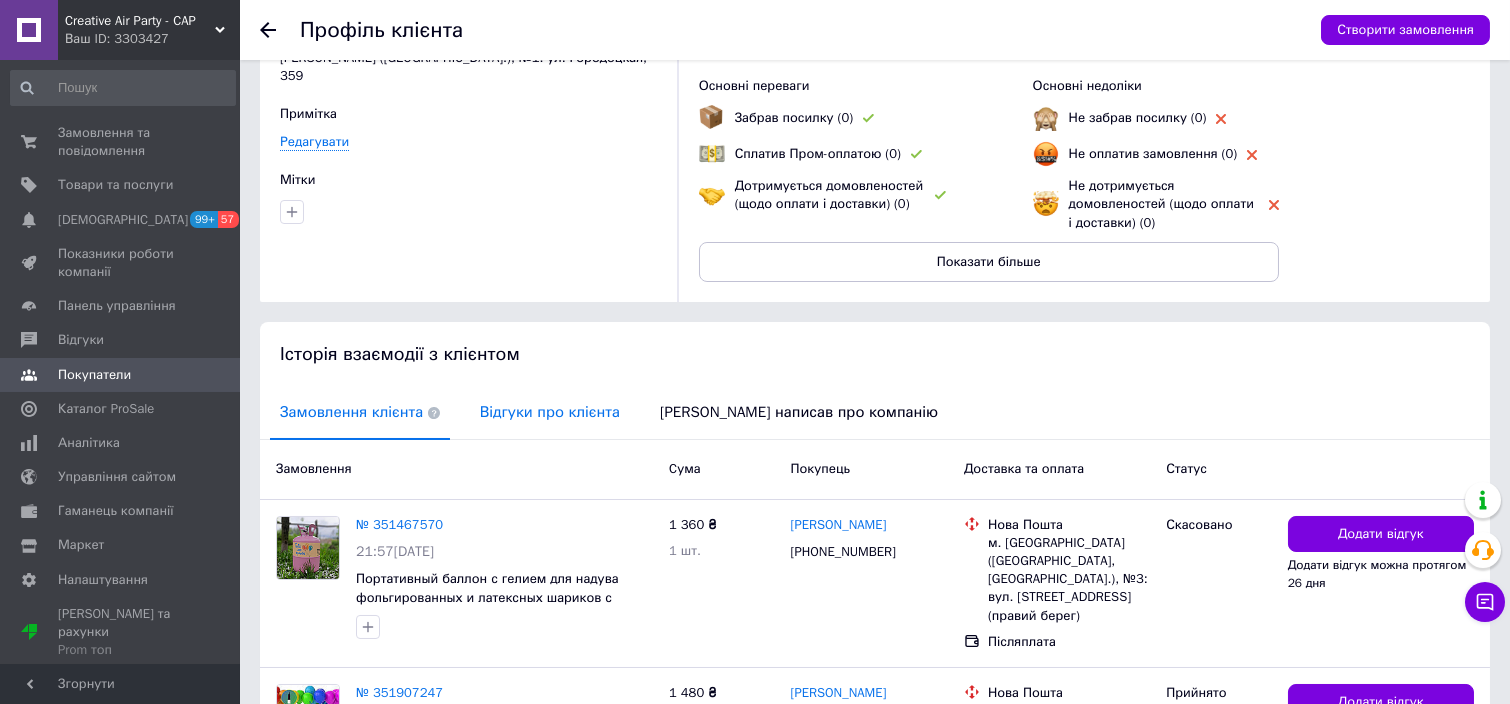 click on "Відгуки про клієнта" at bounding box center [550, 412] 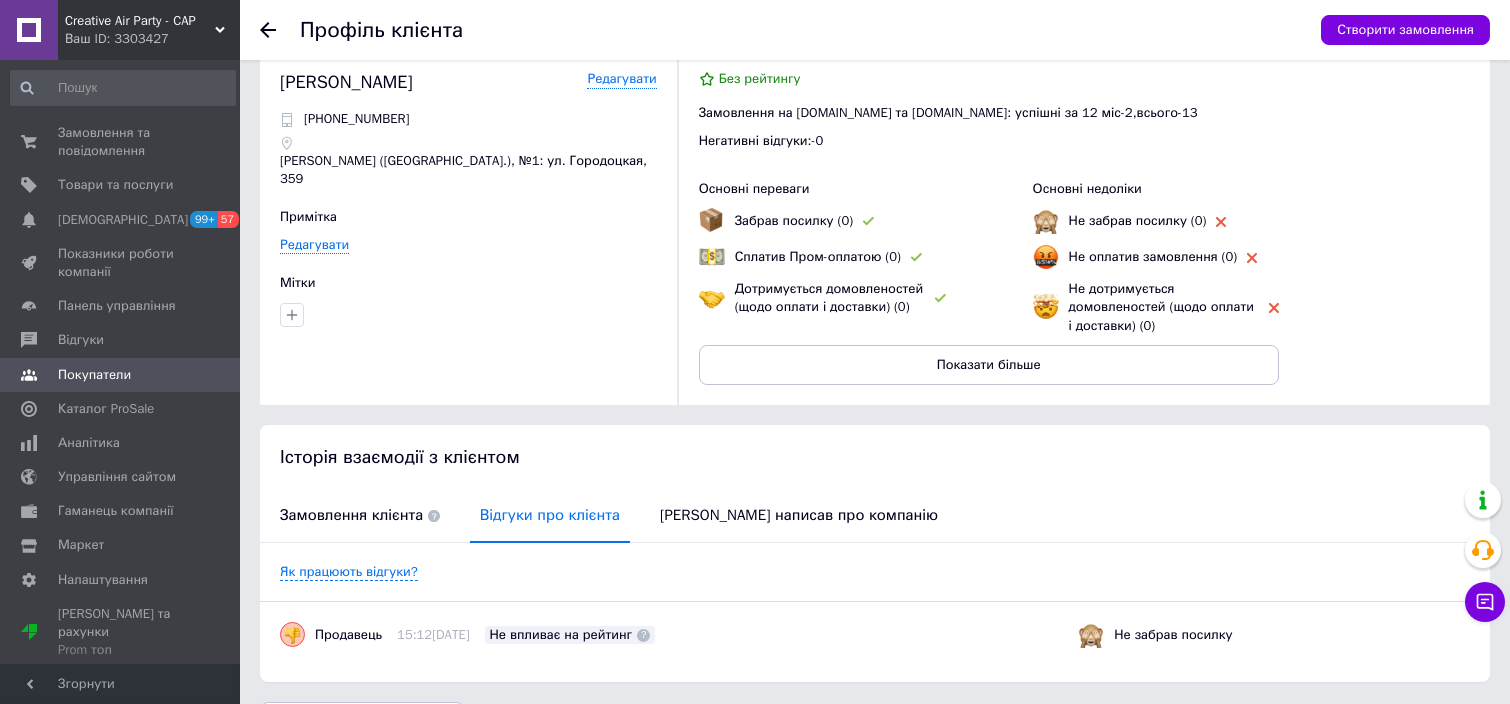 scroll, scrollTop: 0, scrollLeft: 0, axis: both 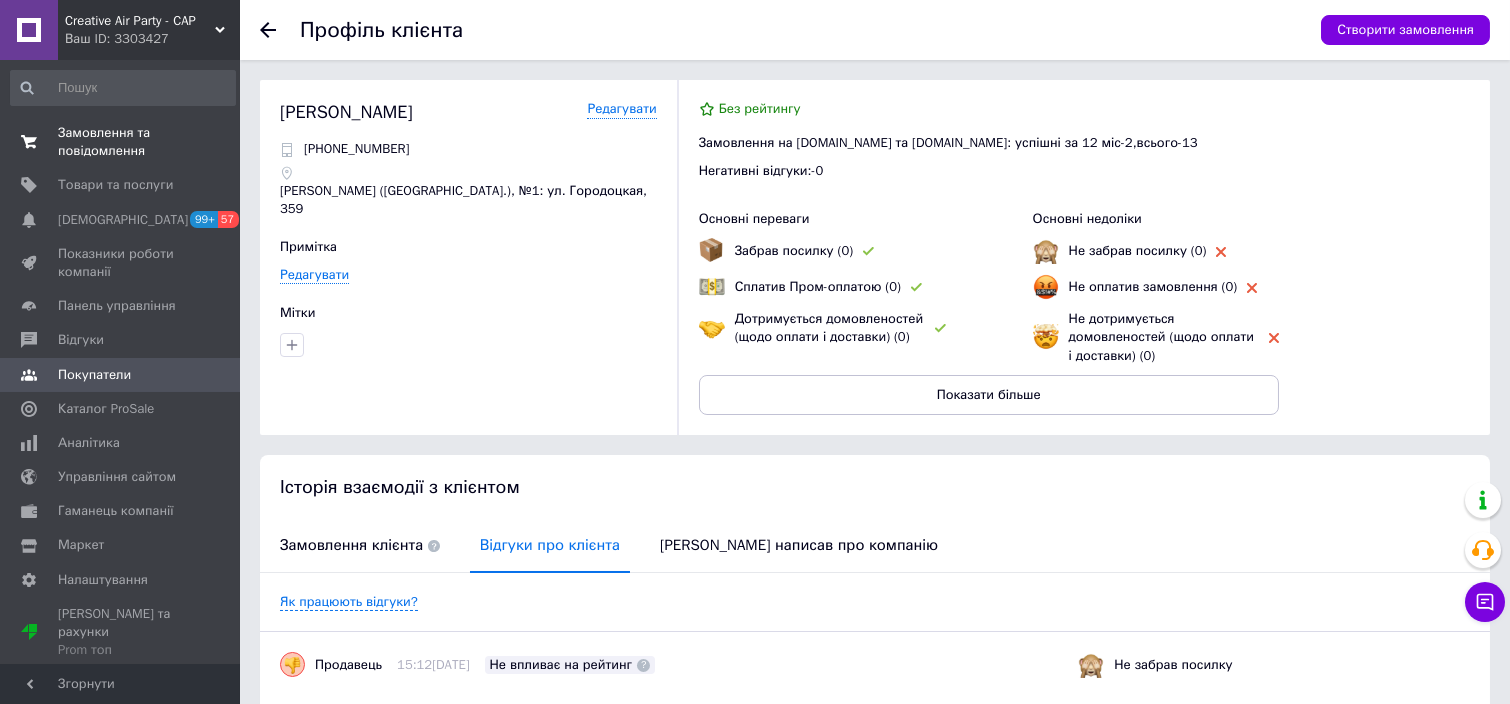 click on "Замовлення та повідомлення" at bounding box center [121, 142] 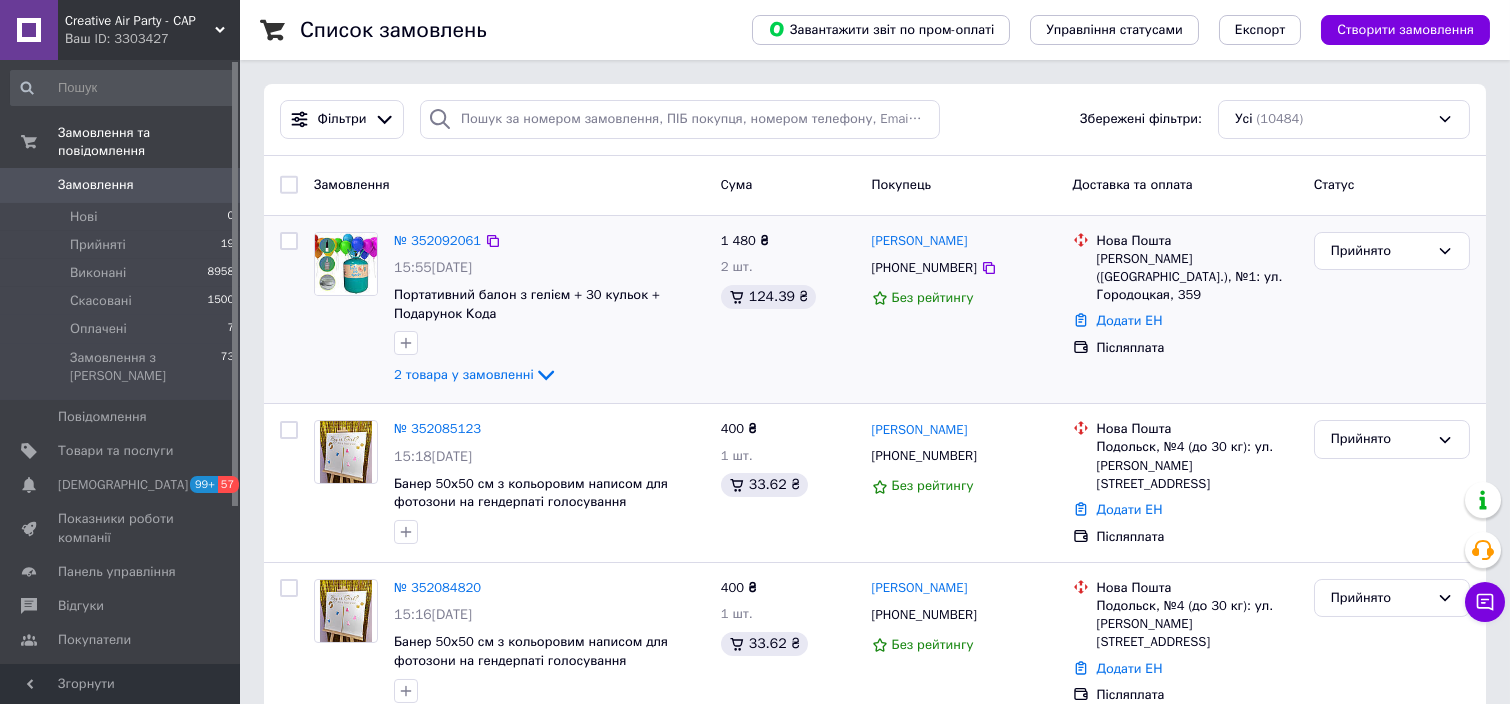 scroll, scrollTop: 133, scrollLeft: 0, axis: vertical 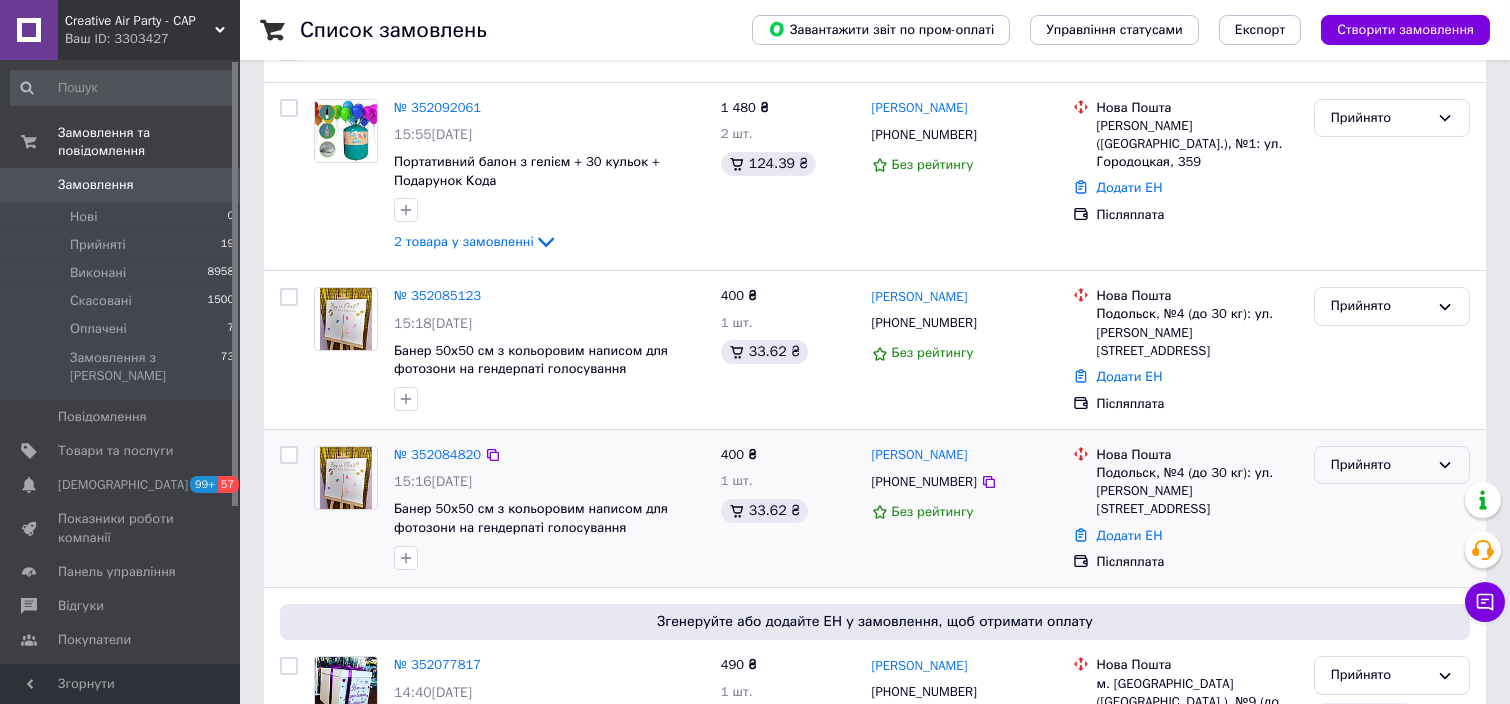 click 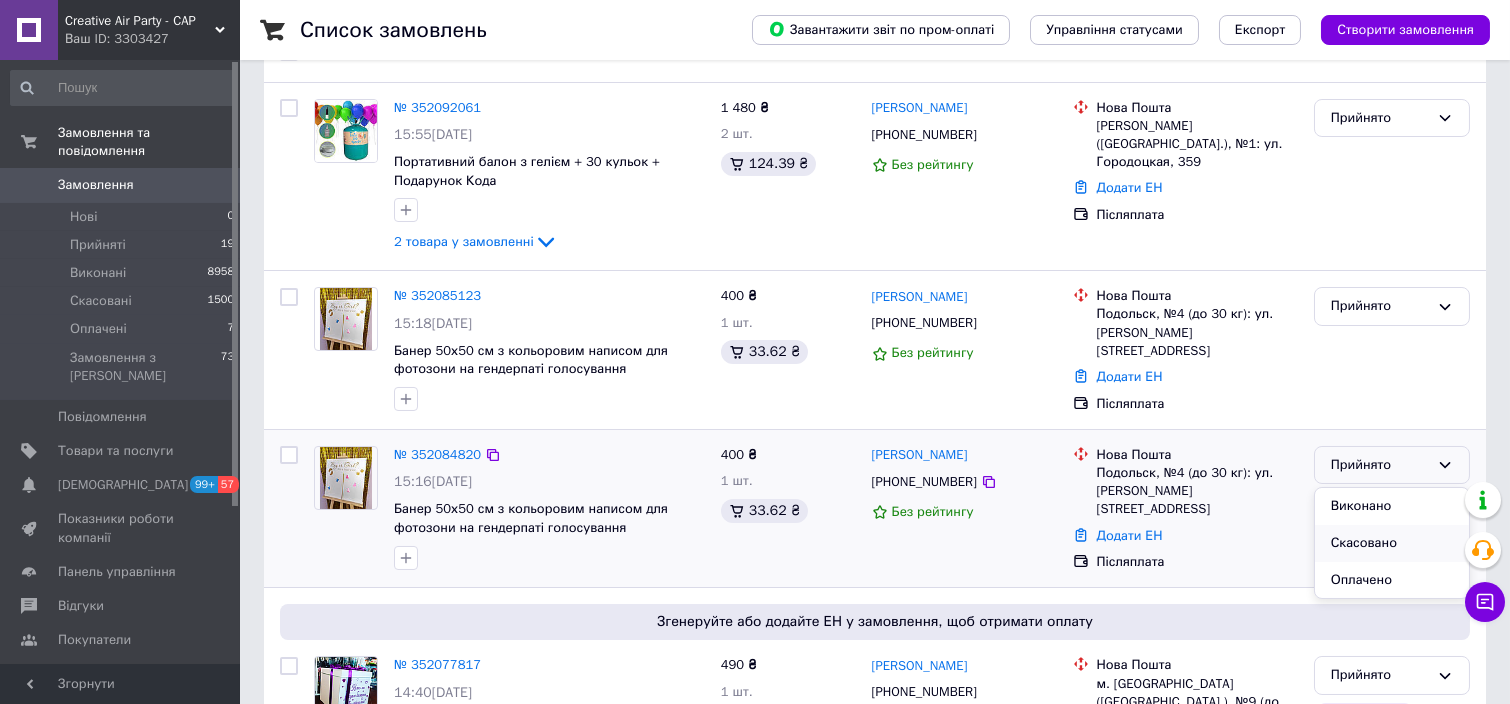 click on "Скасовано" at bounding box center [1392, 543] 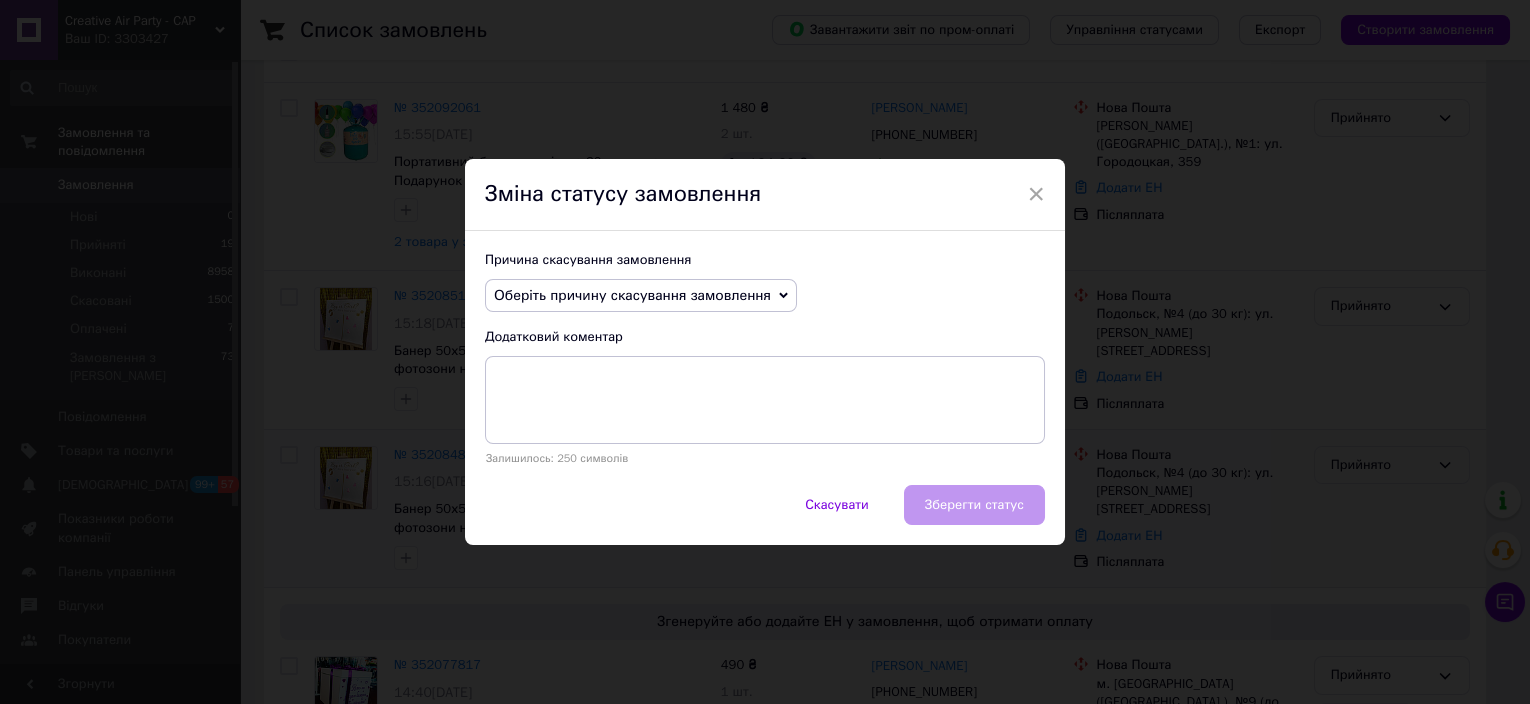 click on "Оберіть причину скасування замовлення" at bounding box center [632, 295] 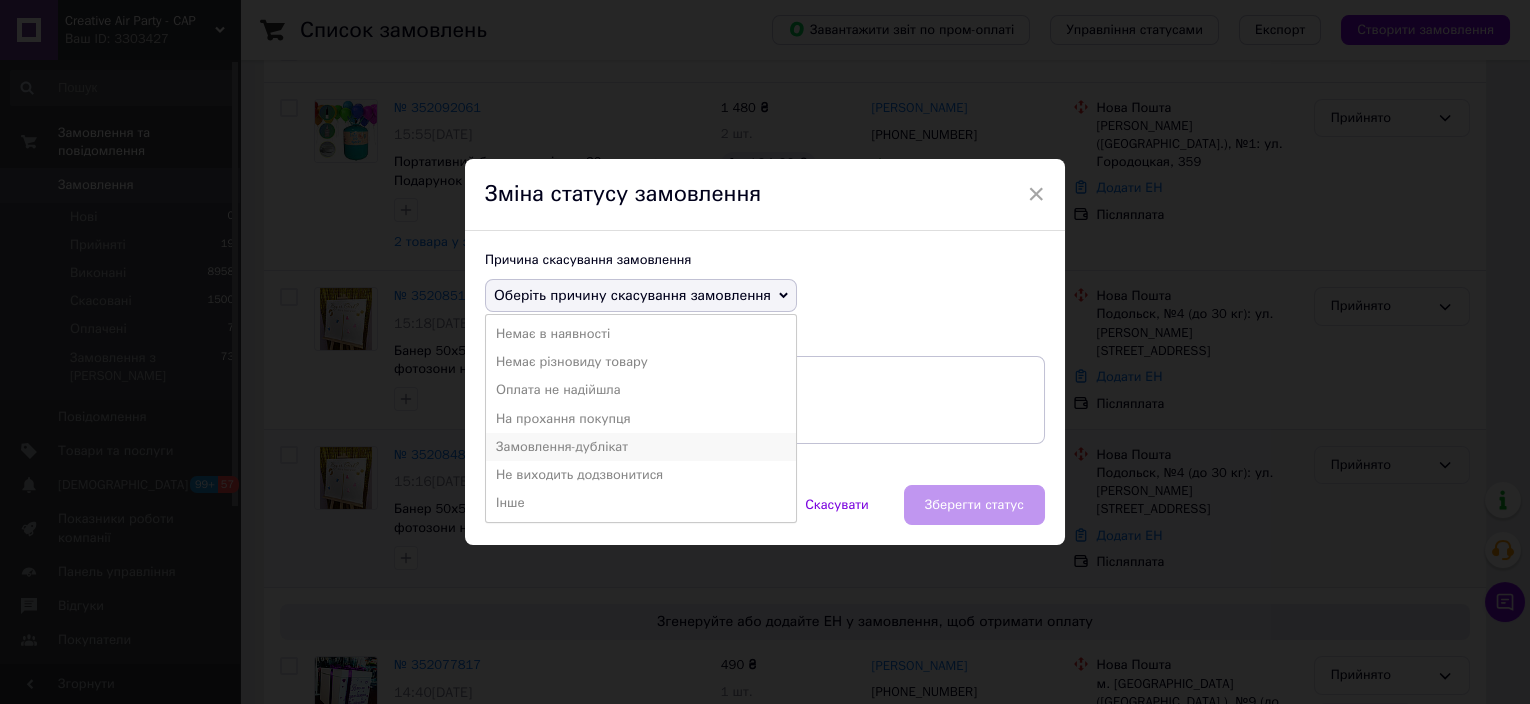 click on "Замовлення-дублікат" at bounding box center [641, 447] 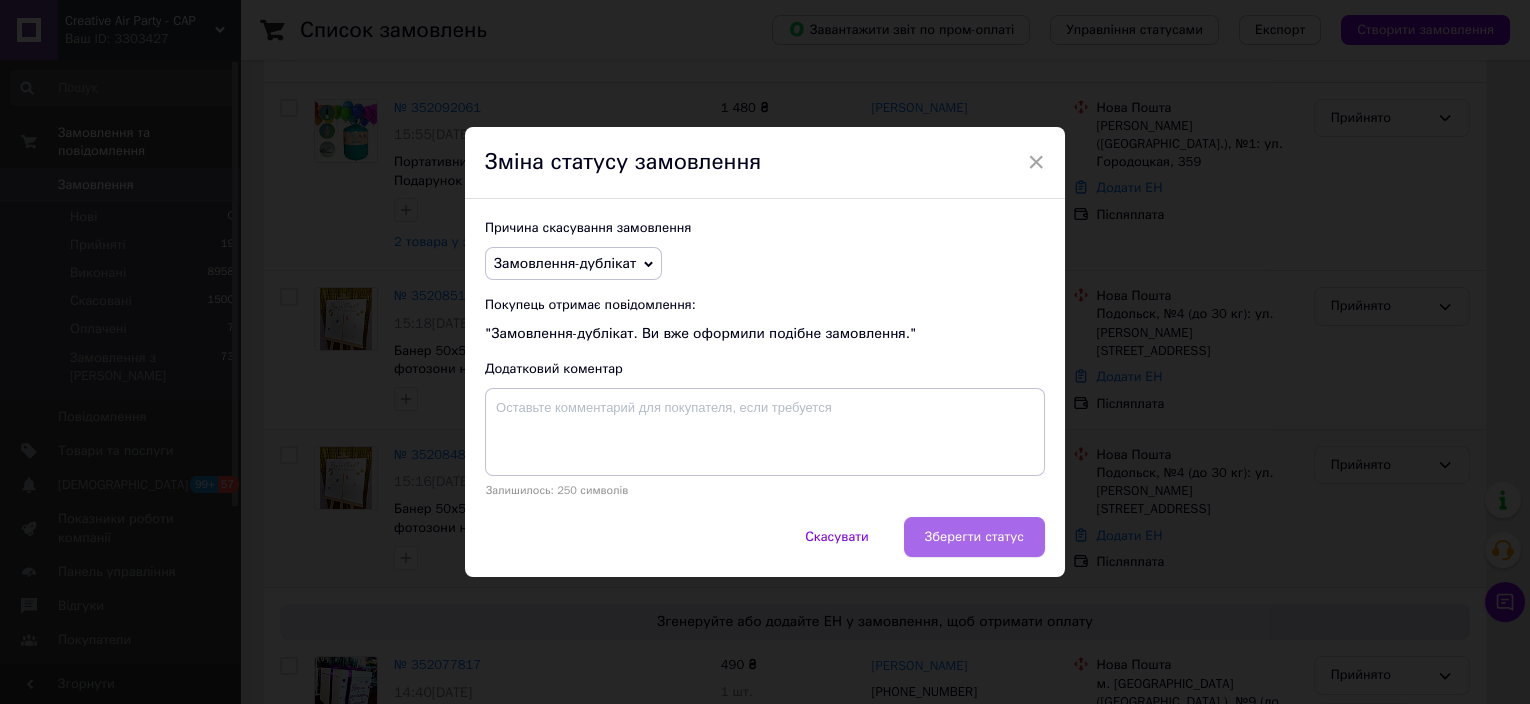 click on "Зберегти статус" at bounding box center [974, 537] 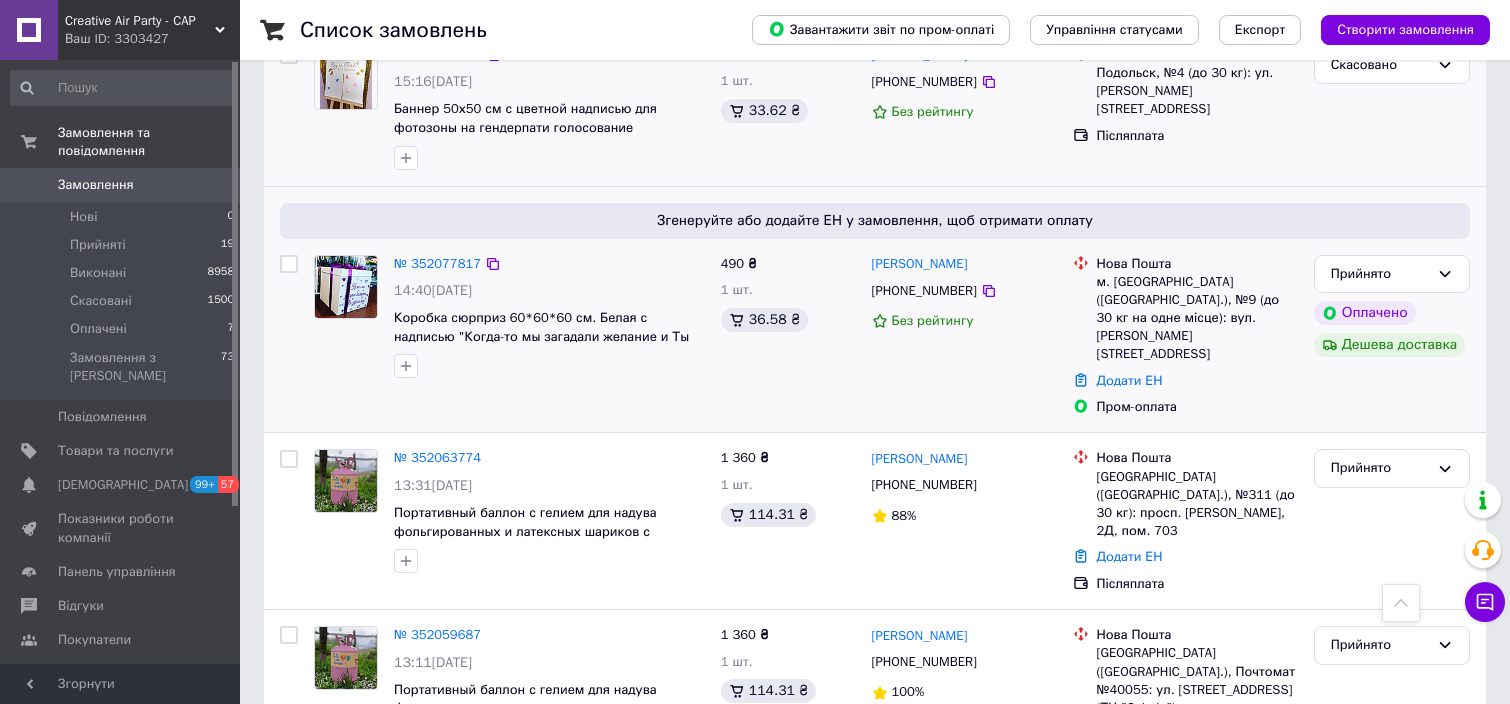 scroll, scrollTop: 667, scrollLeft: 0, axis: vertical 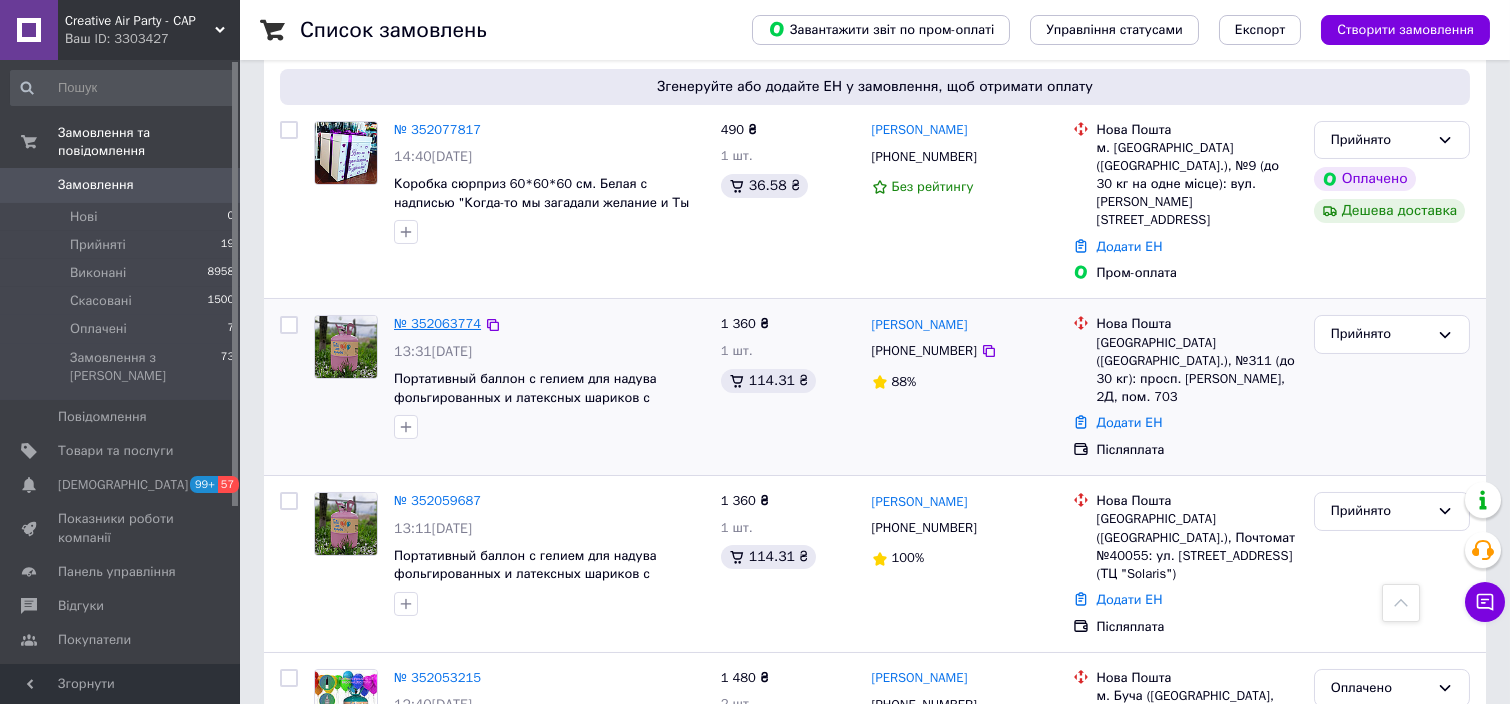 click on "№ 352063774" at bounding box center [437, 323] 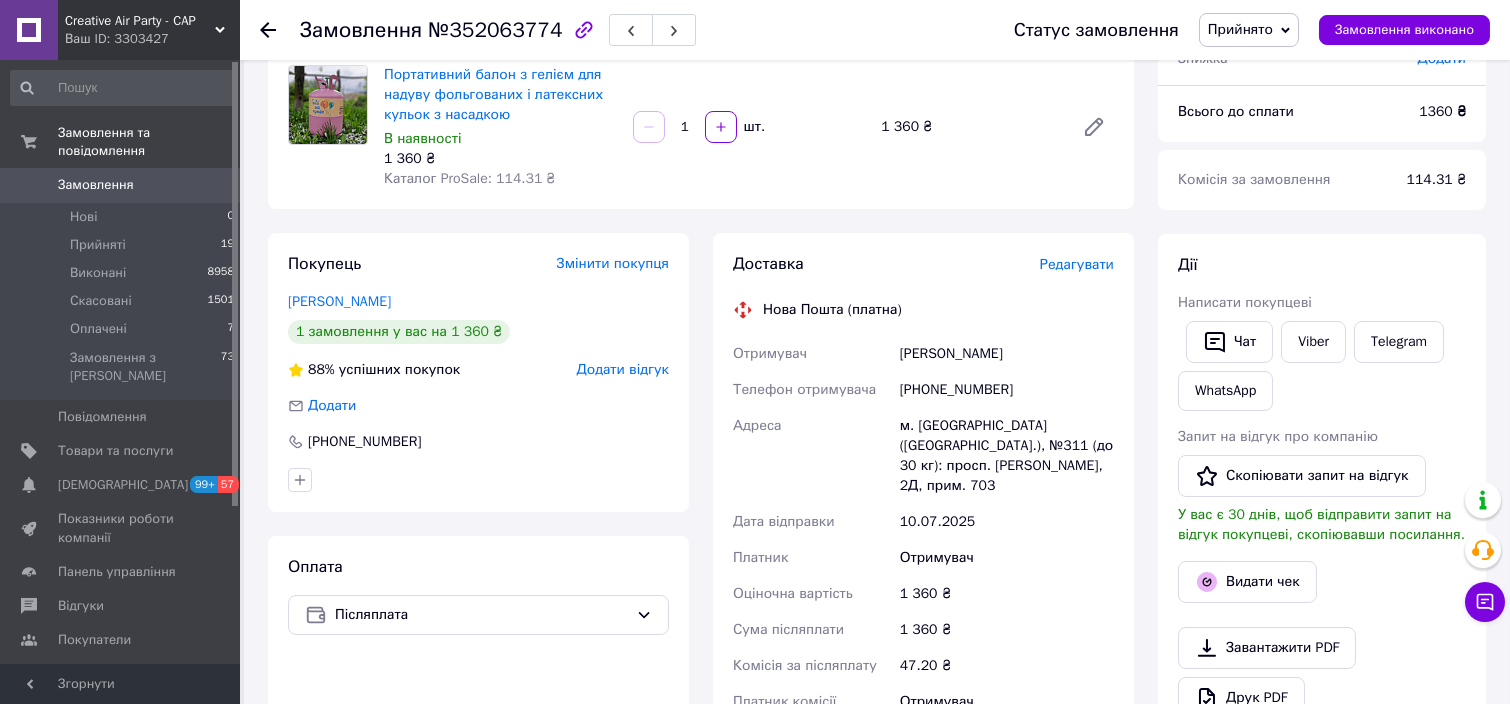 scroll, scrollTop: 0, scrollLeft: 0, axis: both 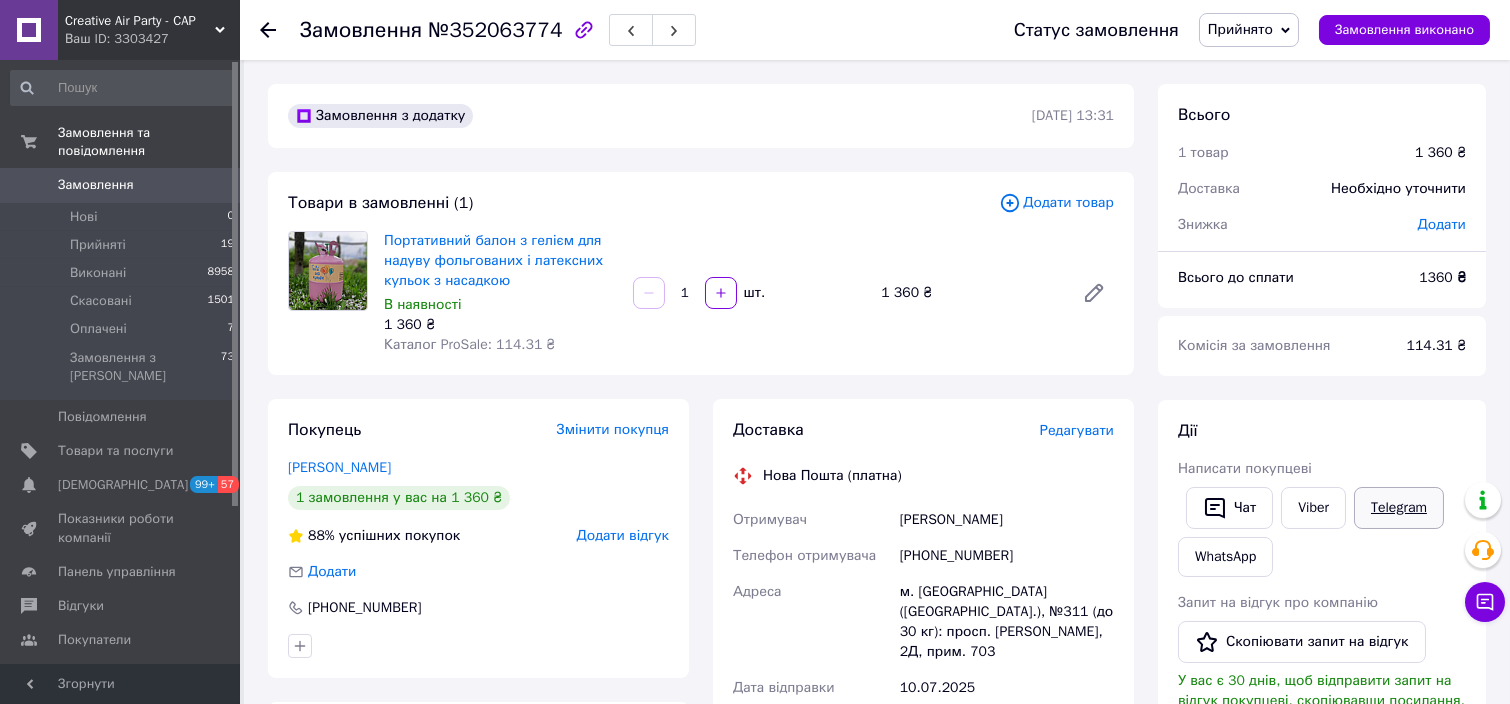 click on "Telegram" at bounding box center (1399, 508) 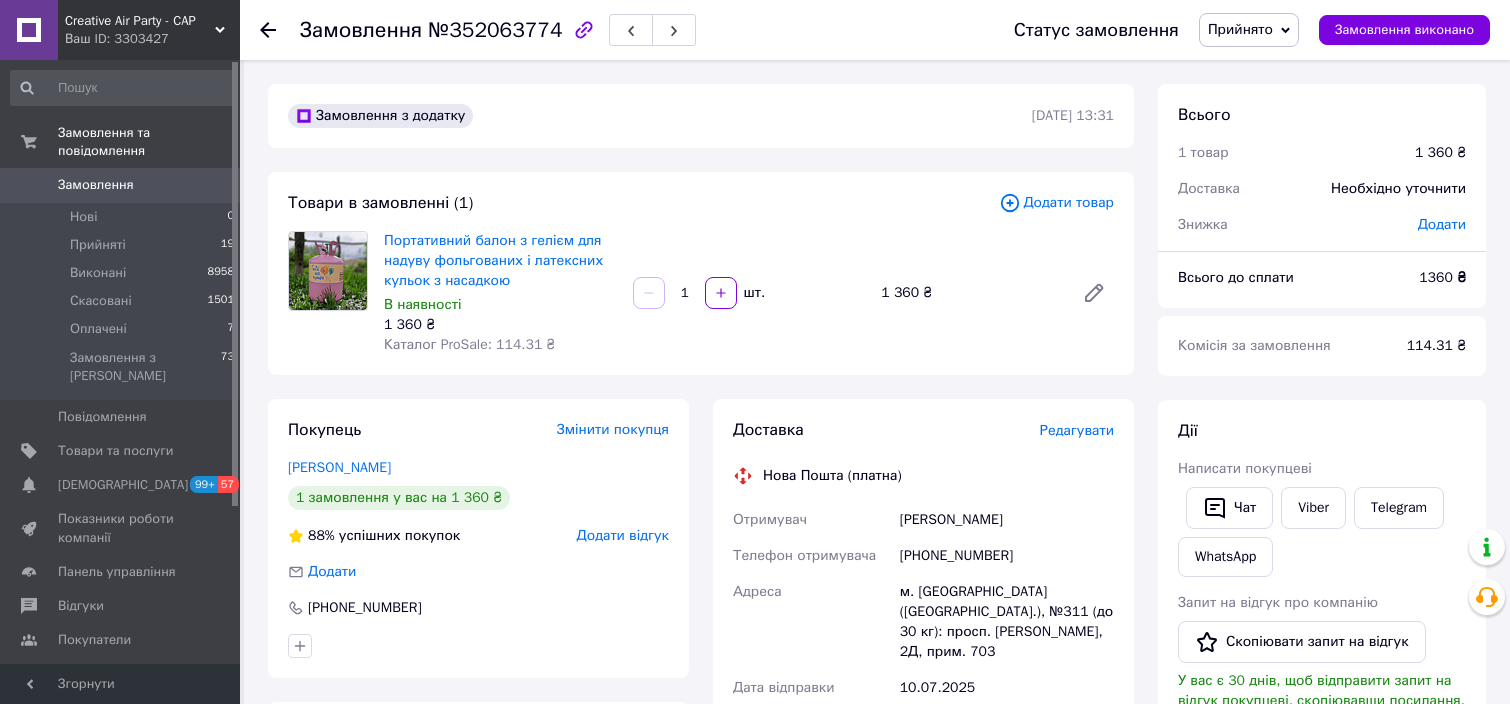 scroll, scrollTop: 0, scrollLeft: 0, axis: both 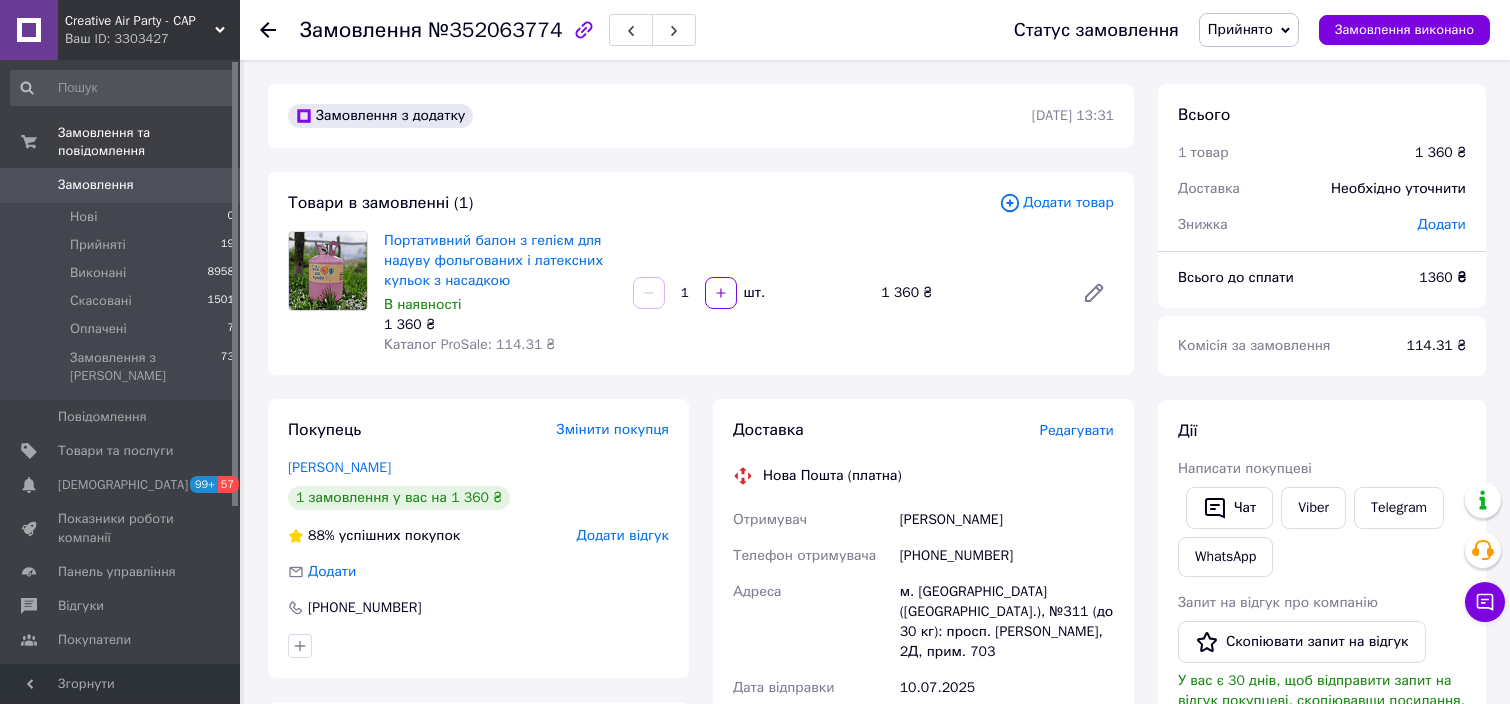 click 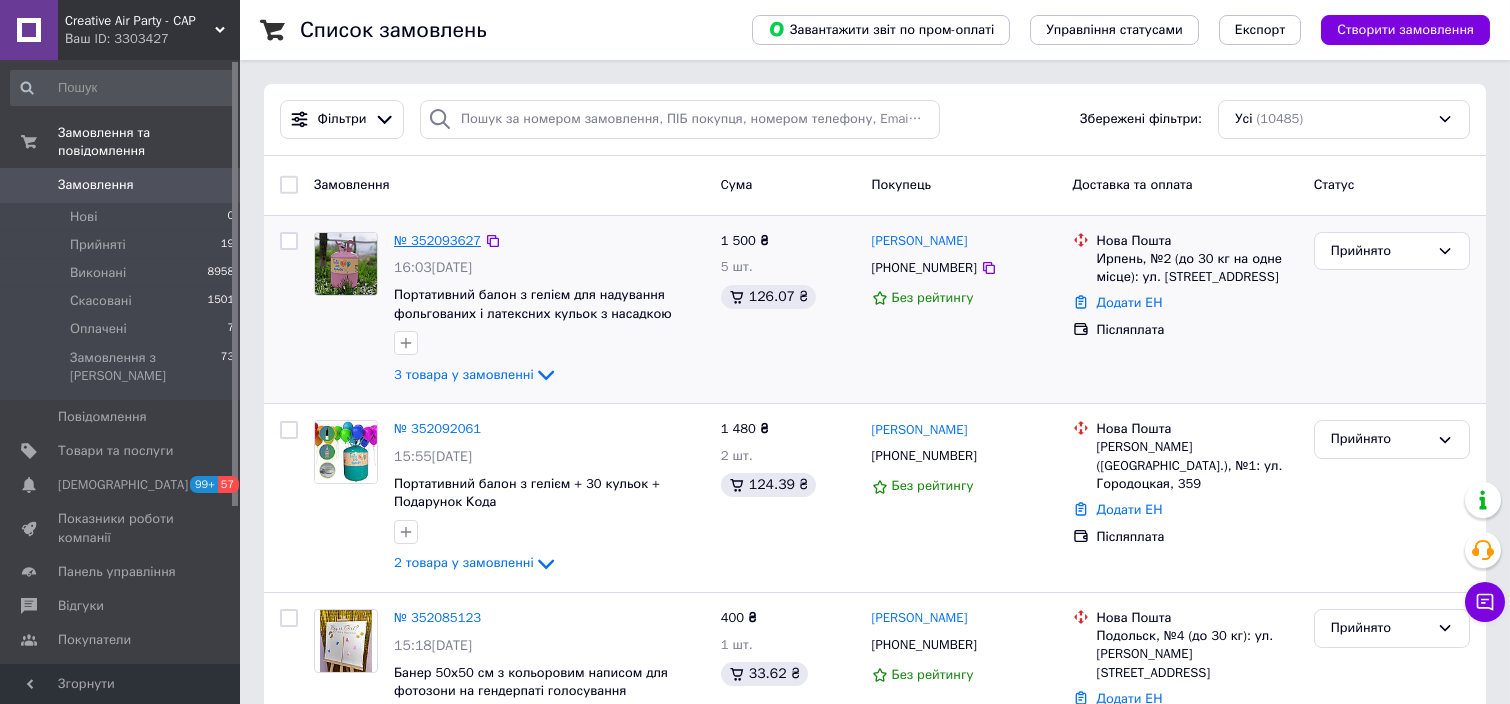 click on "№ 352093627" at bounding box center [437, 240] 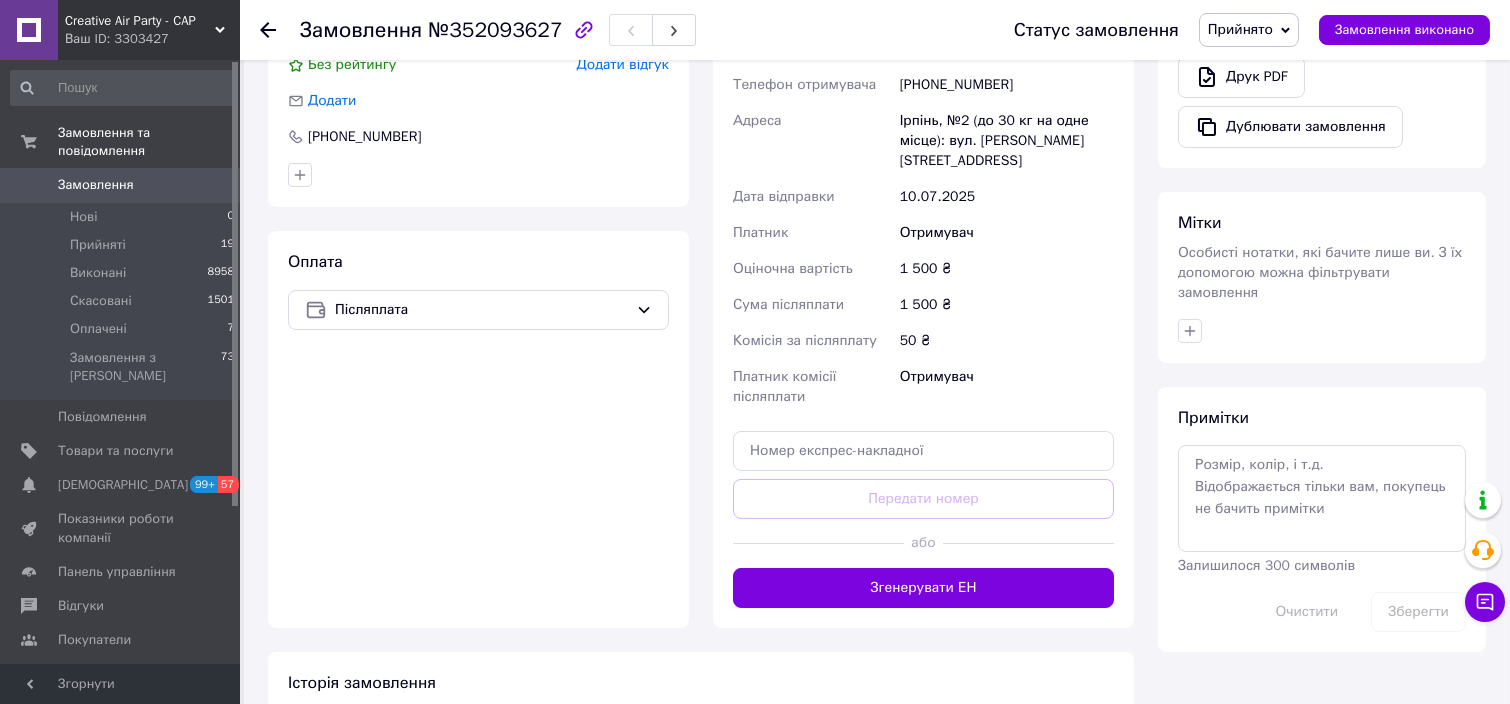 scroll, scrollTop: 800, scrollLeft: 0, axis: vertical 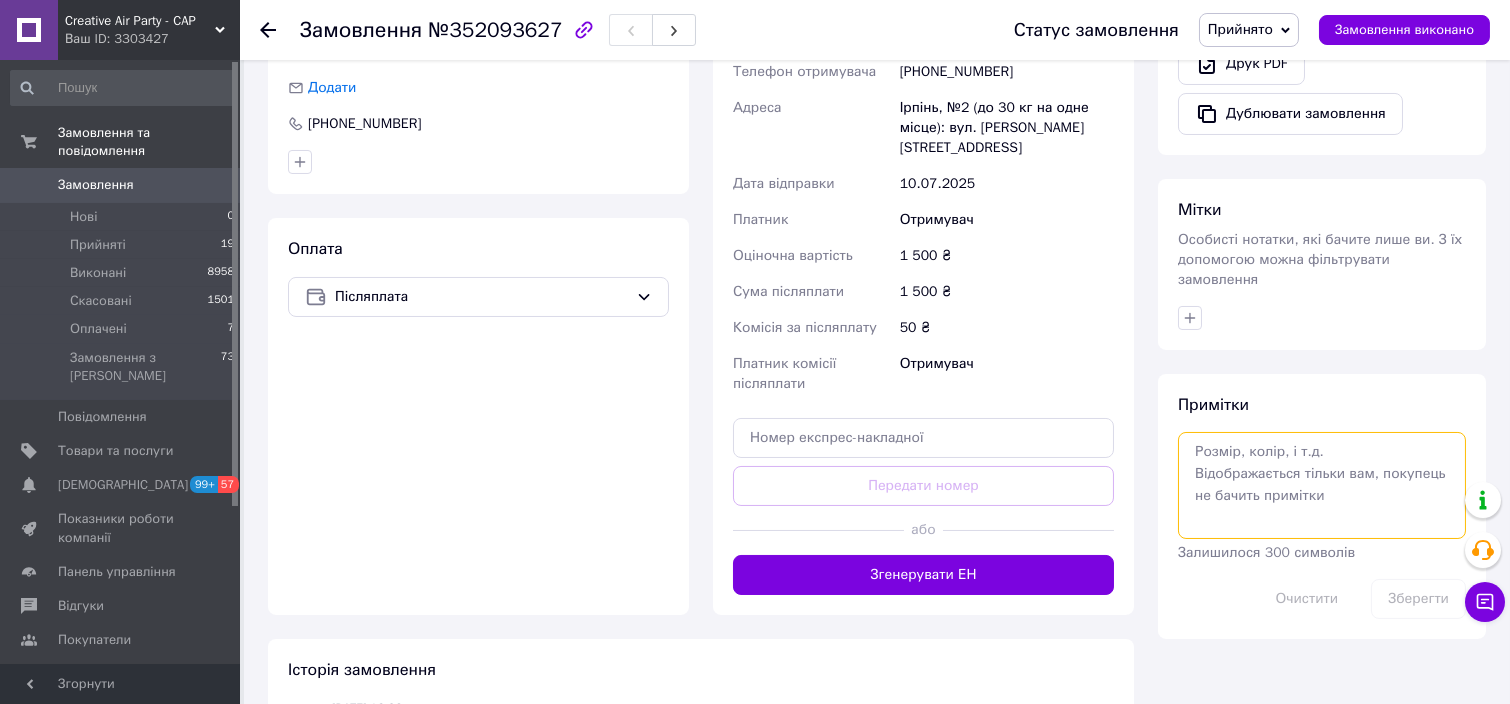click at bounding box center [1322, 485] 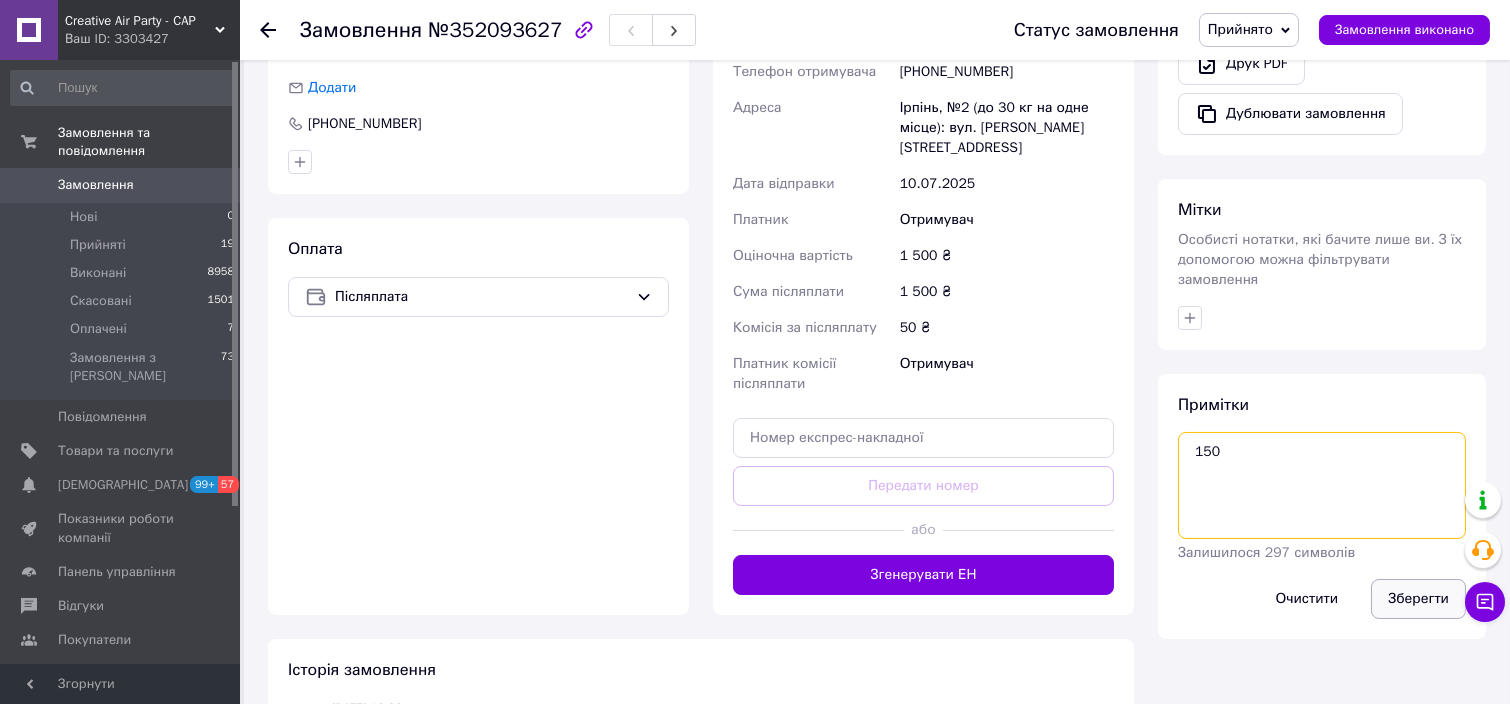 type on "150" 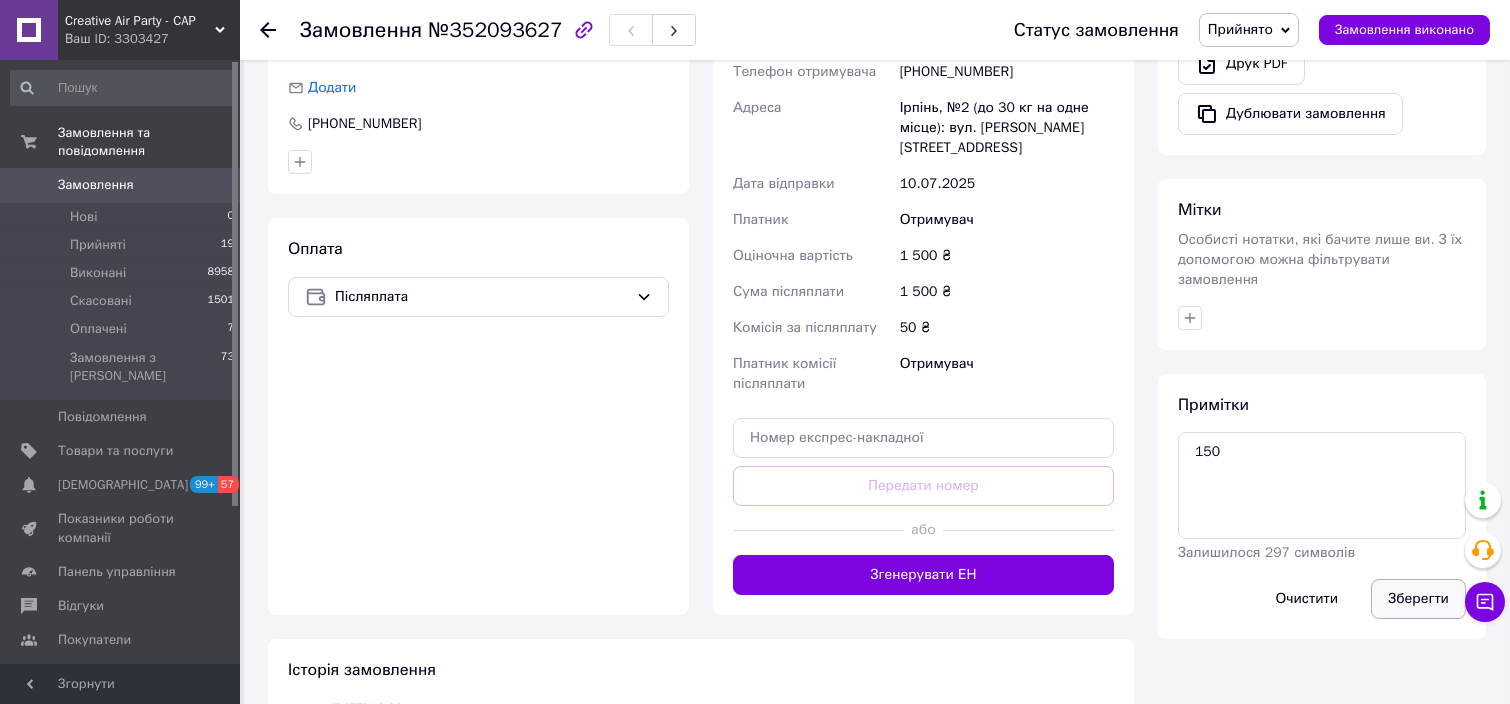 click on "Зберегти" at bounding box center (1418, 599) 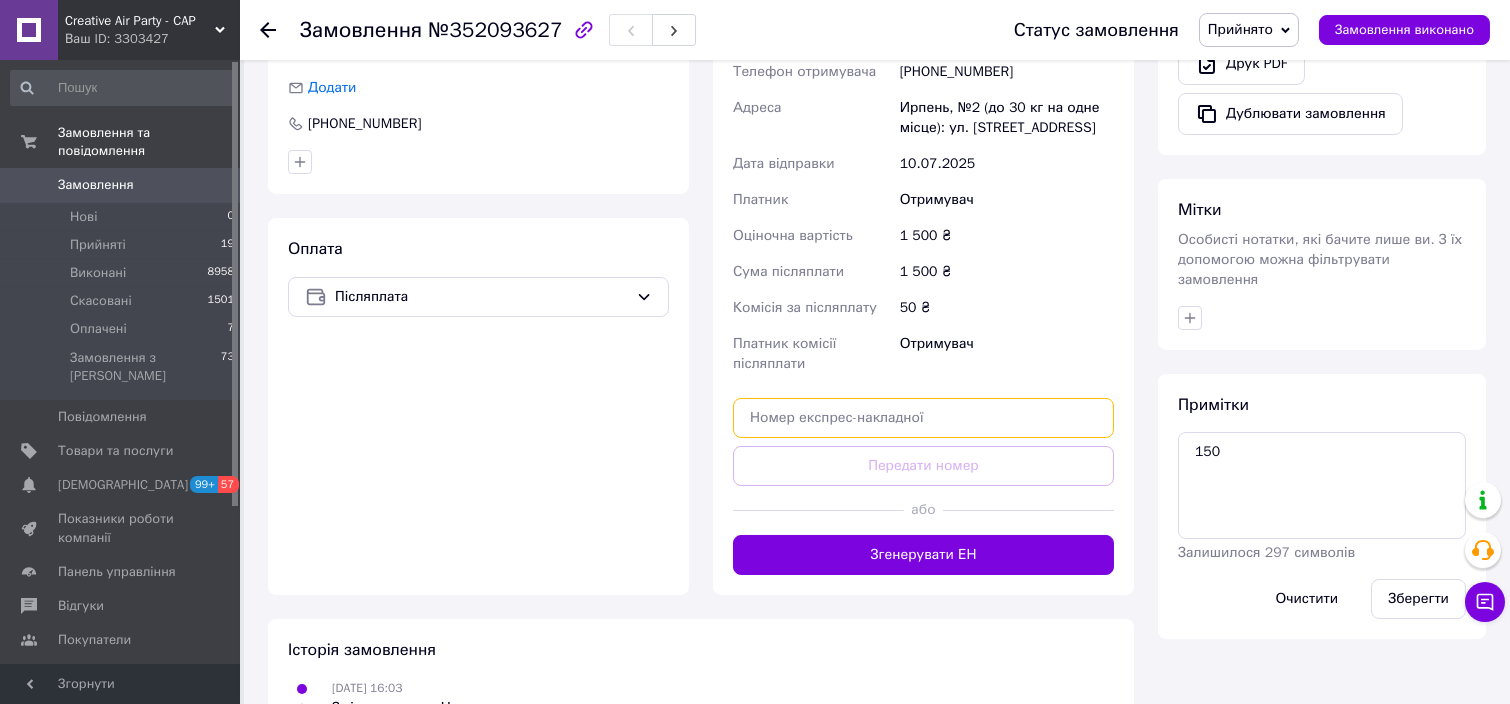 drag, startPoint x: 1452, startPoint y: 588, endPoint x: 995, endPoint y: 379, distance: 502.52362 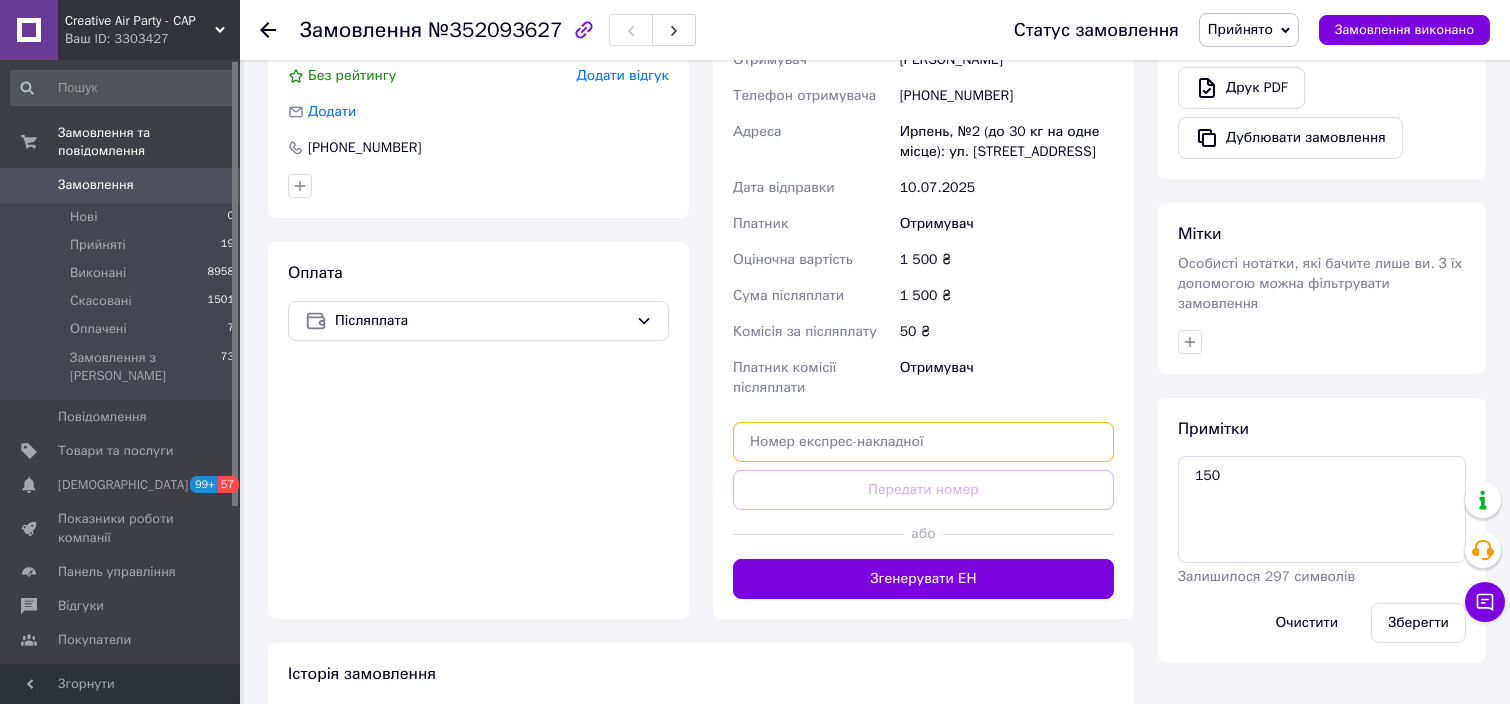 scroll, scrollTop: 932, scrollLeft: 0, axis: vertical 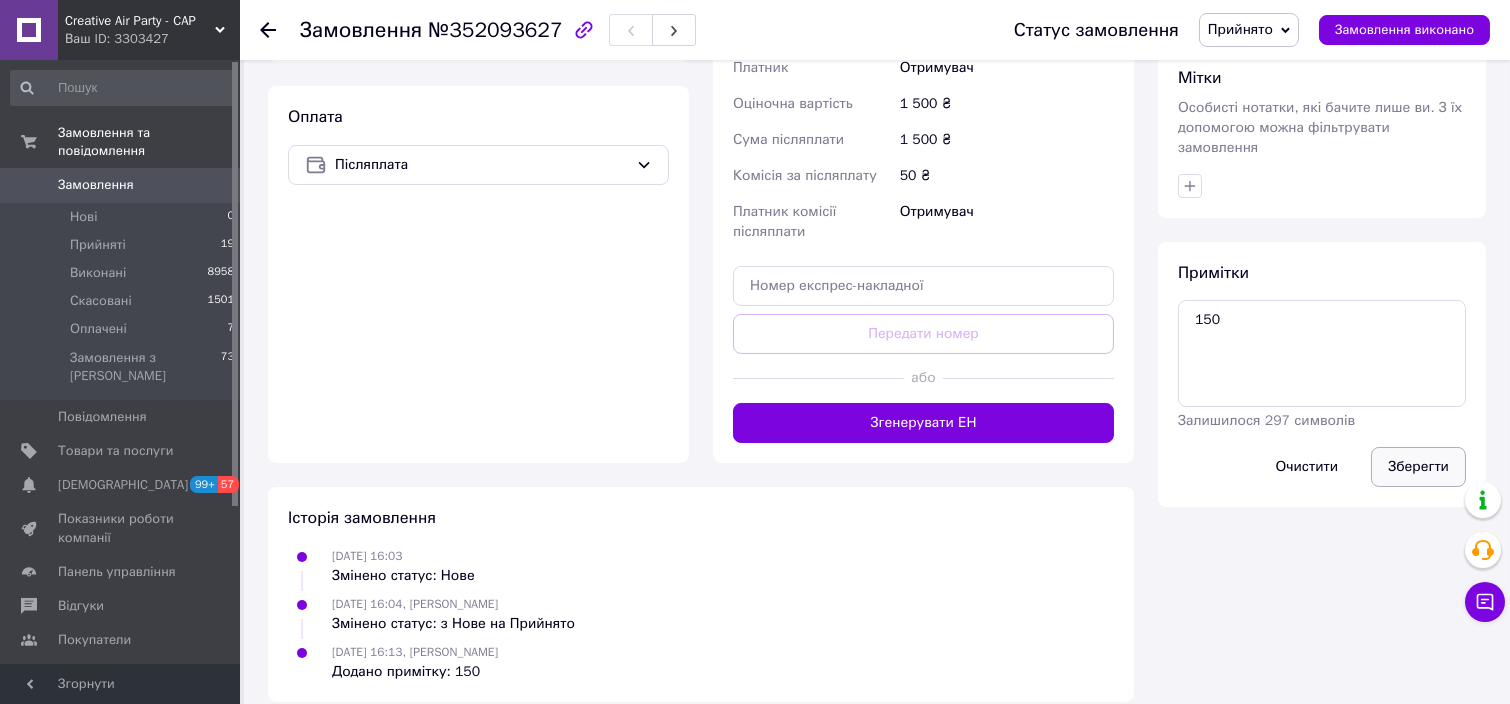 click on "Зберегти" at bounding box center (1418, 467) 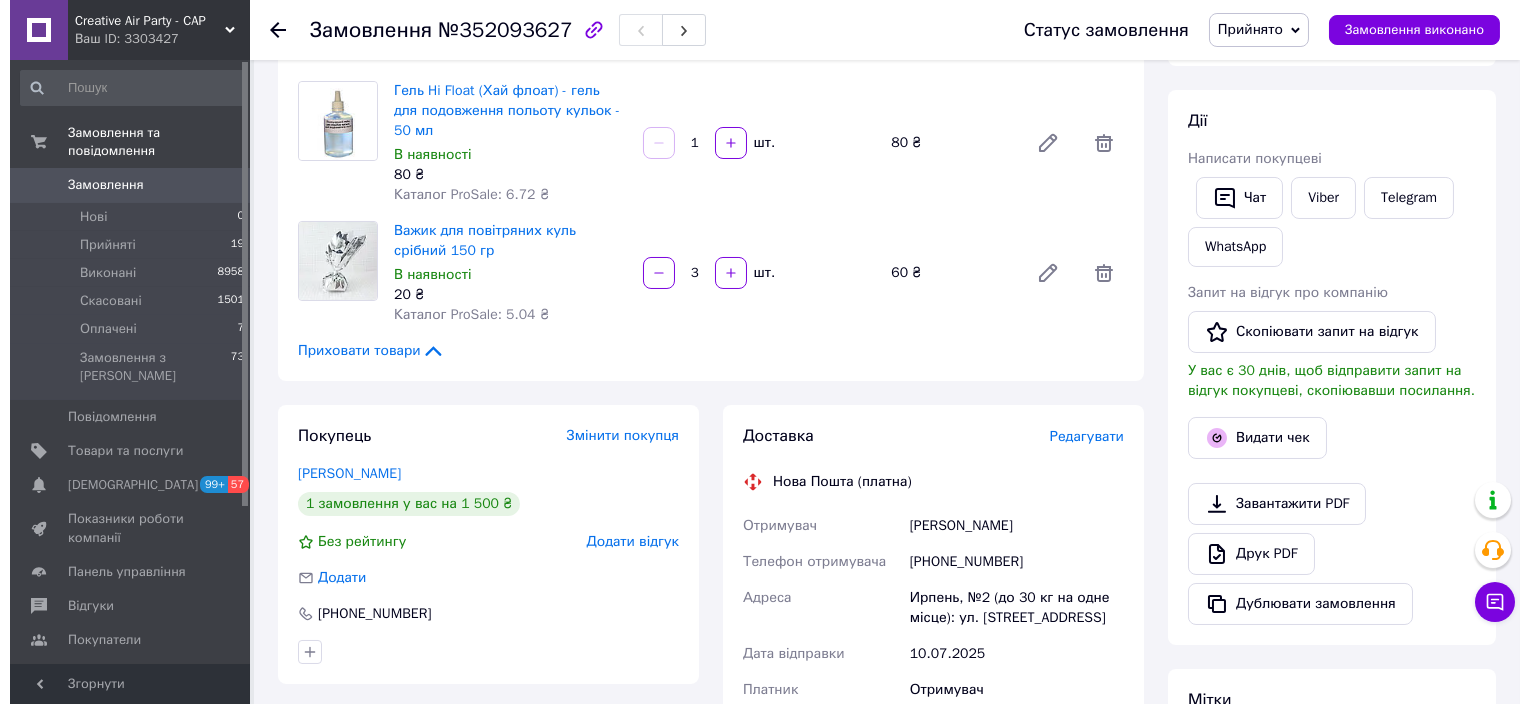 scroll, scrollTop: 266, scrollLeft: 0, axis: vertical 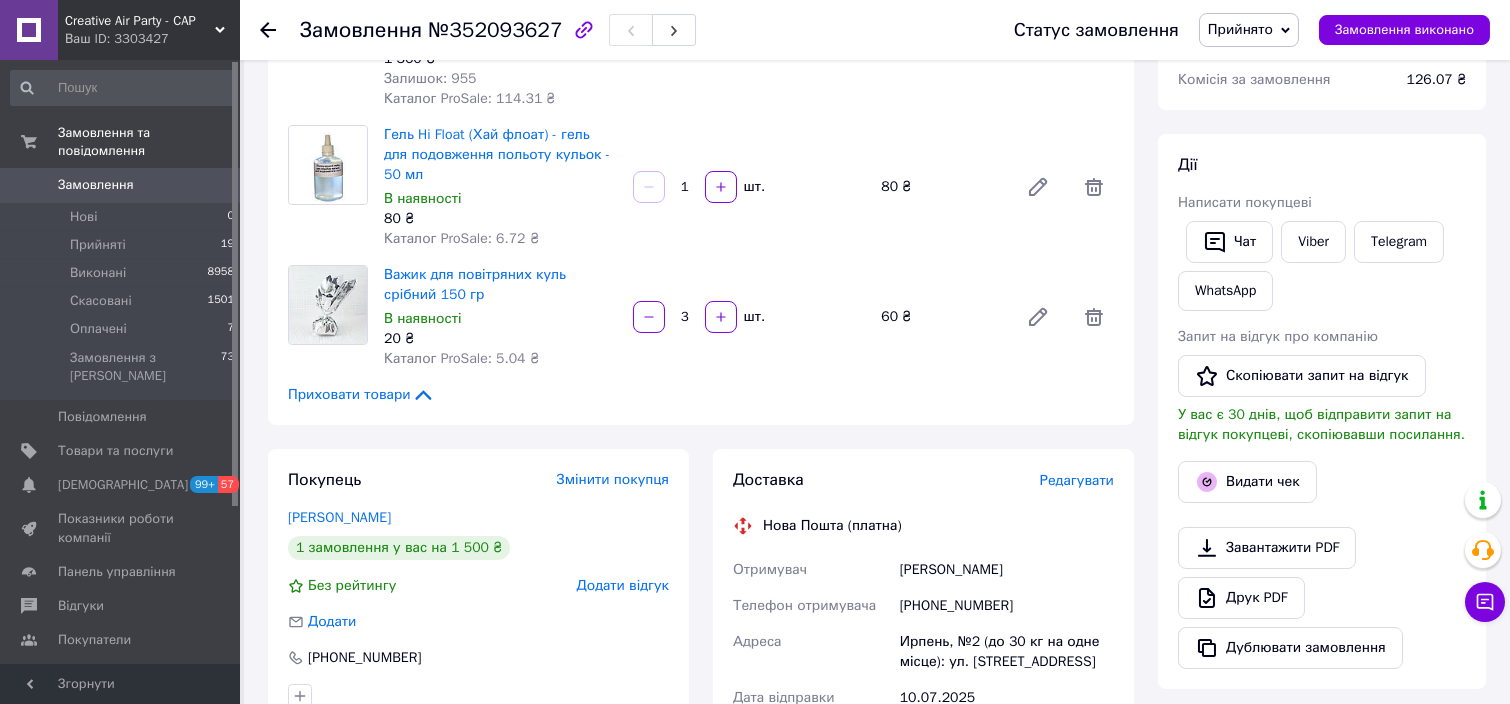 click on "Редагувати" at bounding box center [1077, 480] 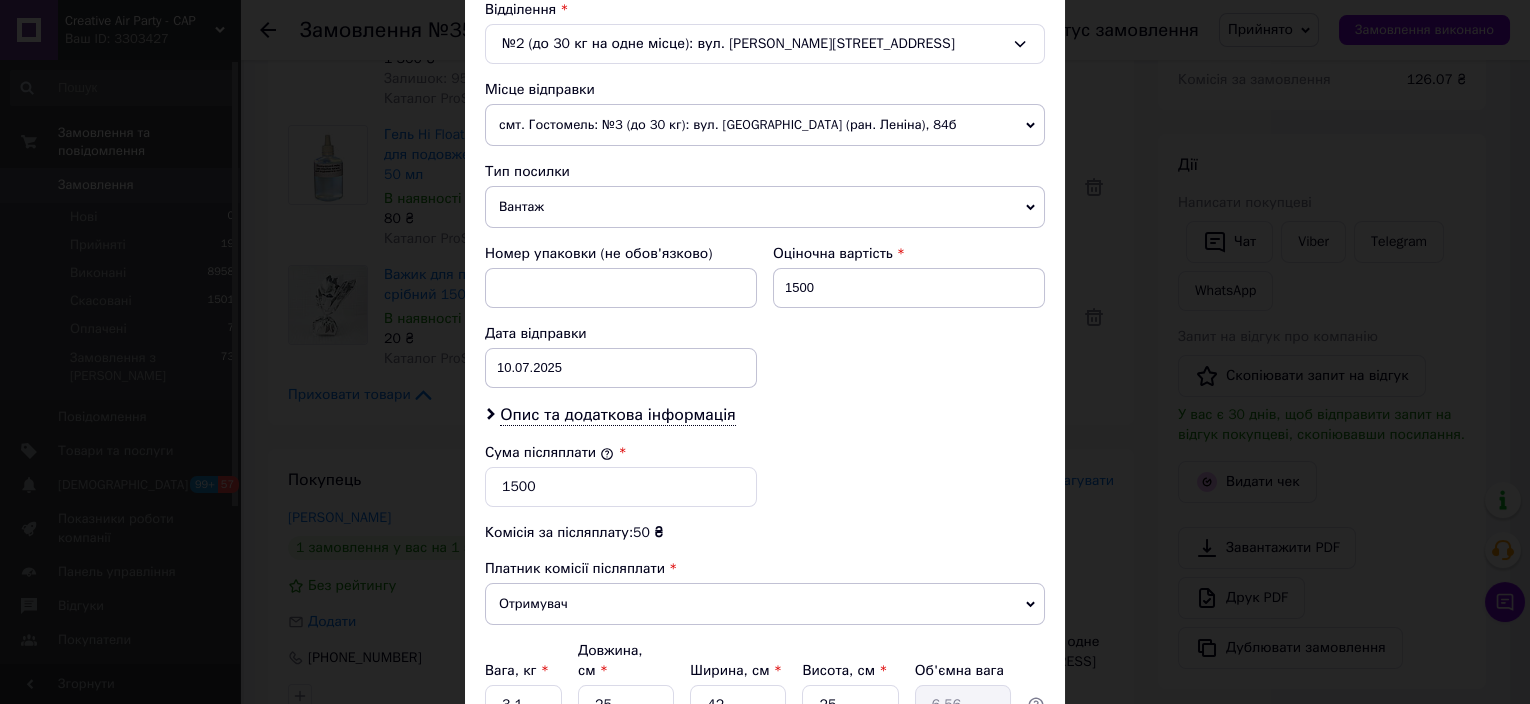 scroll, scrollTop: 667, scrollLeft: 0, axis: vertical 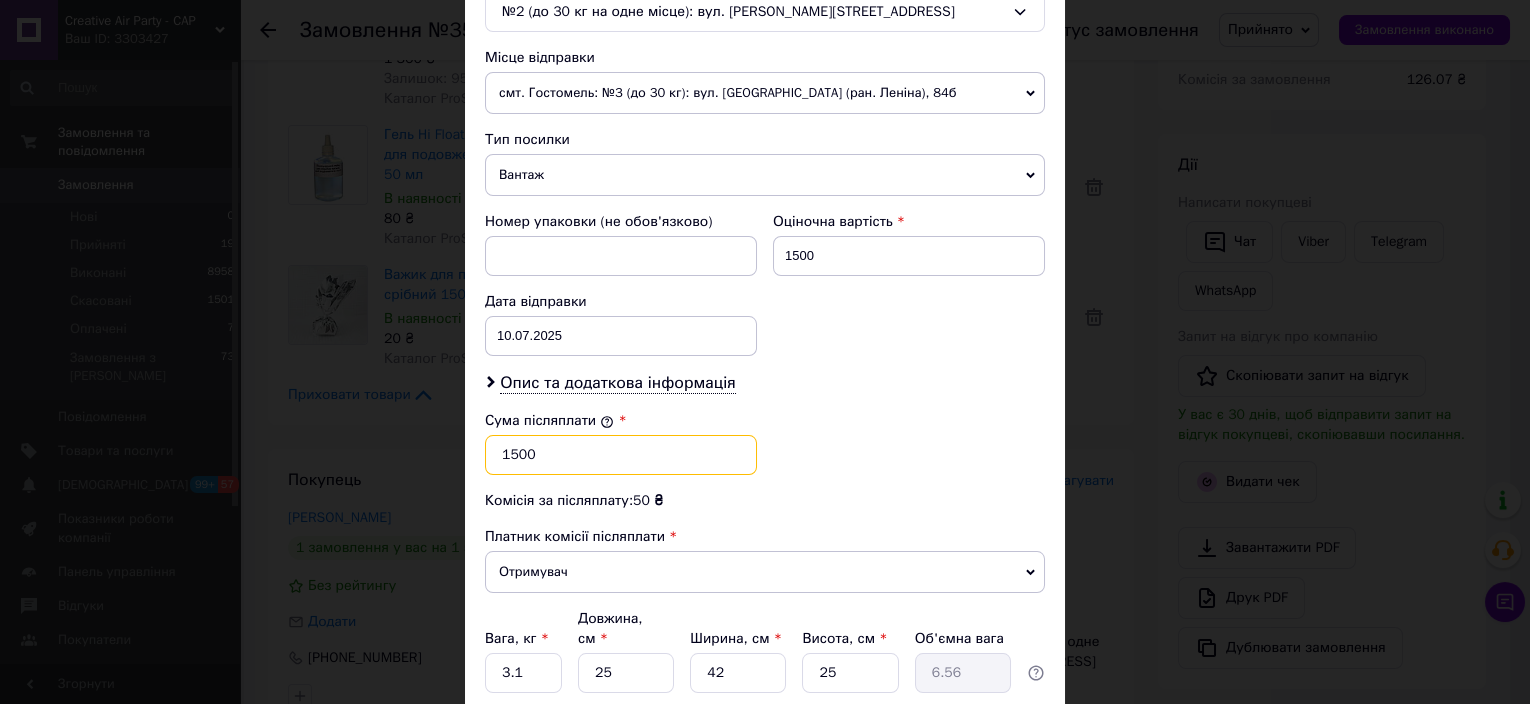 drag, startPoint x: 532, startPoint y: 449, endPoint x: 509, endPoint y: 454, distance: 23.537205 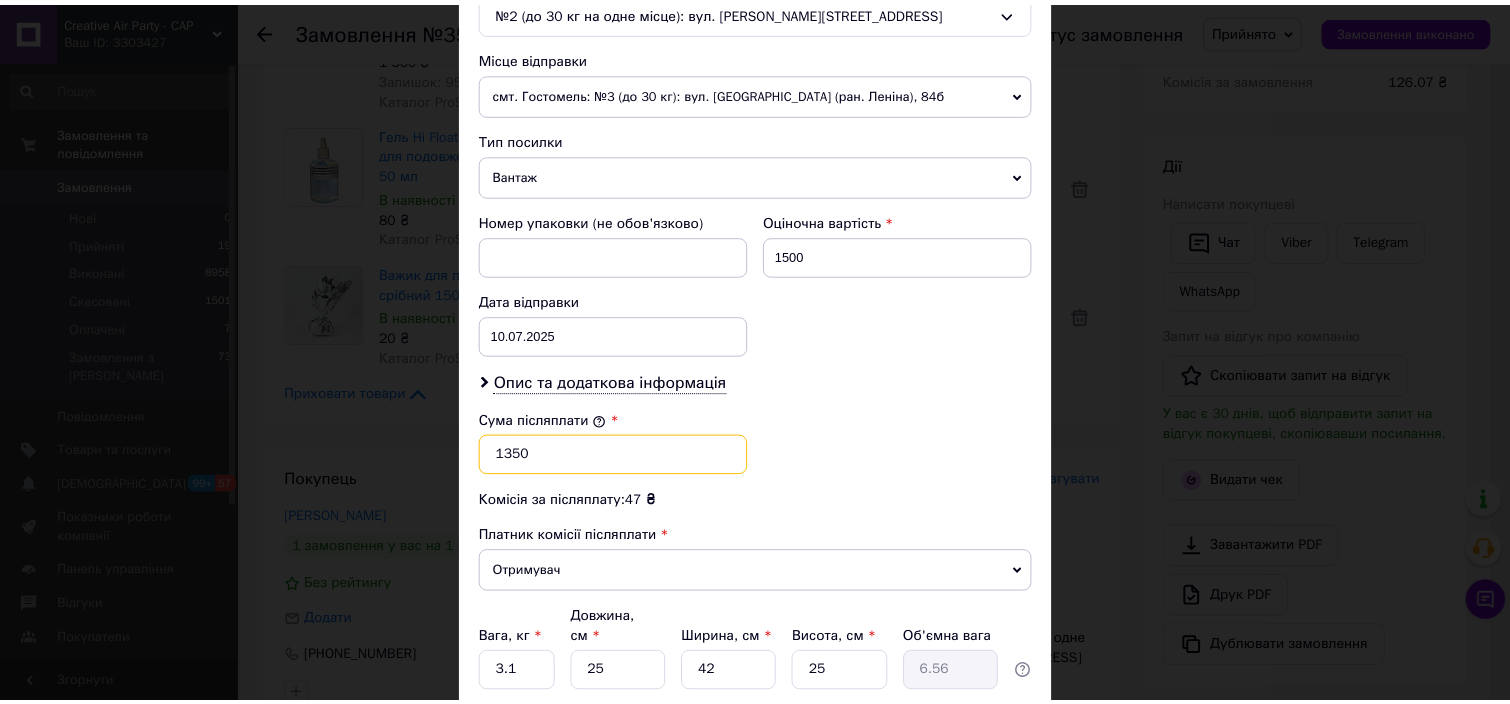 scroll, scrollTop: 815, scrollLeft: 0, axis: vertical 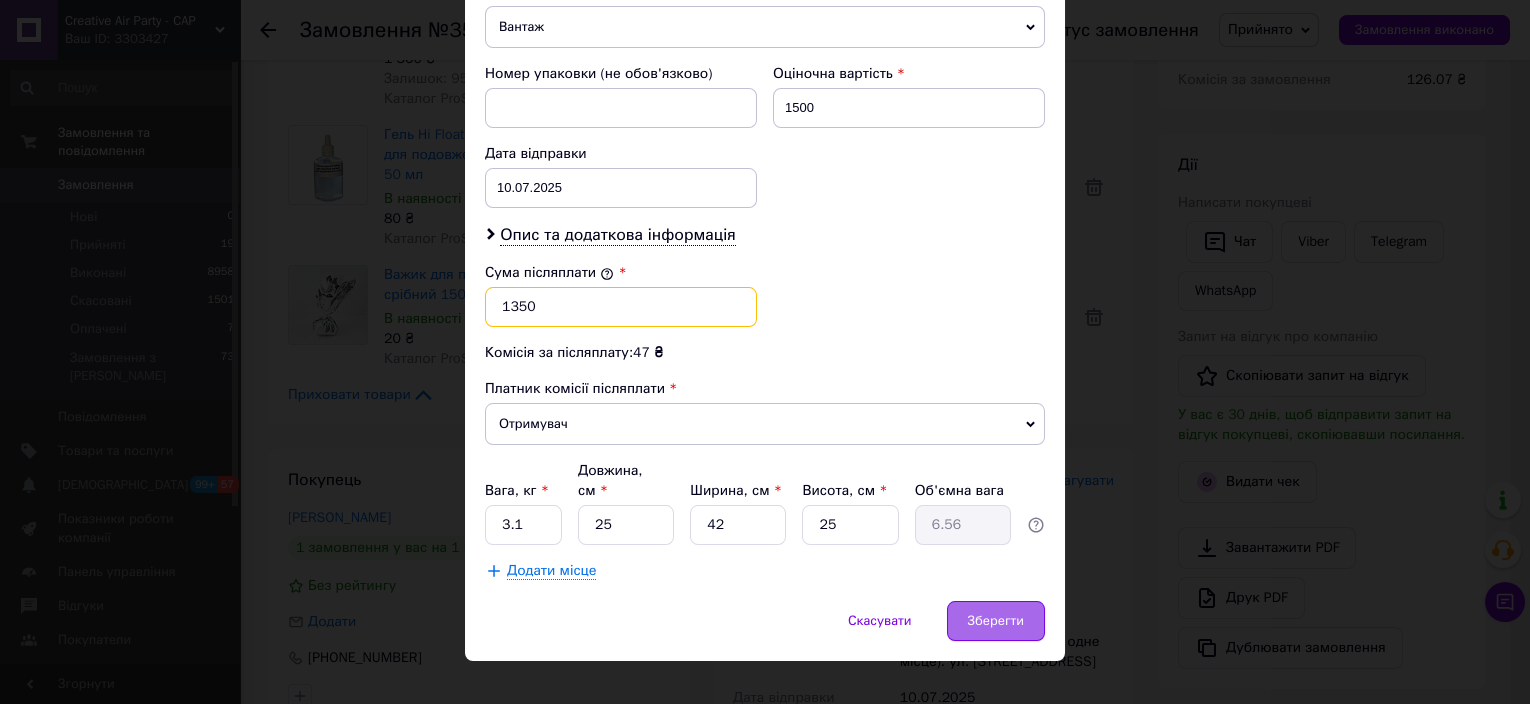 type on "1350" 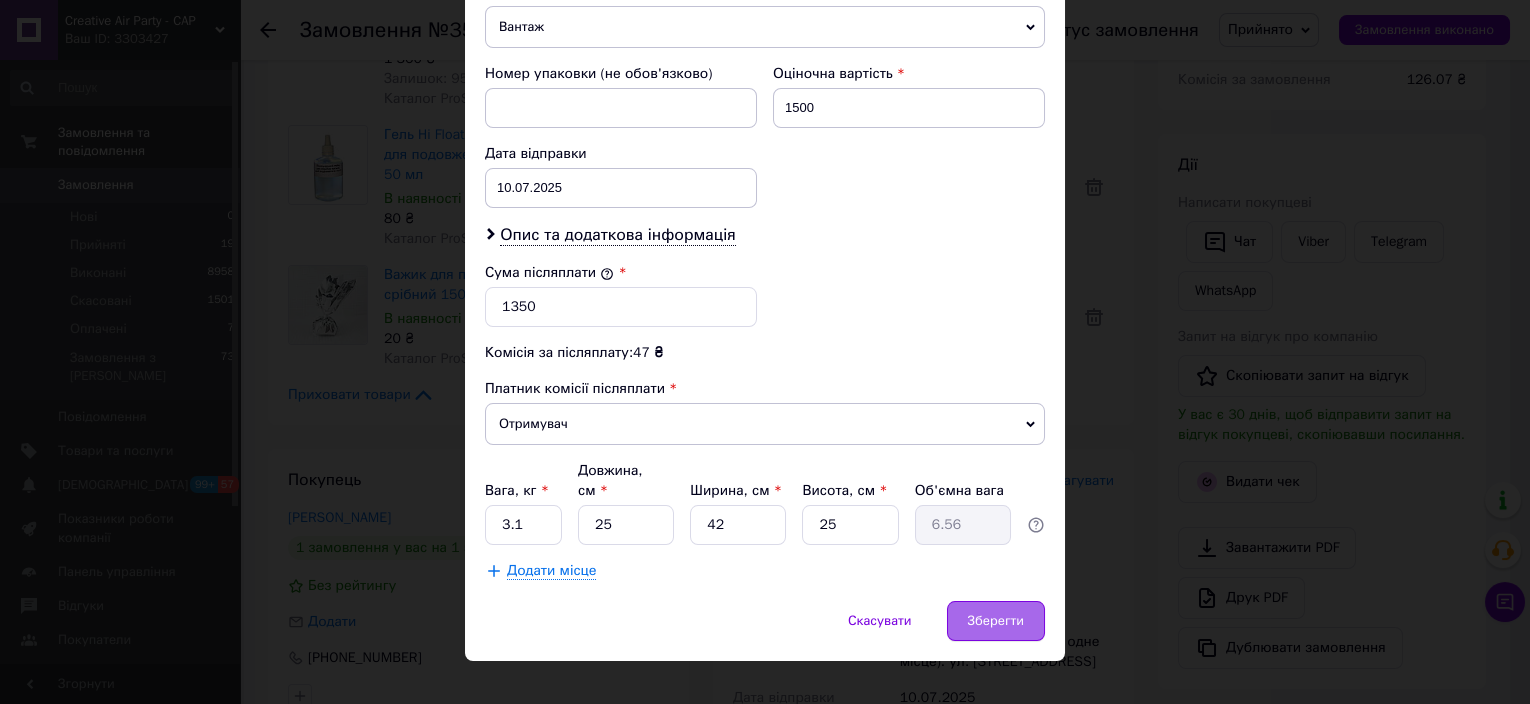 click on "Зберегти" at bounding box center (996, 621) 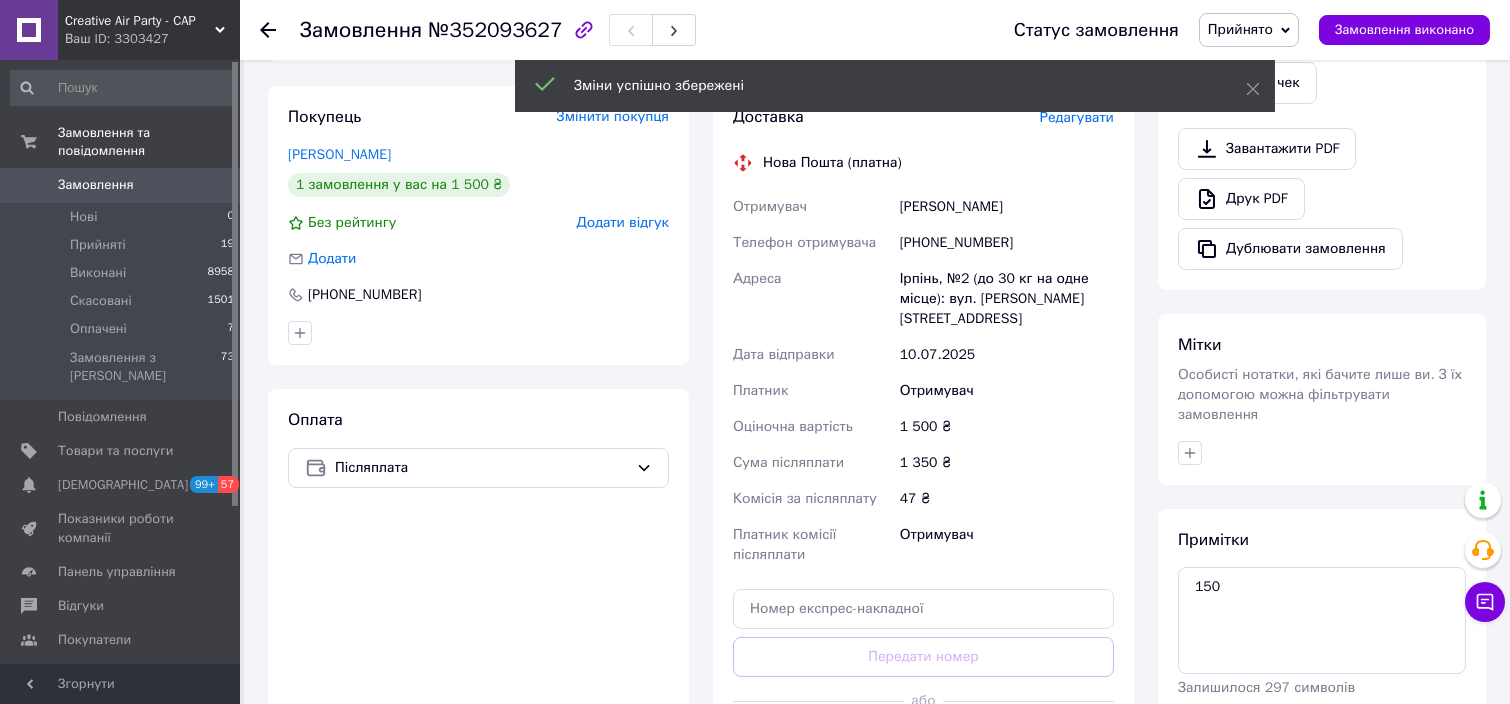 scroll, scrollTop: 666, scrollLeft: 0, axis: vertical 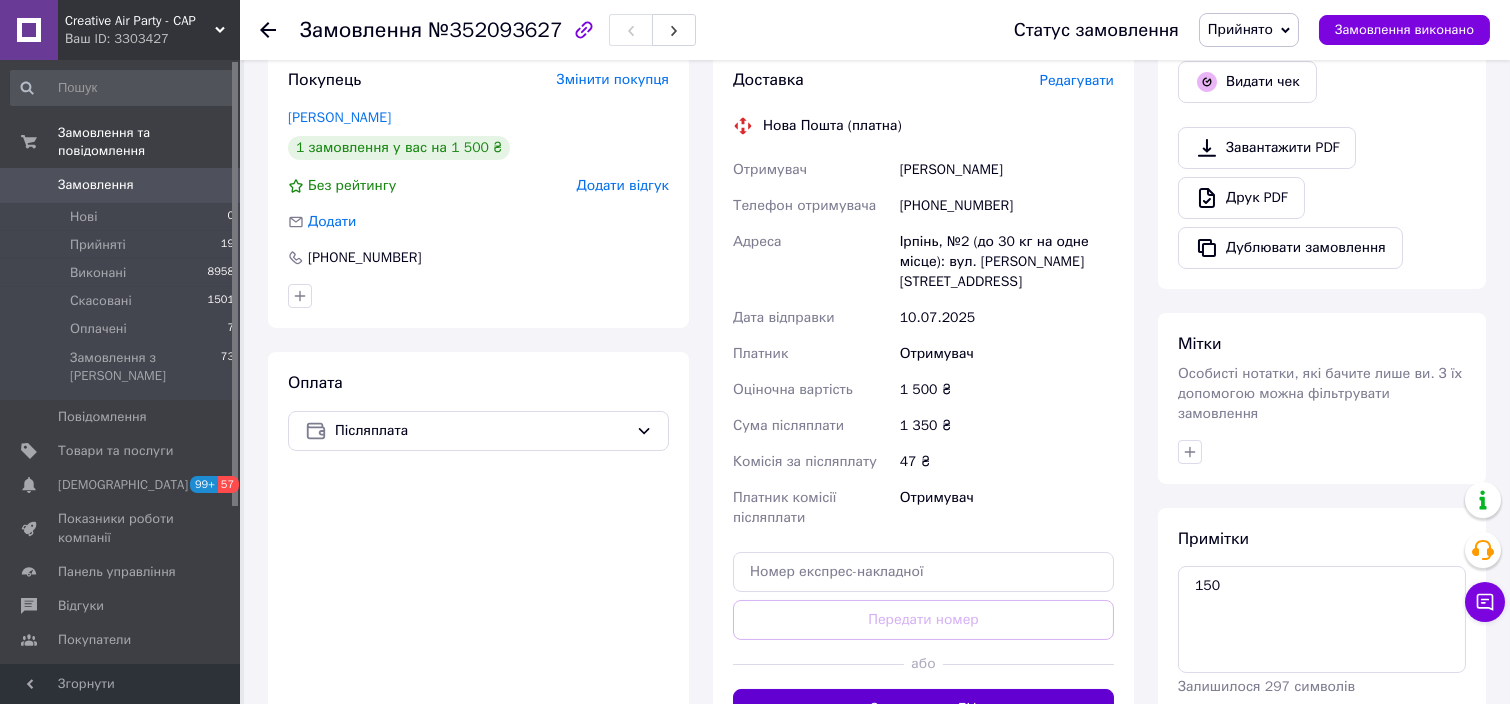 click on "Згенерувати ЕН" at bounding box center [923, 709] 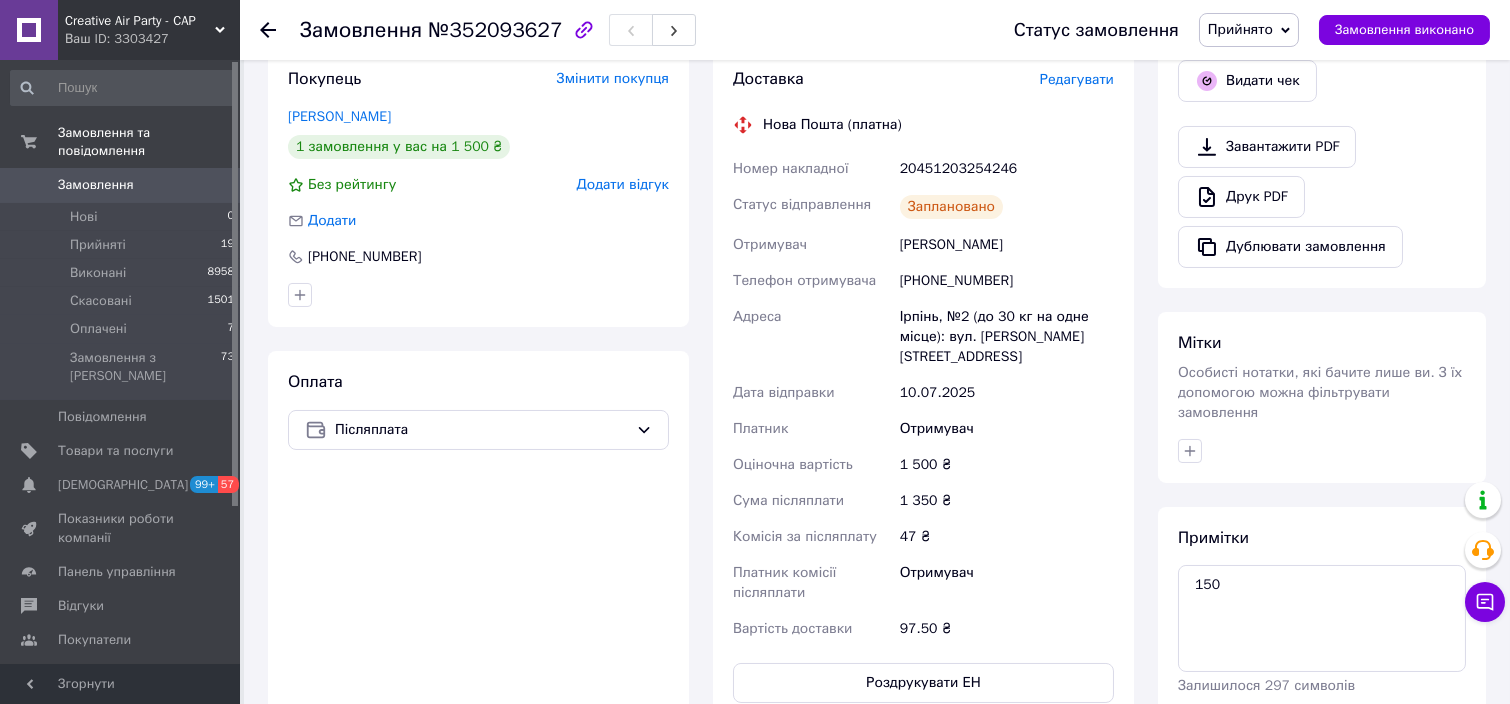 scroll, scrollTop: 666, scrollLeft: 0, axis: vertical 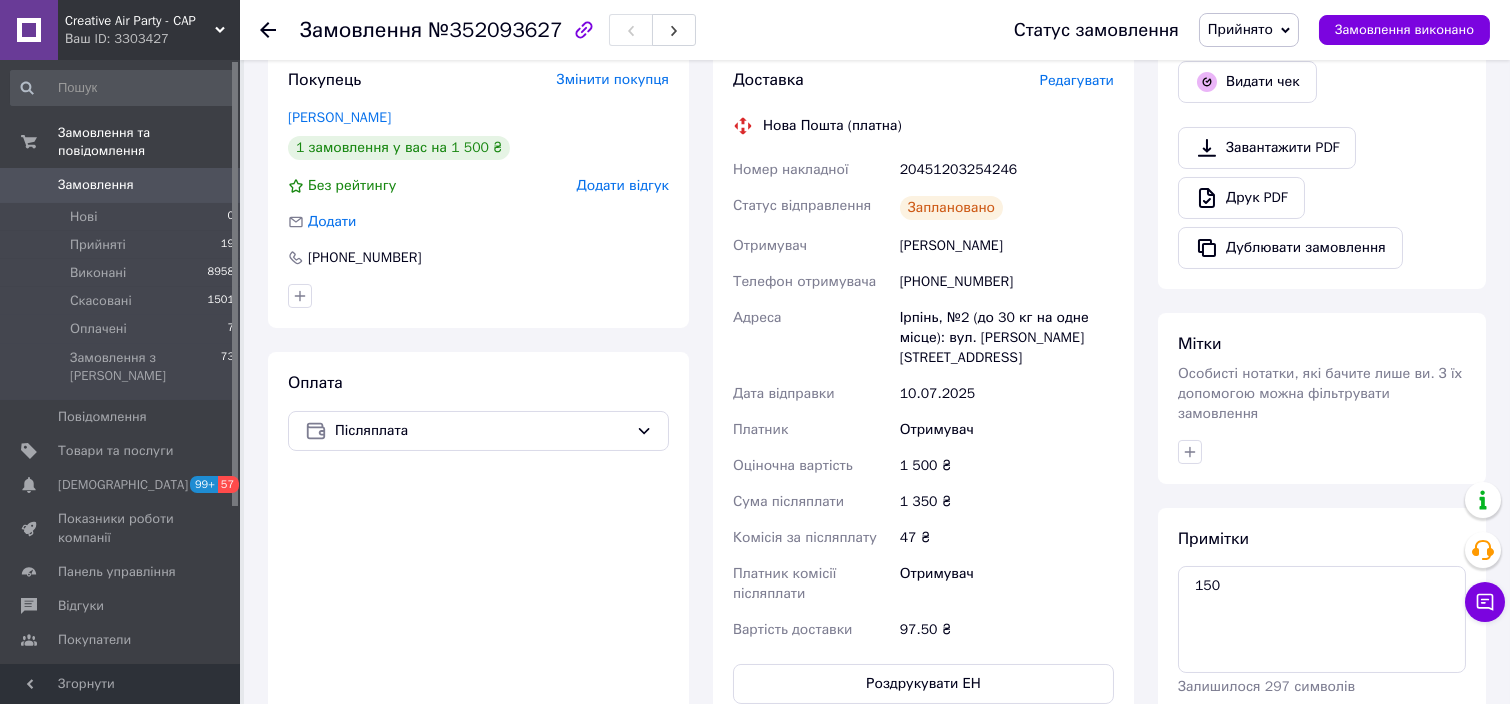 drag, startPoint x: 1009, startPoint y: 233, endPoint x: 897, endPoint y: 232, distance: 112.00446 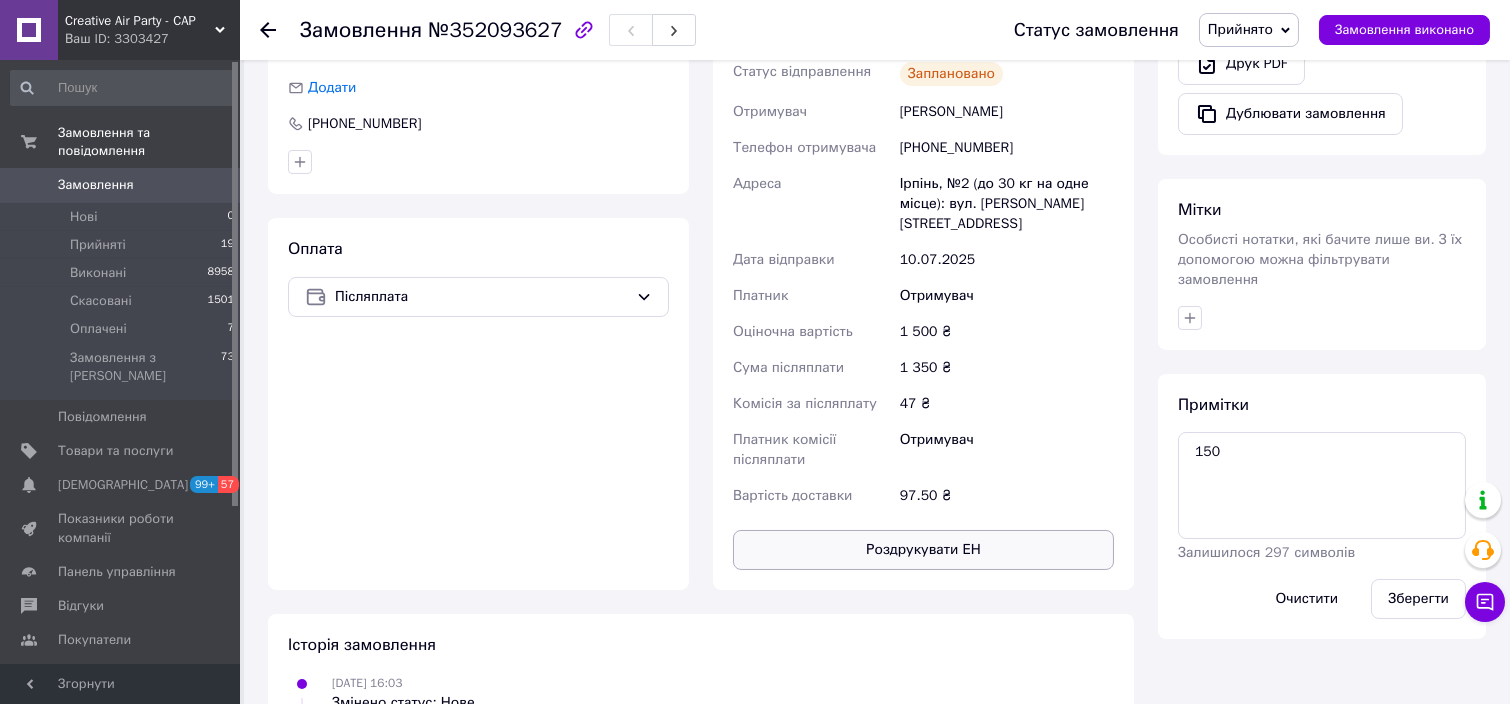 scroll, scrollTop: 666, scrollLeft: 0, axis: vertical 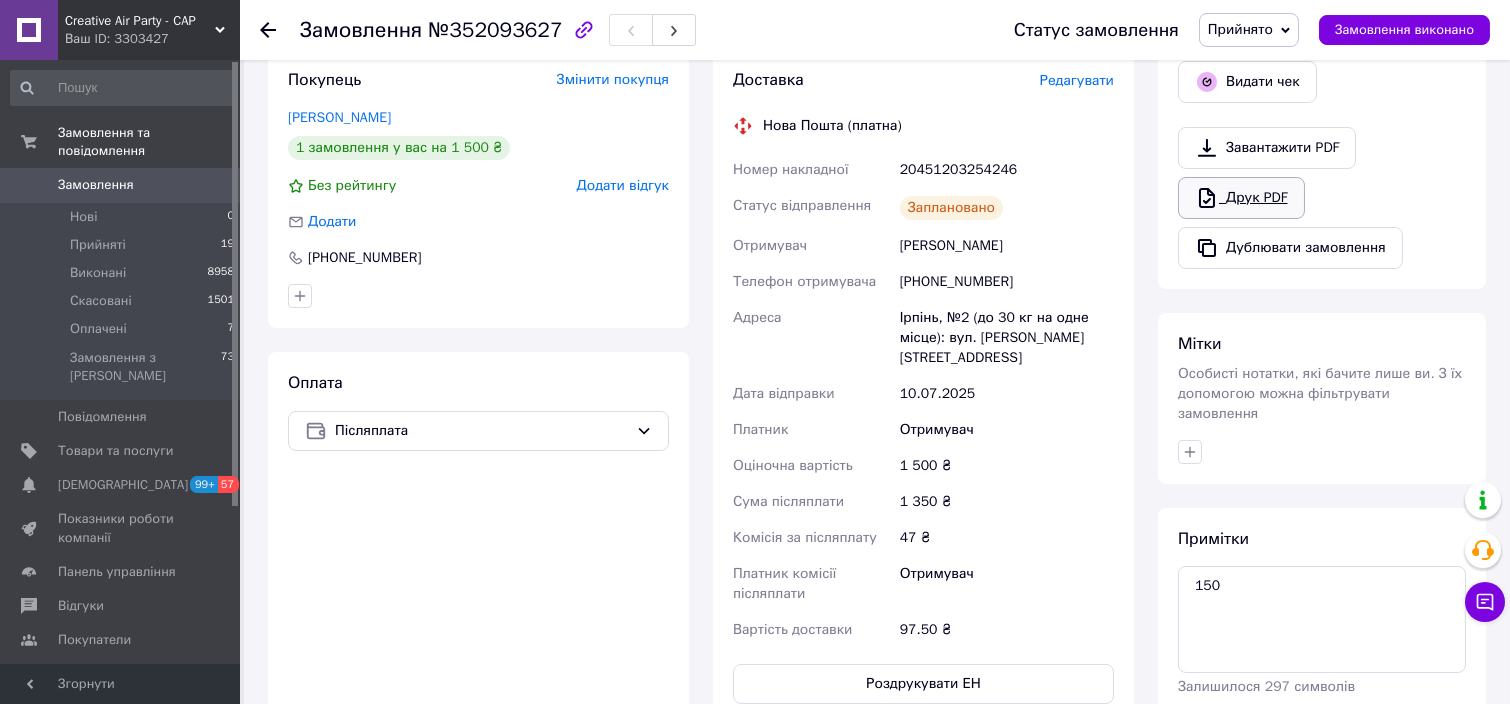 click on "Друк PDF" at bounding box center (1241, 198) 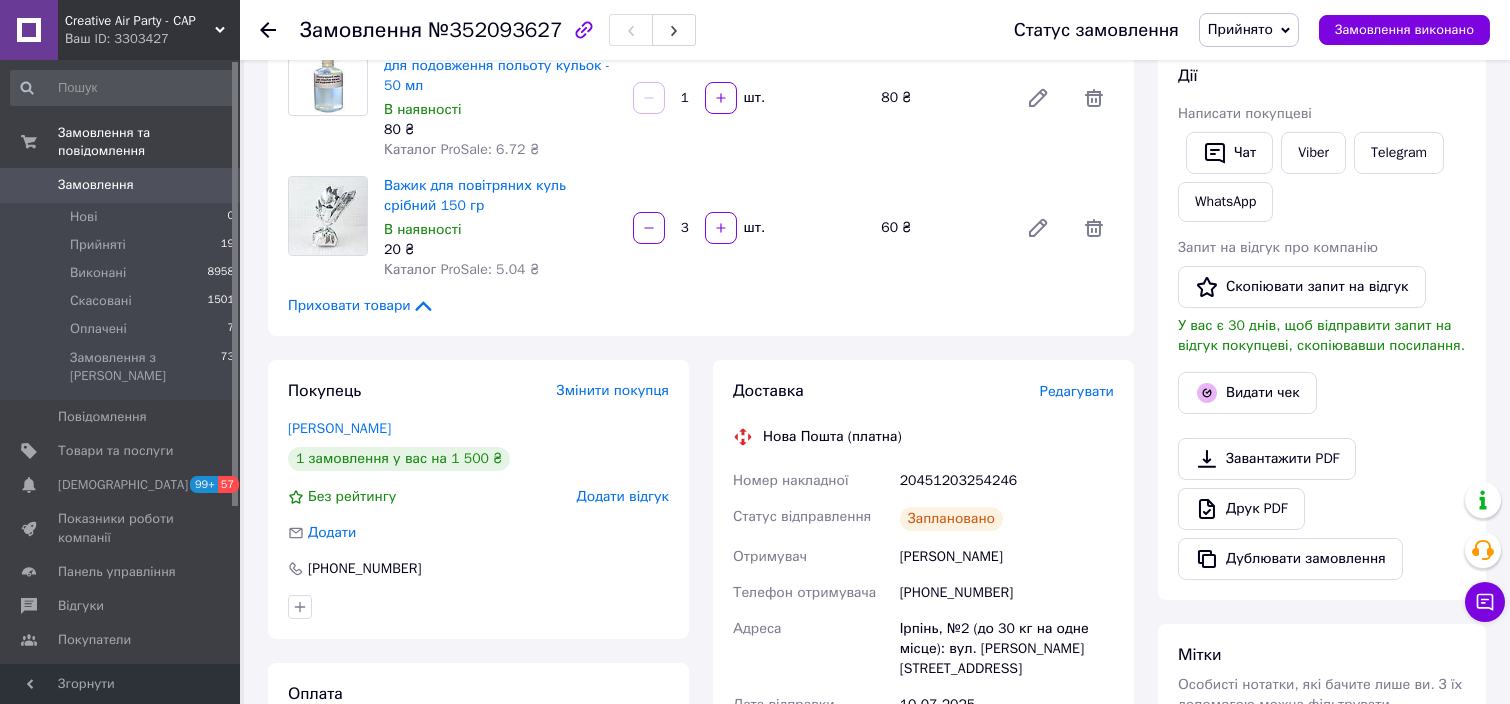 scroll, scrollTop: 266, scrollLeft: 0, axis: vertical 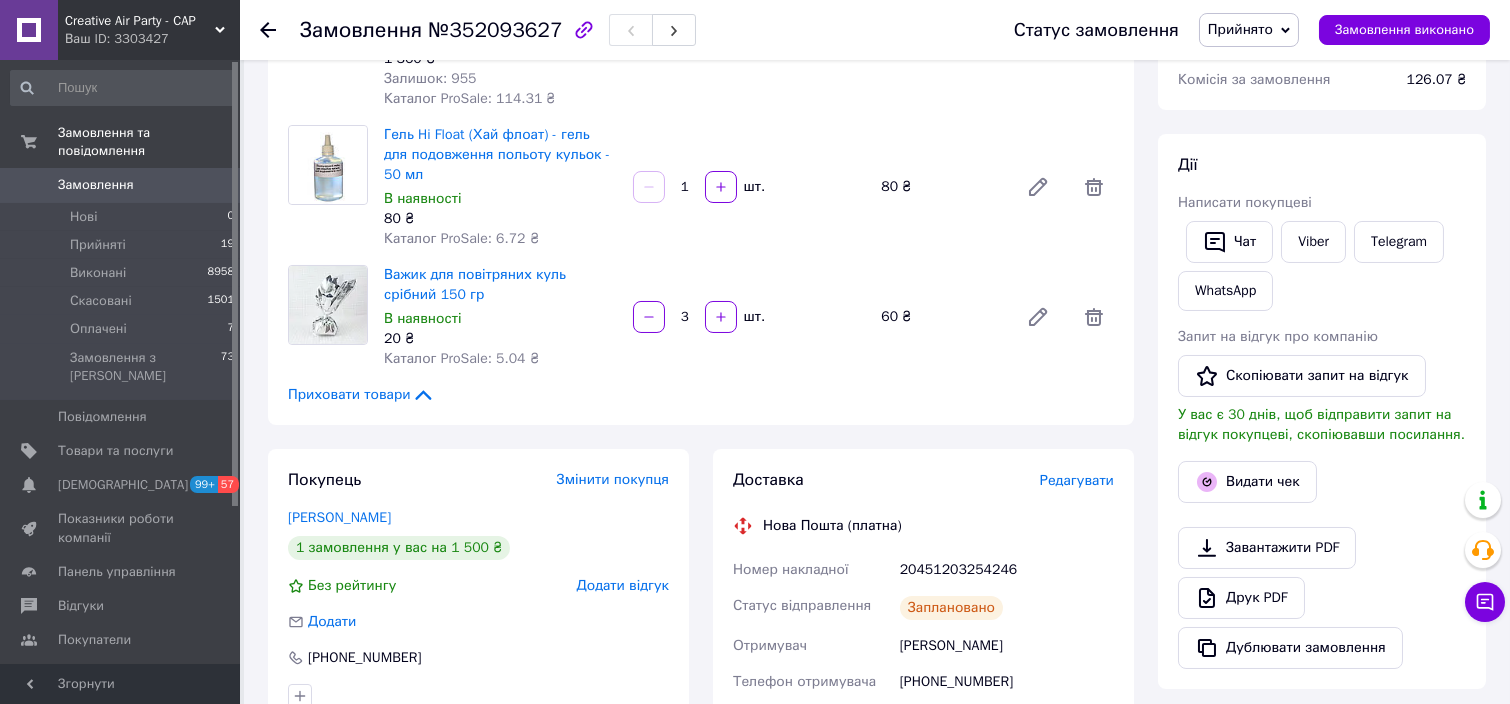 click 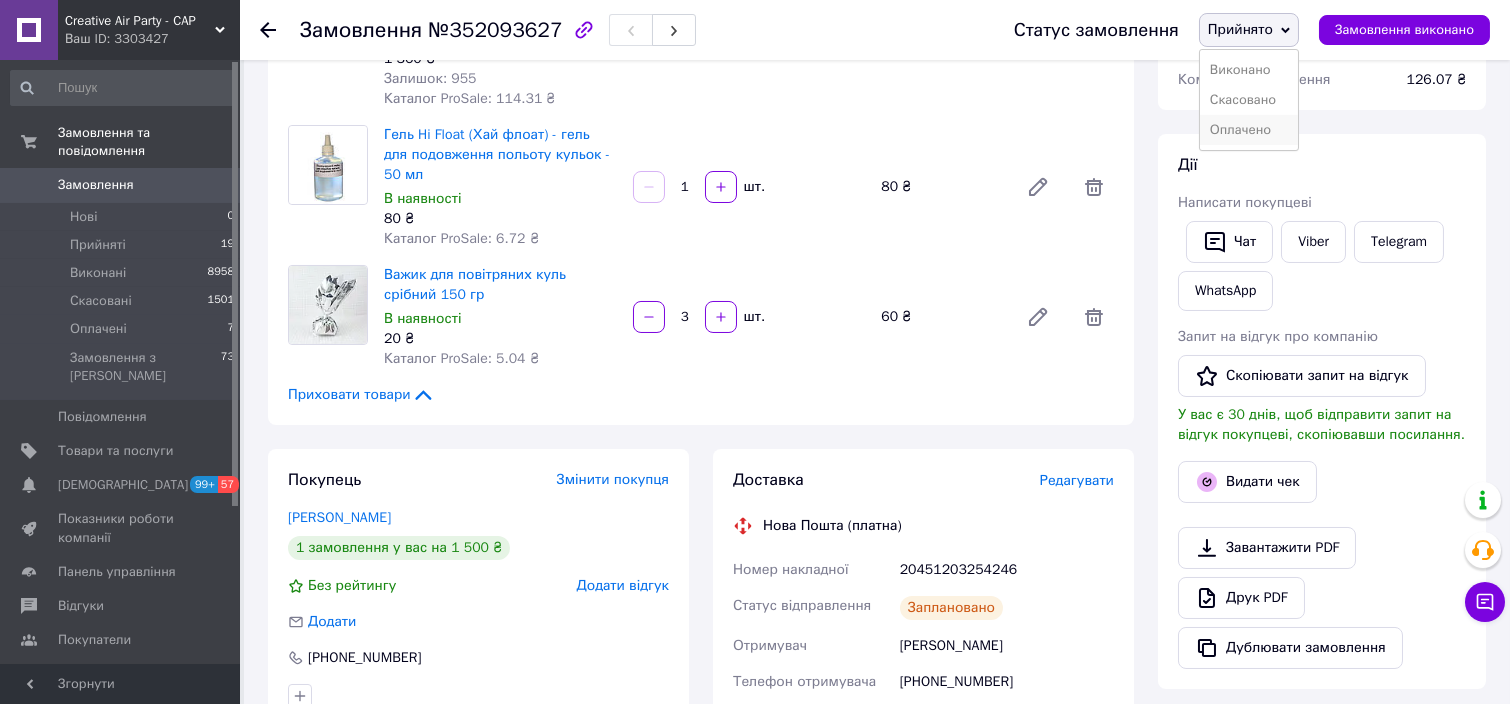 click on "Оплачено" at bounding box center [1249, 130] 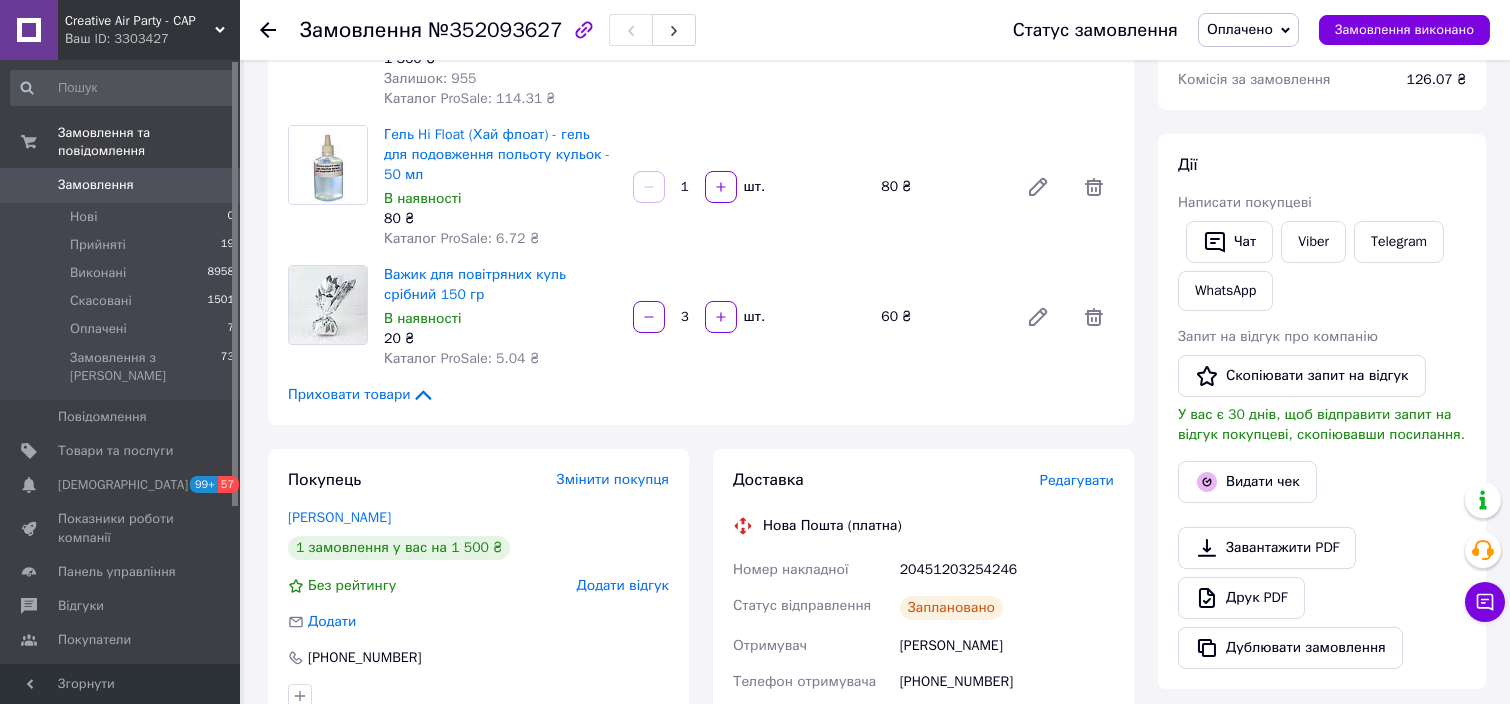 click 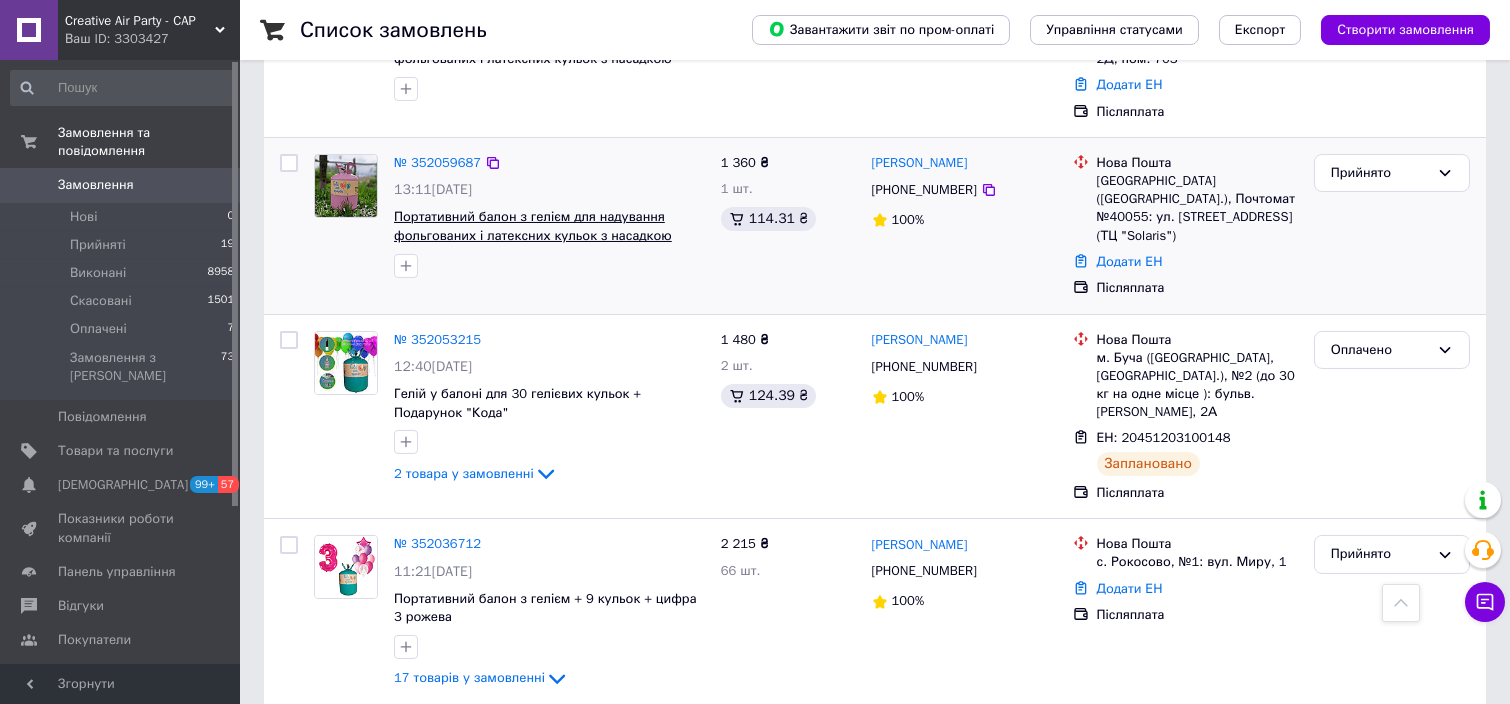 scroll, scrollTop: 1200, scrollLeft: 0, axis: vertical 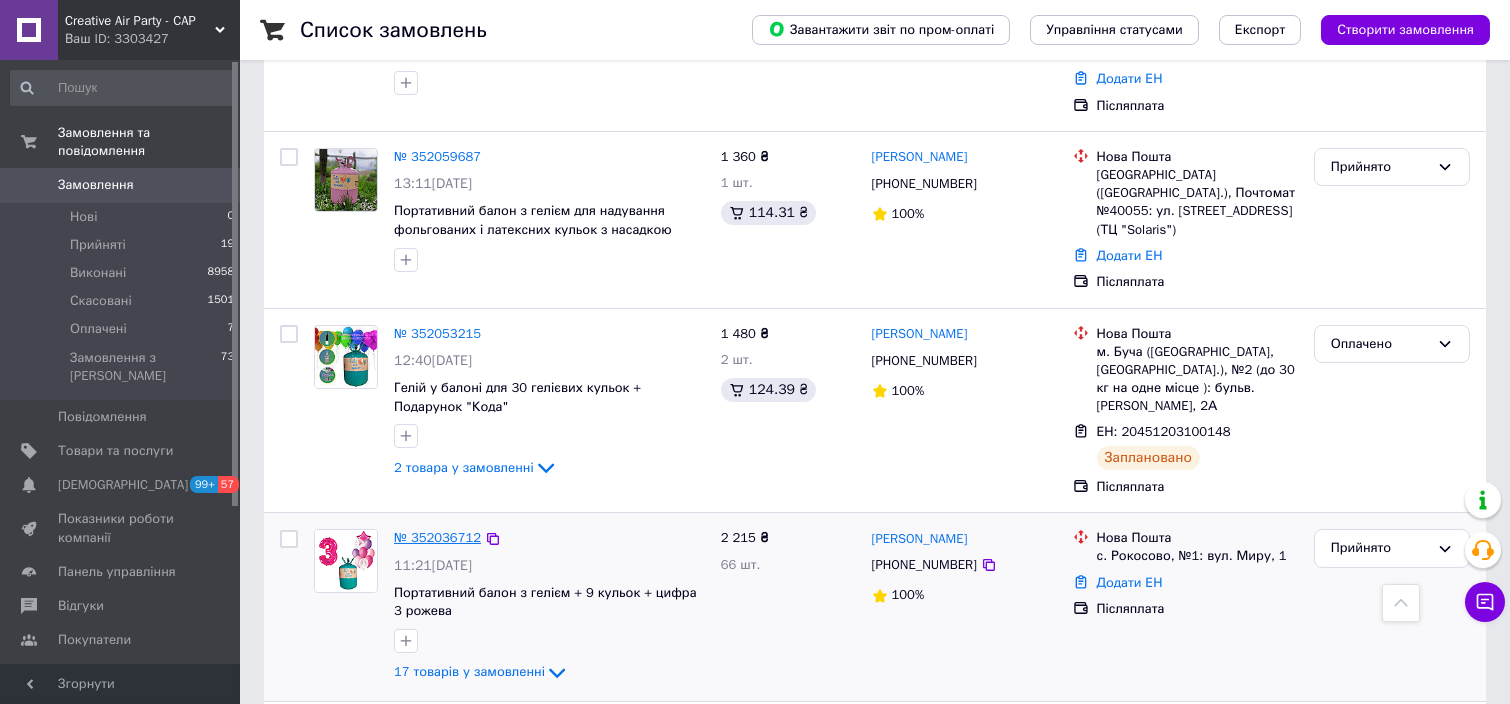 click on "№ 352036712" at bounding box center (437, 537) 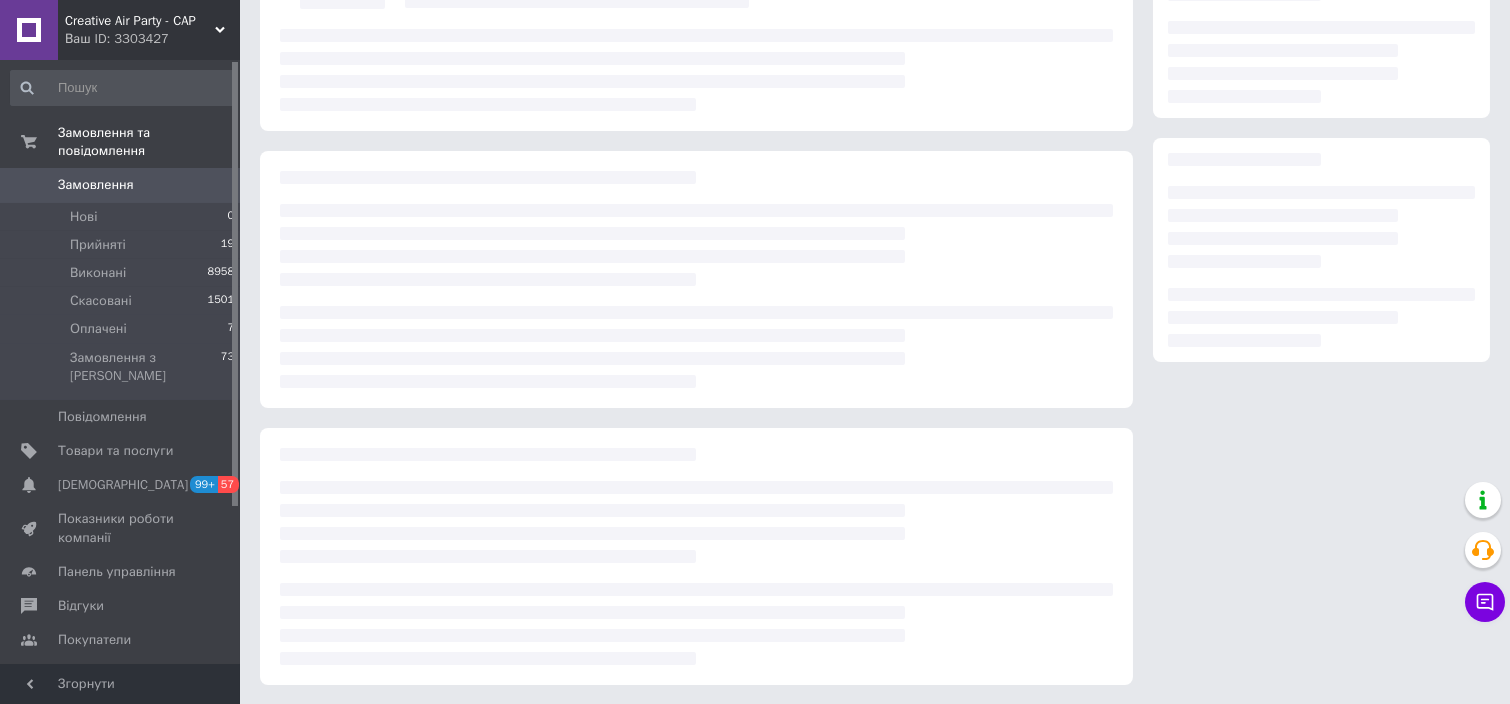scroll, scrollTop: 1200, scrollLeft: 0, axis: vertical 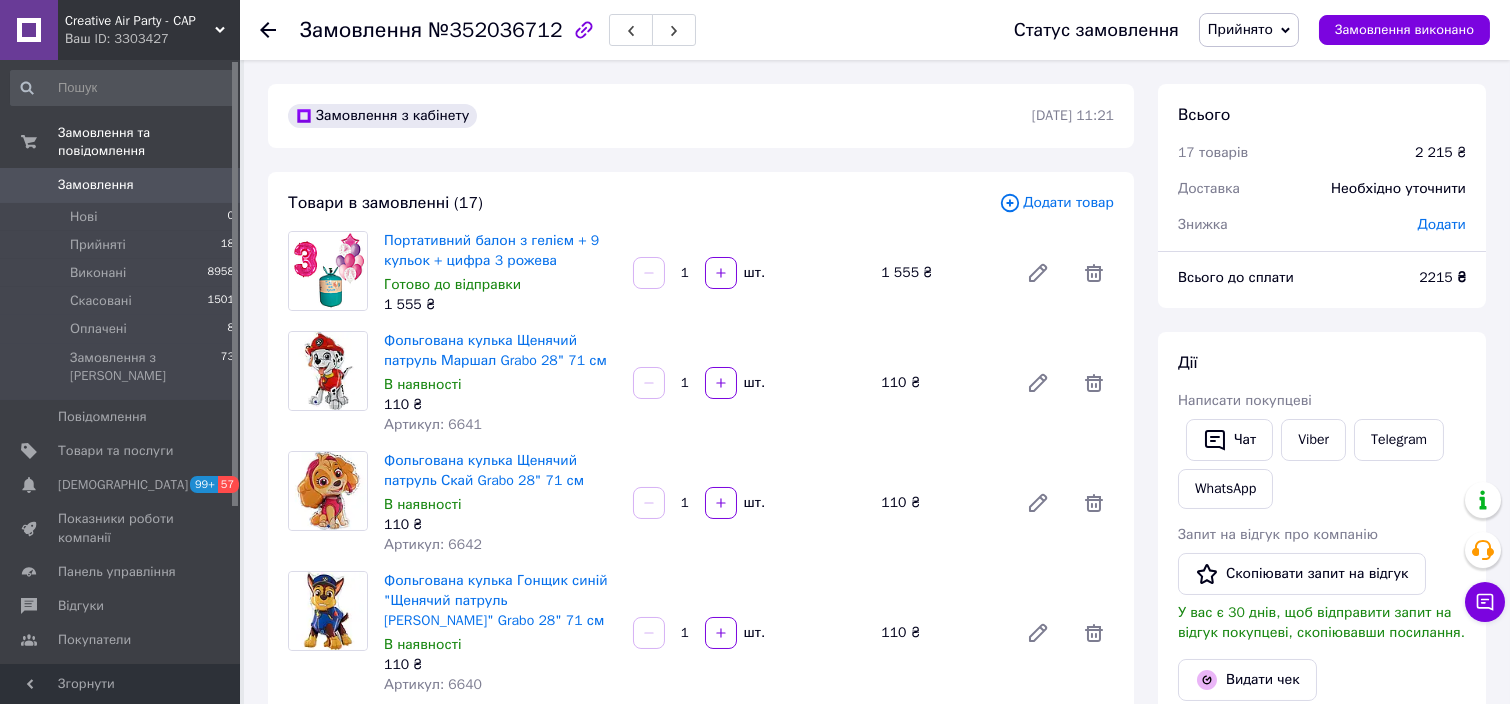 click on "Додати товар" at bounding box center [1056, 203] 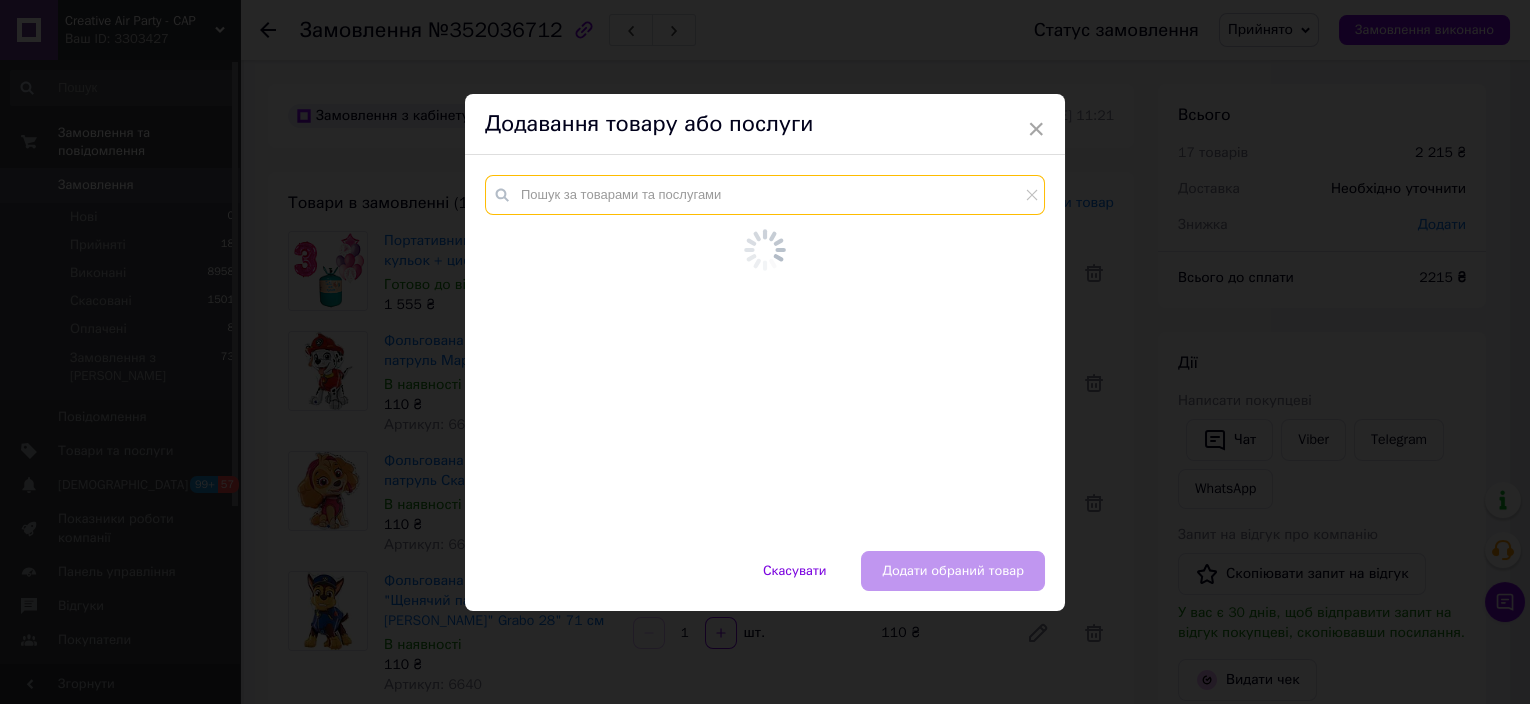 click at bounding box center [765, 353] 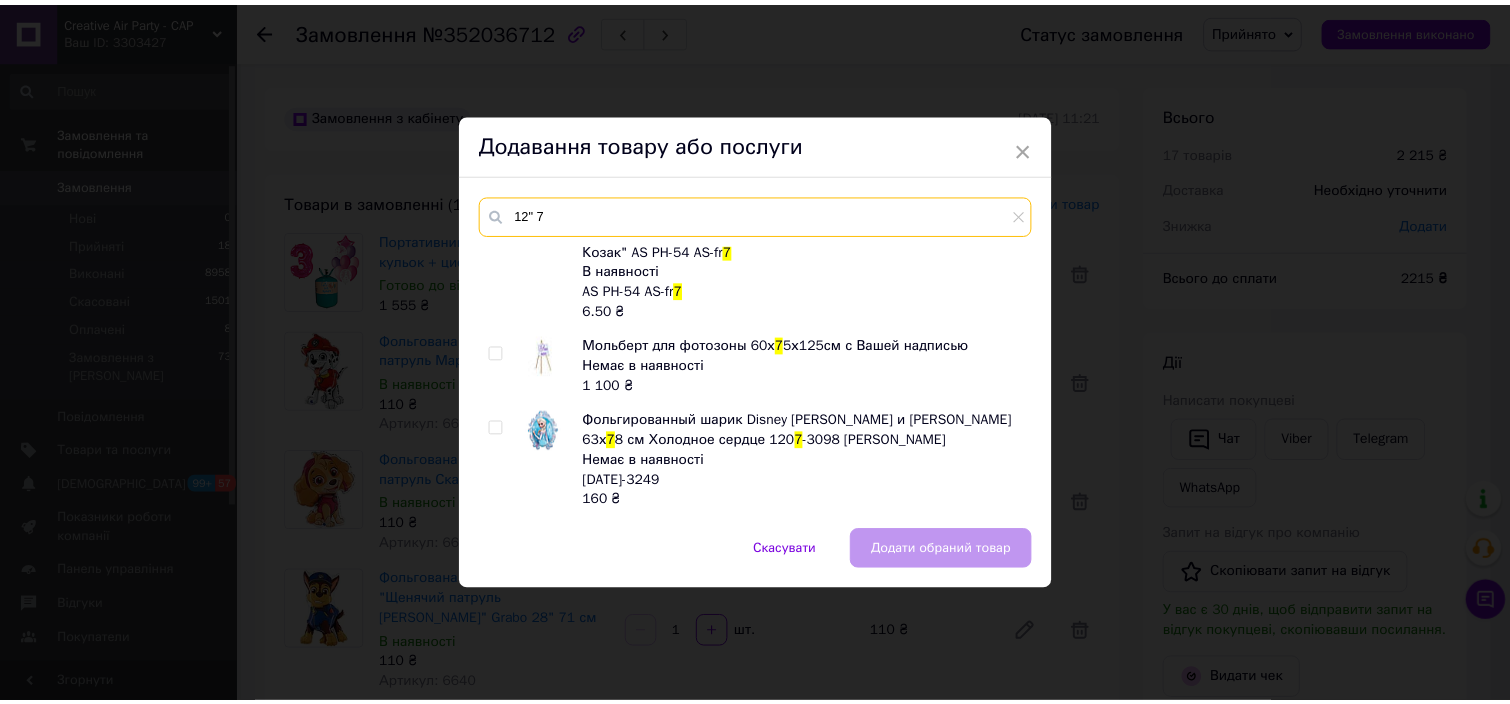 scroll, scrollTop: 0, scrollLeft: 0, axis: both 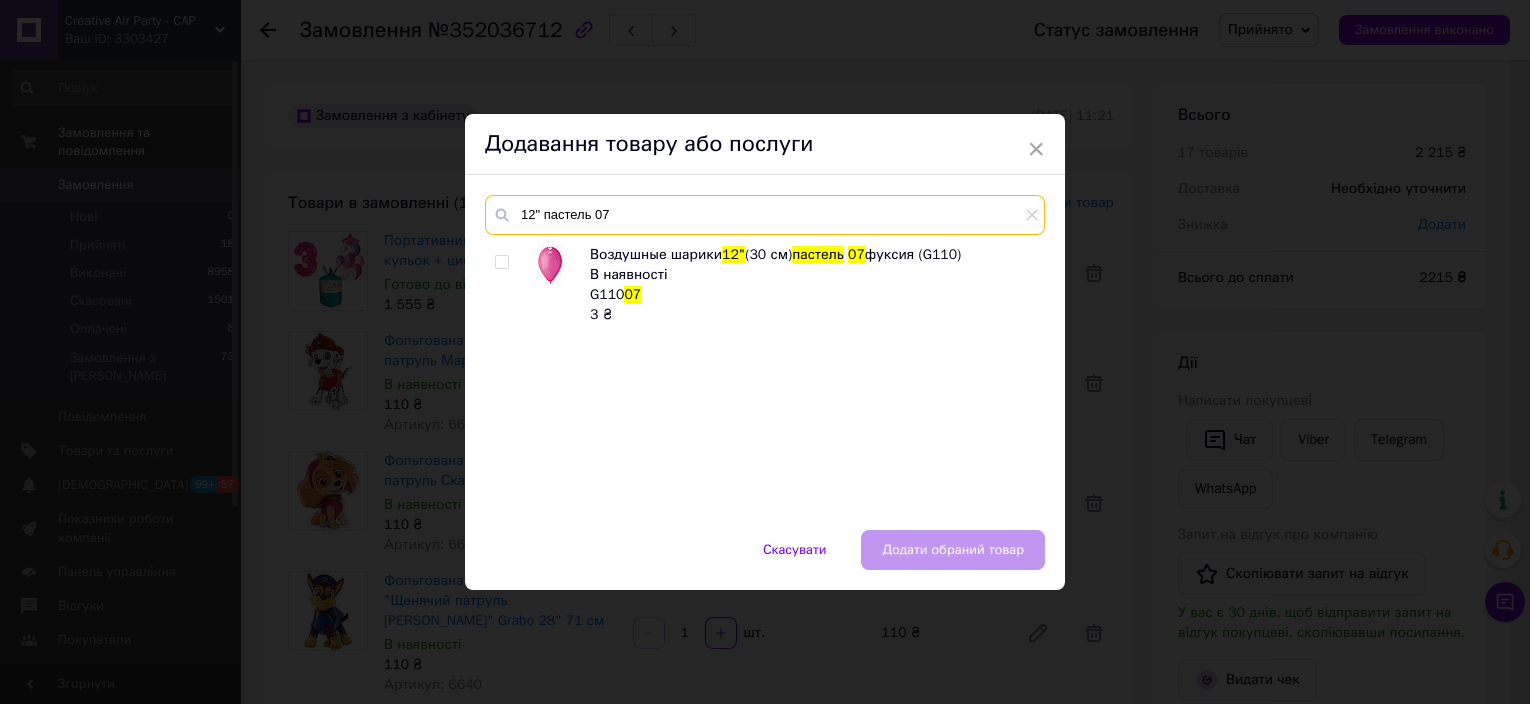 type on "12" пастель 07" 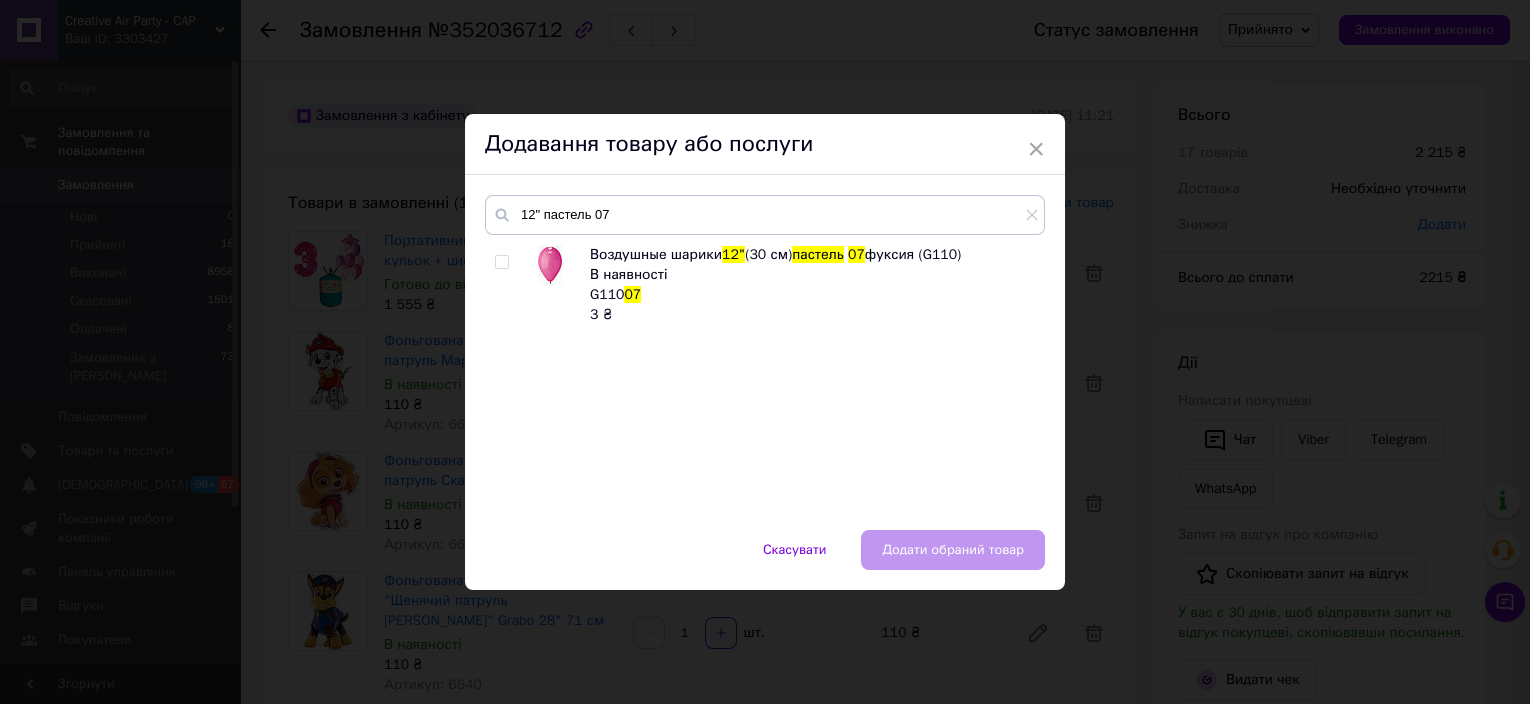 click at bounding box center (501, 262) 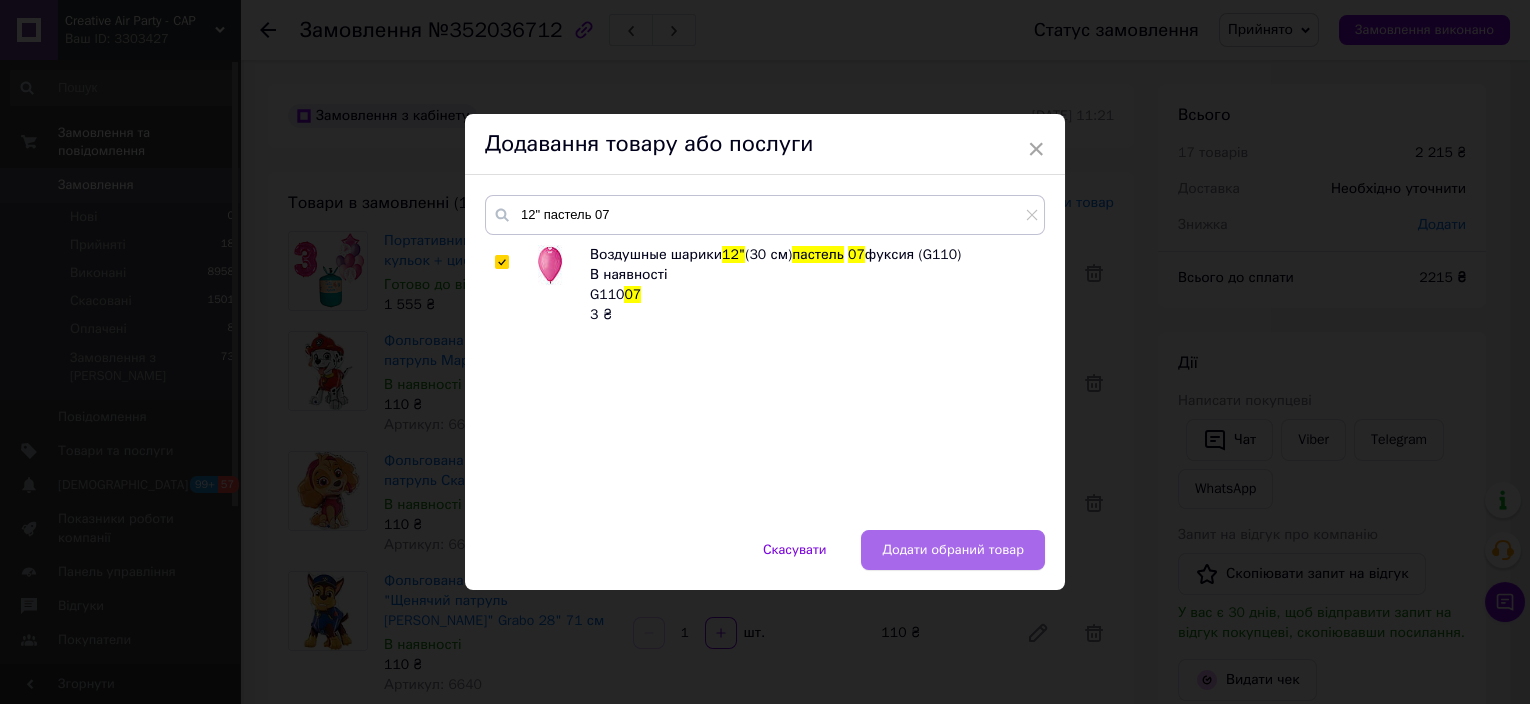 click on "Додати обраний товар" at bounding box center [953, 550] 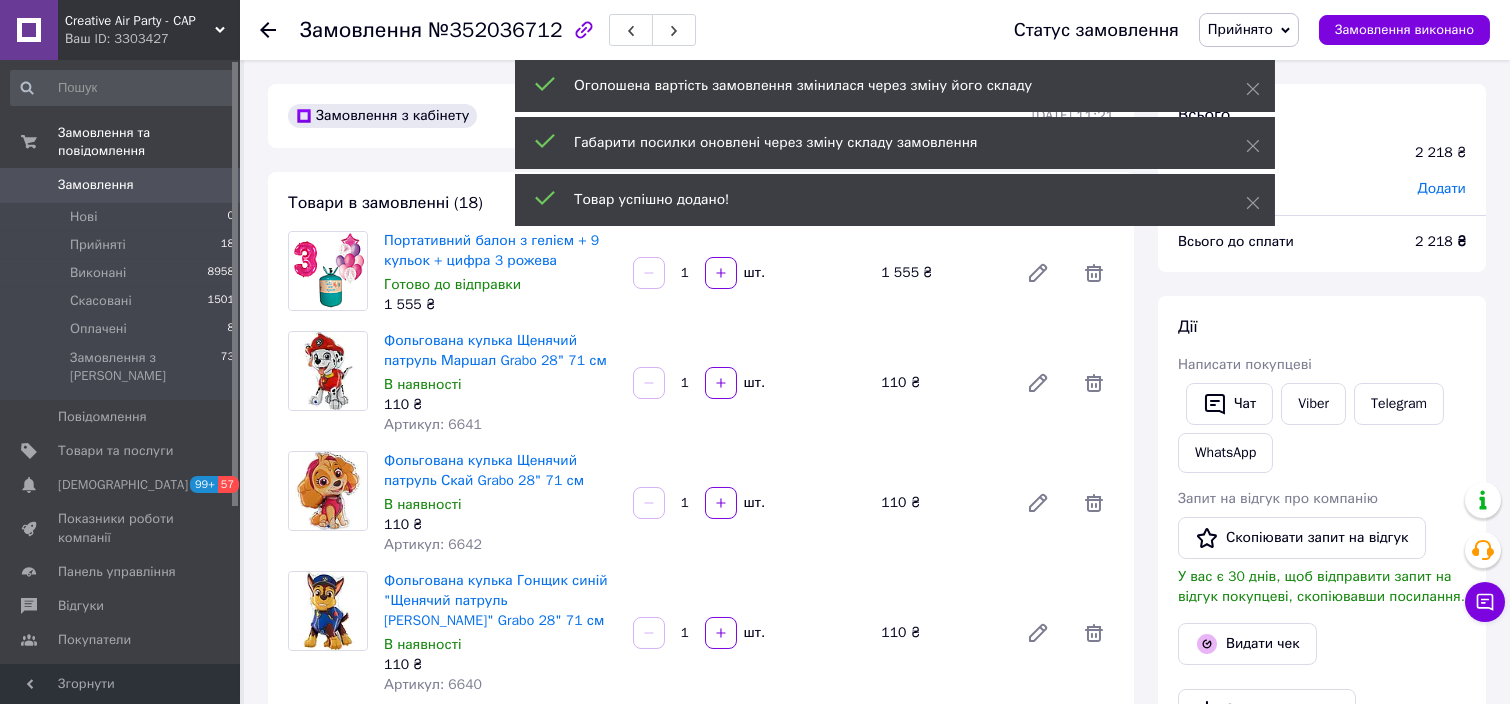 scroll, scrollTop: 2435, scrollLeft: 0, axis: vertical 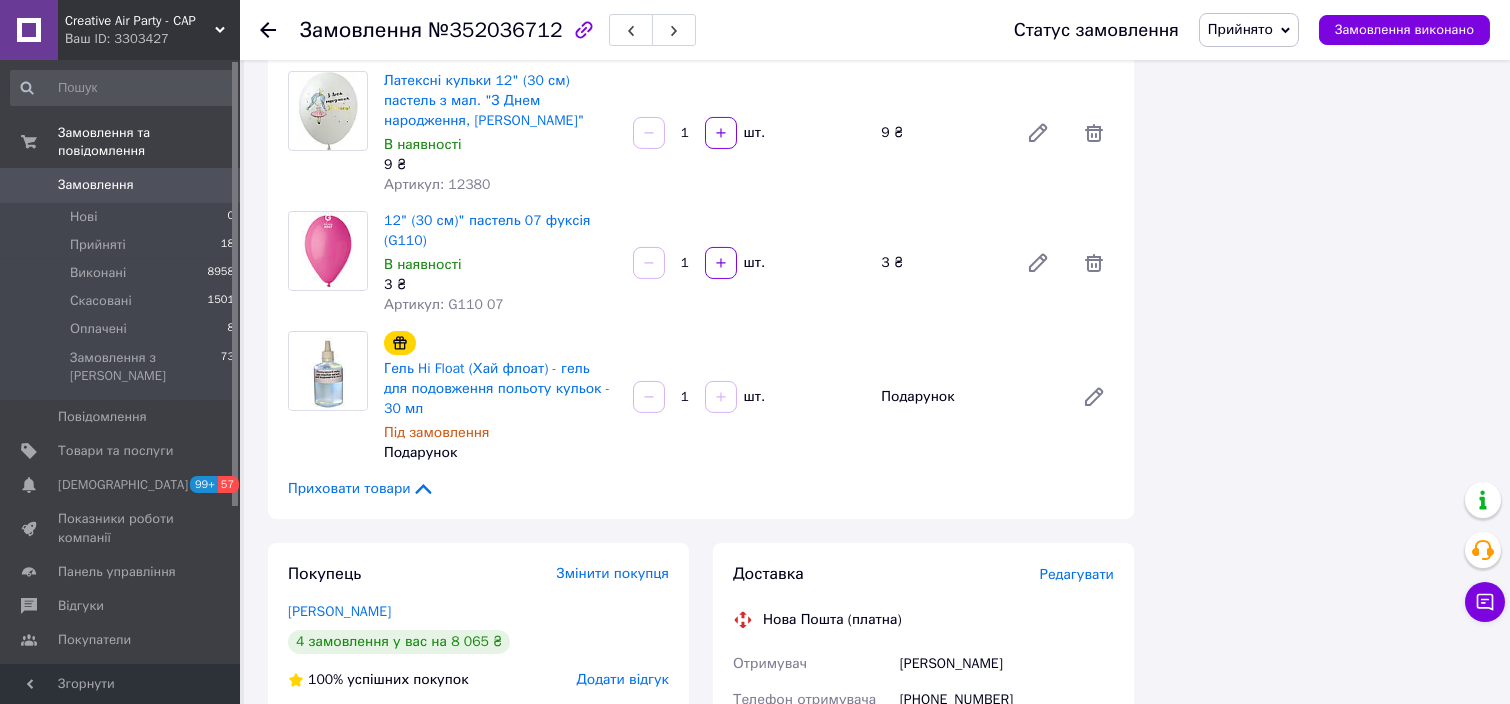 click on "1" at bounding box center [685, 263] 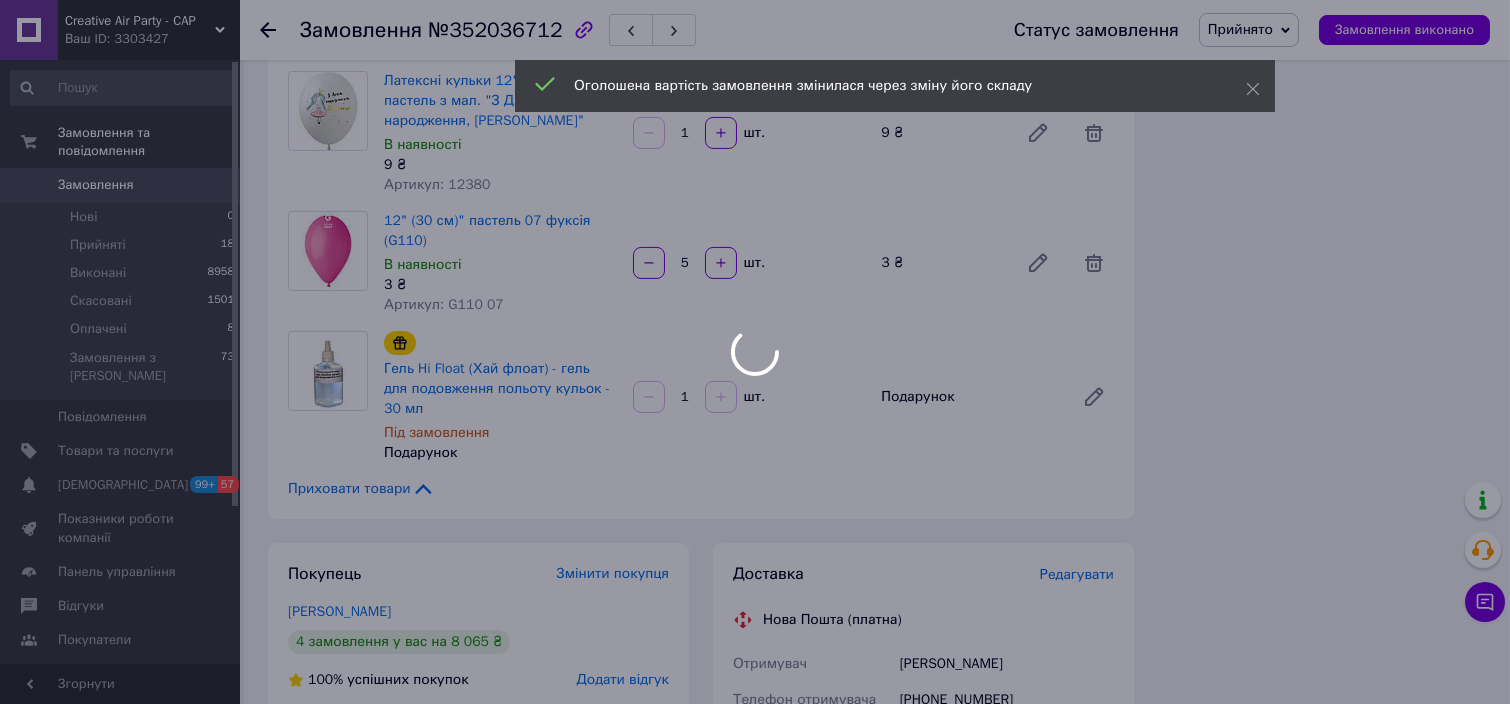 scroll, scrollTop: 2532, scrollLeft: 0, axis: vertical 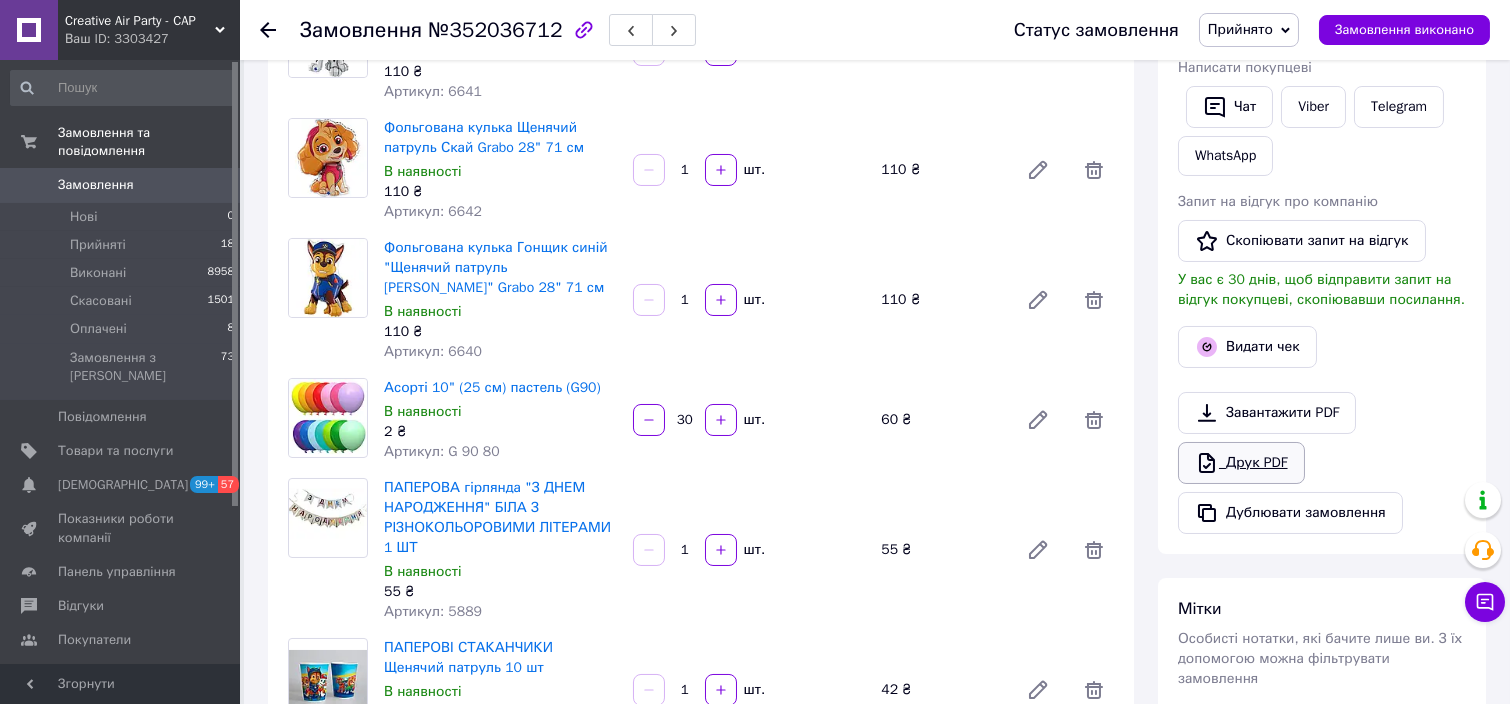 type on "5" 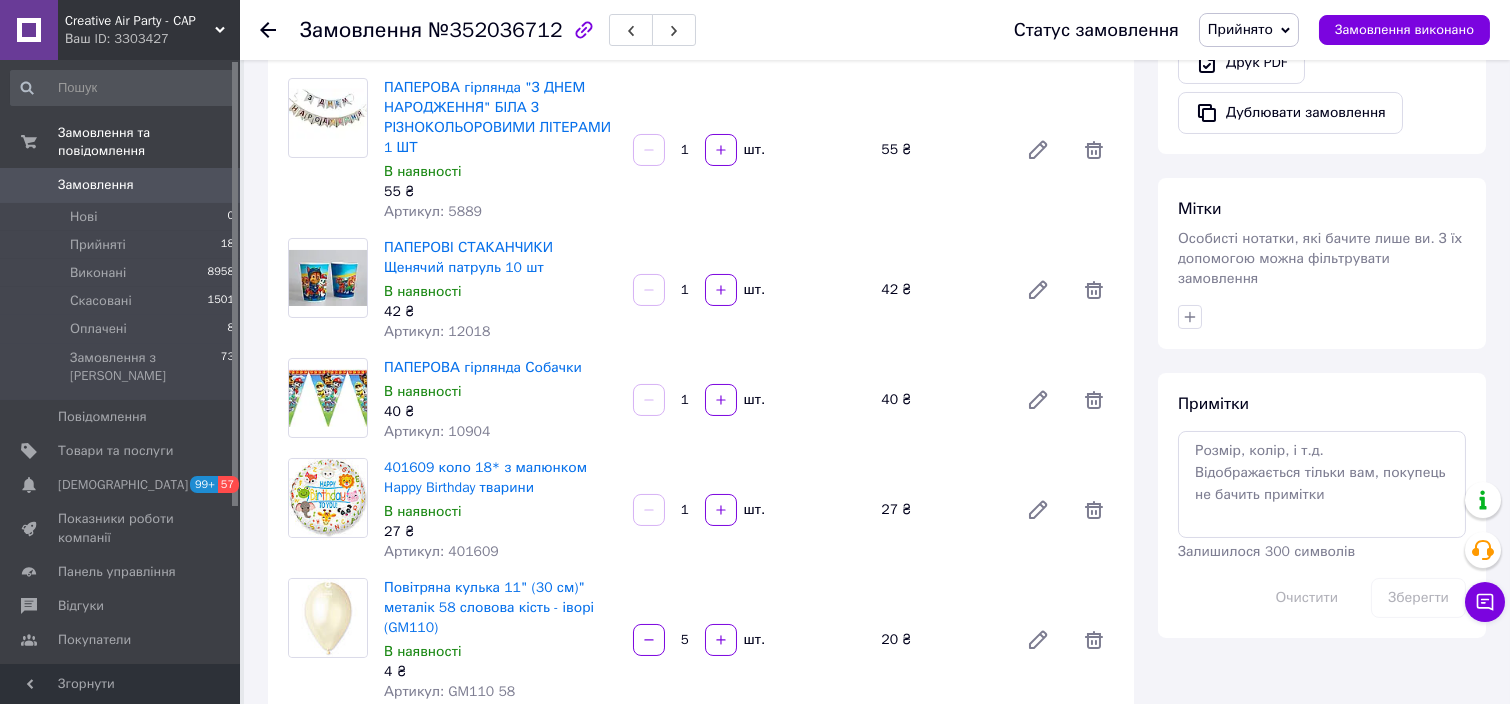 scroll, scrollTop: 866, scrollLeft: 0, axis: vertical 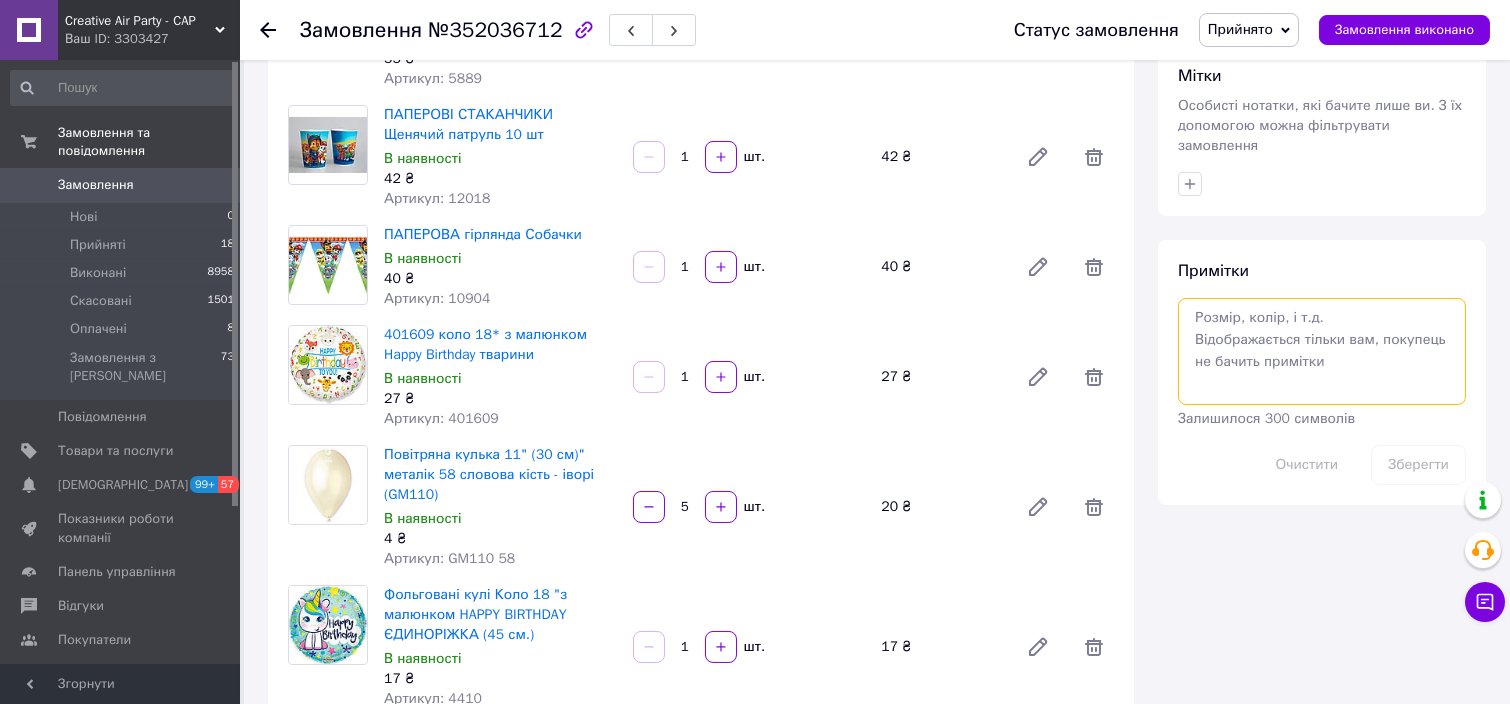 click at bounding box center [1322, 351] 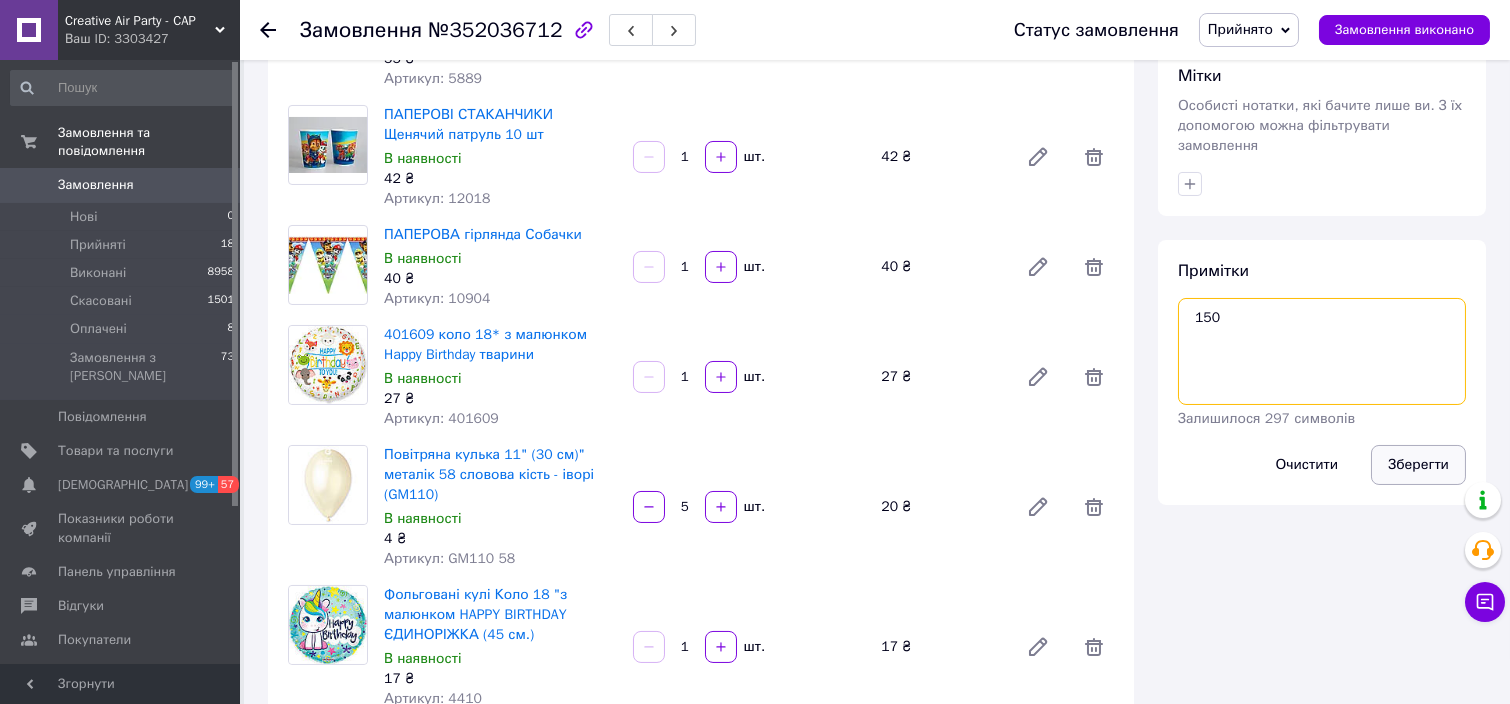 type on "150" 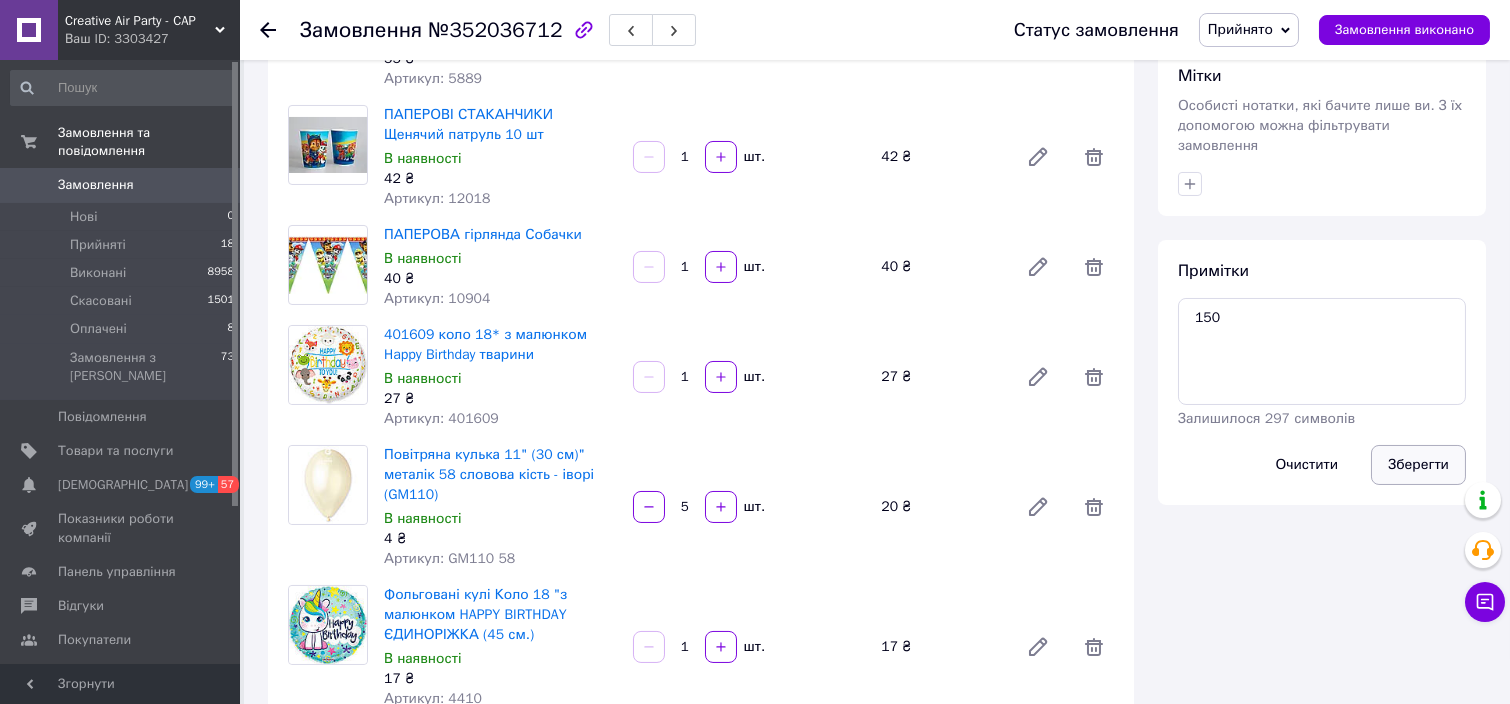 click on "Зберегти" at bounding box center [1418, 465] 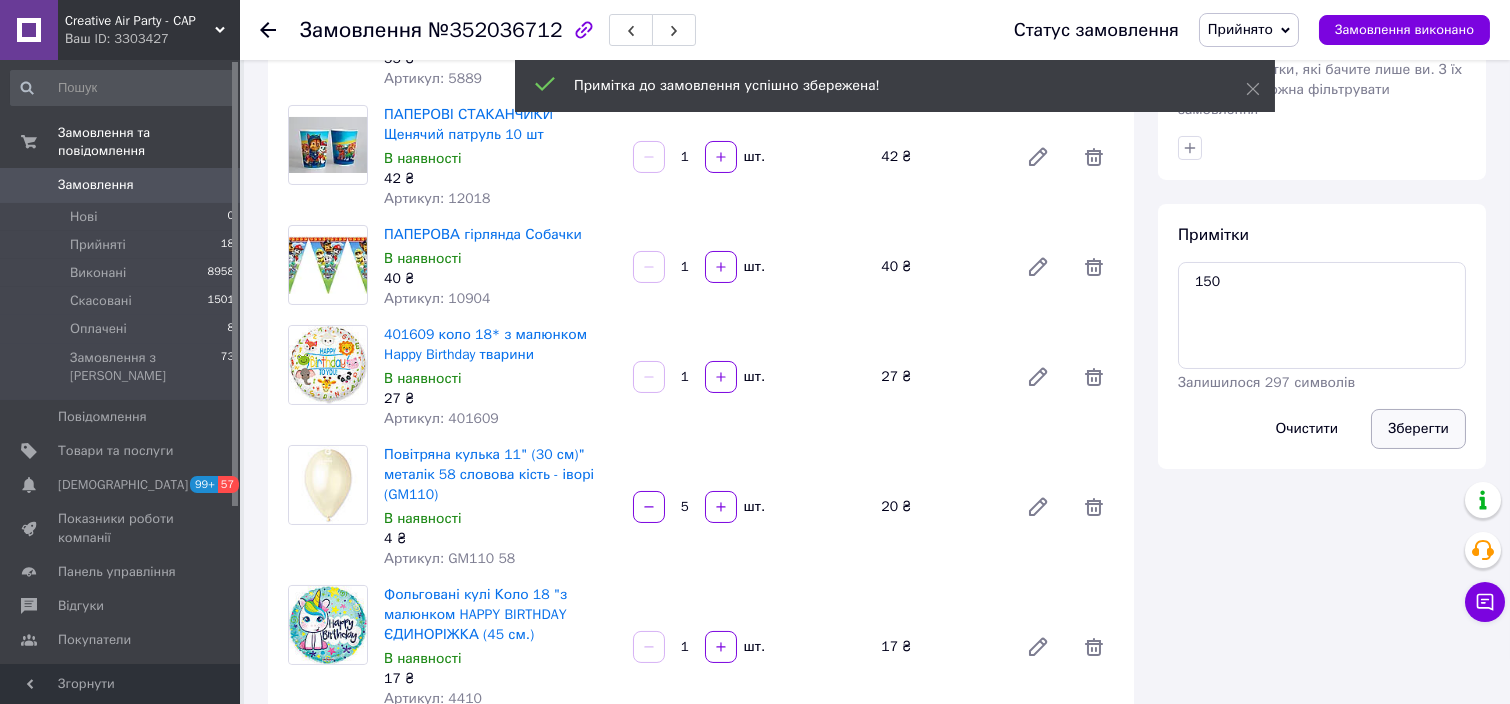 scroll, scrollTop: 2579, scrollLeft: 0, axis: vertical 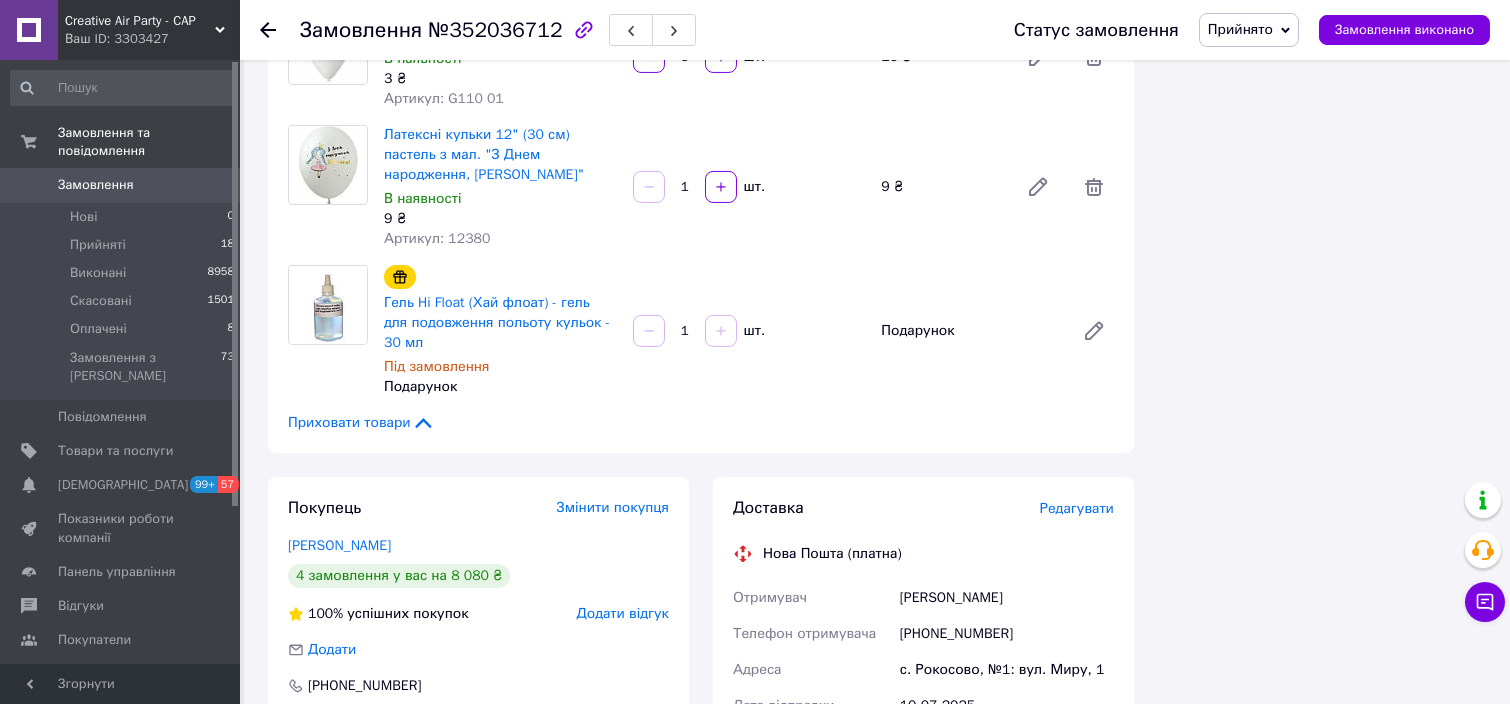 click on "Редагувати" at bounding box center [1077, 508] 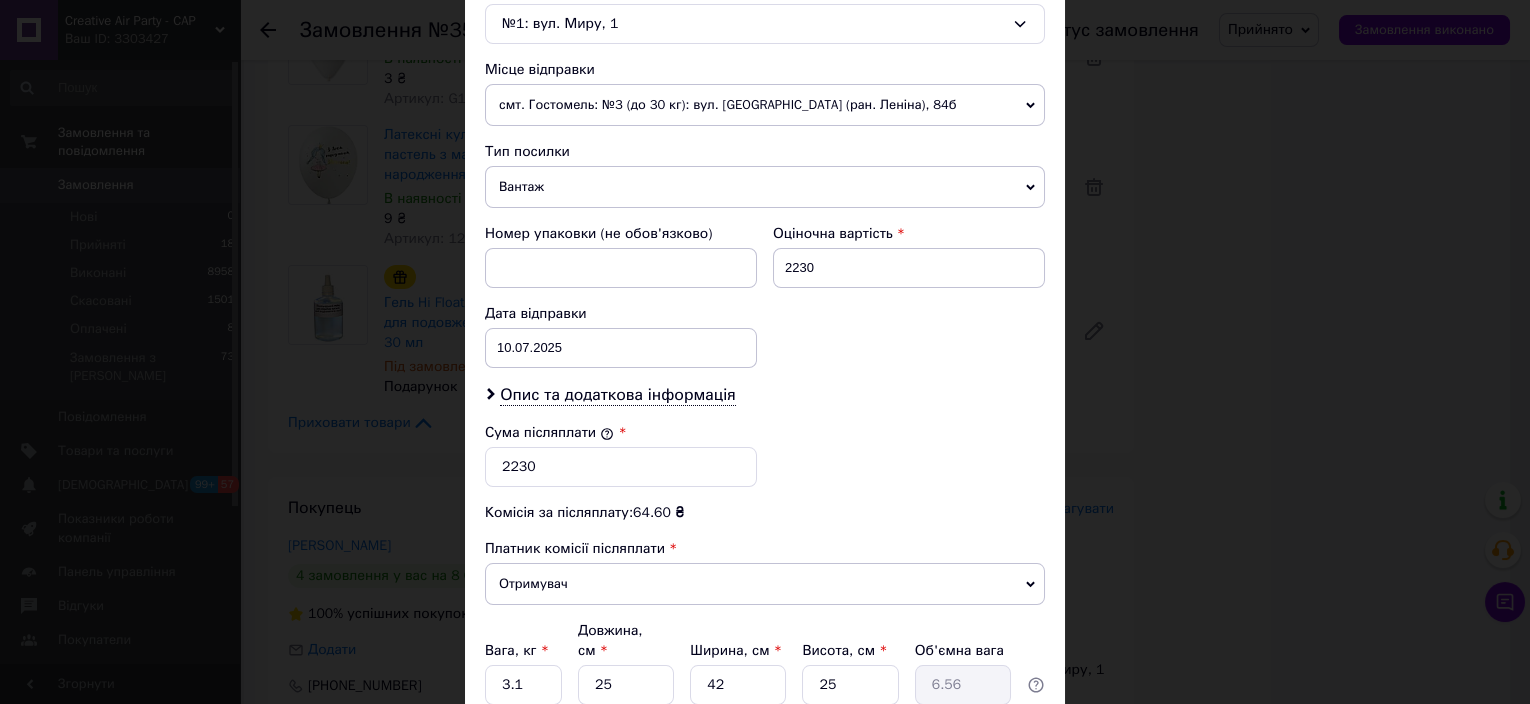 scroll, scrollTop: 667, scrollLeft: 0, axis: vertical 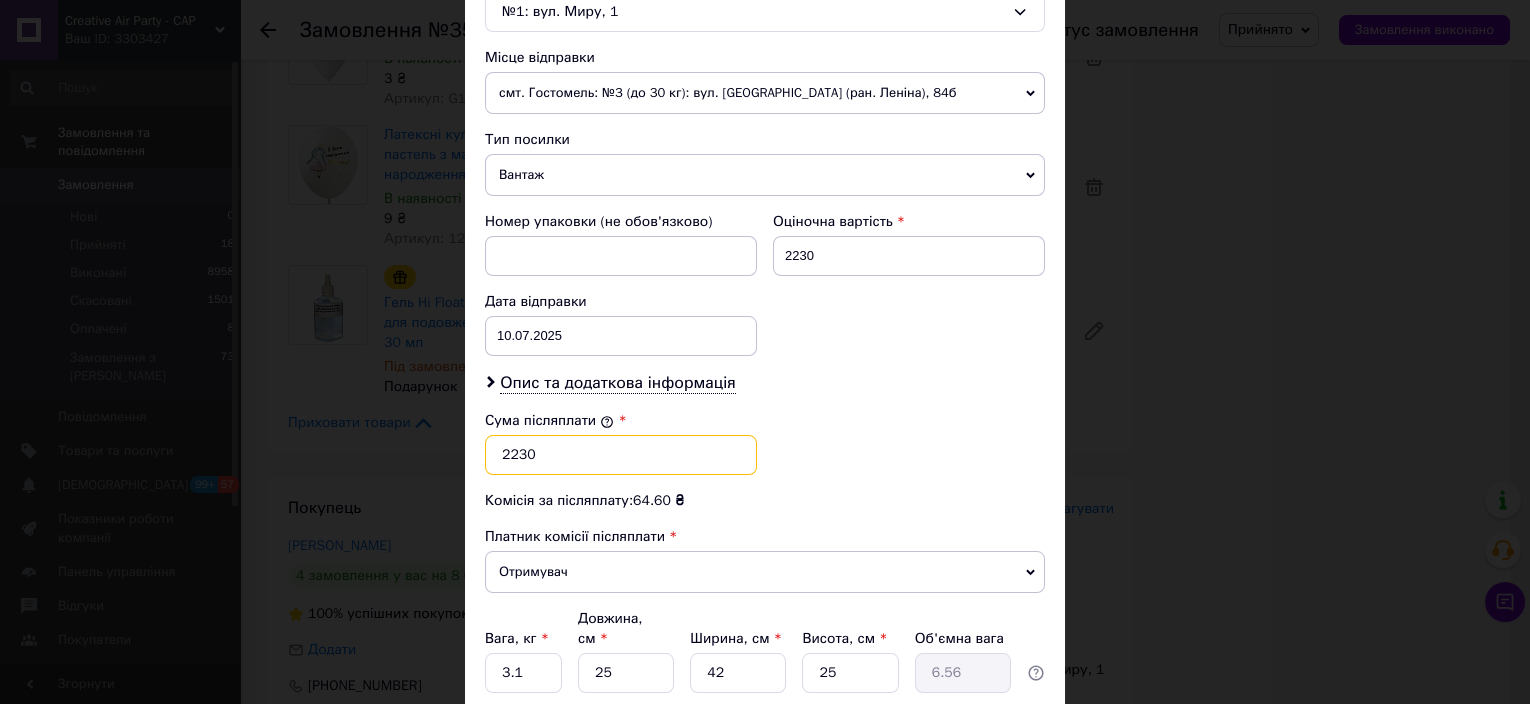 drag, startPoint x: 523, startPoint y: 449, endPoint x: 503, endPoint y: 452, distance: 20.22375 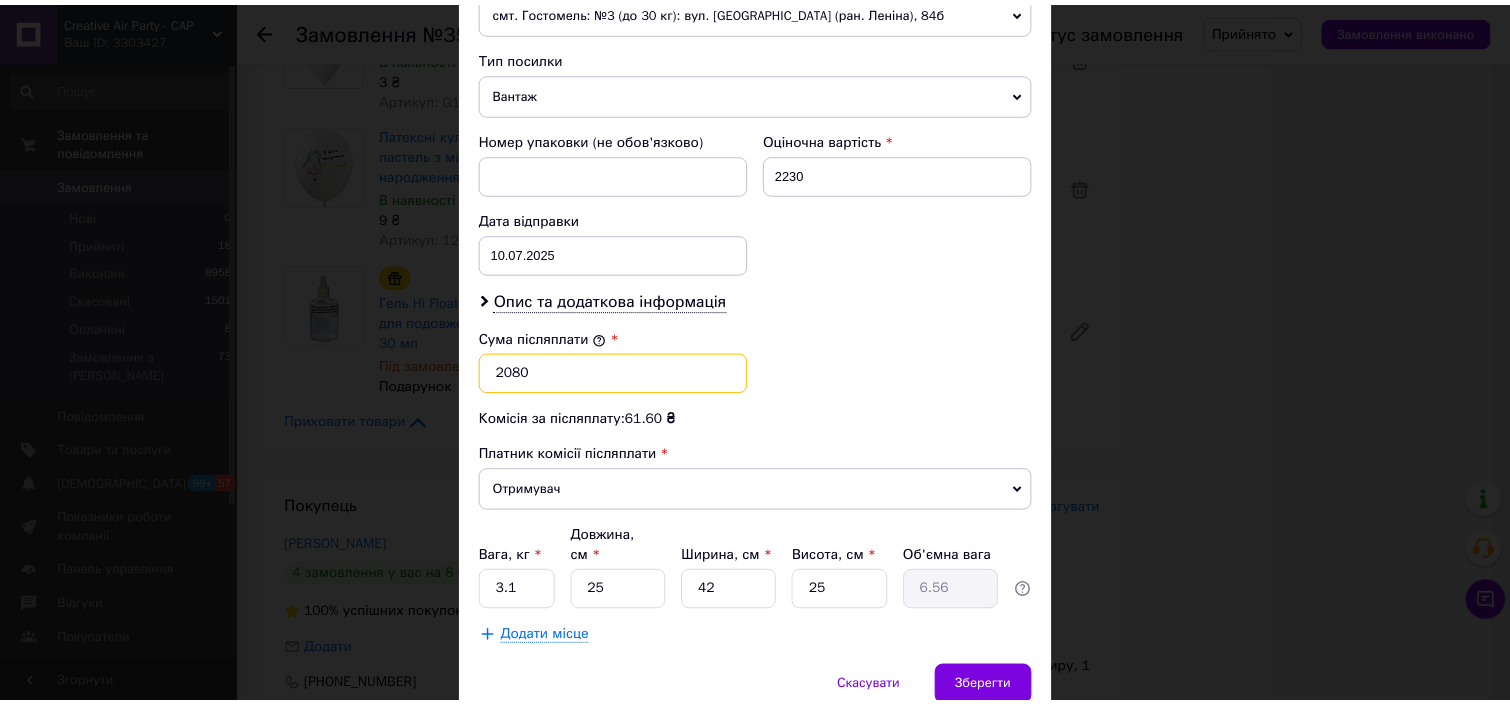 scroll, scrollTop: 815, scrollLeft: 0, axis: vertical 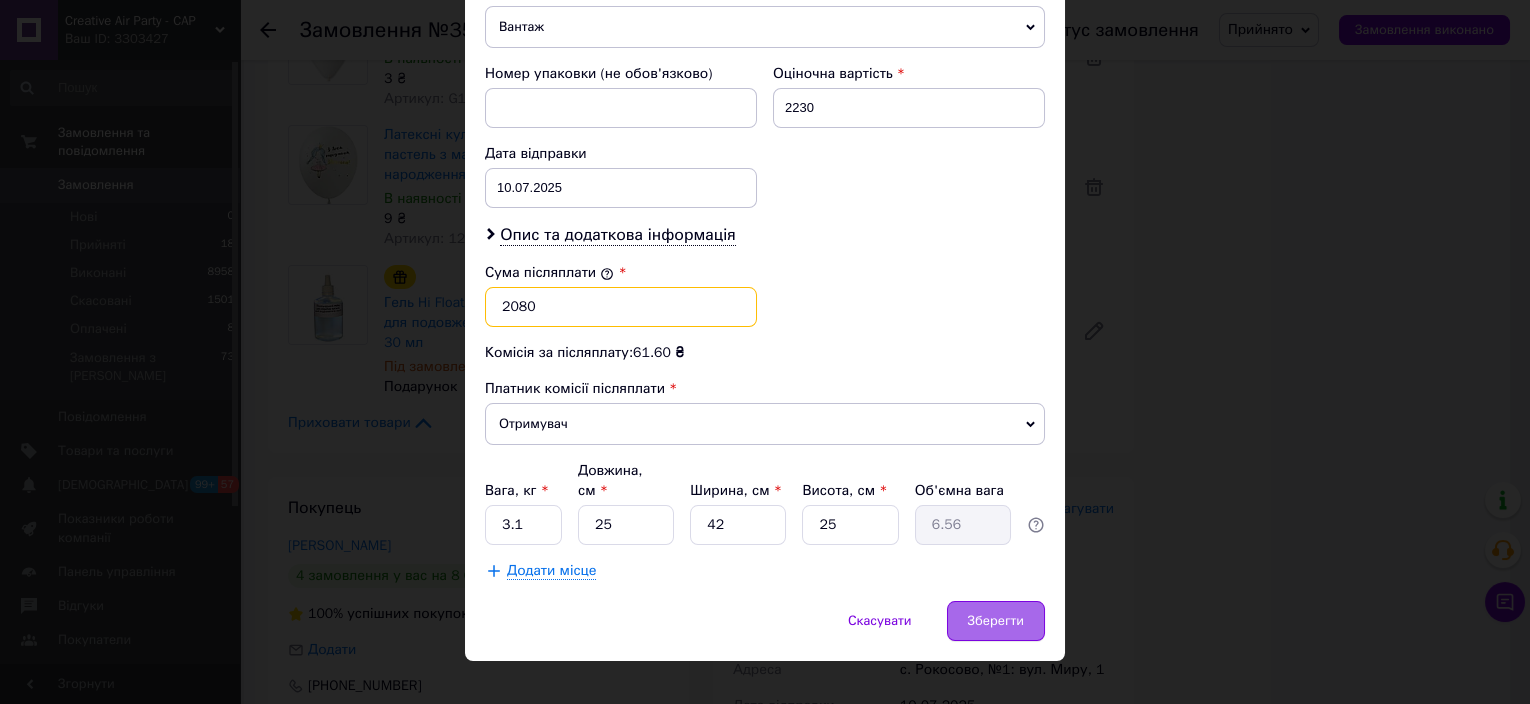 type on "2080" 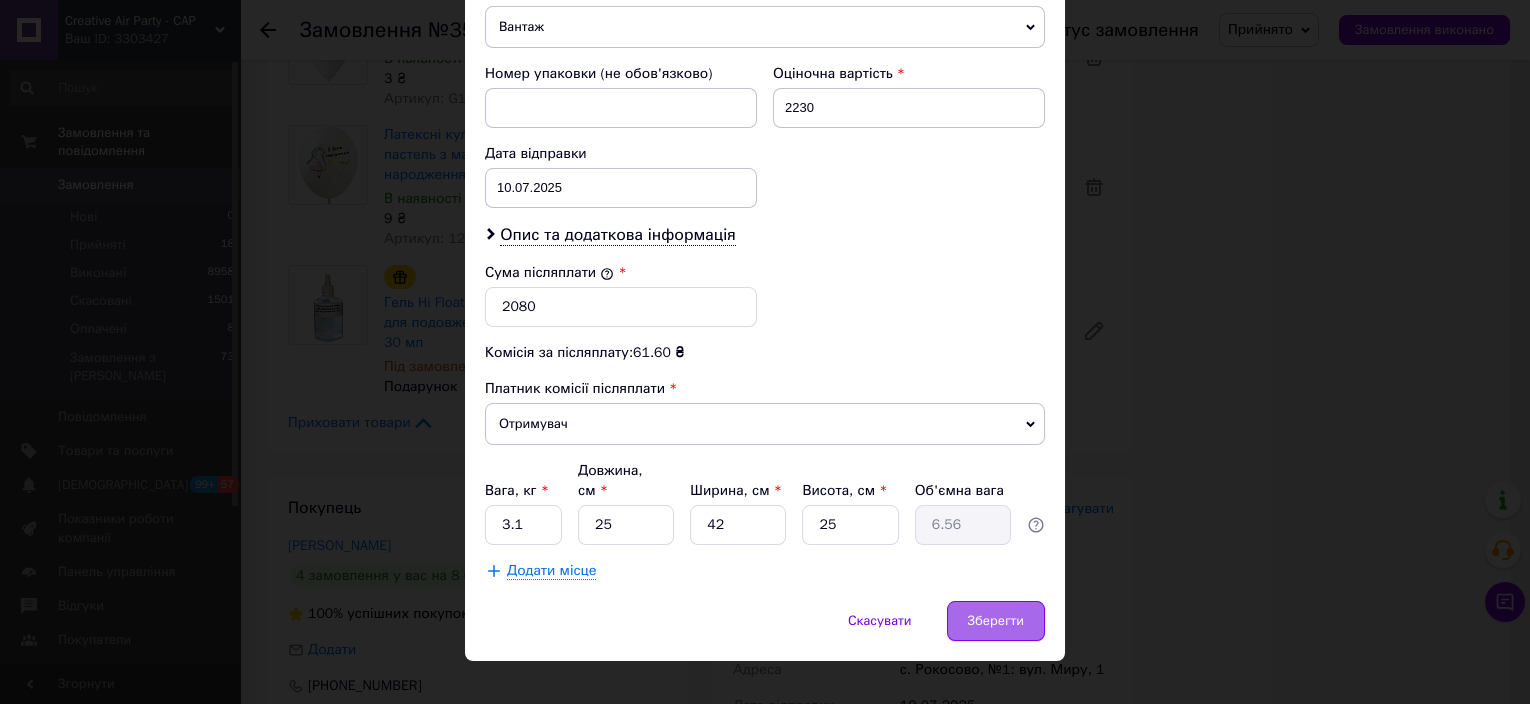 click on "Зберегти" at bounding box center [996, 621] 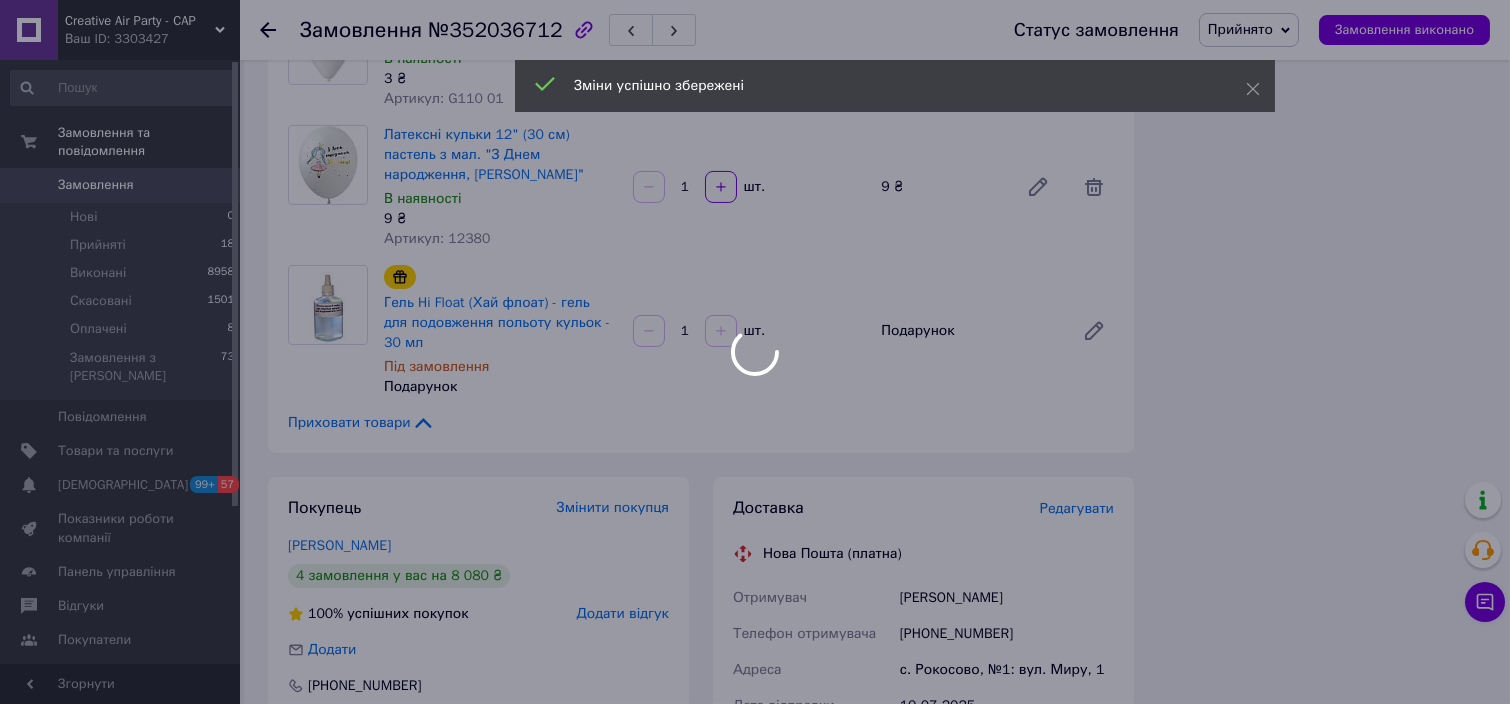 scroll, scrollTop: 2696, scrollLeft: 0, axis: vertical 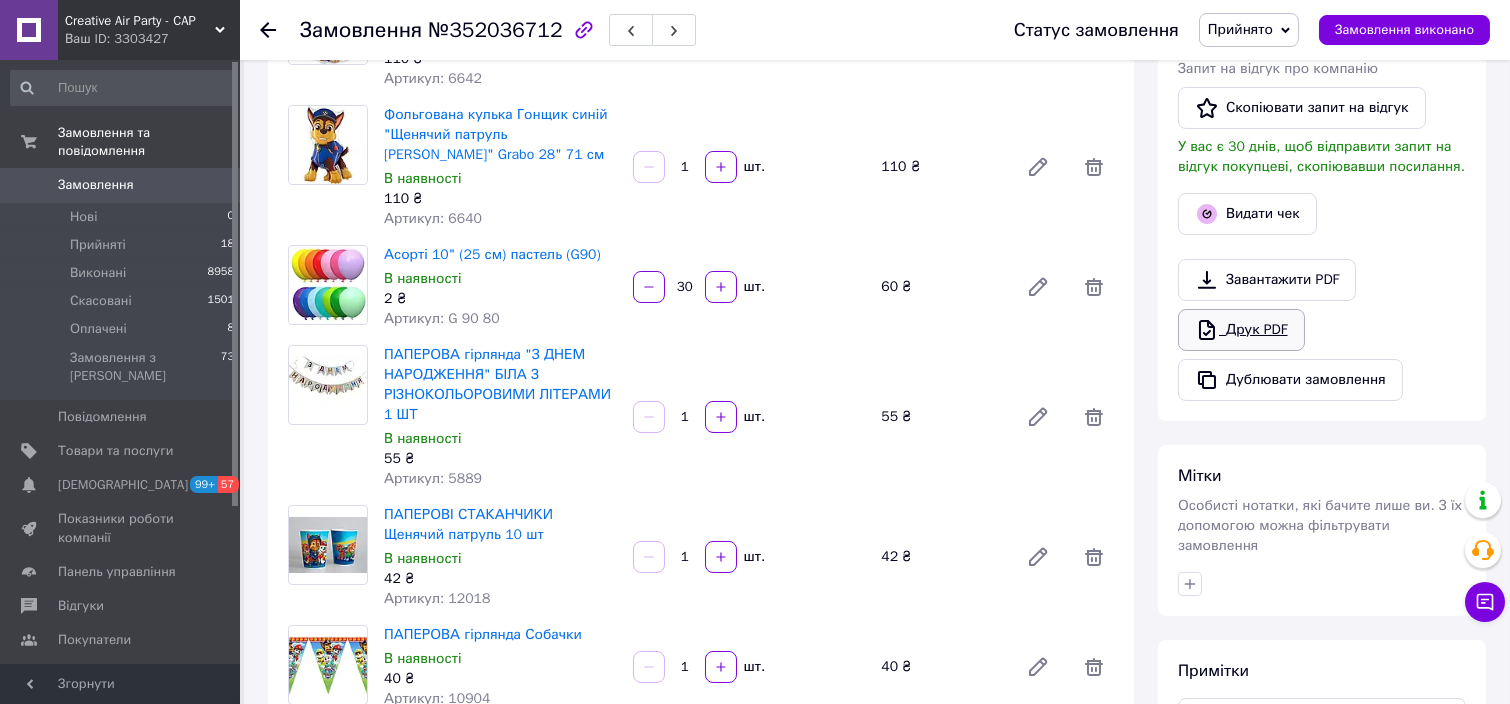 click on "Друк PDF" at bounding box center [1241, 330] 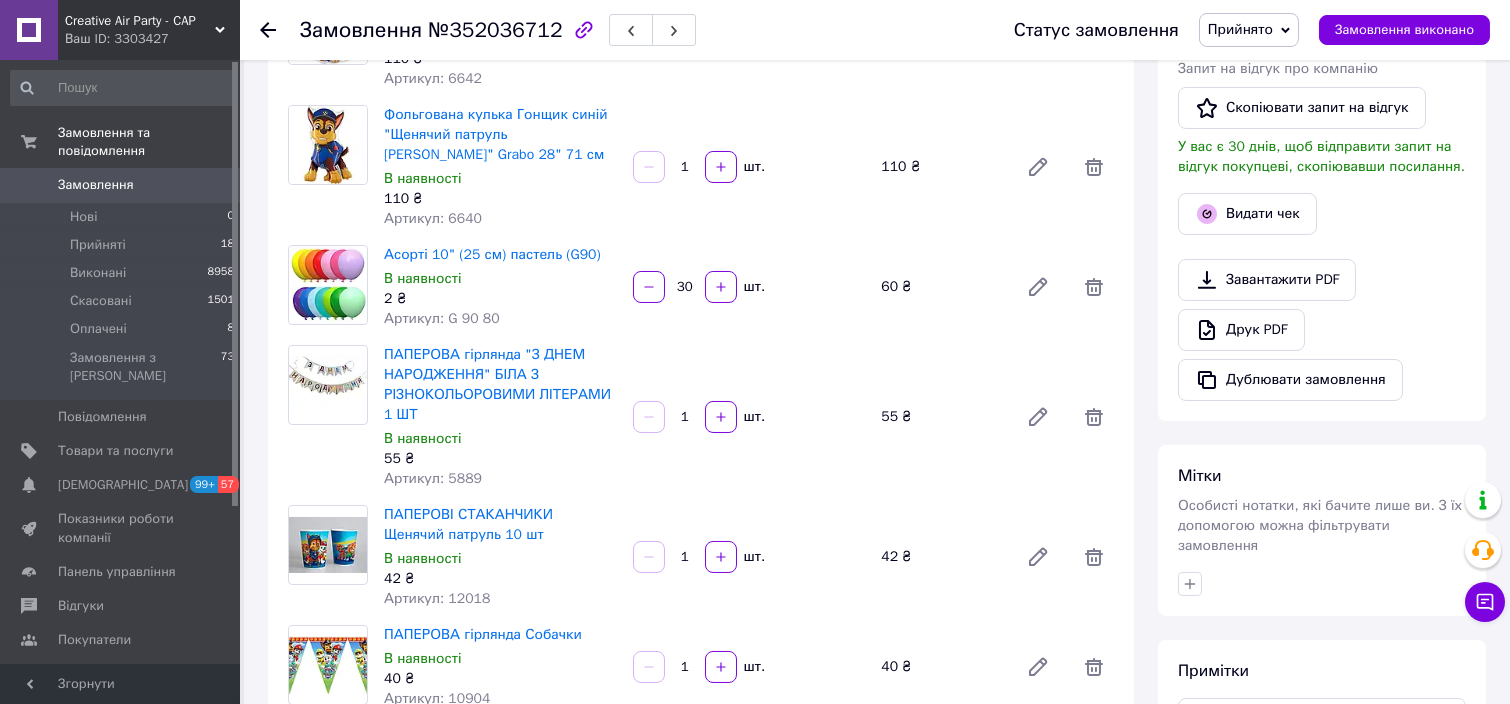 click 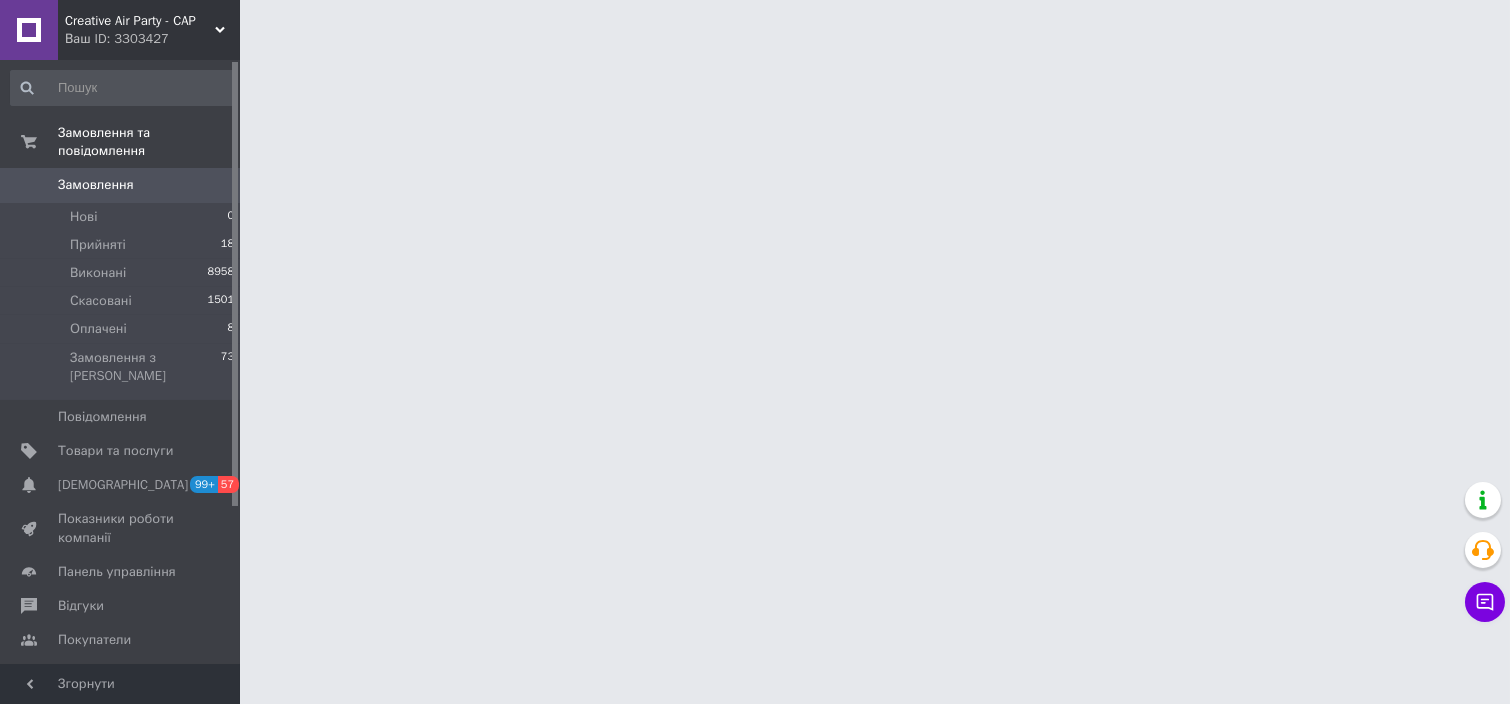 scroll, scrollTop: 0, scrollLeft: 0, axis: both 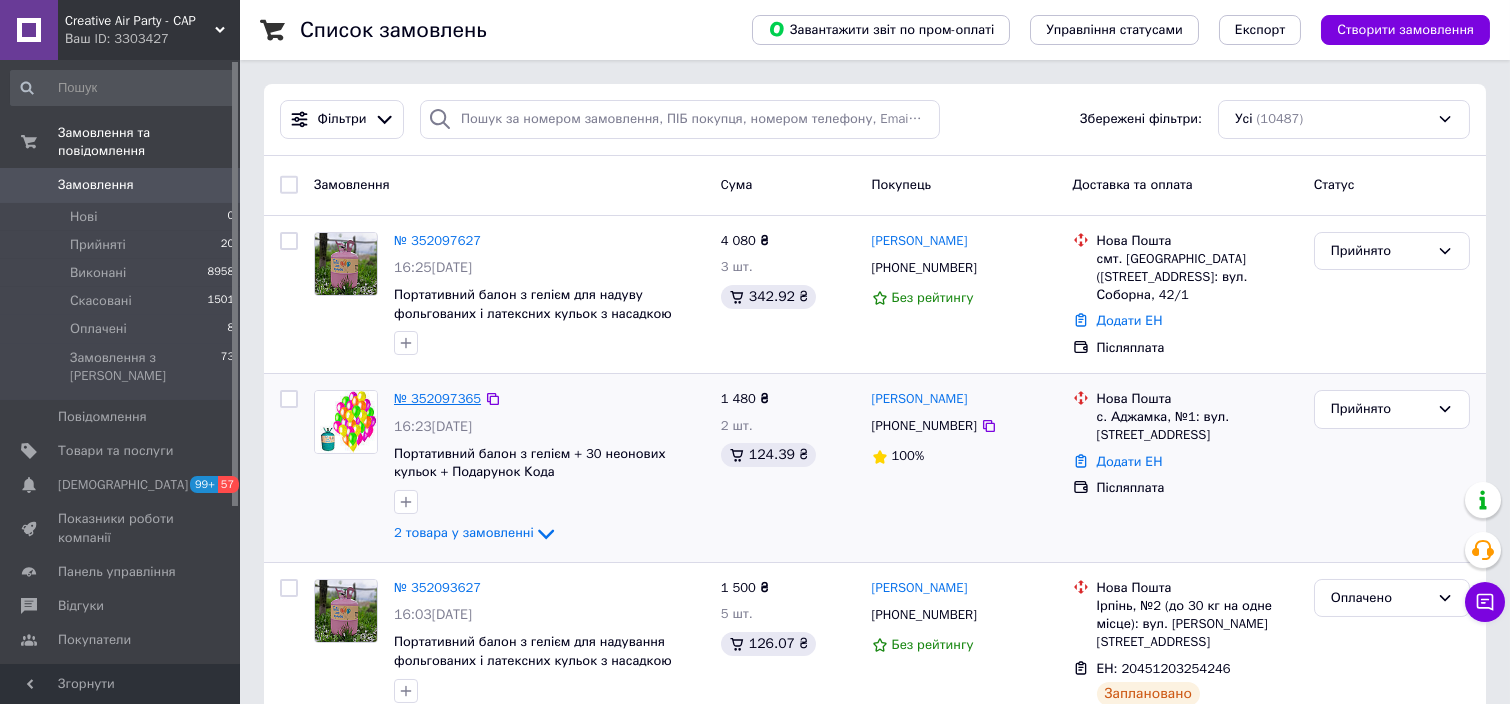 click on "№ 352097365" at bounding box center (437, 398) 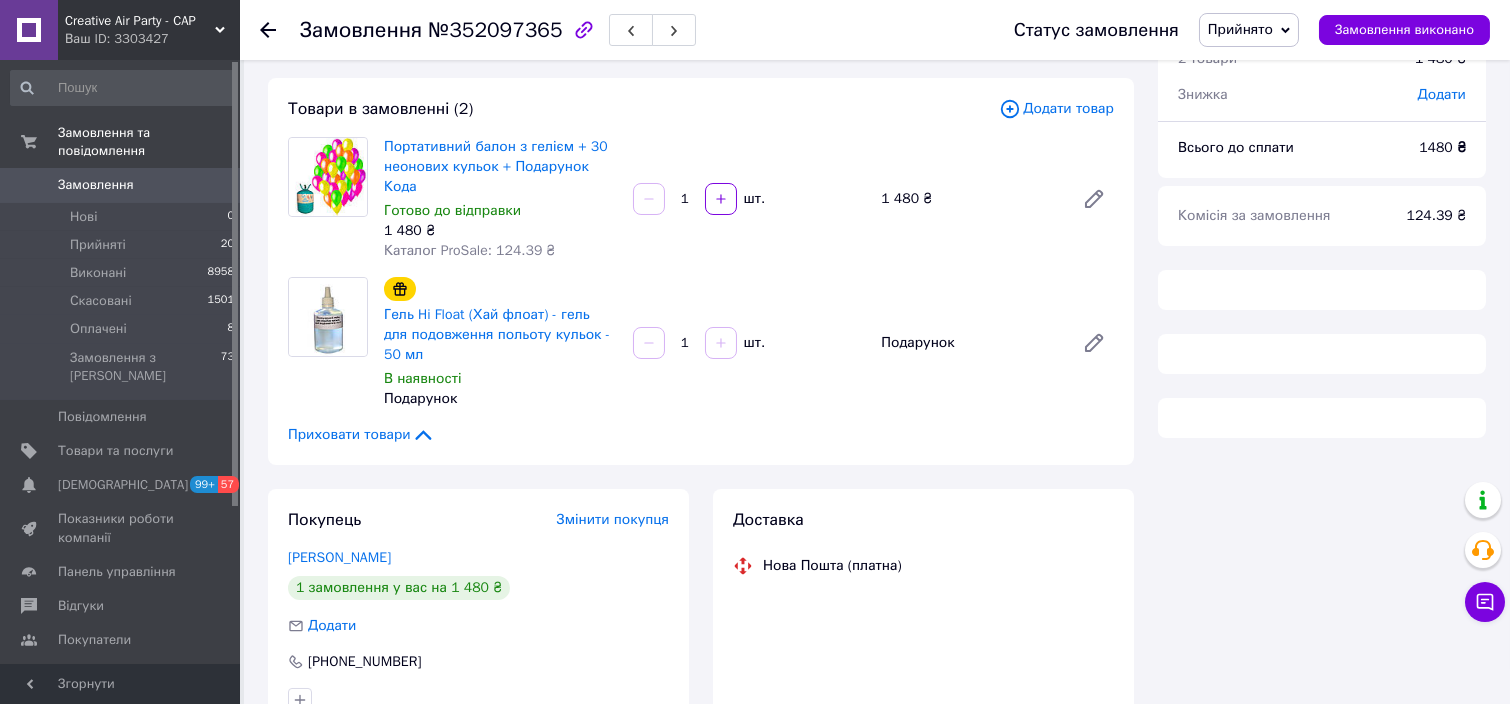 scroll, scrollTop: 133, scrollLeft: 0, axis: vertical 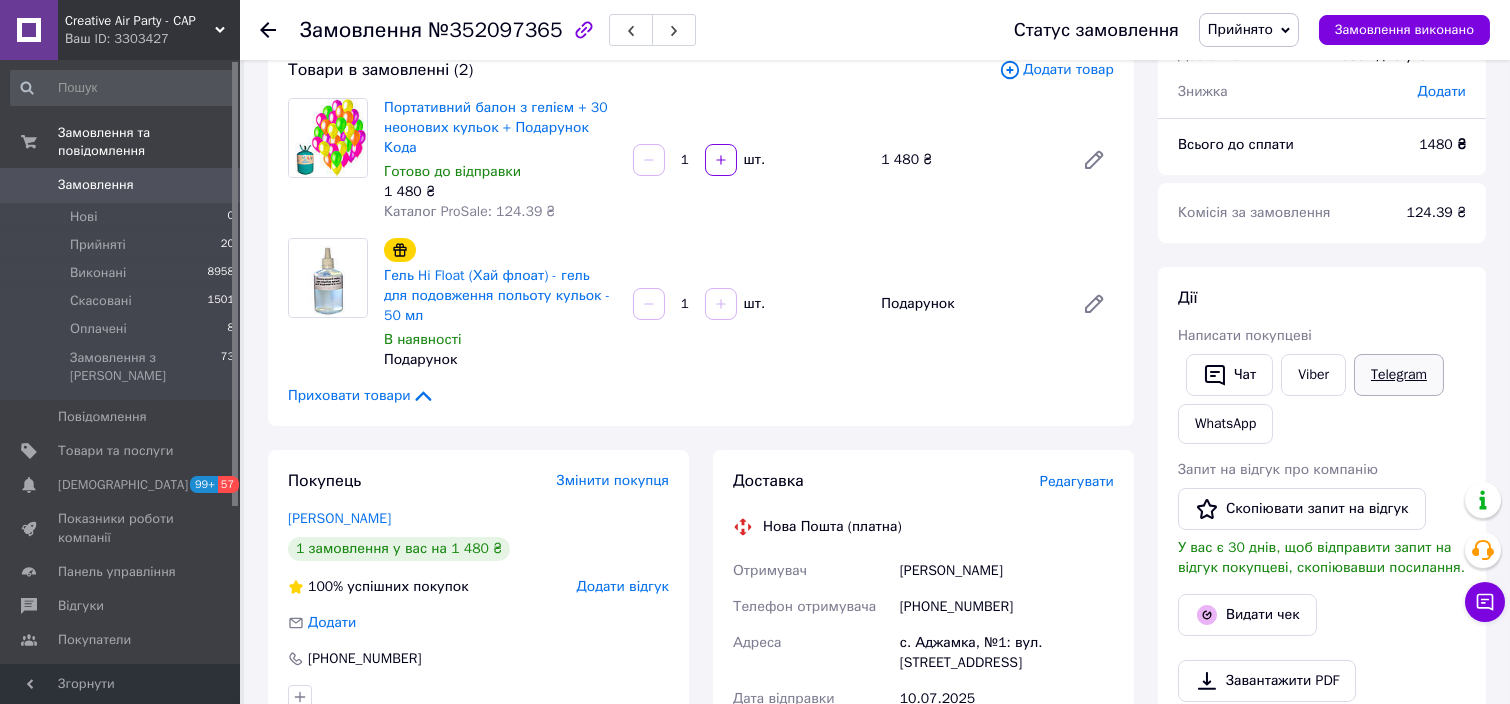 click on "Telegram" at bounding box center [1399, 375] 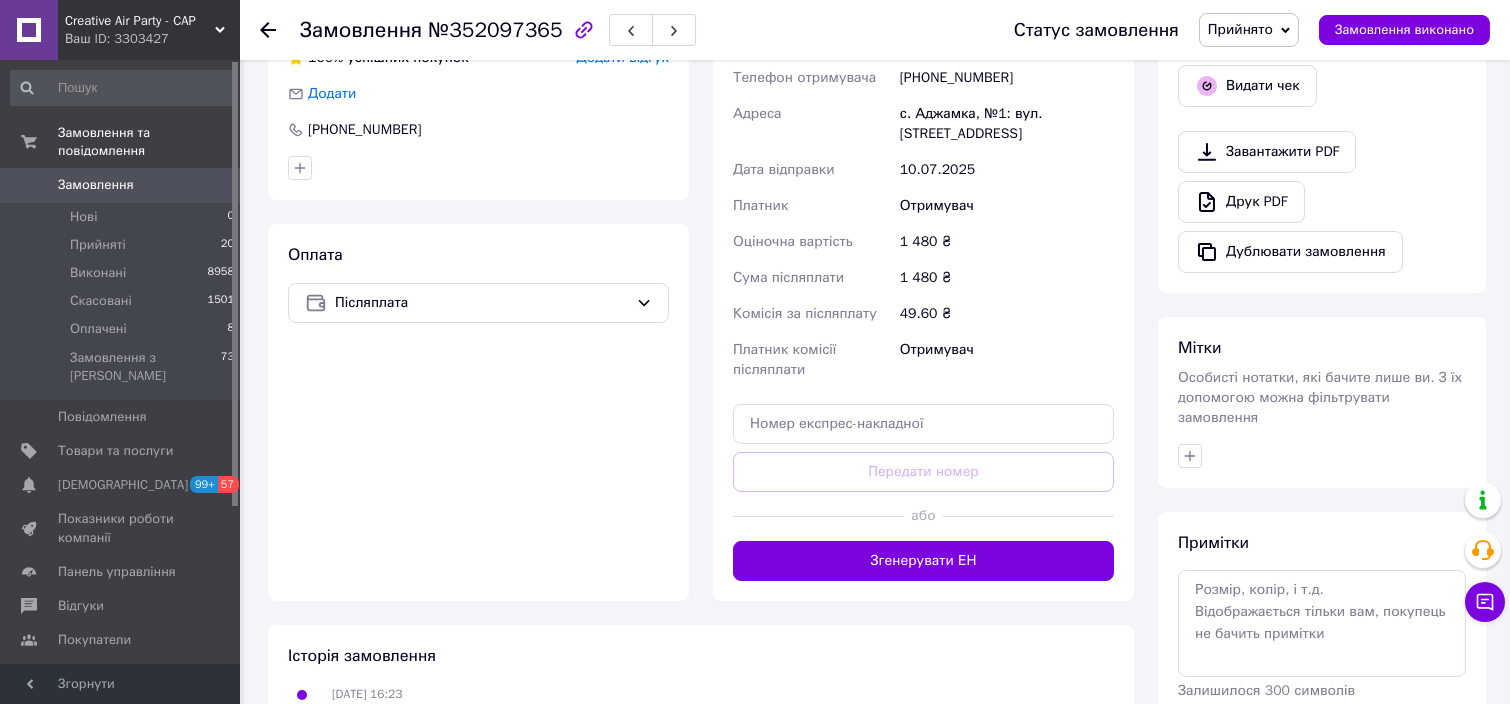 scroll, scrollTop: 667, scrollLeft: 0, axis: vertical 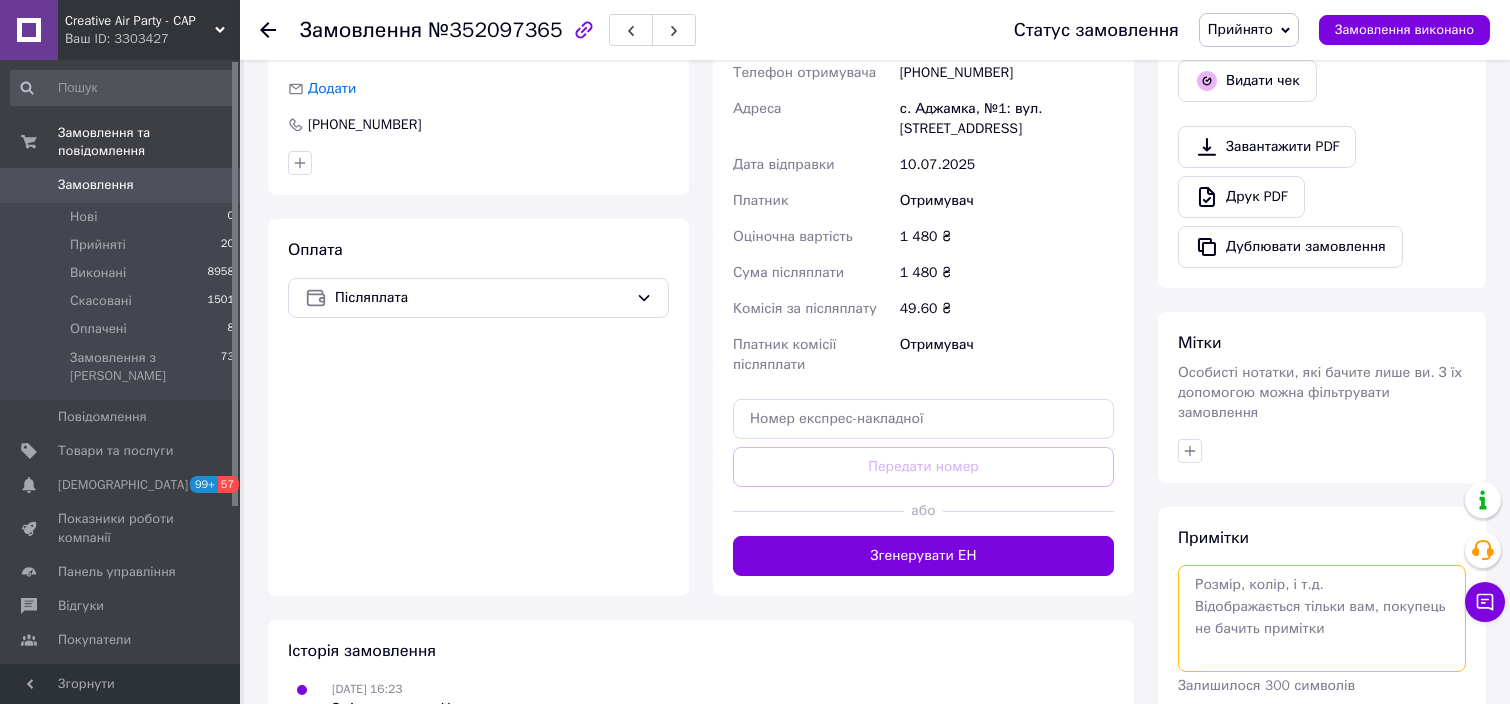 click at bounding box center [1322, 618] 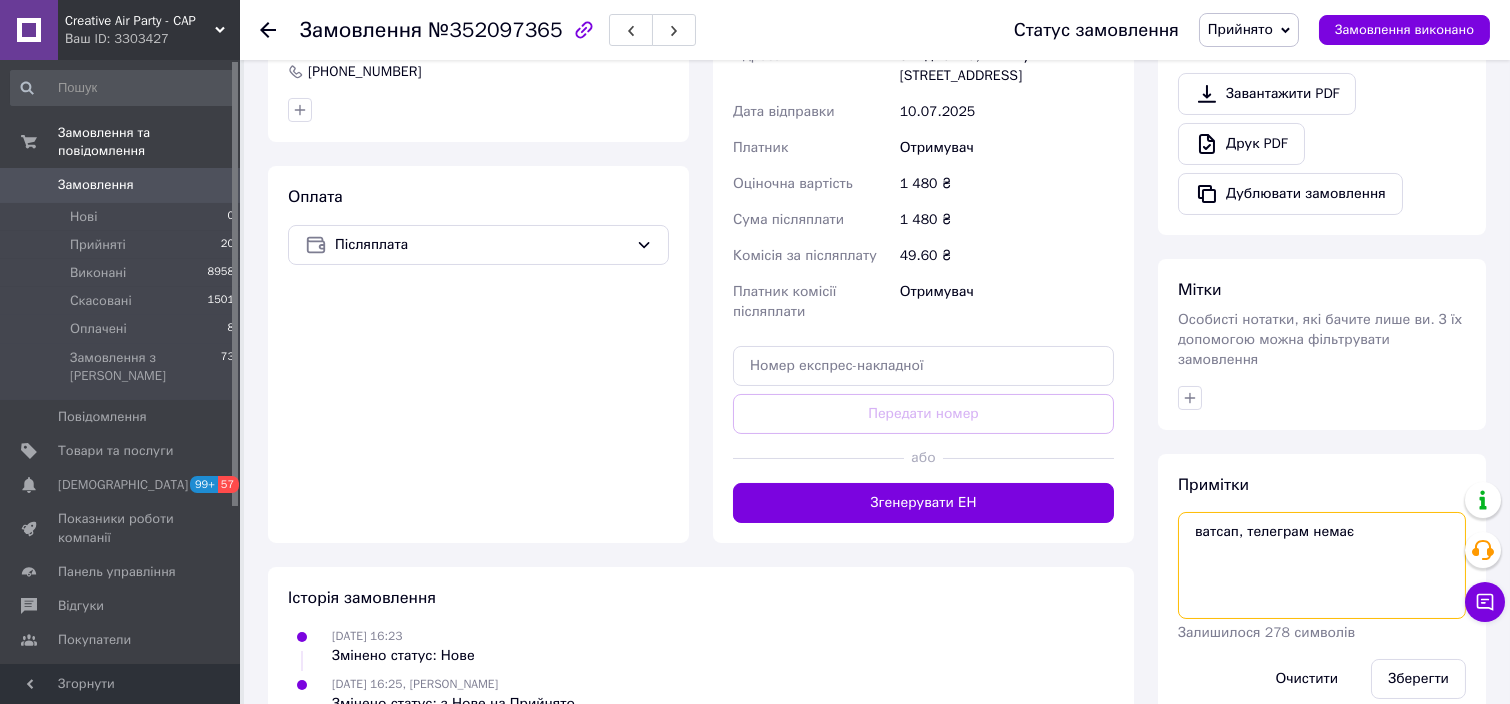 scroll, scrollTop: 735, scrollLeft: 0, axis: vertical 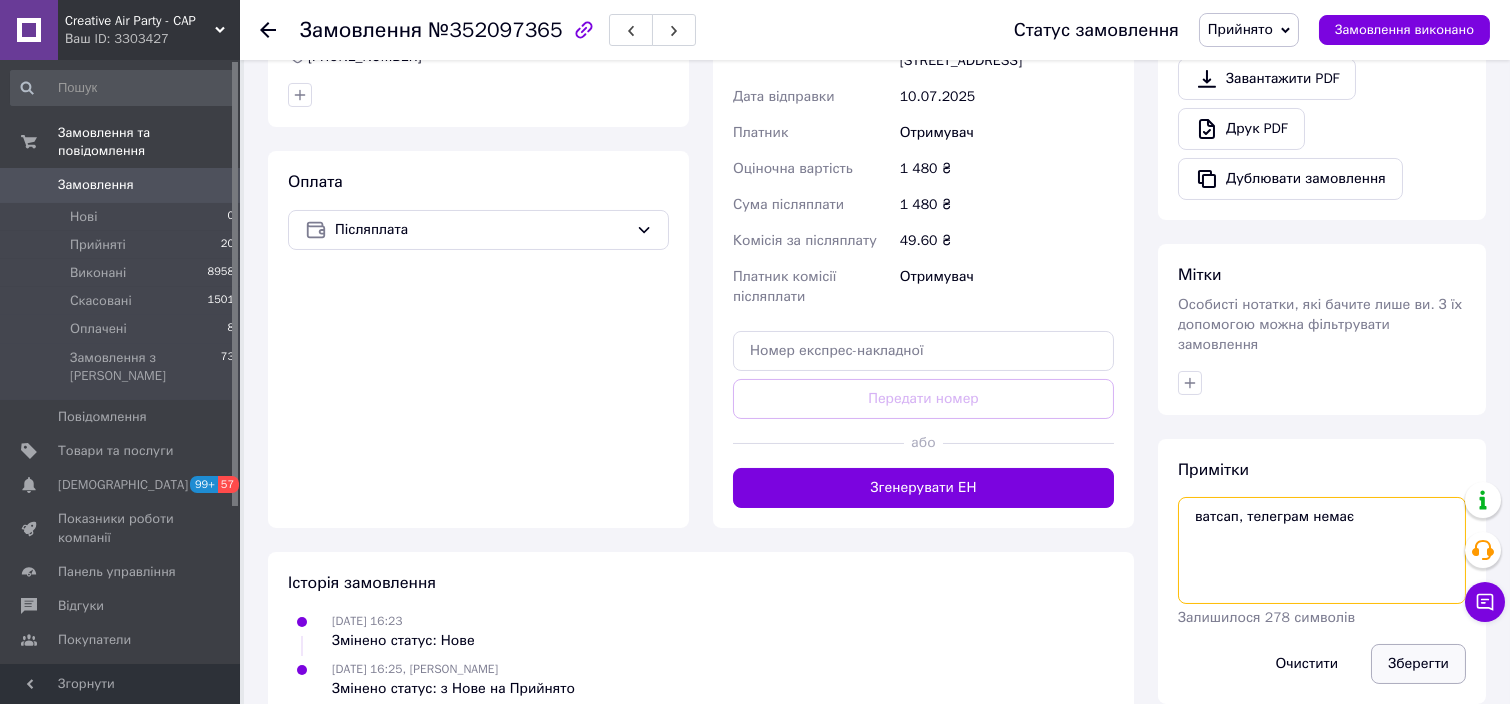 type on "ватсап, телеграм немає" 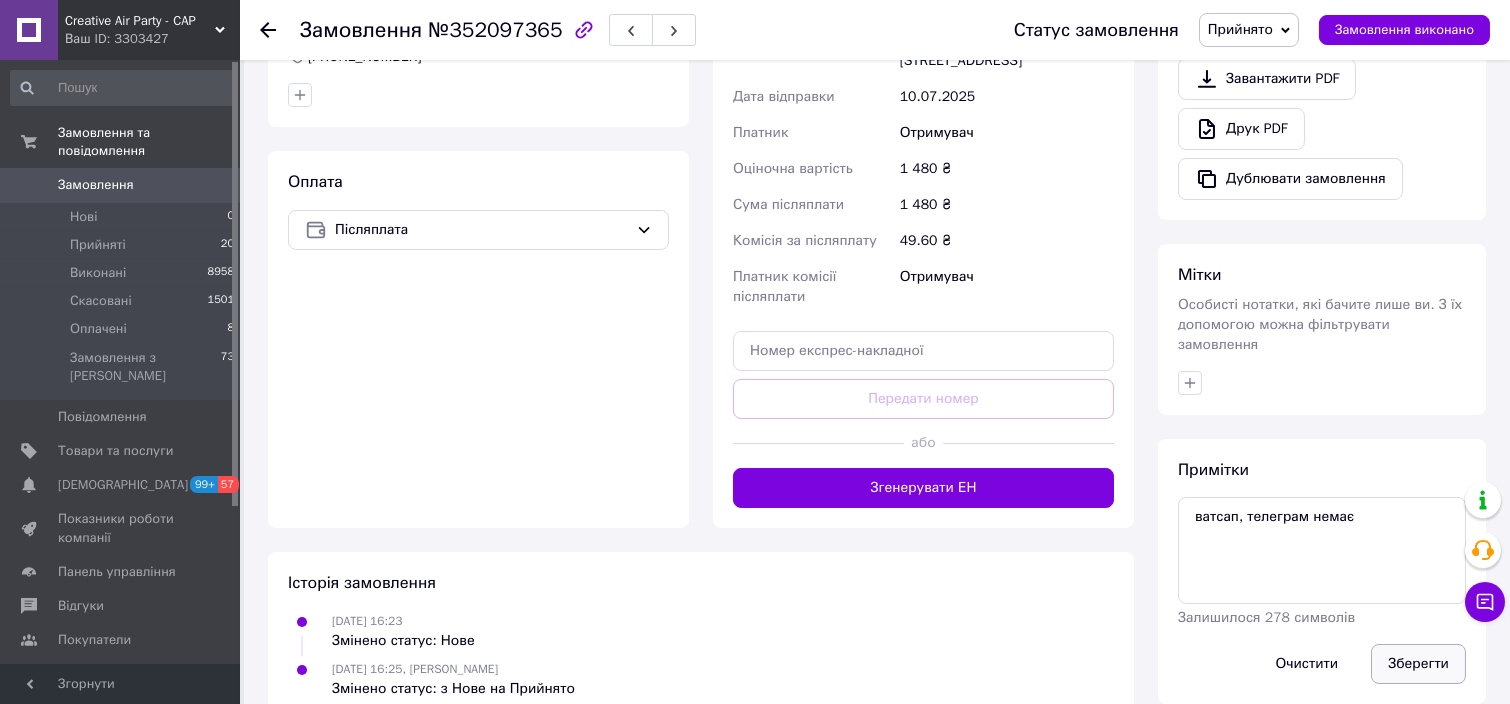 click on "Зберегти" at bounding box center [1418, 664] 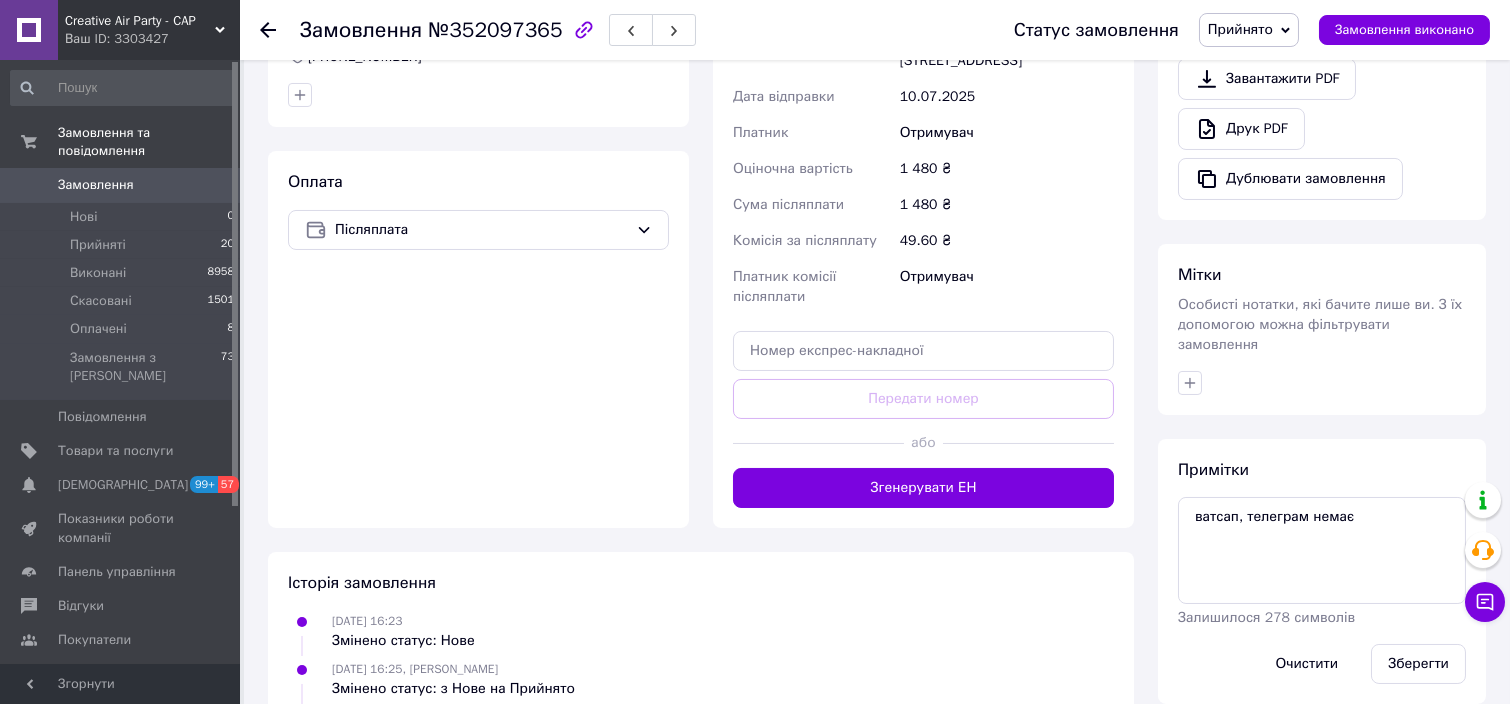 click at bounding box center [280, 30] 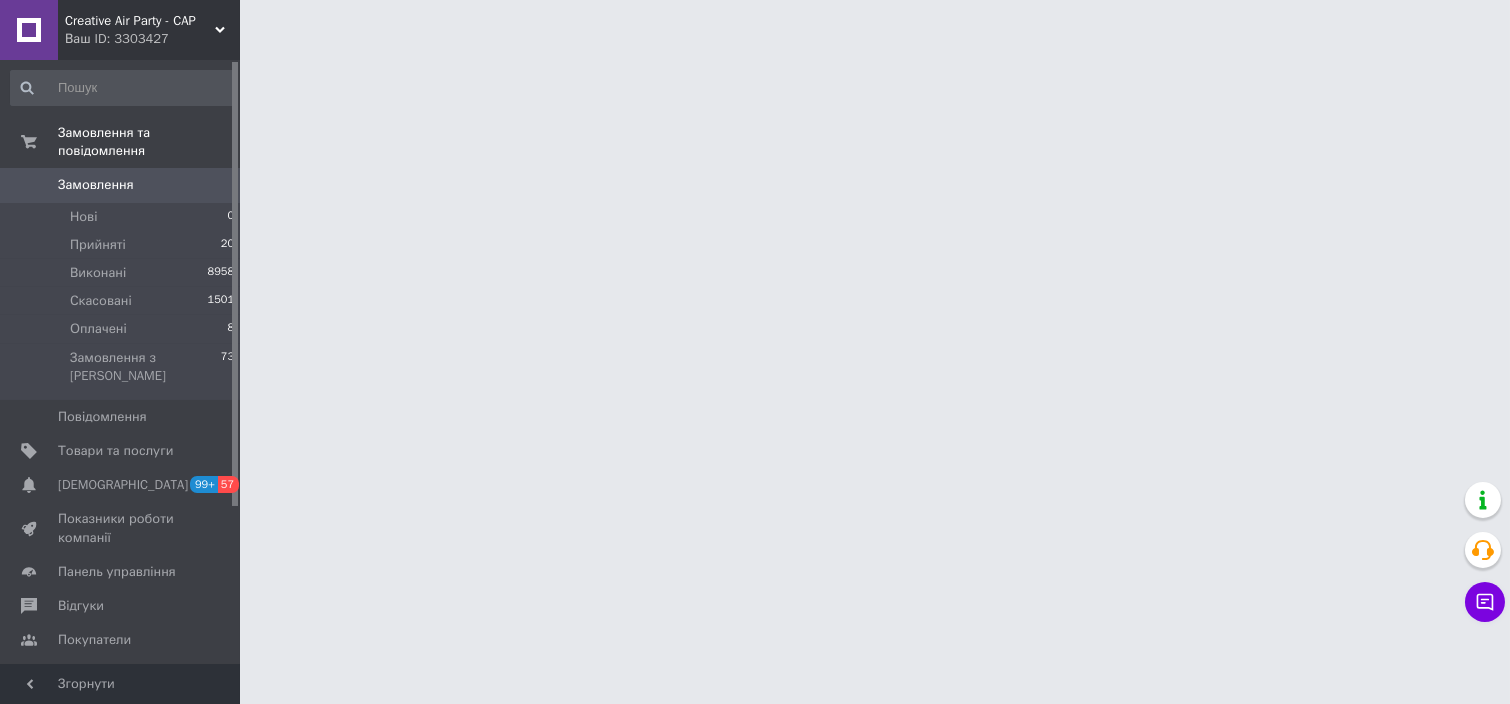 scroll, scrollTop: 0, scrollLeft: 0, axis: both 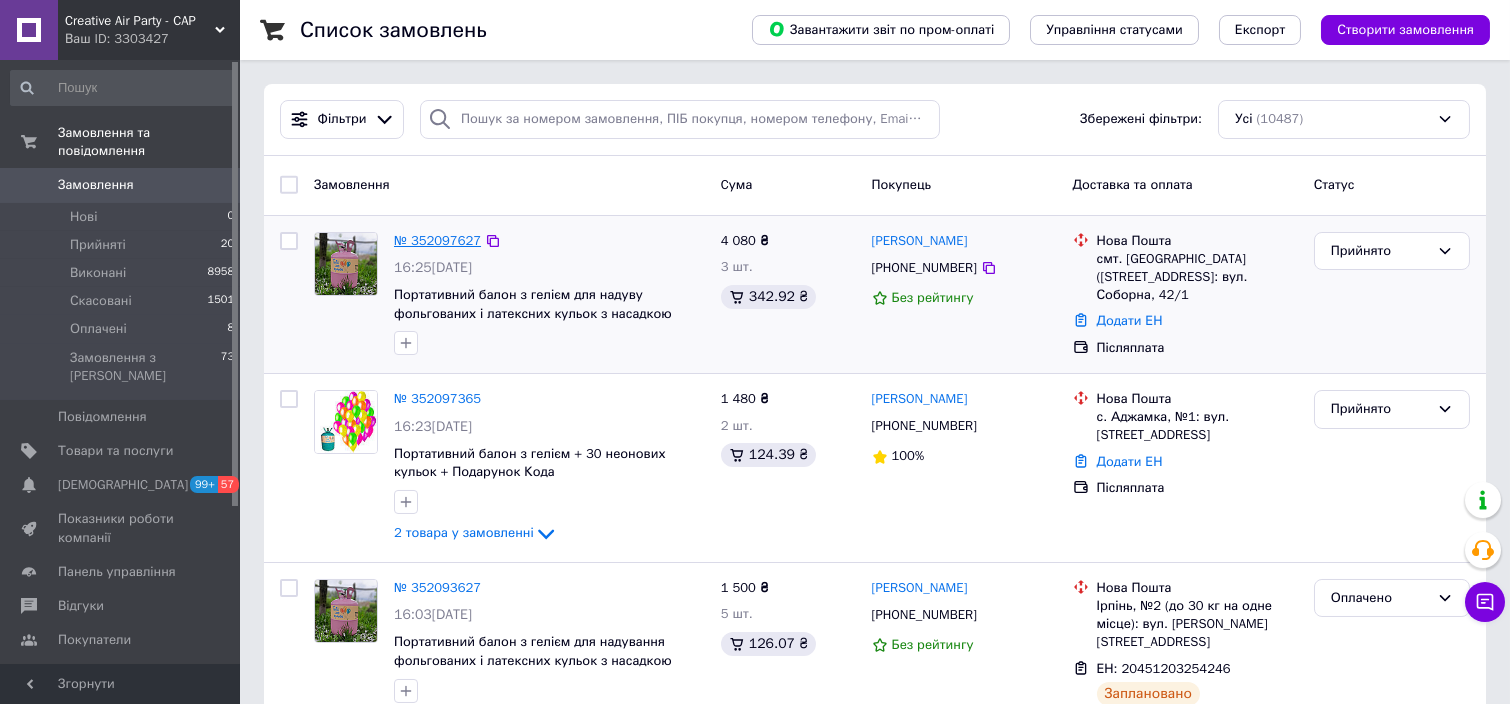 click on "№ 352097627" at bounding box center (437, 240) 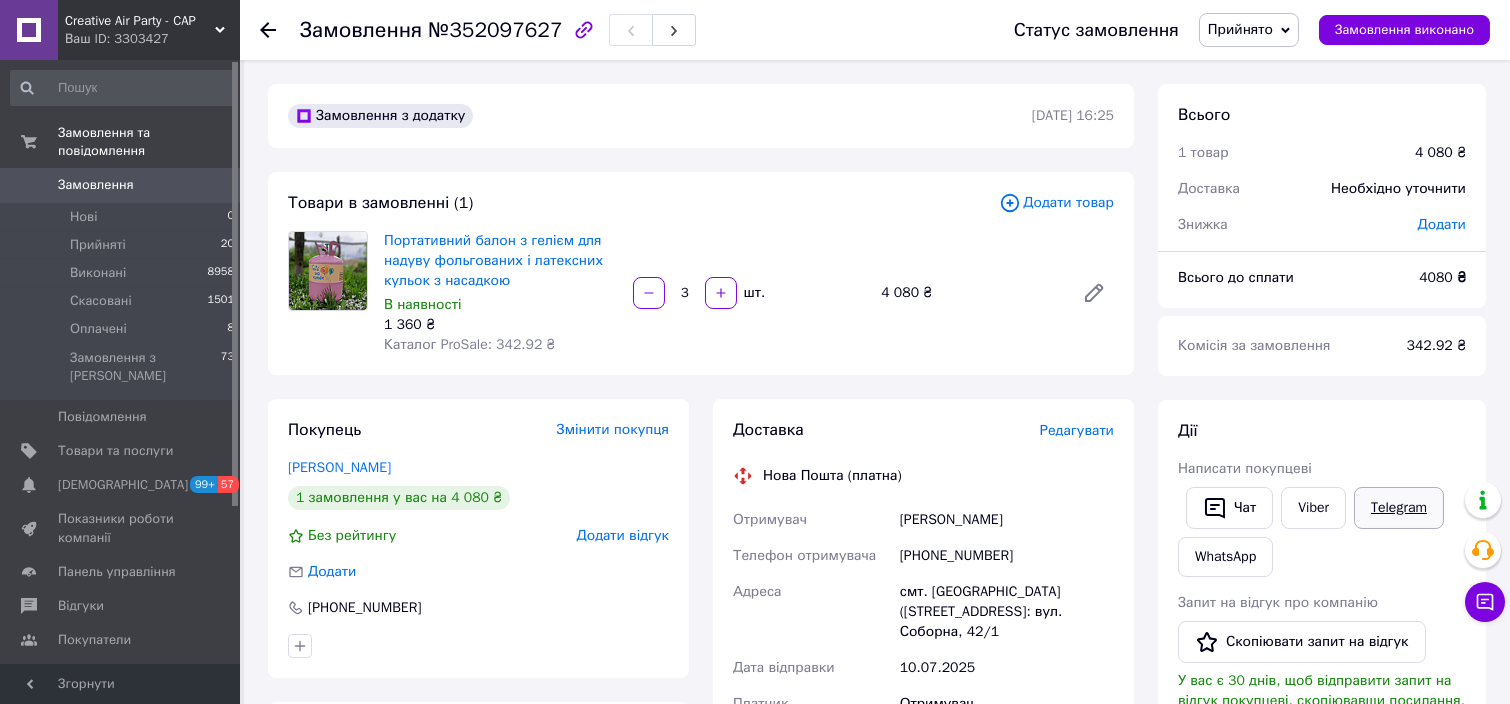 click on "Telegram" at bounding box center [1399, 508] 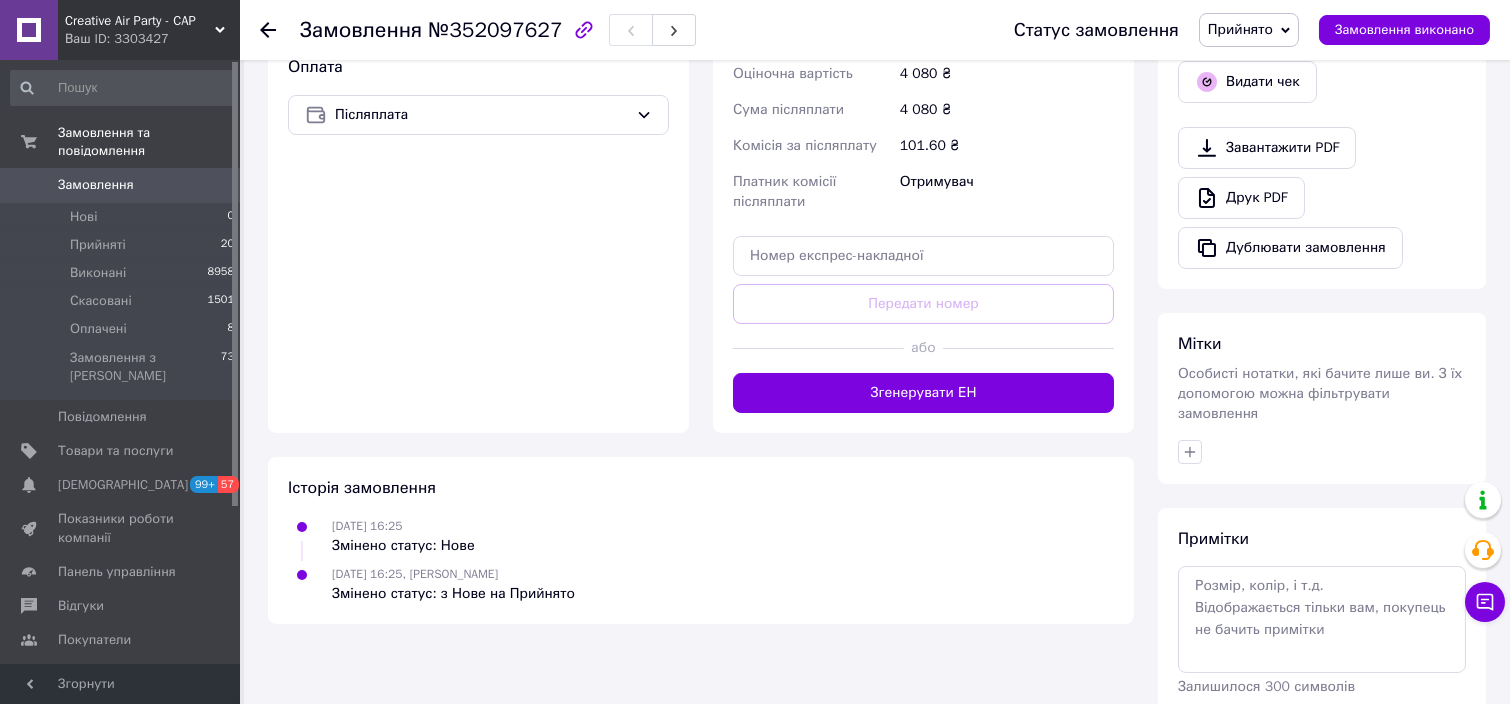 scroll, scrollTop: 667, scrollLeft: 0, axis: vertical 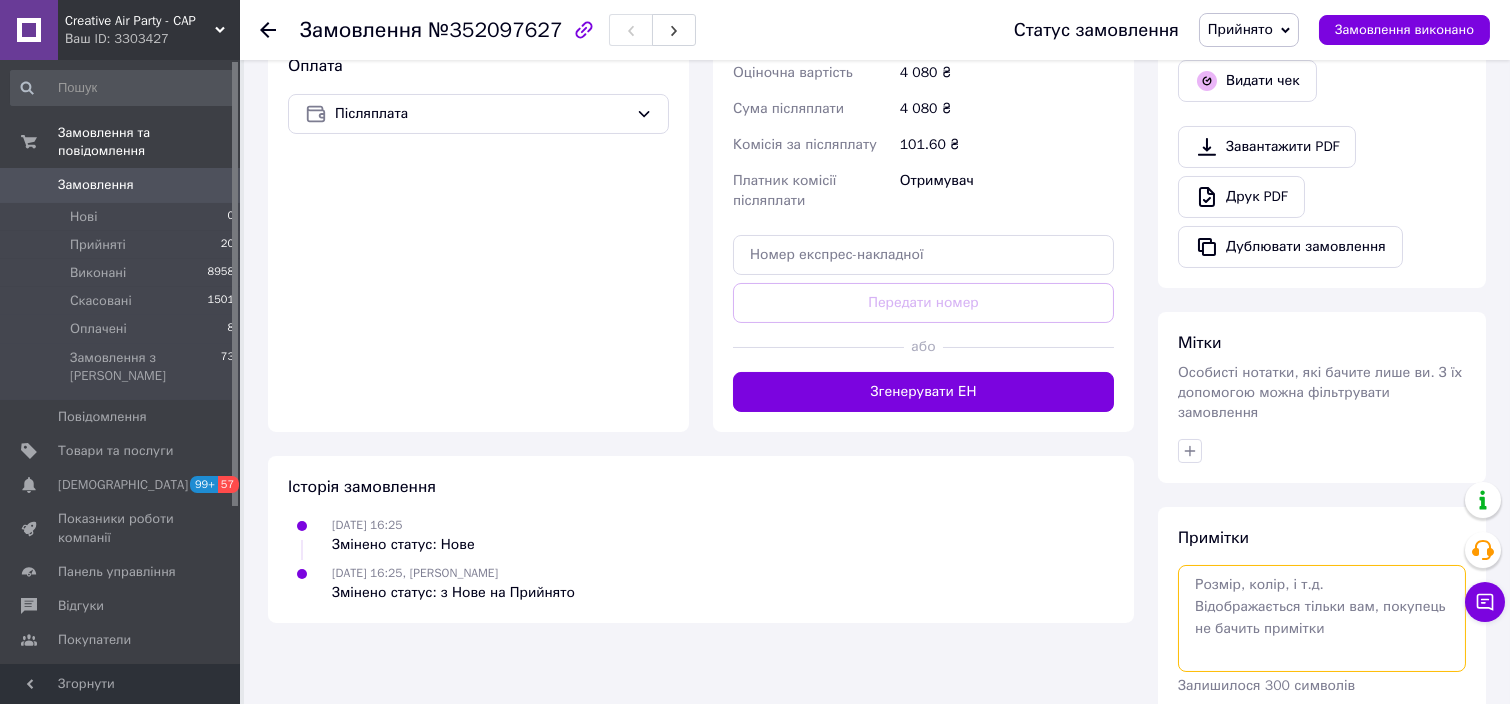 click at bounding box center [1322, 618] 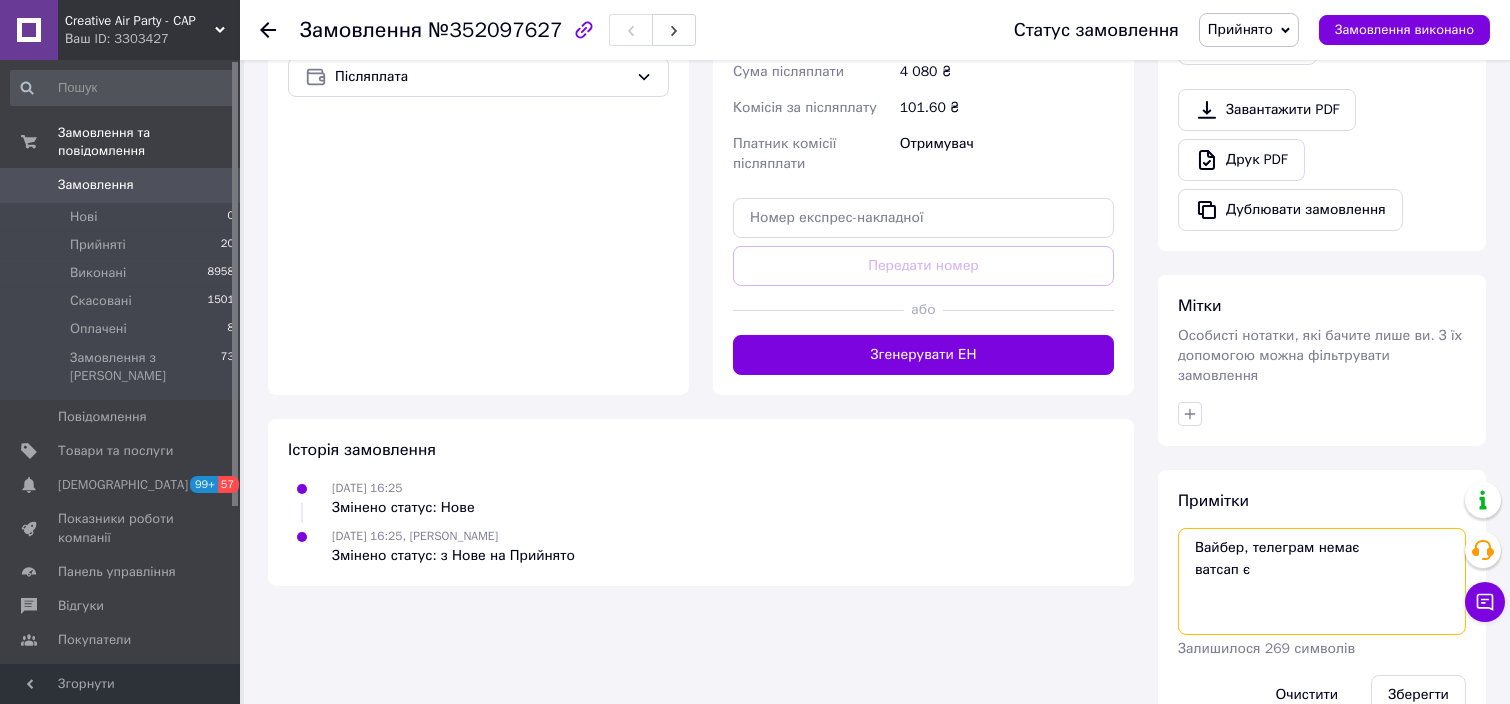 scroll, scrollTop: 735, scrollLeft: 0, axis: vertical 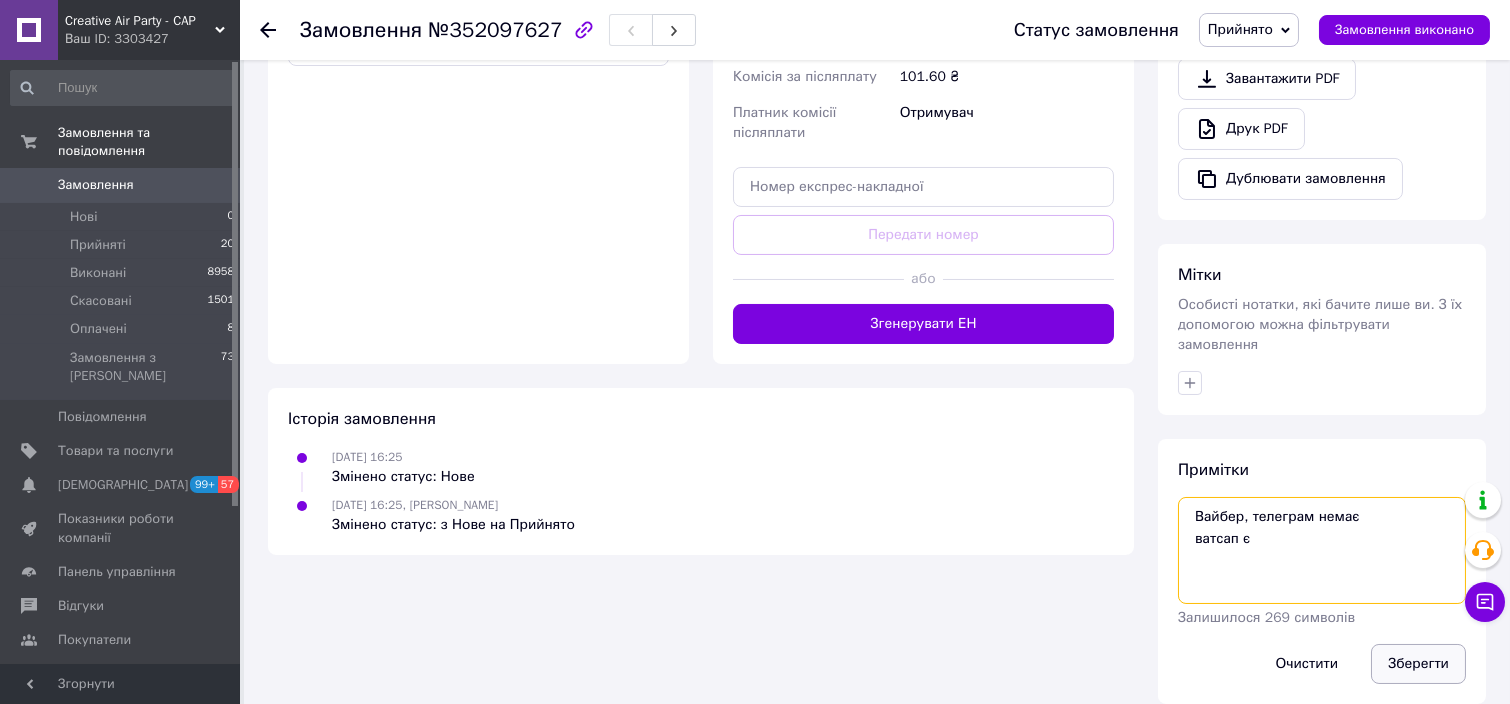 type on "Вайбер, телеграм немає
ватсап є" 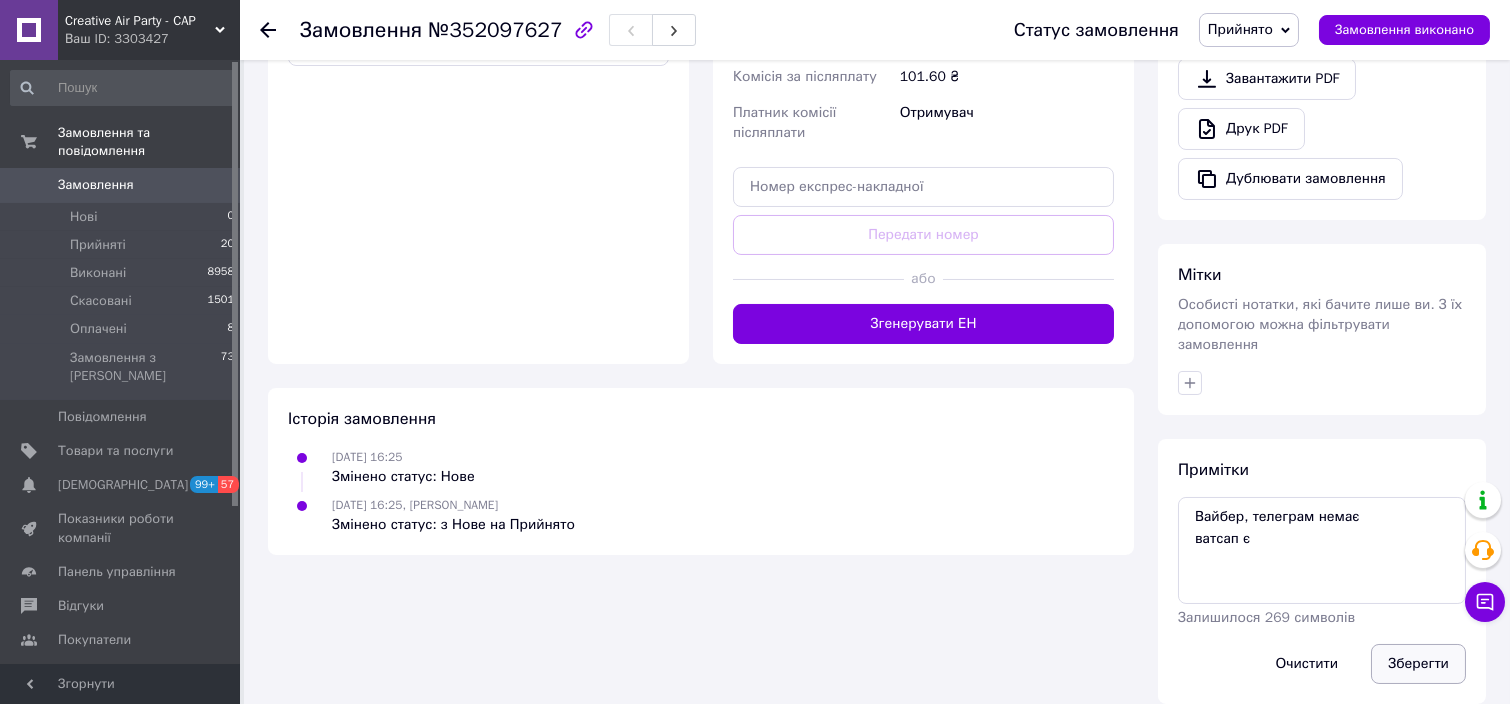 click on "Зберегти" at bounding box center (1418, 664) 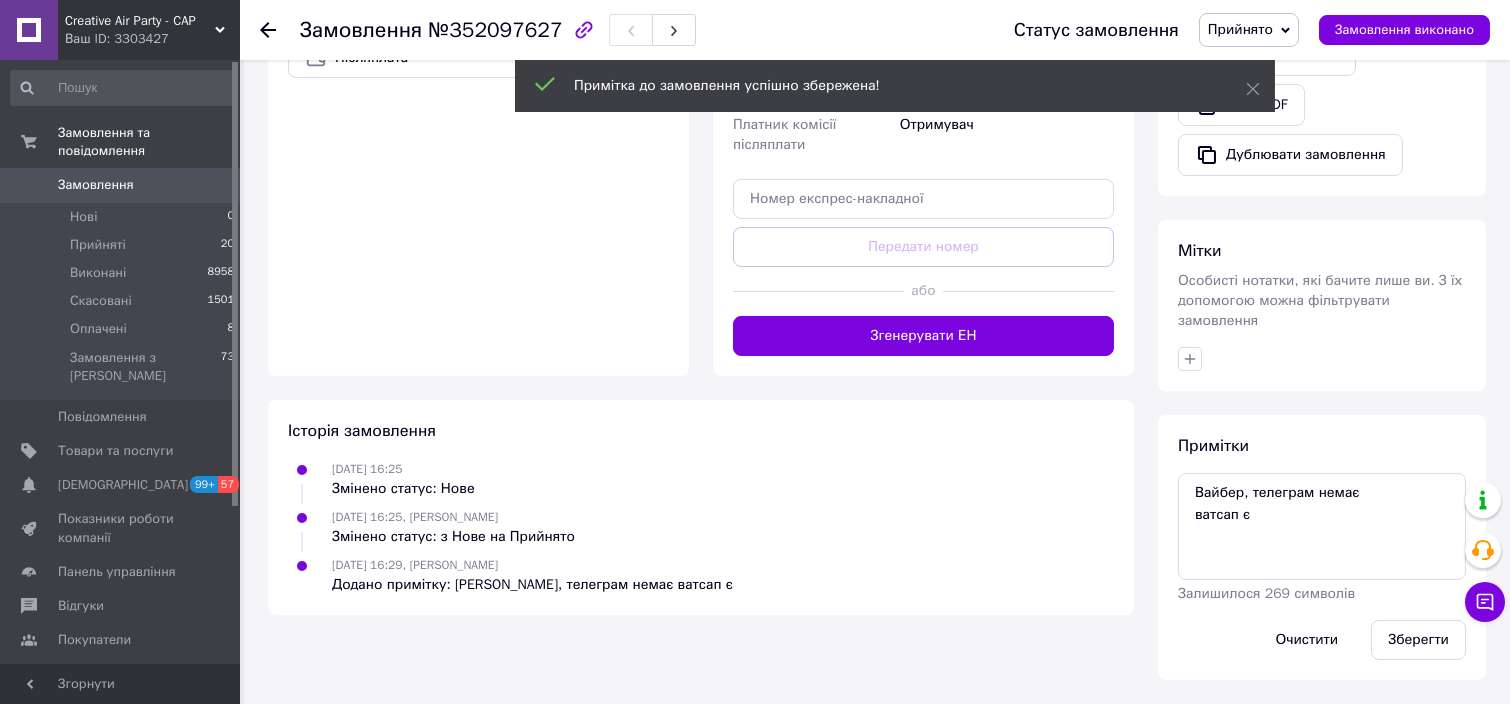 scroll, scrollTop: 698, scrollLeft: 0, axis: vertical 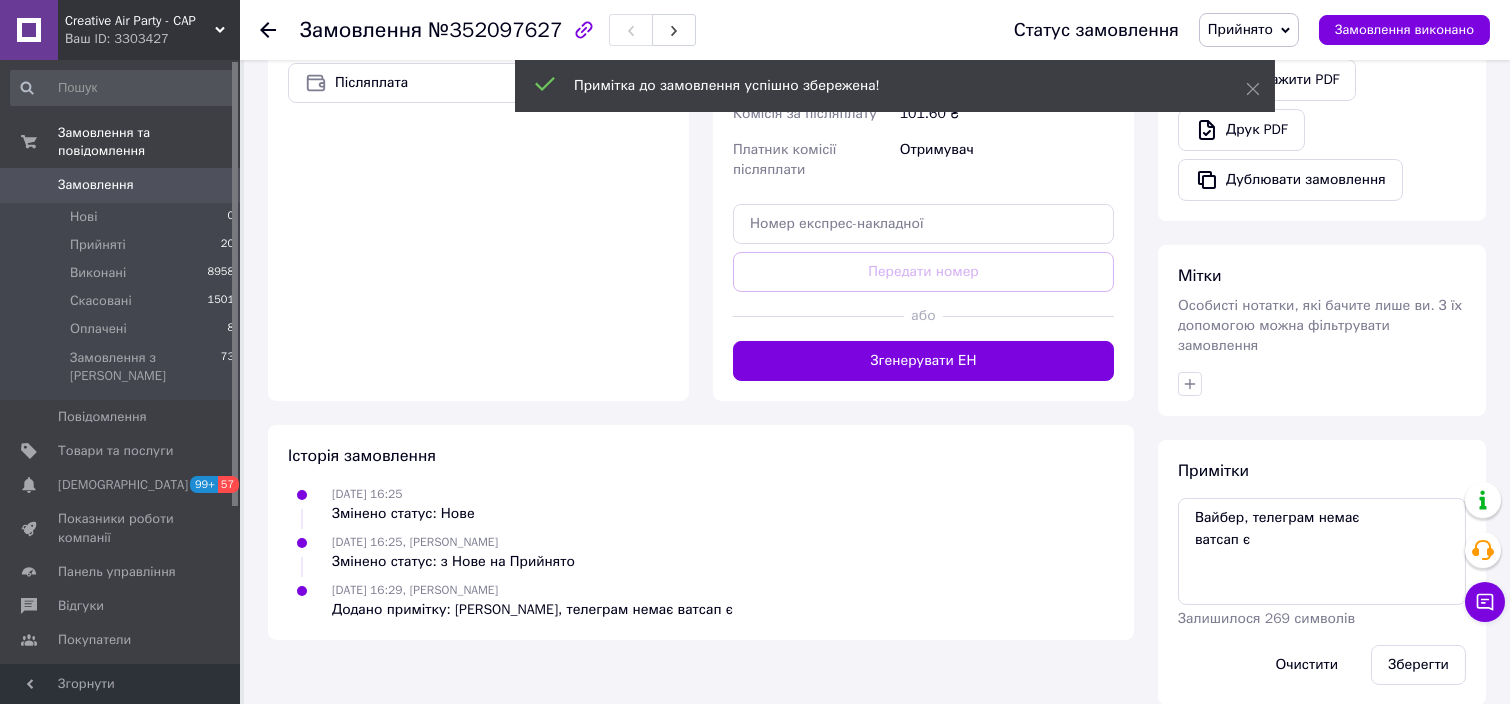click 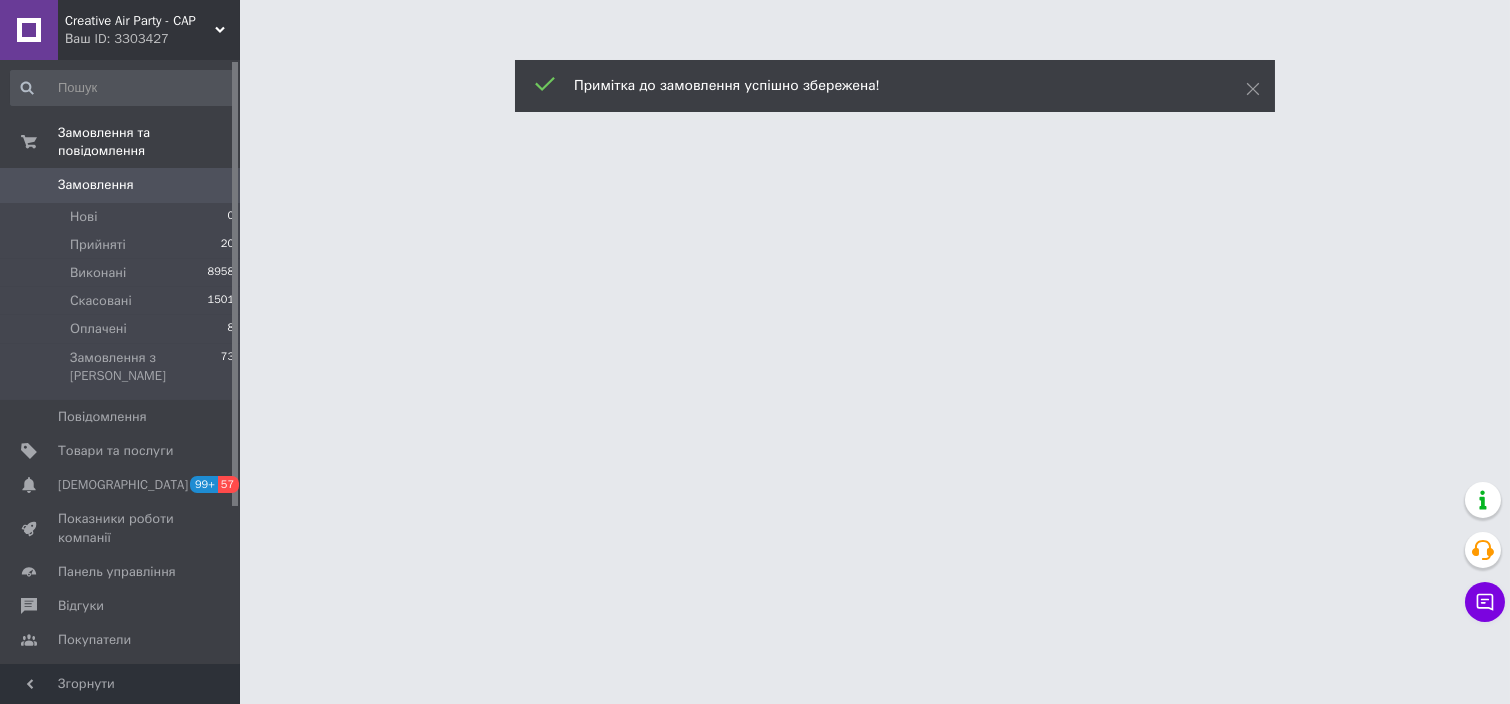 scroll, scrollTop: 0, scrollLeft: 0, axis: both 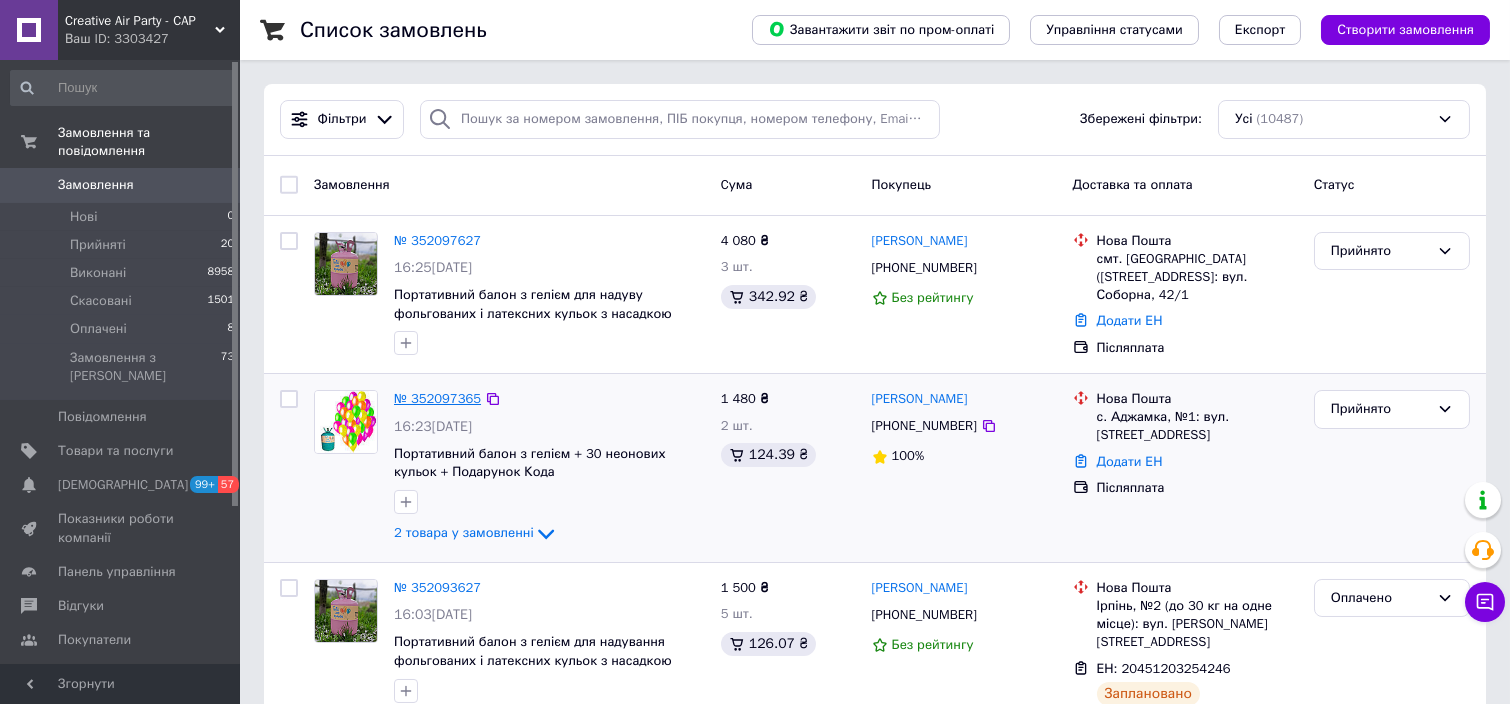 click on "№ 352097365" at bounding box center [437, 398] 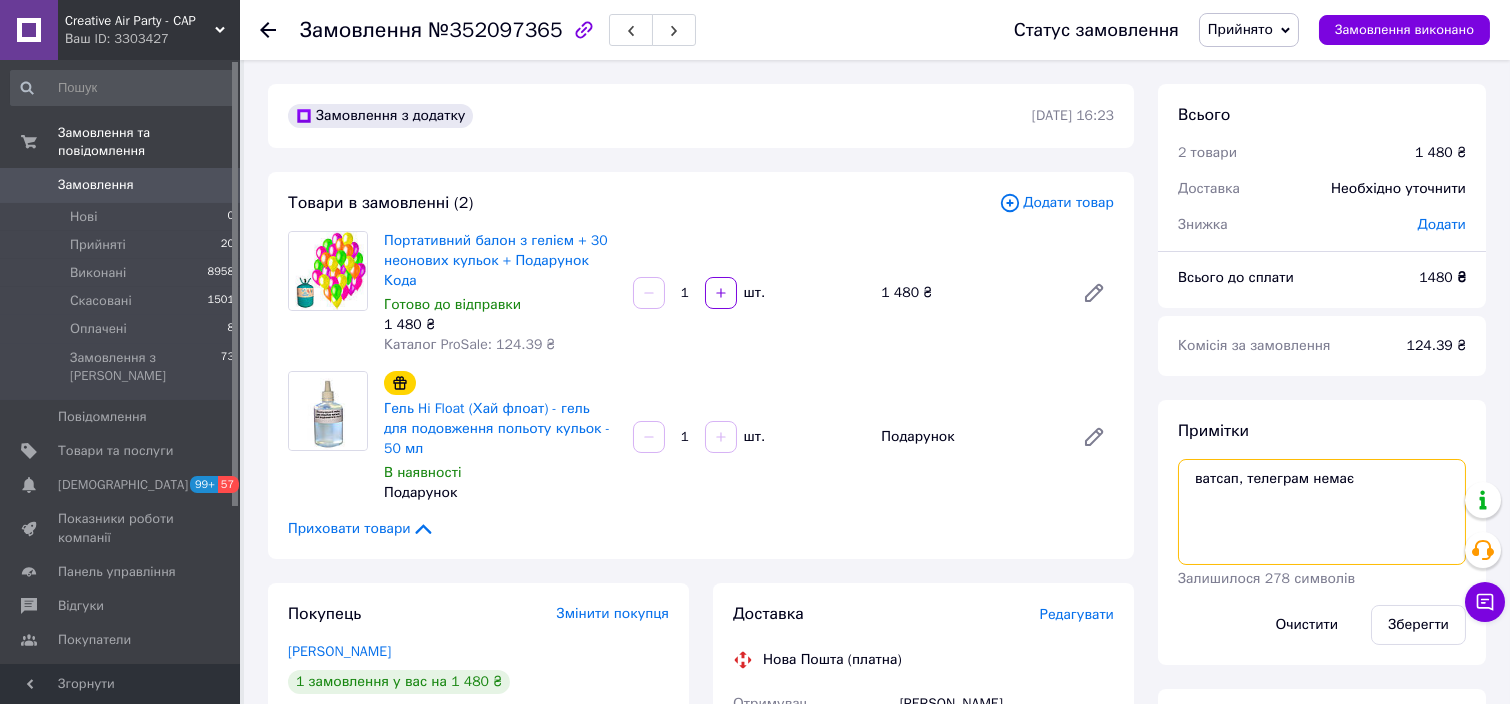 click on "ватсап, телеграм немає" at bounding box center (1322, 512) 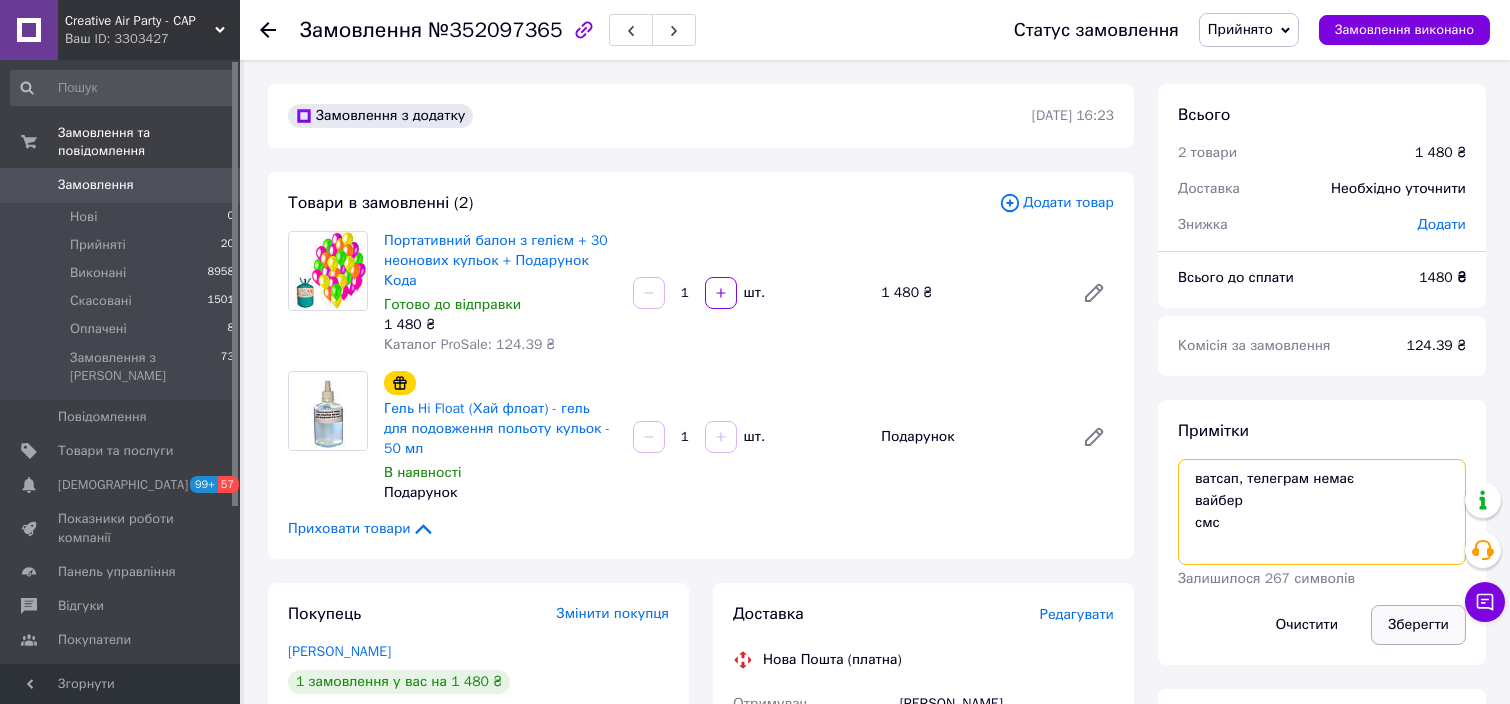 type on "ватсап, телеграм немає
вайбер
смс" 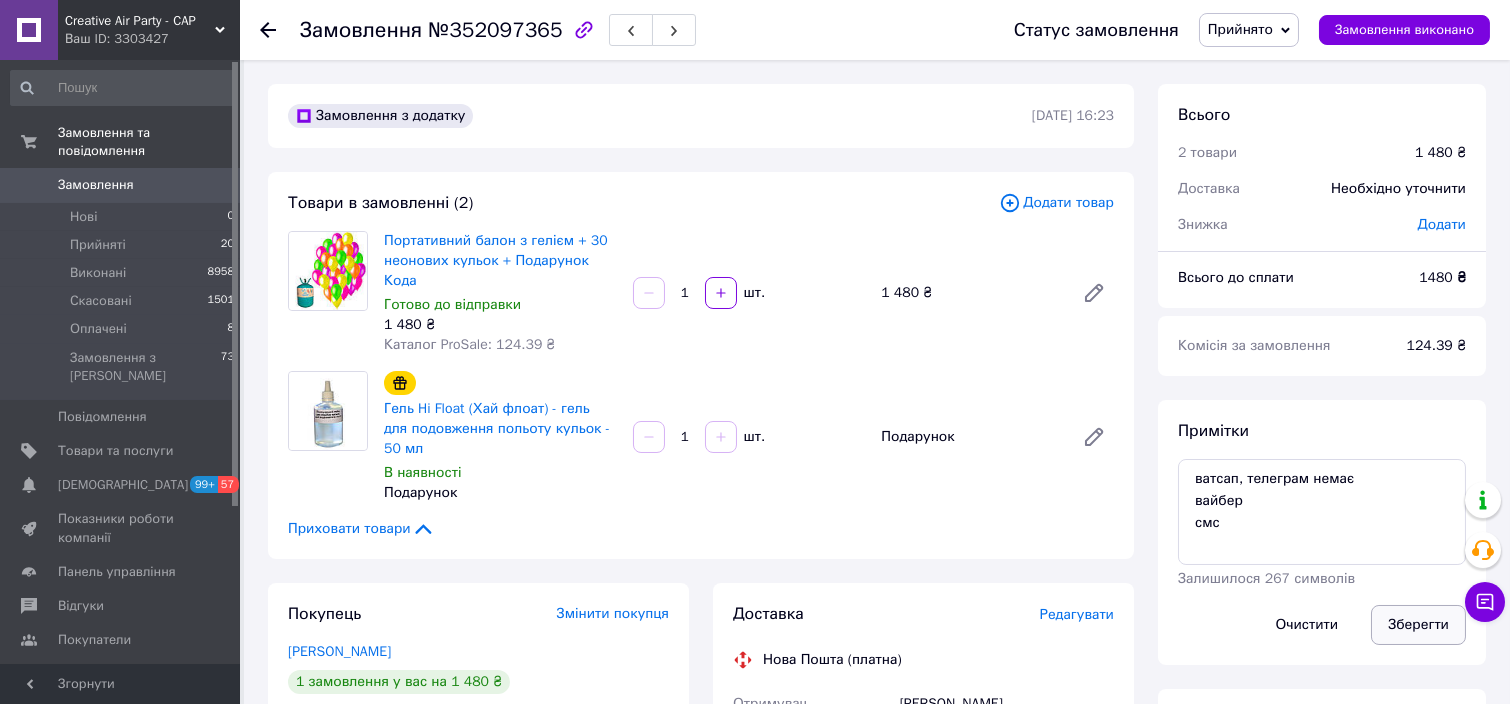 click on "Зберегти" at bounding box center [1418, 625] 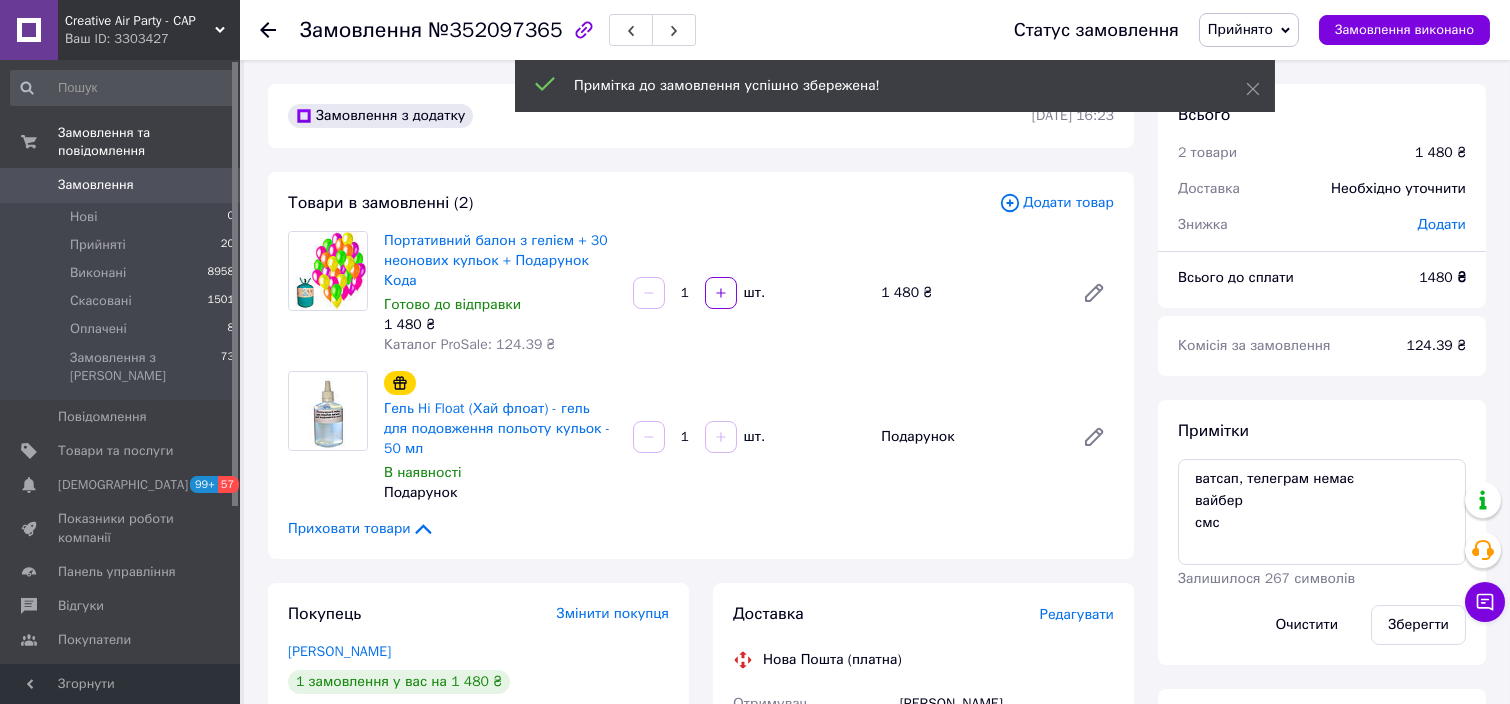 click at bounding box center (280, 30) 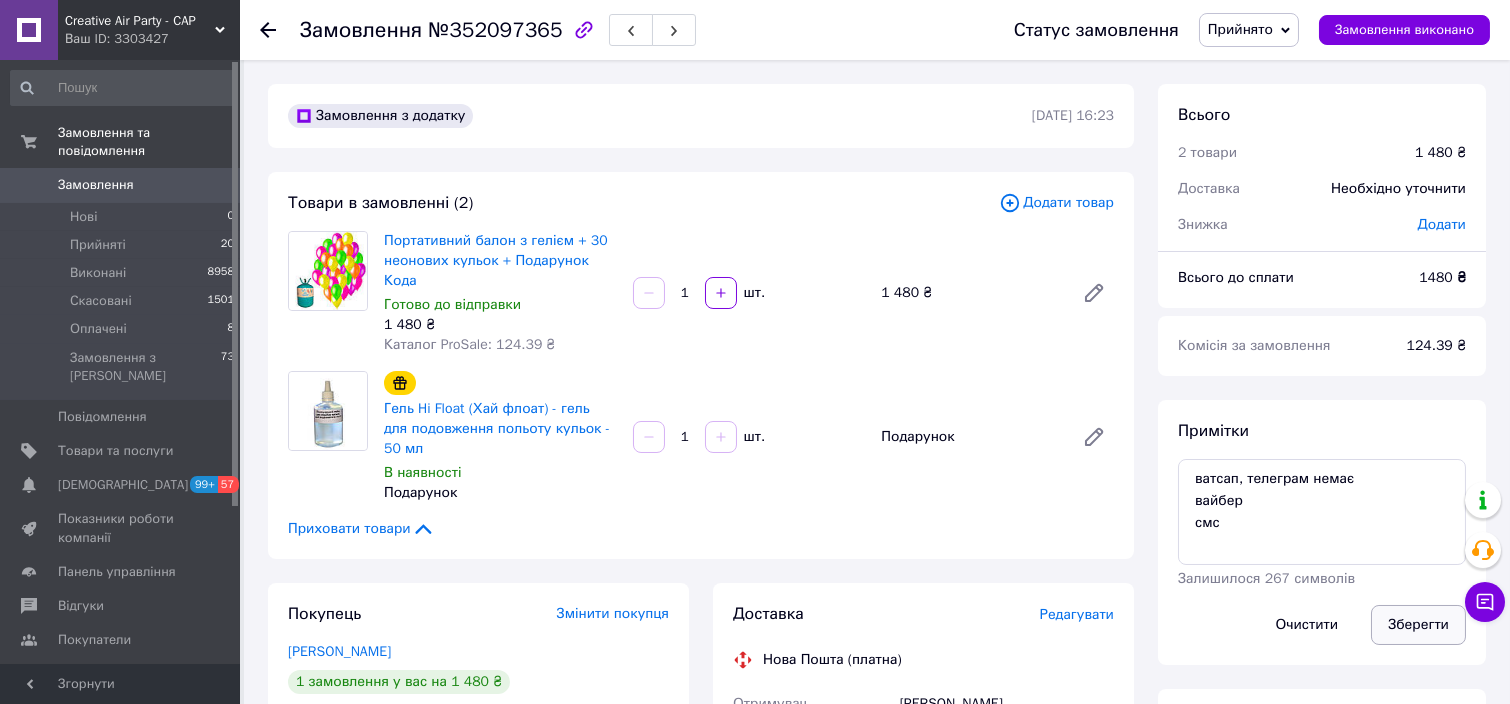click on "Зберегти" at bounding box center (1418, 625) 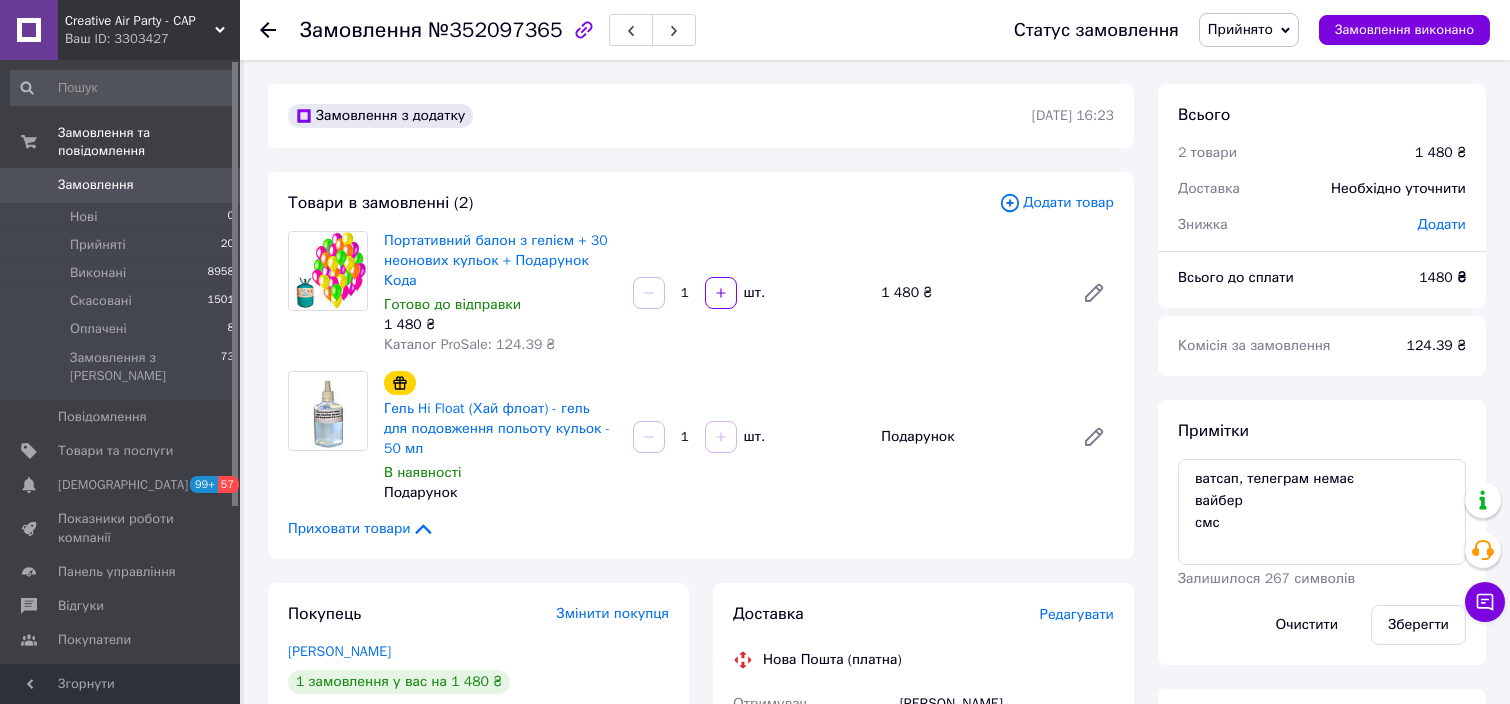 click 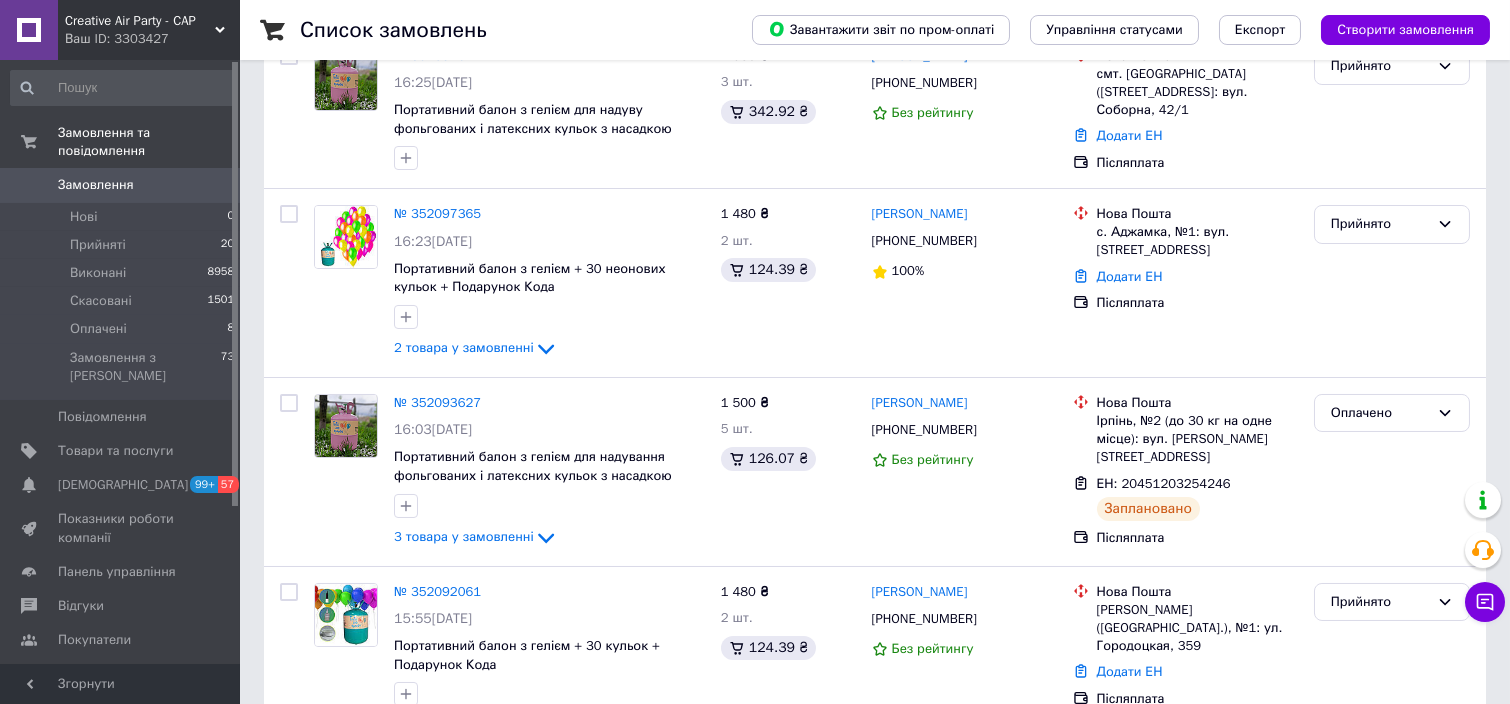 scroll, scrollTop: 266, scrollLeft: 0, axis: vertical 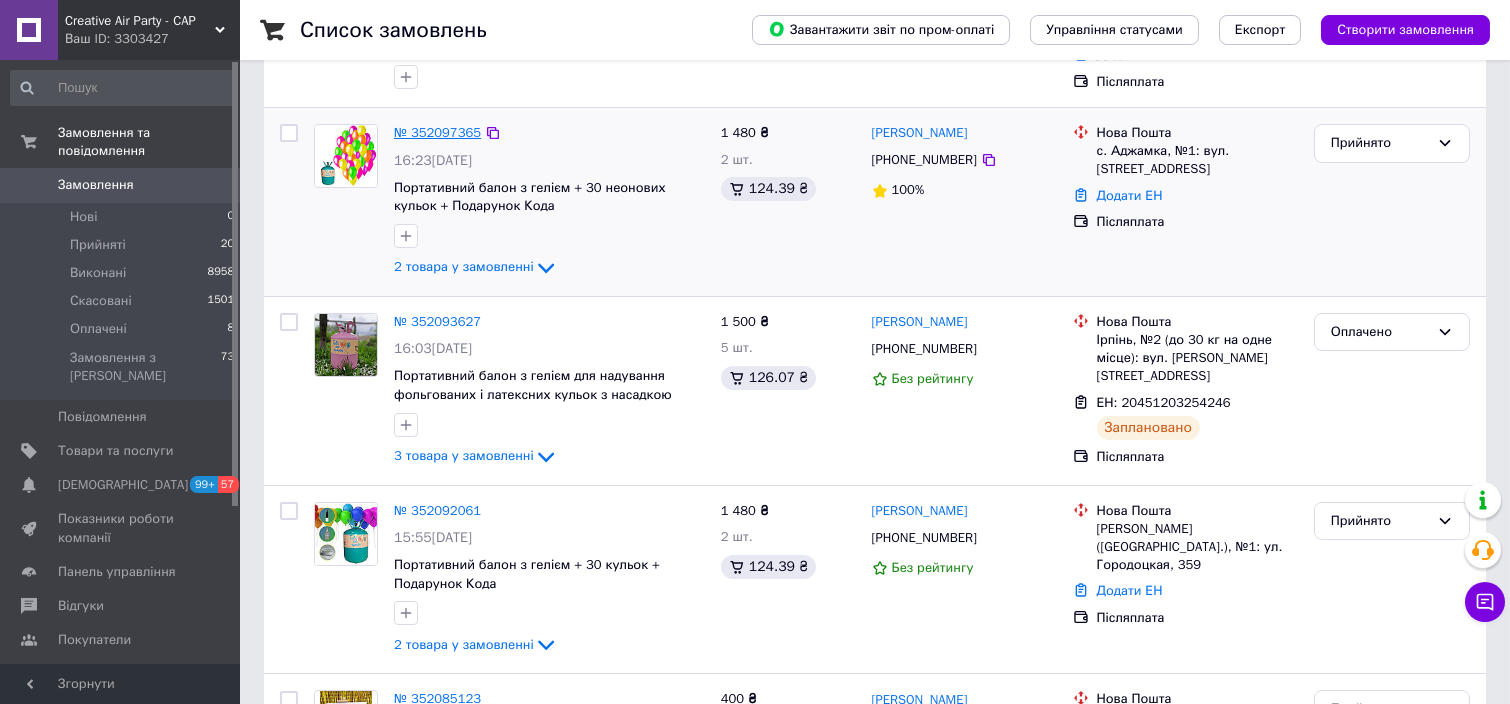 click on "№ 352097365" at bounding box center [437, 132] 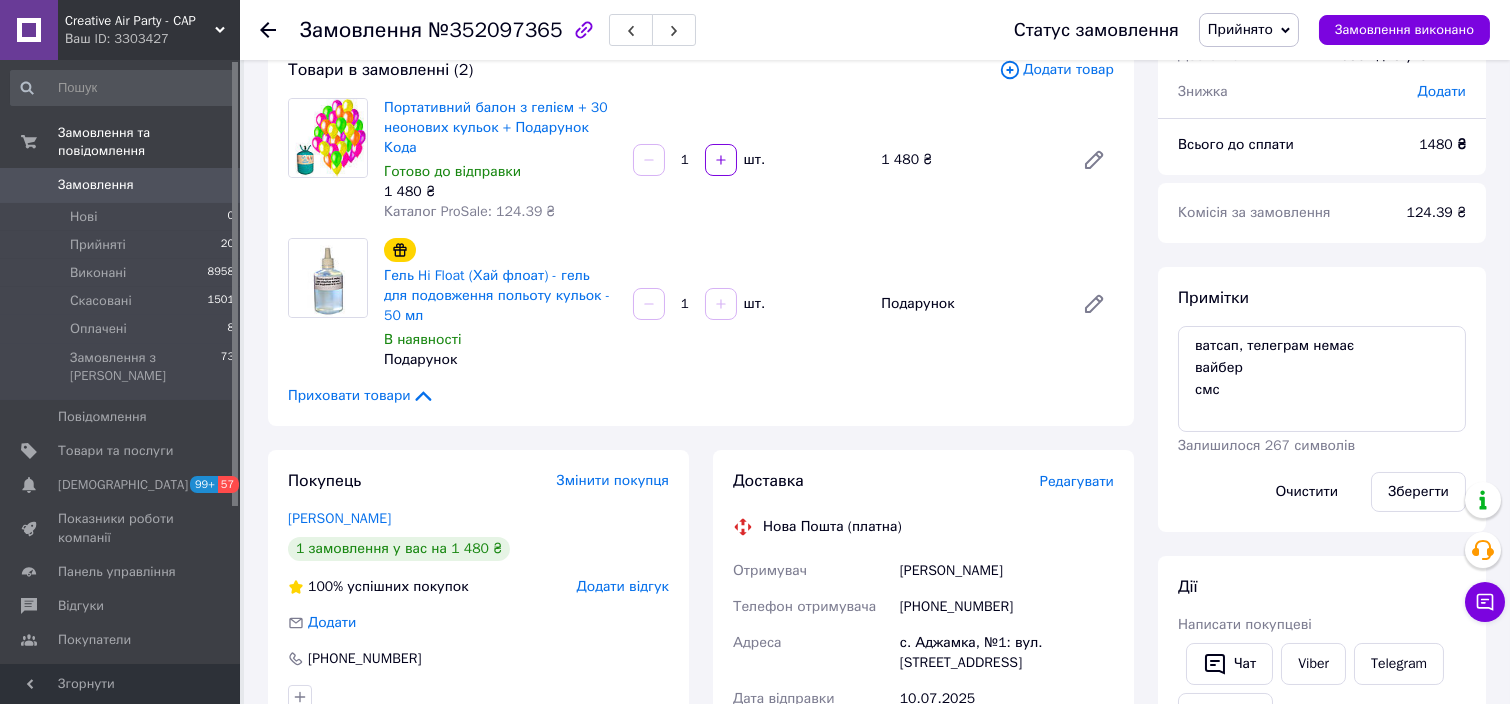 scroll, scrollTop: 0, scrollLeft: 0, axis: both 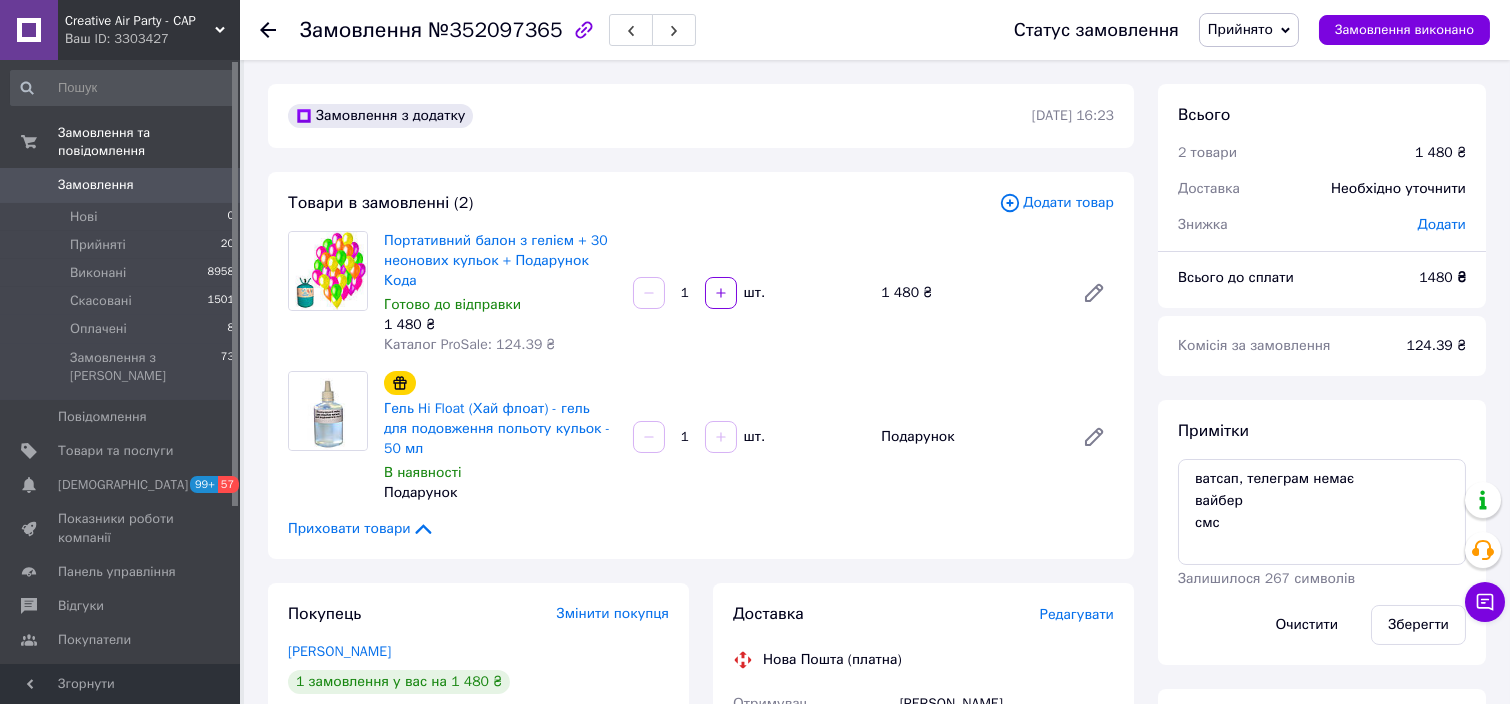 click 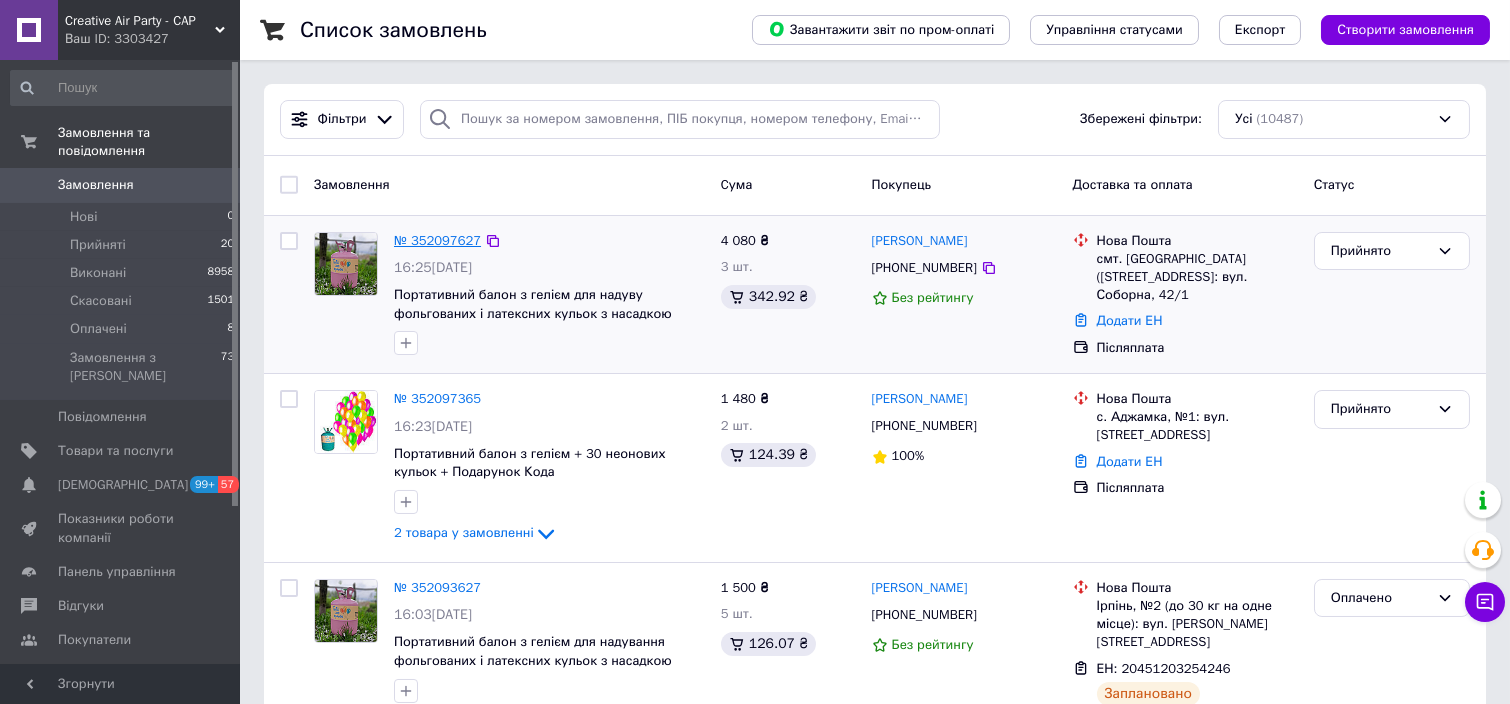 click on "№ 352097627" at bounding box center [437, 240] 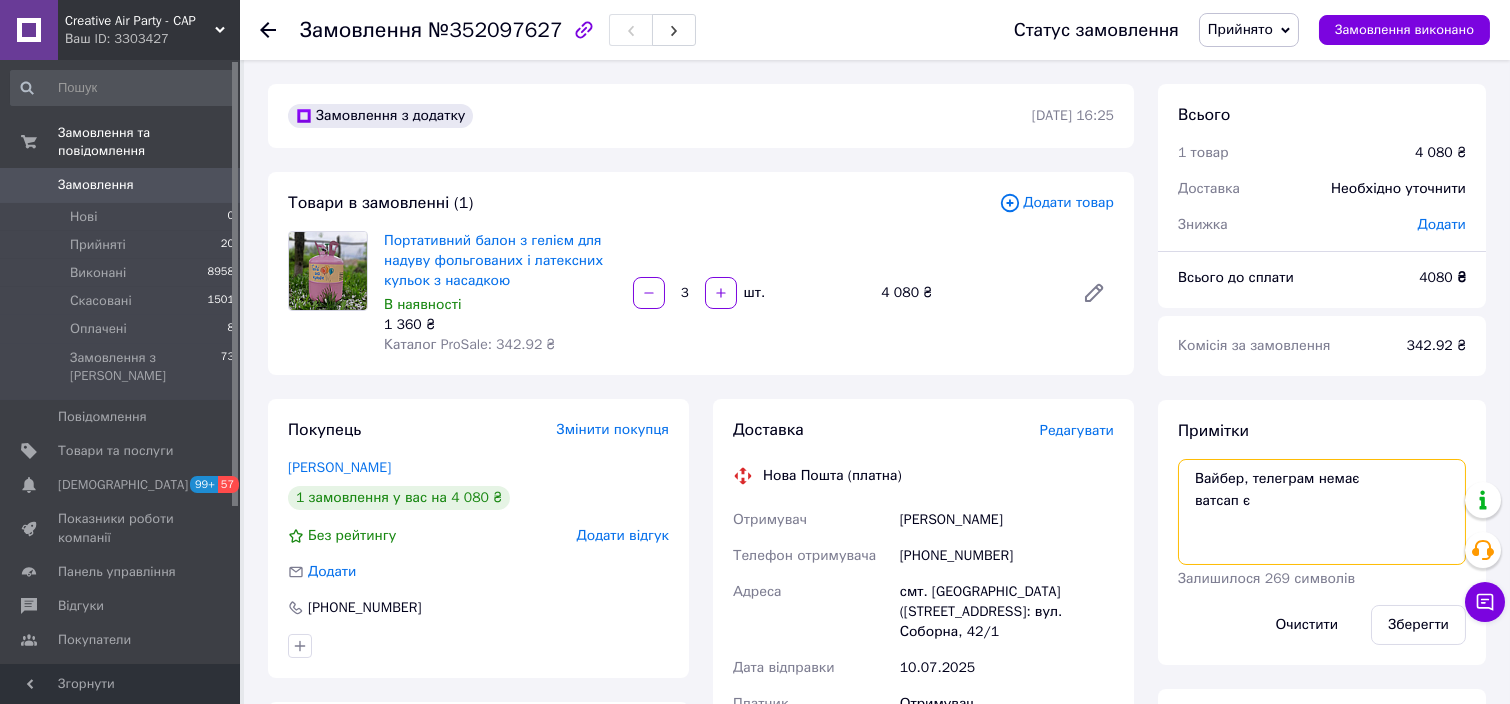 click on "Вайбер, телеграм немає
ватсап є" at bounding box center (1322, 512) 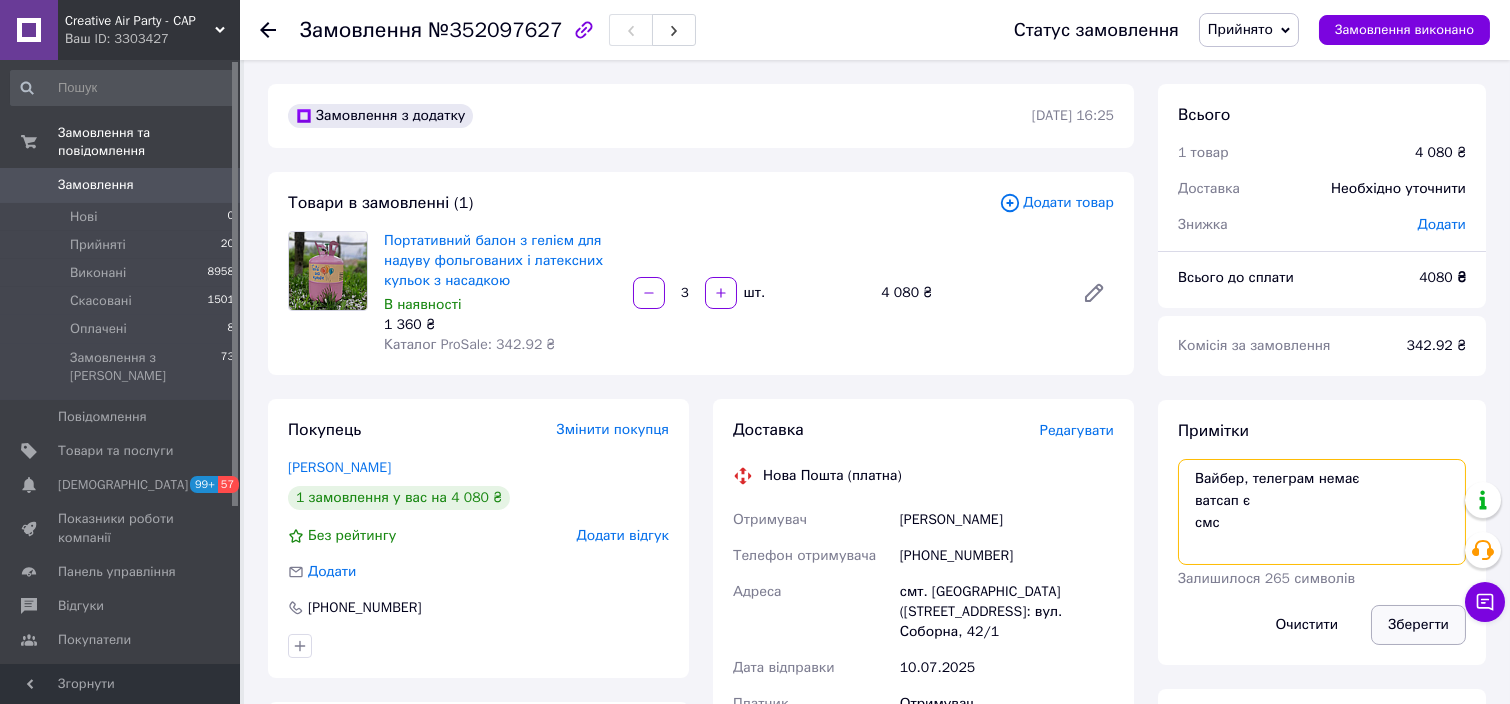 type on "Вайбер, телеграм немає
ватсап є
смс" 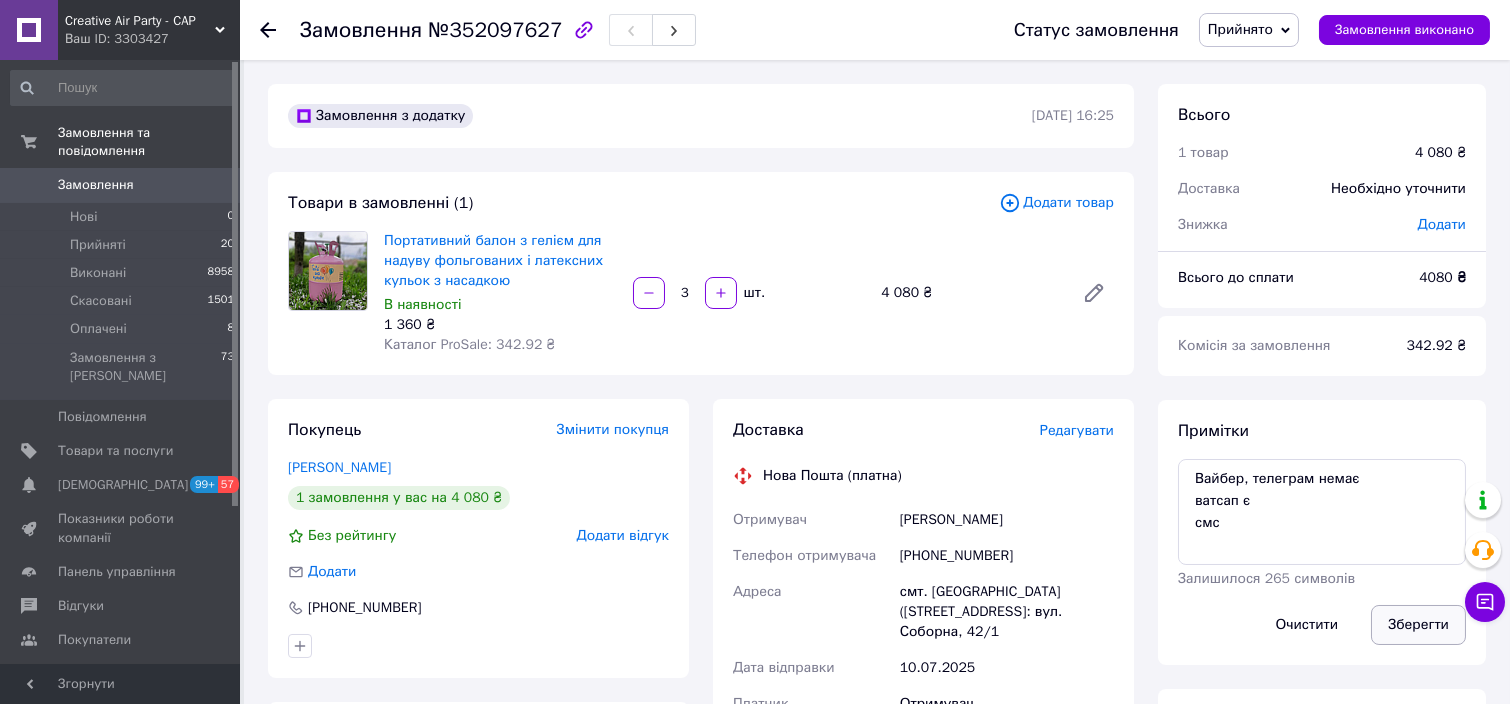click on "Зберегти" at bounding box center (1418, 625) 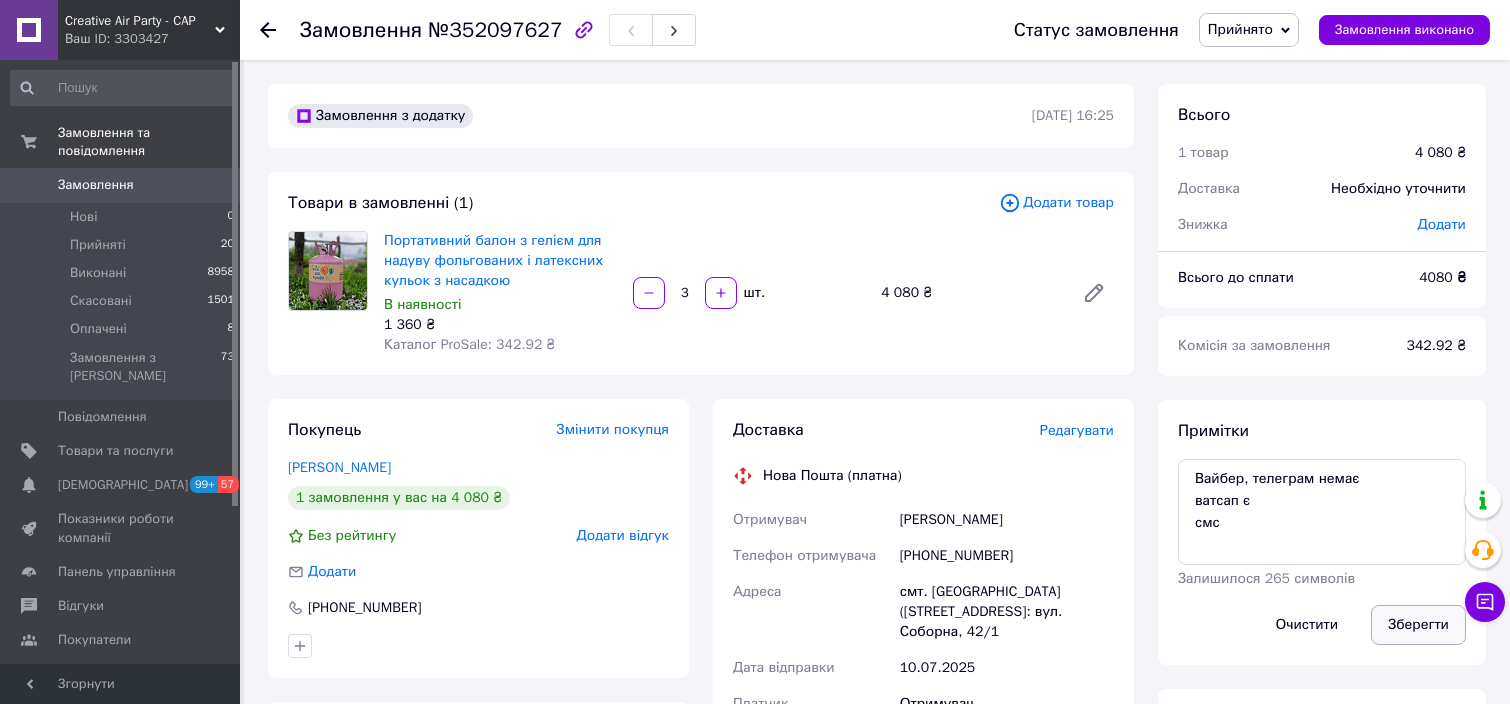 click on "Зберегти" at bounding box center [1418, 625] 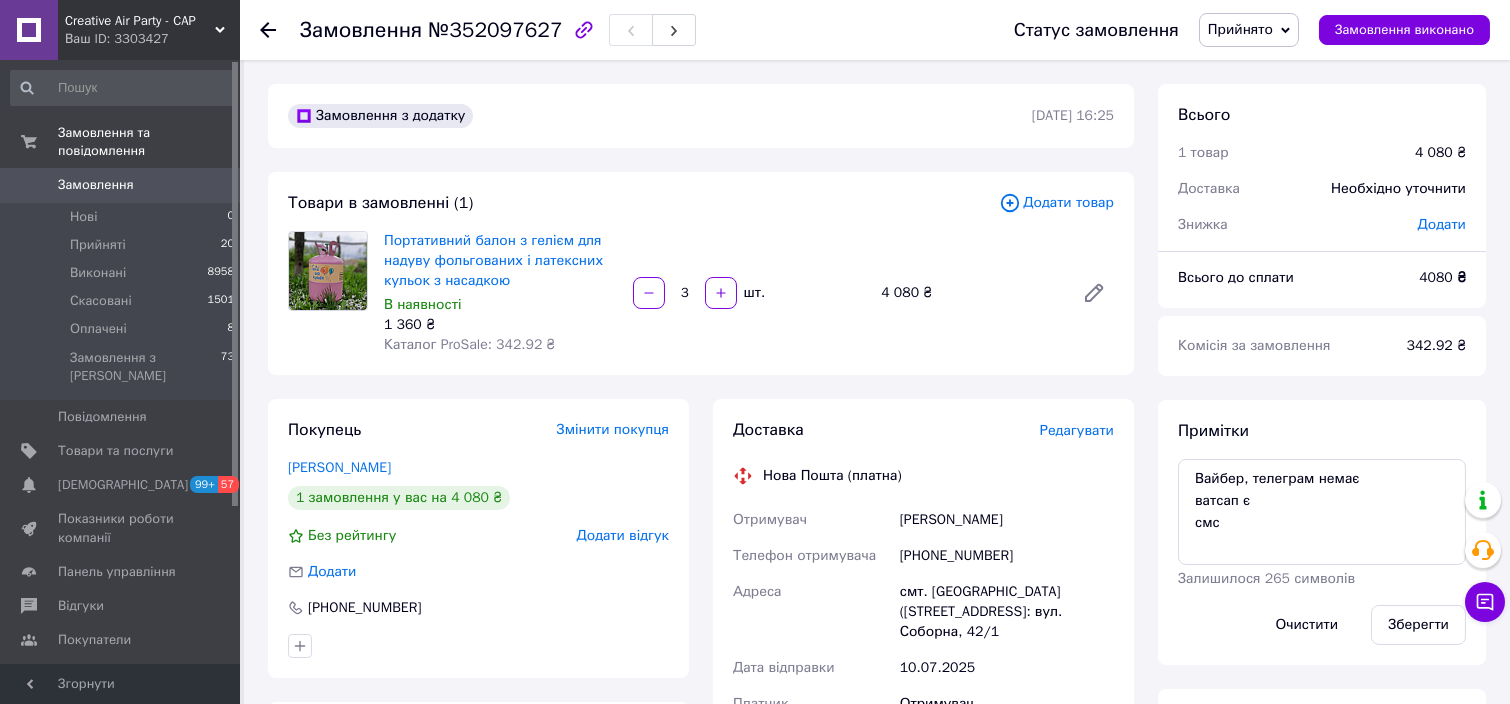 click 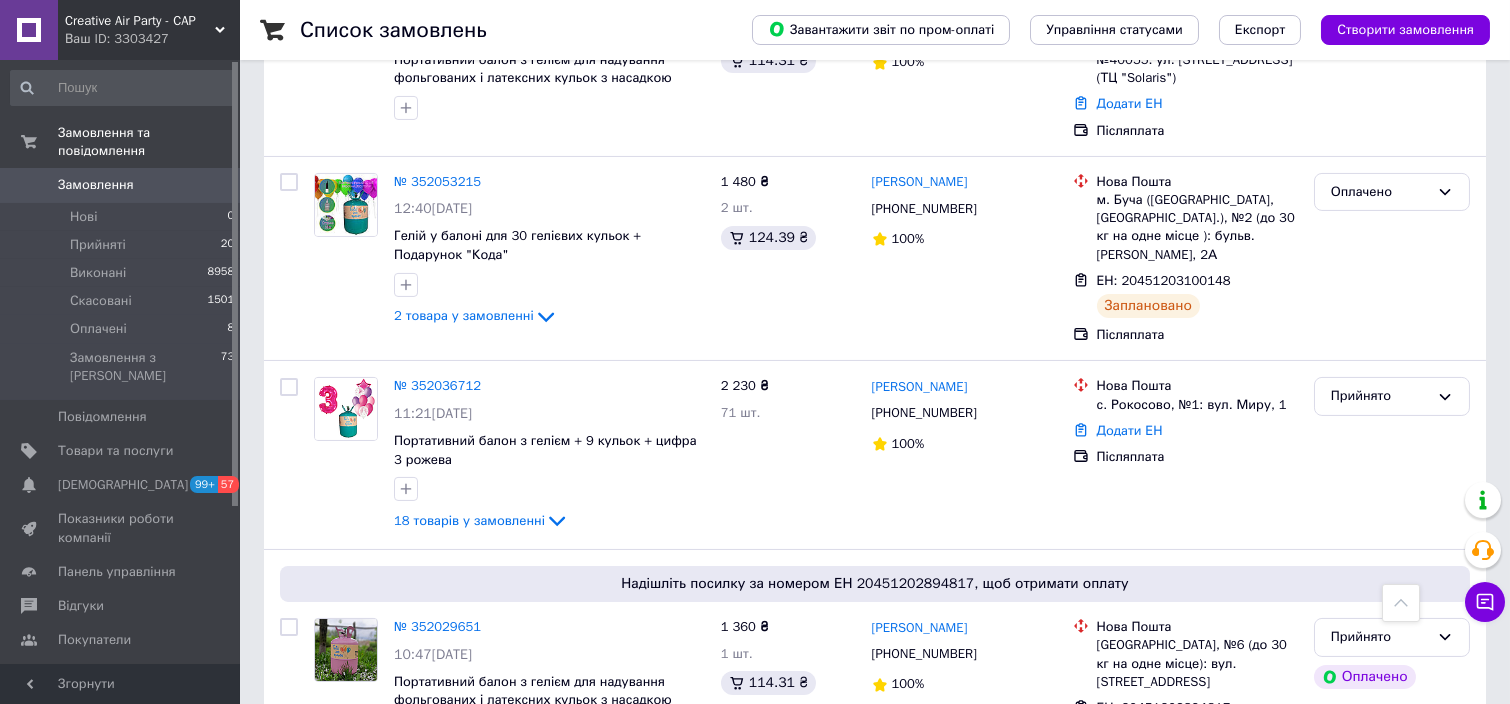 scroll, scrollTop: 1733, scrollLeft: 0, axis: vertical 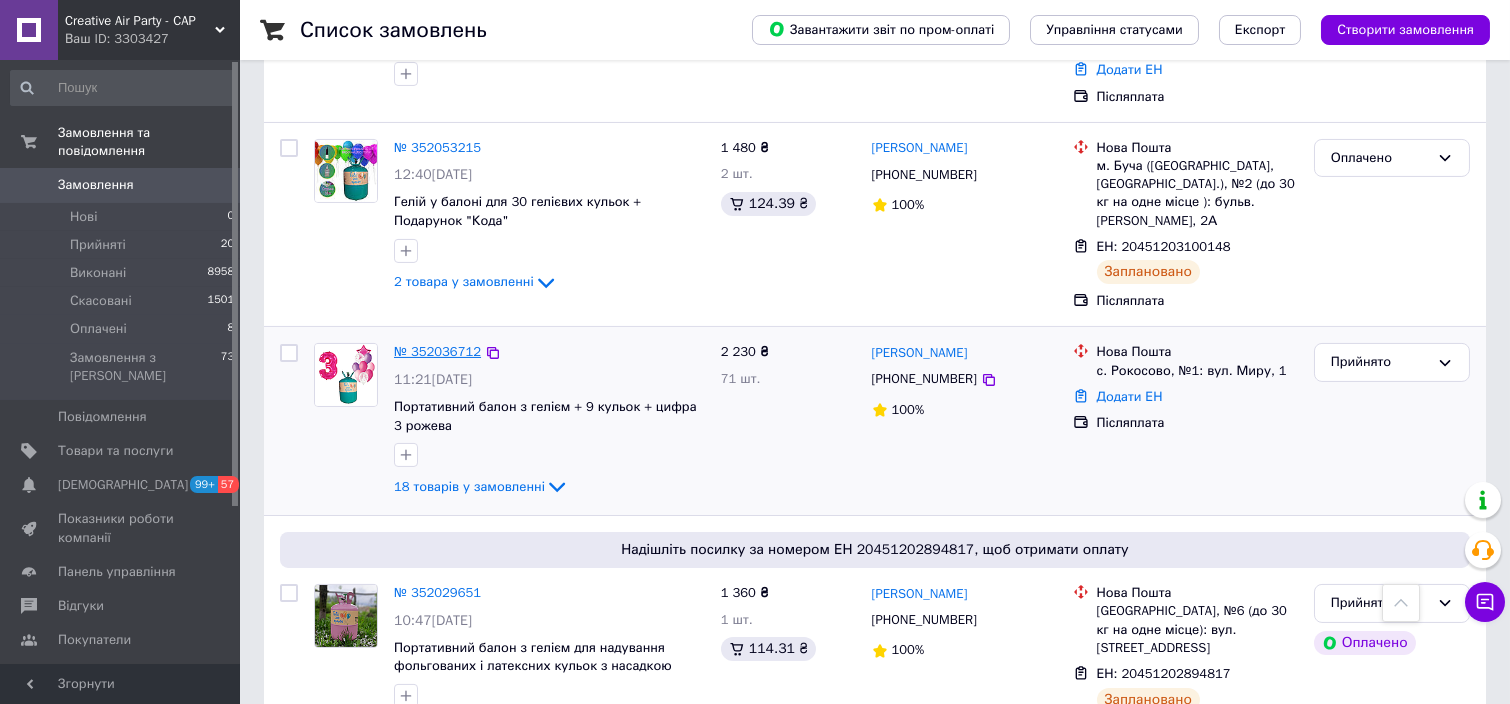 click on "№ 352036712" at bounding box center [437, 351] 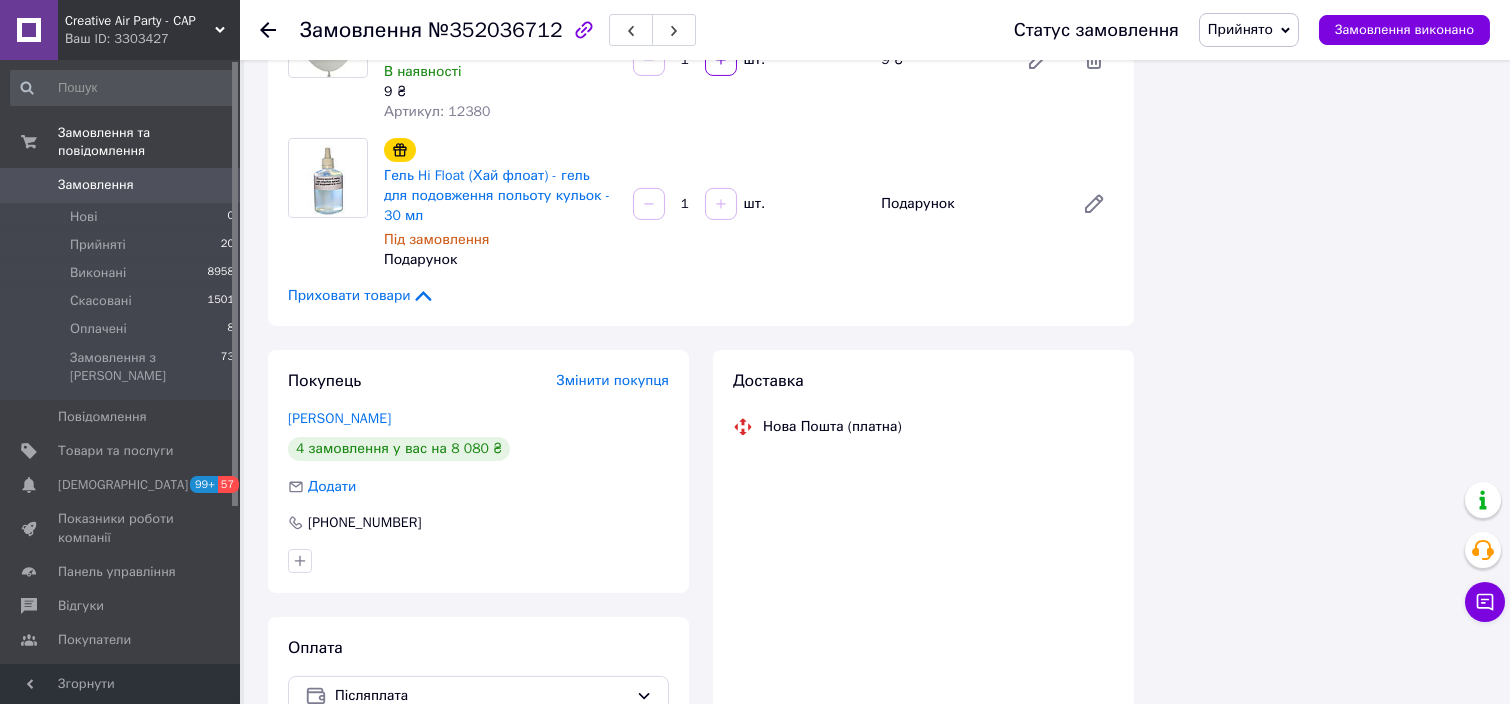scroll, scrollTop: 2267, scrollLeft: 0, axis: vertical 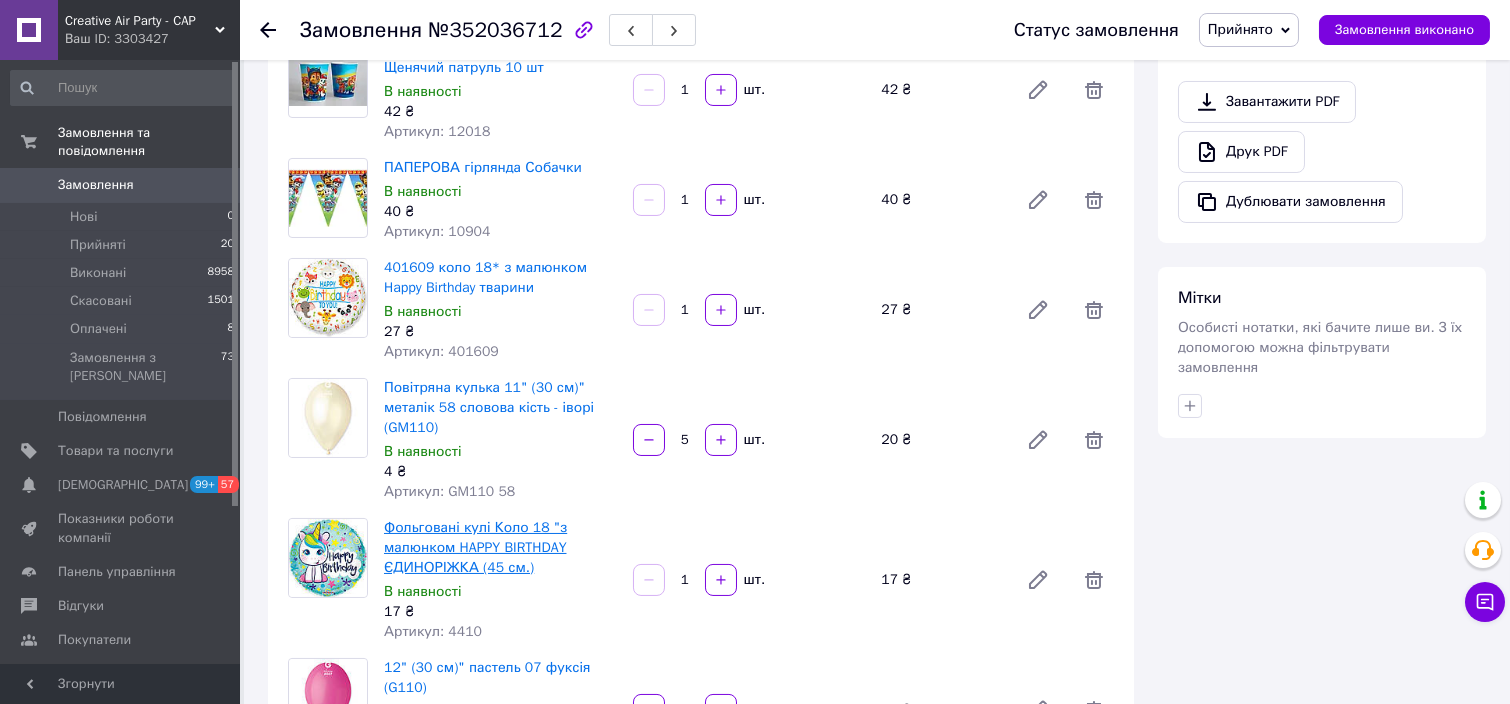 click on "Фольговані кулі Коло 18 "з малюнком HAPPY BIRTHDAY ЄДИНОРІЖКА (45 см.)" at bounding box center (475, 547) 